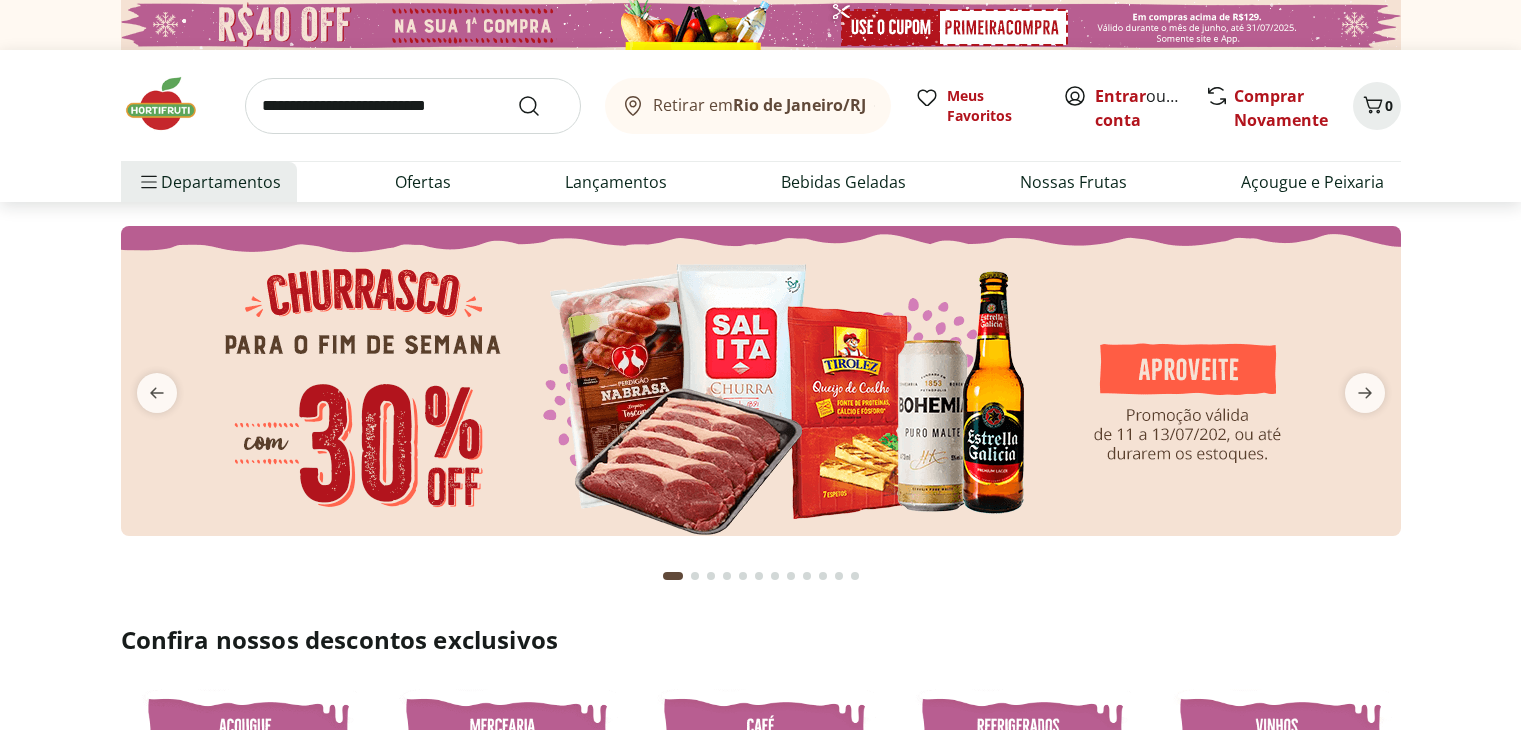 scroll, scrollTop: 0, scrollLeft: 0, axis: both 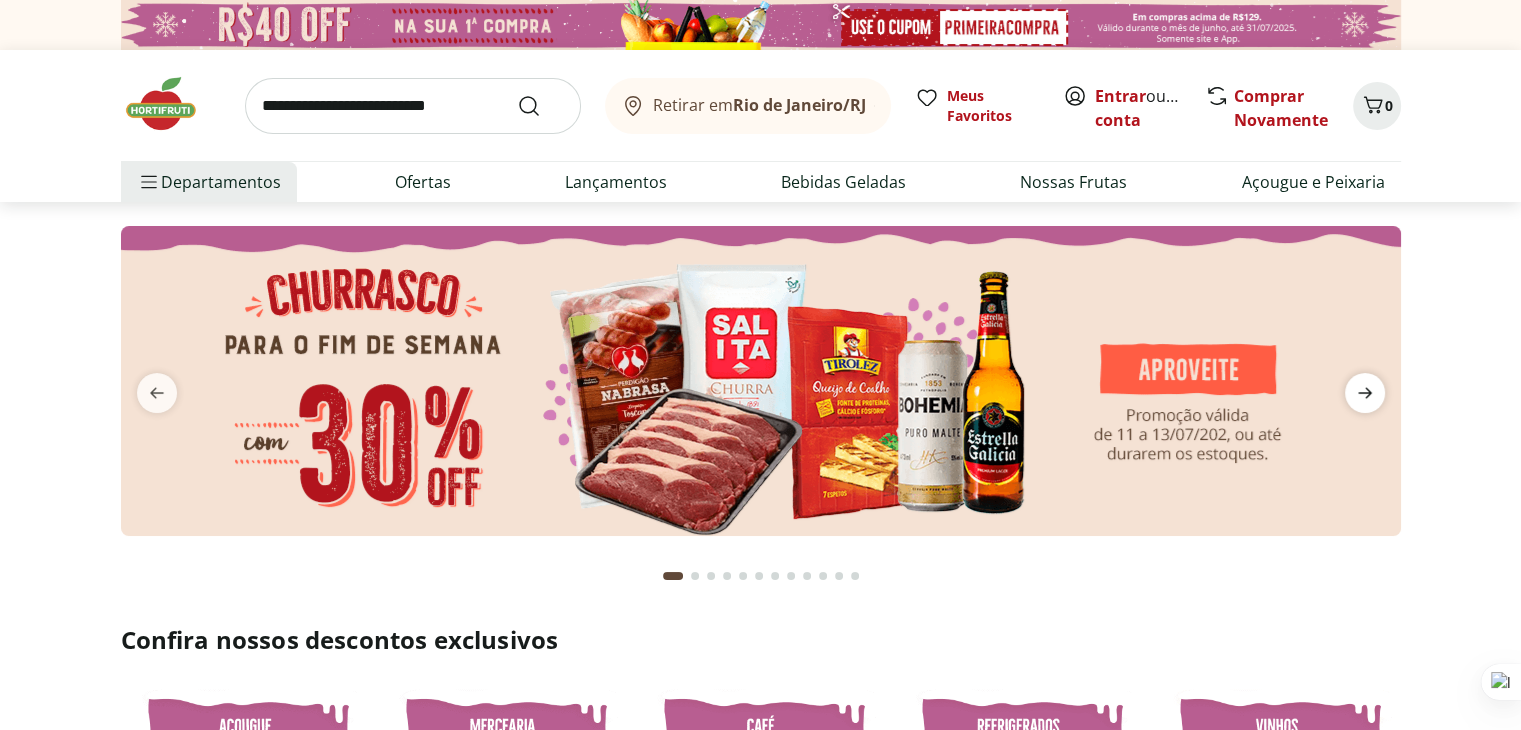 click 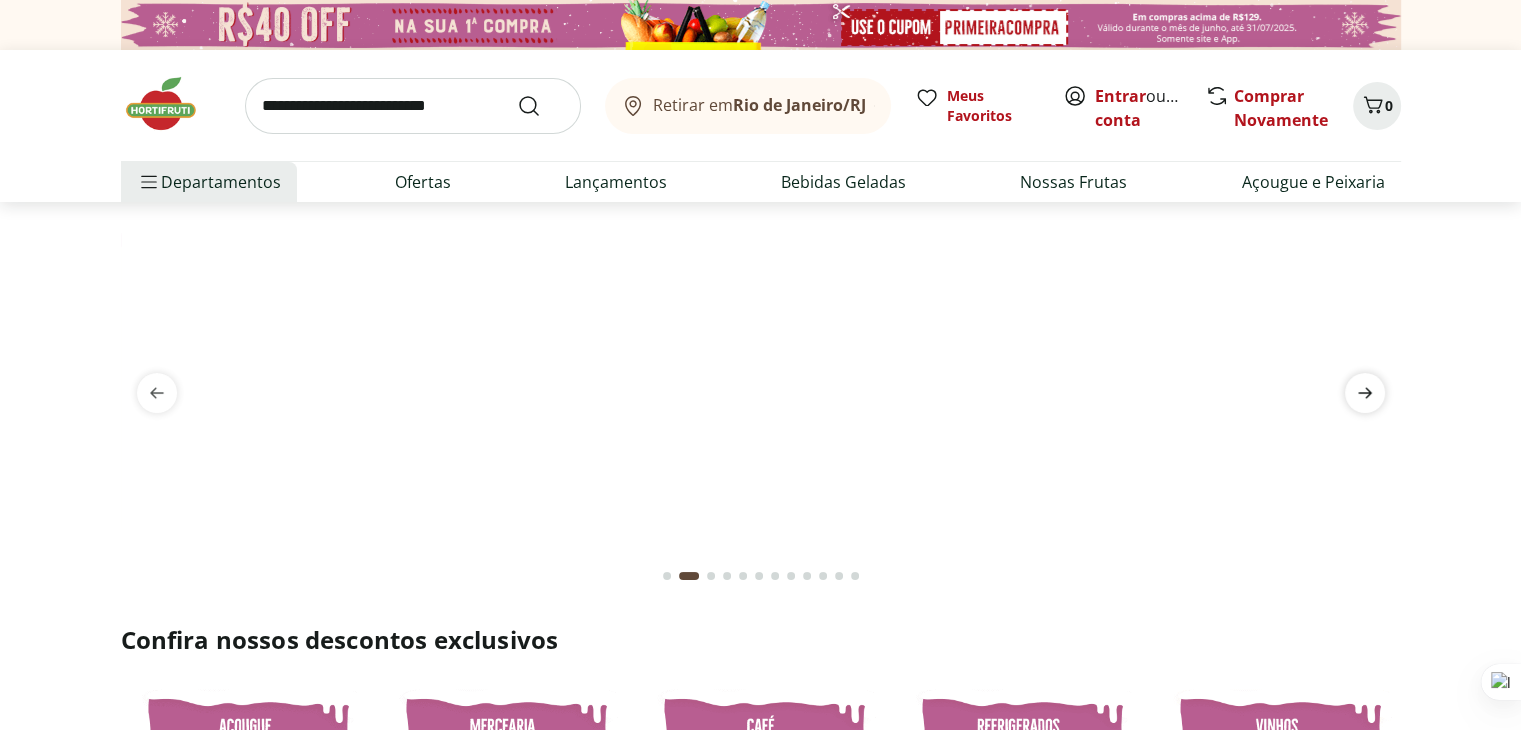 click 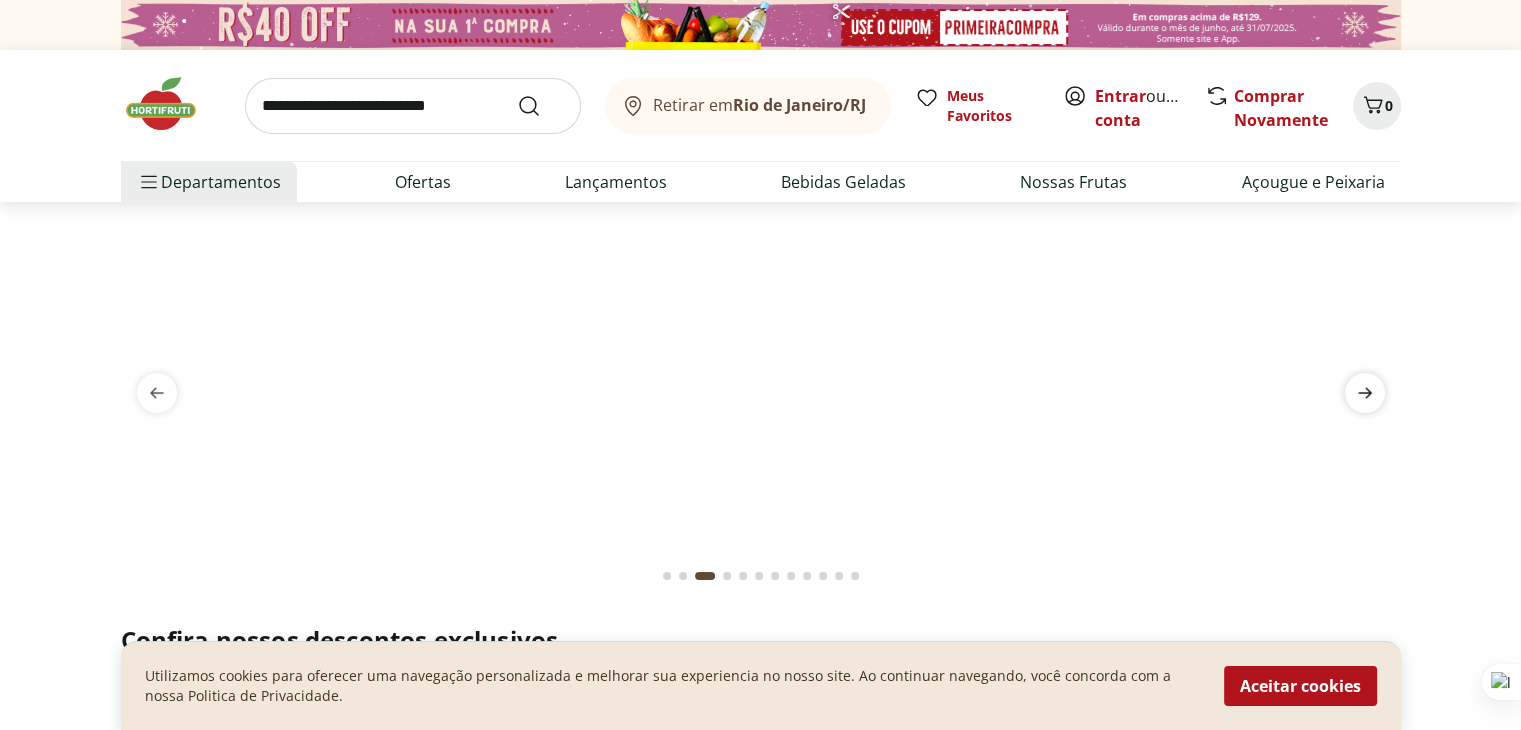 click 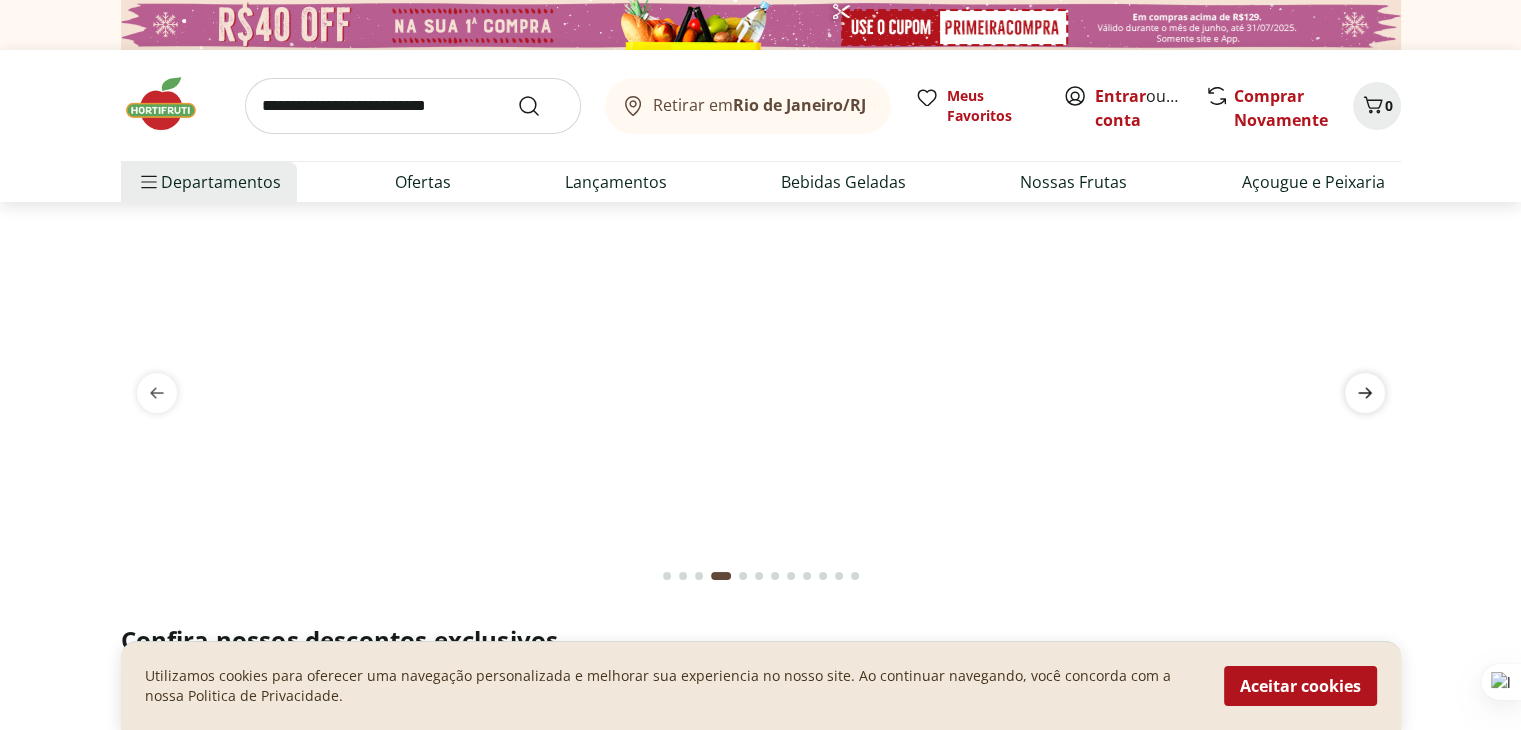 click 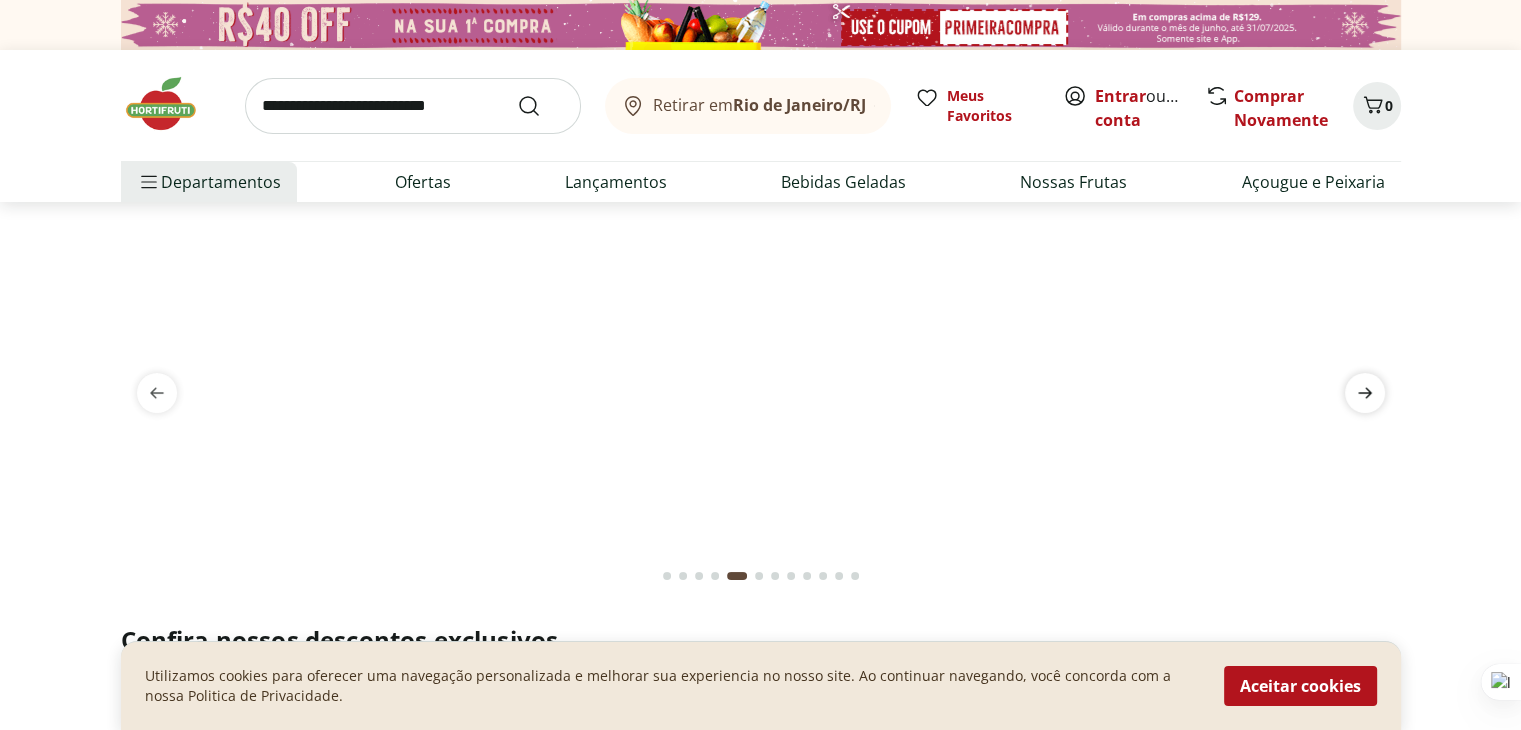 click 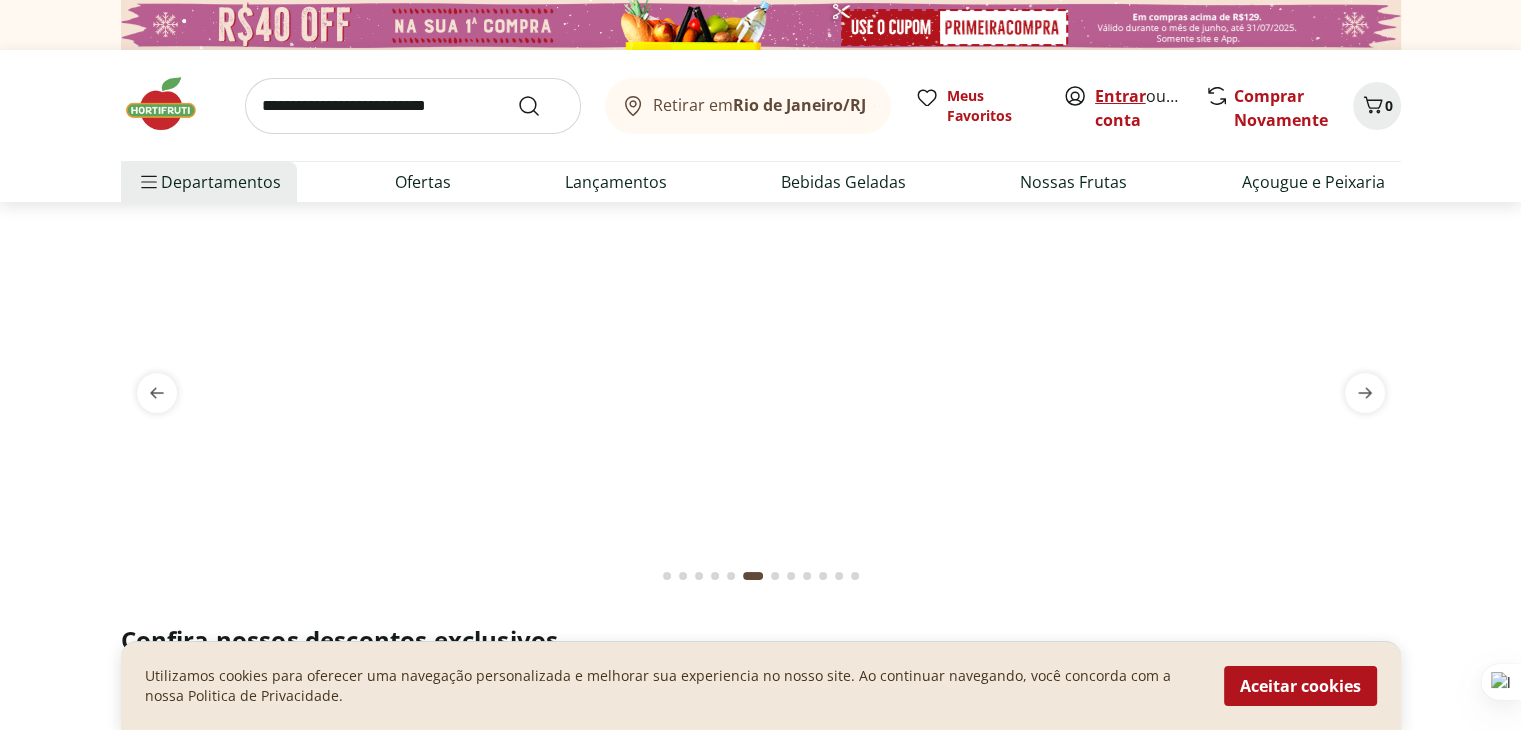 click on "Entrar" at bounding box center (1120, 96) 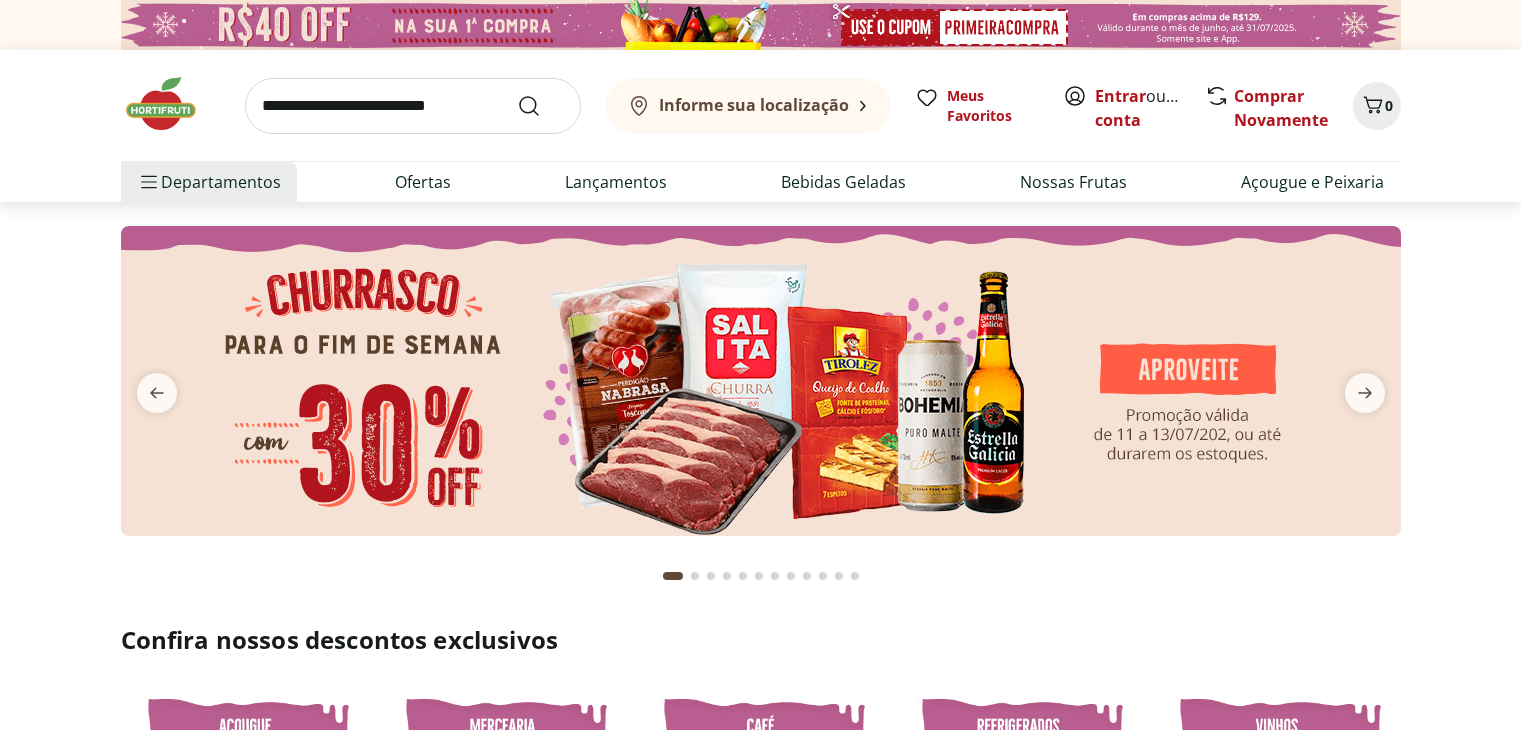 scroll, scrollTop: 0, scrollLeft: 0, axis: both 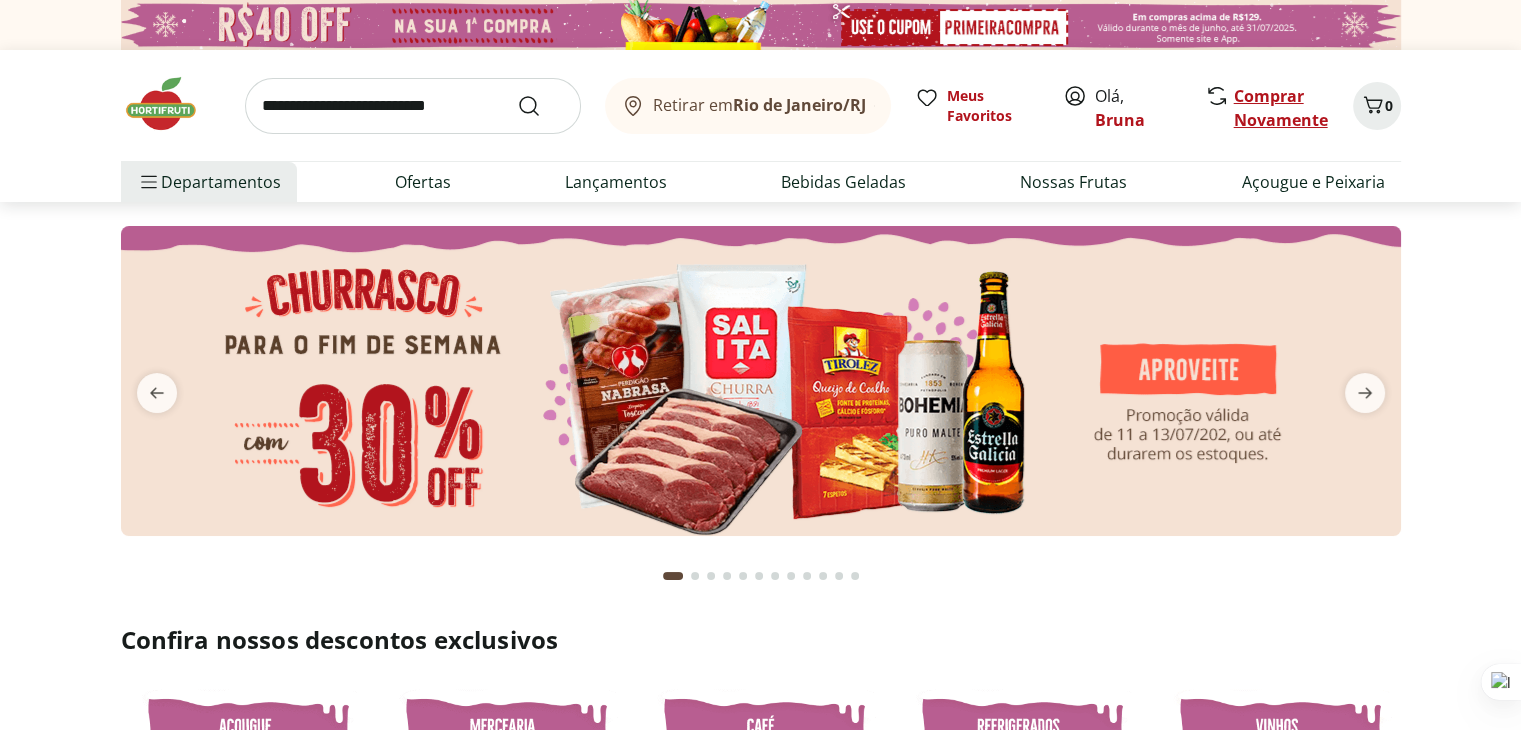 click on "Comprar Novamente" at bounding box center (1281, 108) 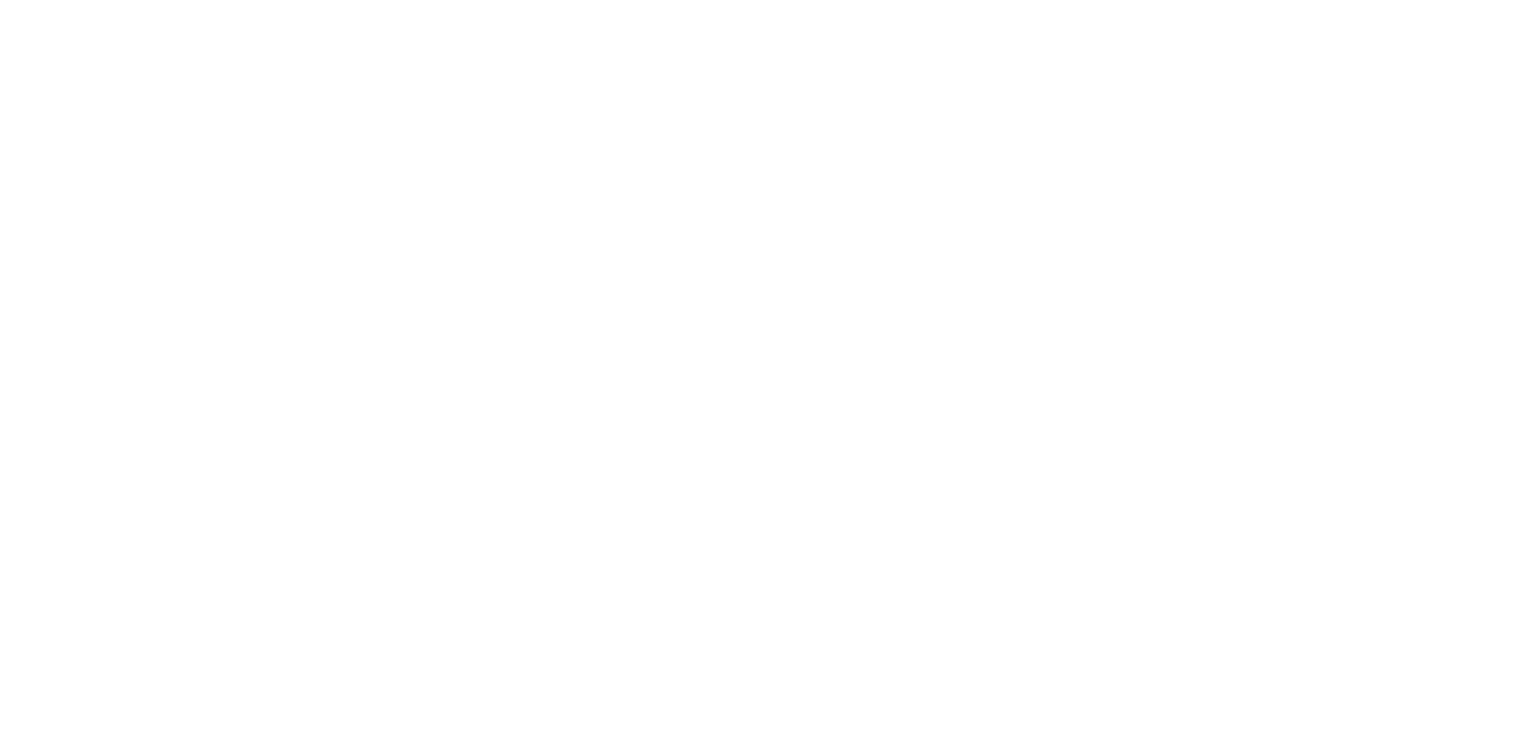 scroll, scrollTop: 0, scrollLeft: 0, axis: both 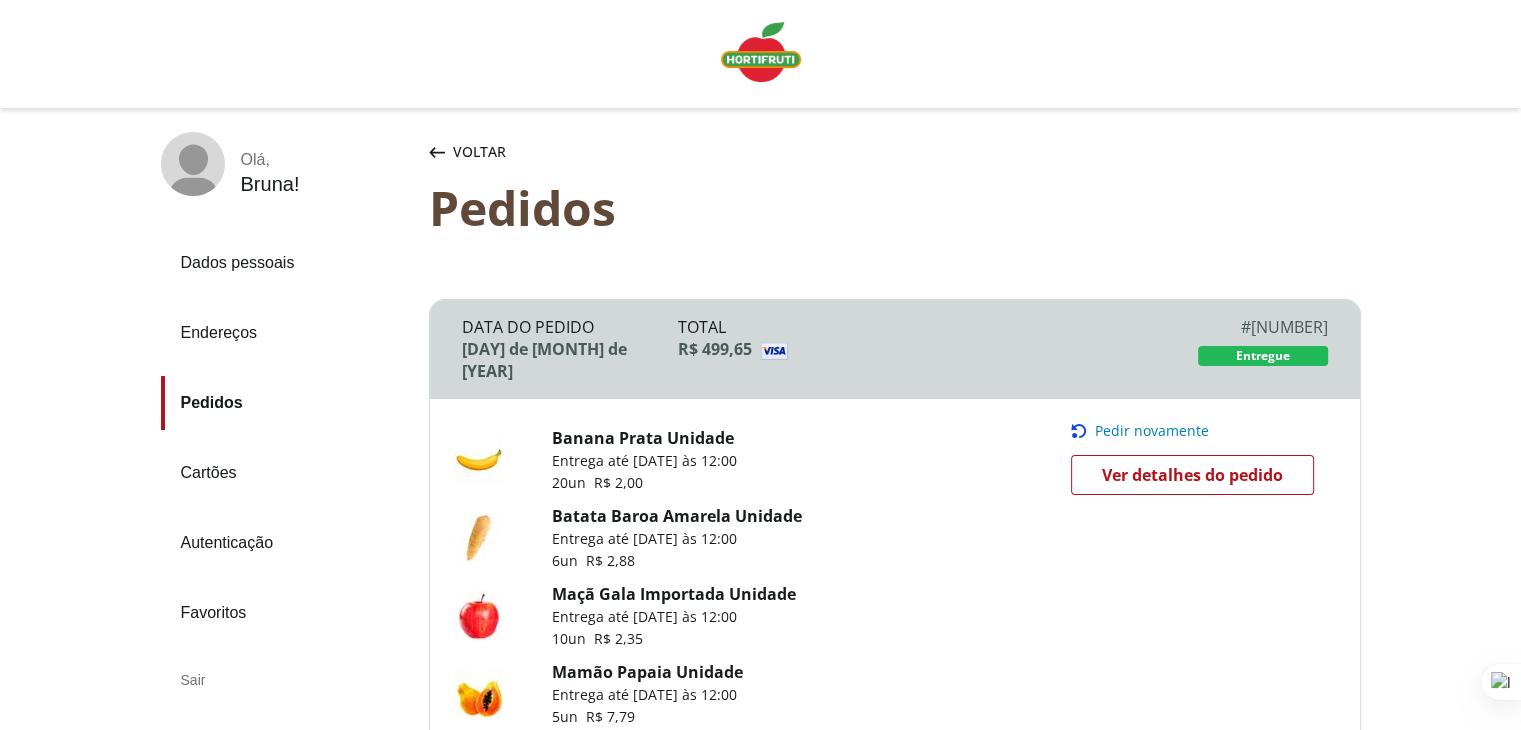 click on "Pedir novamente" at bounding box center [1152, 431] 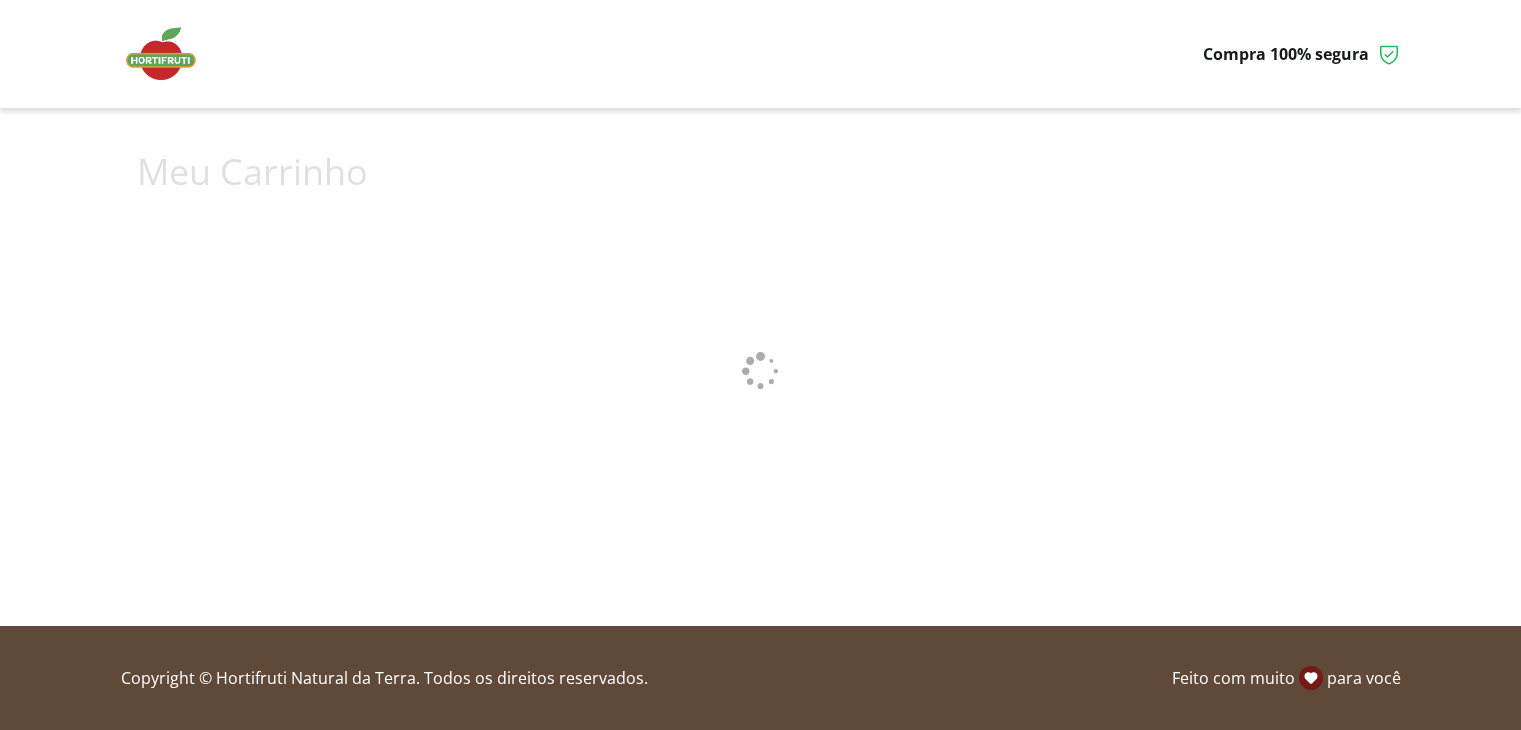 scroll, scrollTop: 0, scrollLeft: 0, axis: both 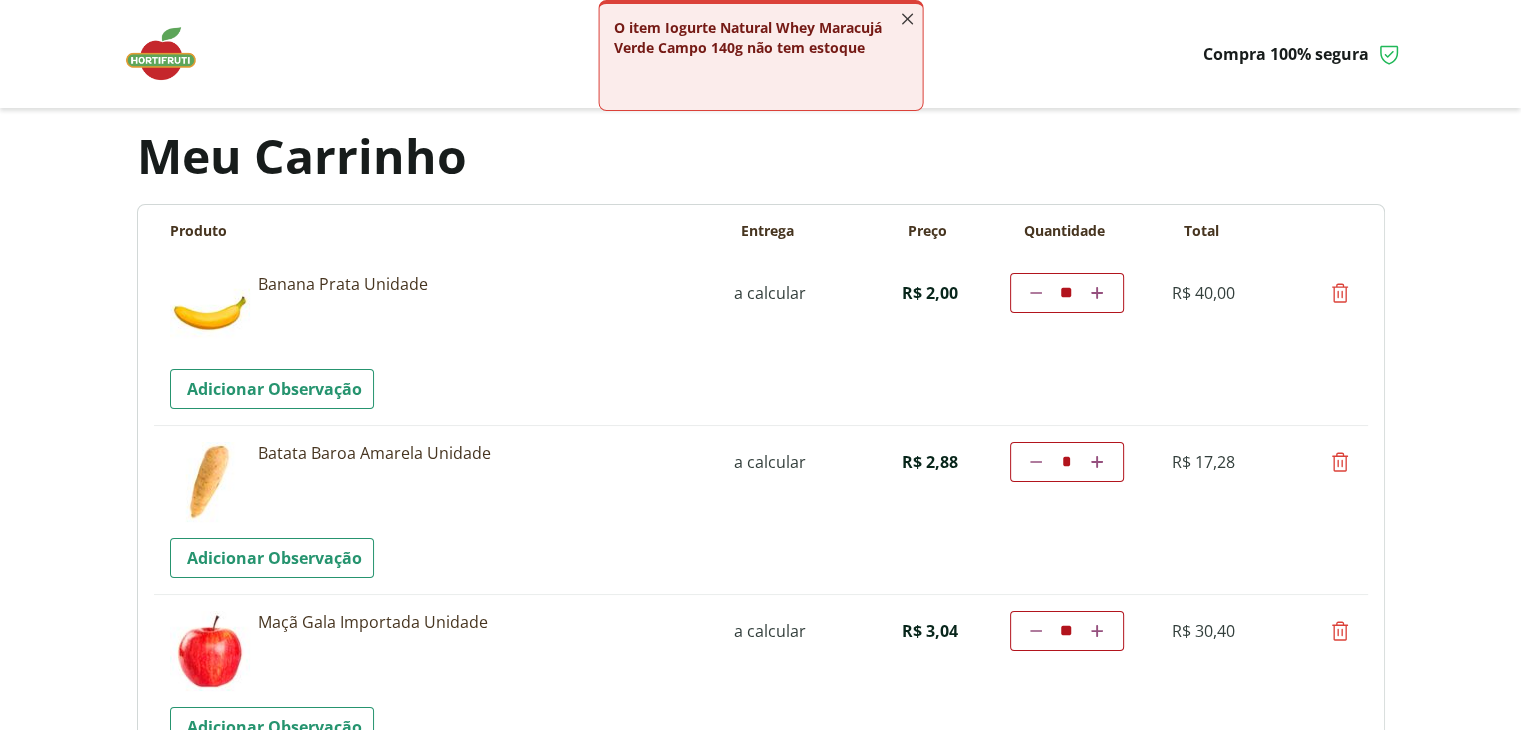 click 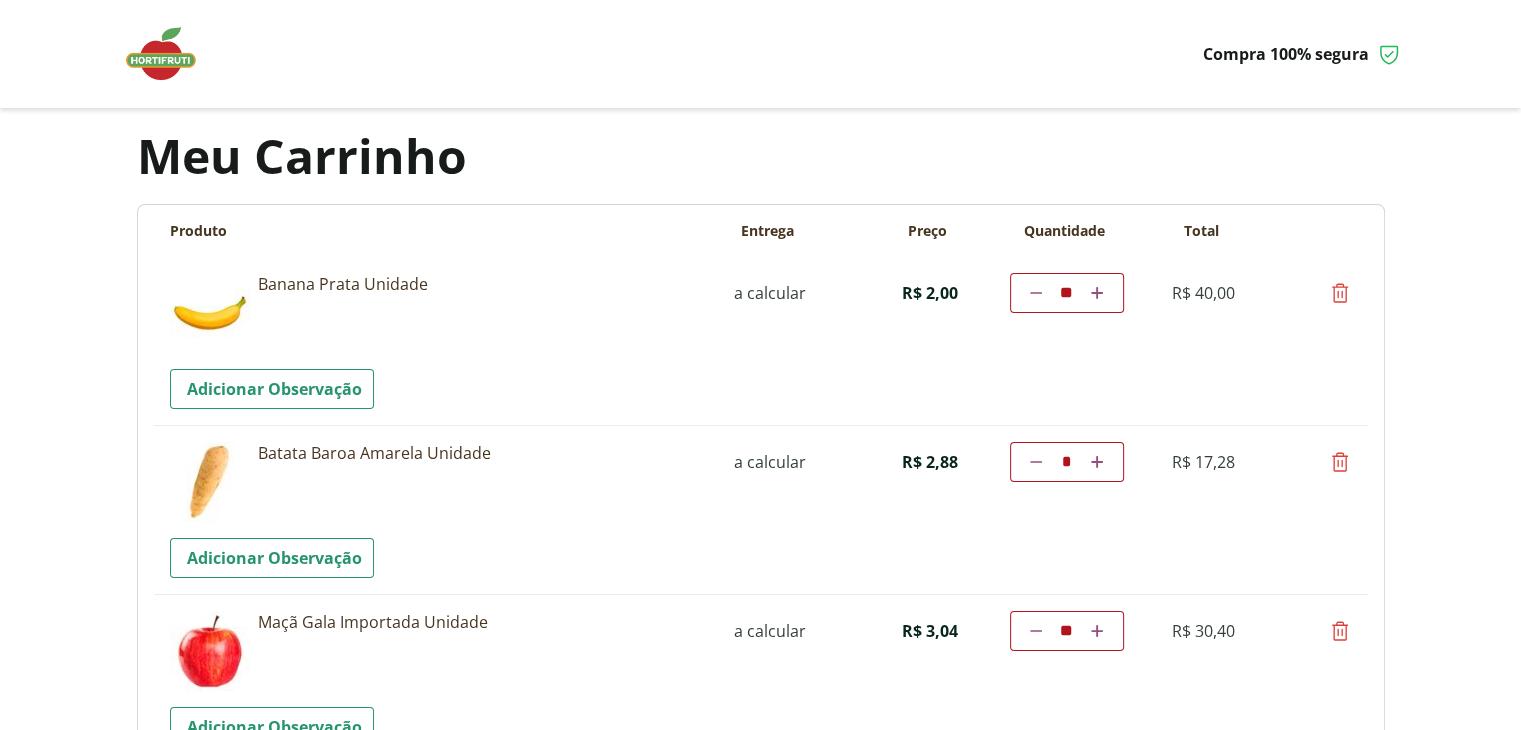 scroll, scrollTop: 0, scrollLeft: 0, axis: both 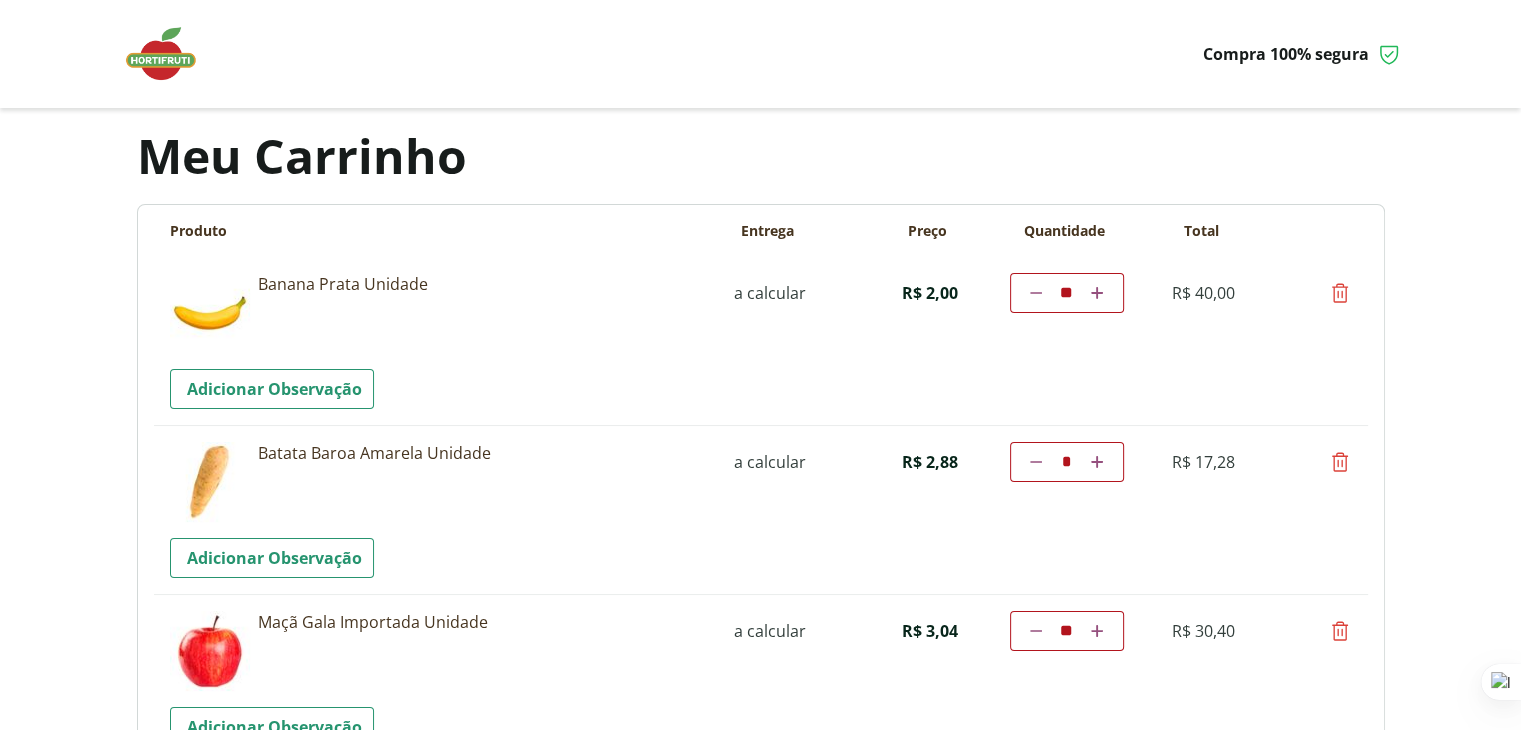 drag, startPoint x: 1053, startPoint y: 291, endPoint x: 1098, endPoint y: 282, distance: 45.891174 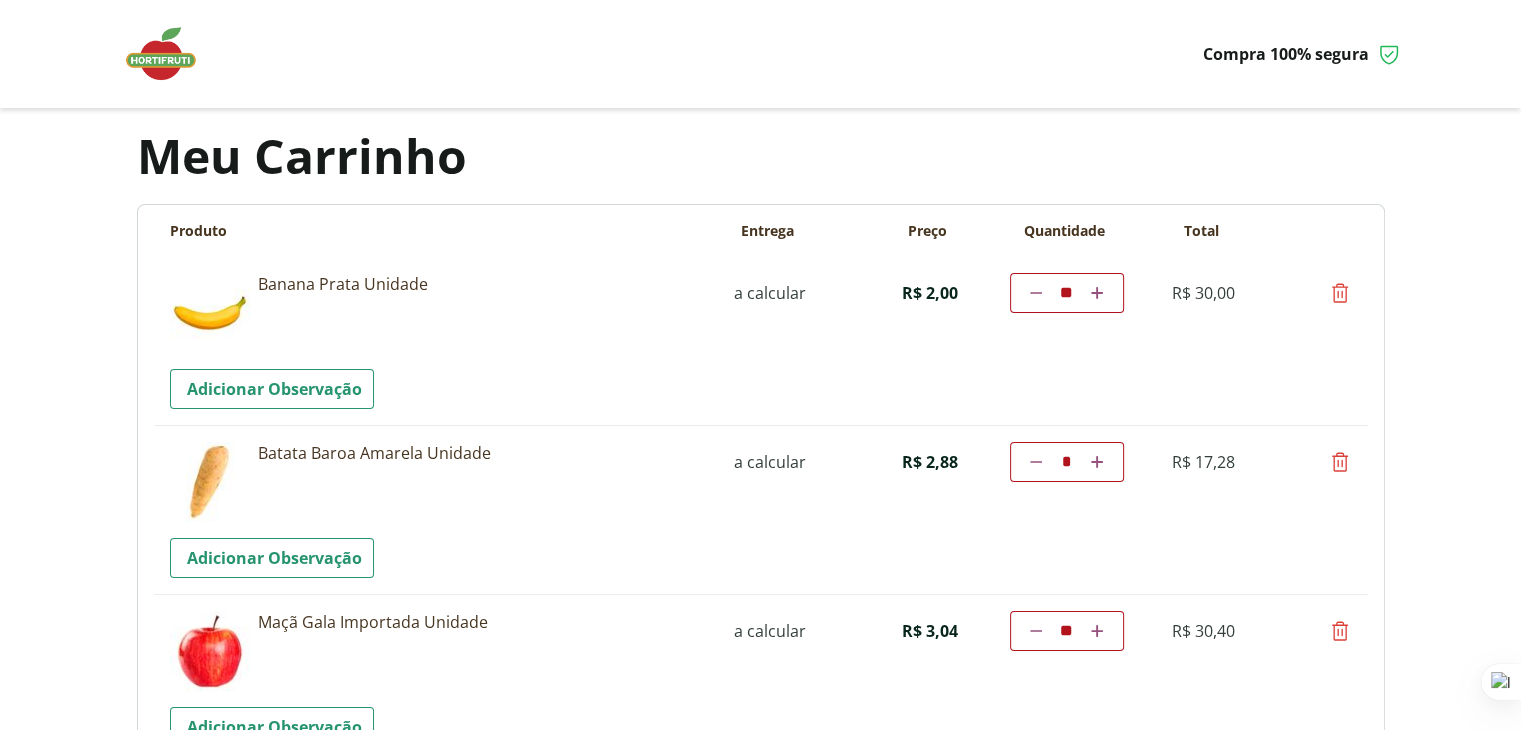 click at bounding box center (1340, 462) 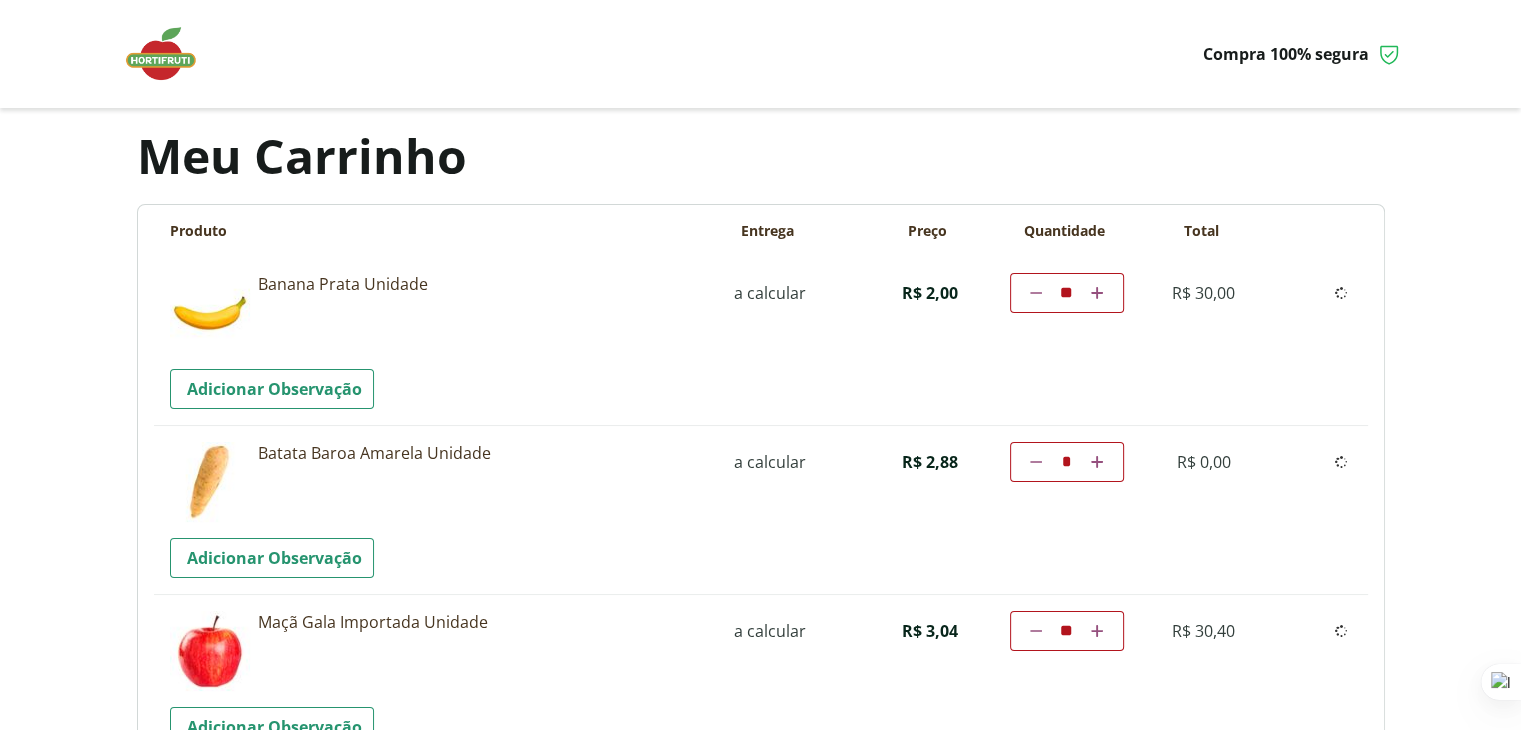 type on "*" 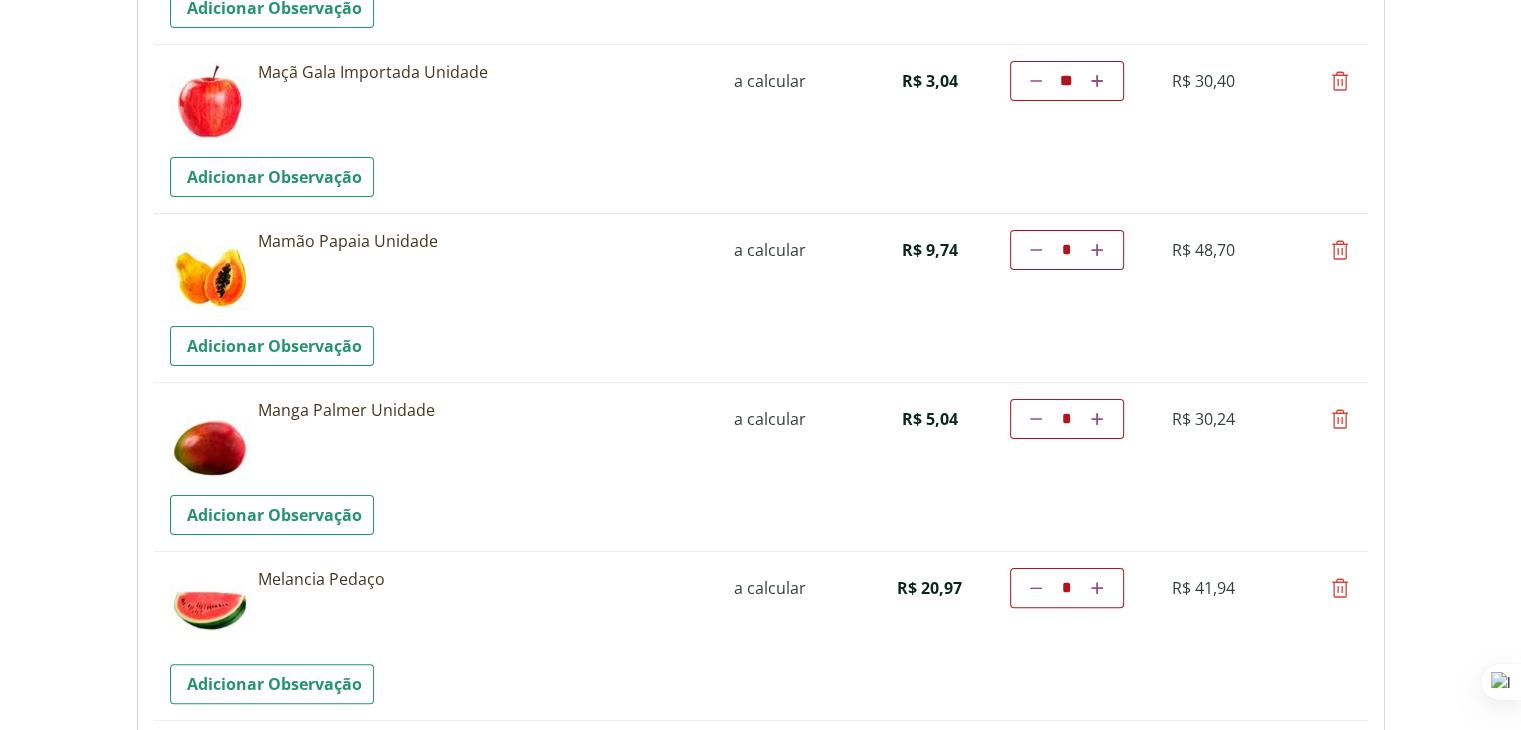 scroll, scrollTop: 391, scrollLeft: 0, axis: vertical 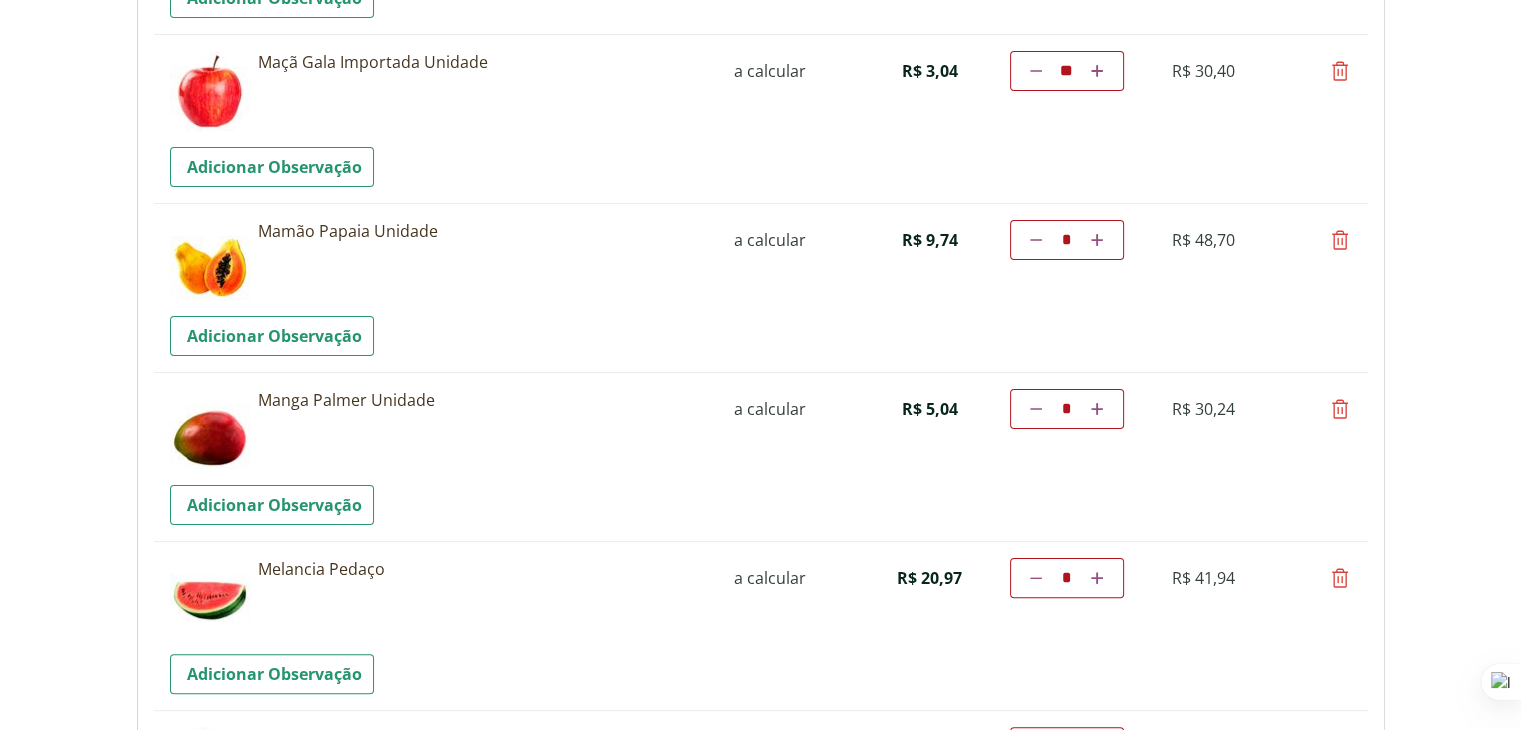 click at bounding box center (1340, 240) 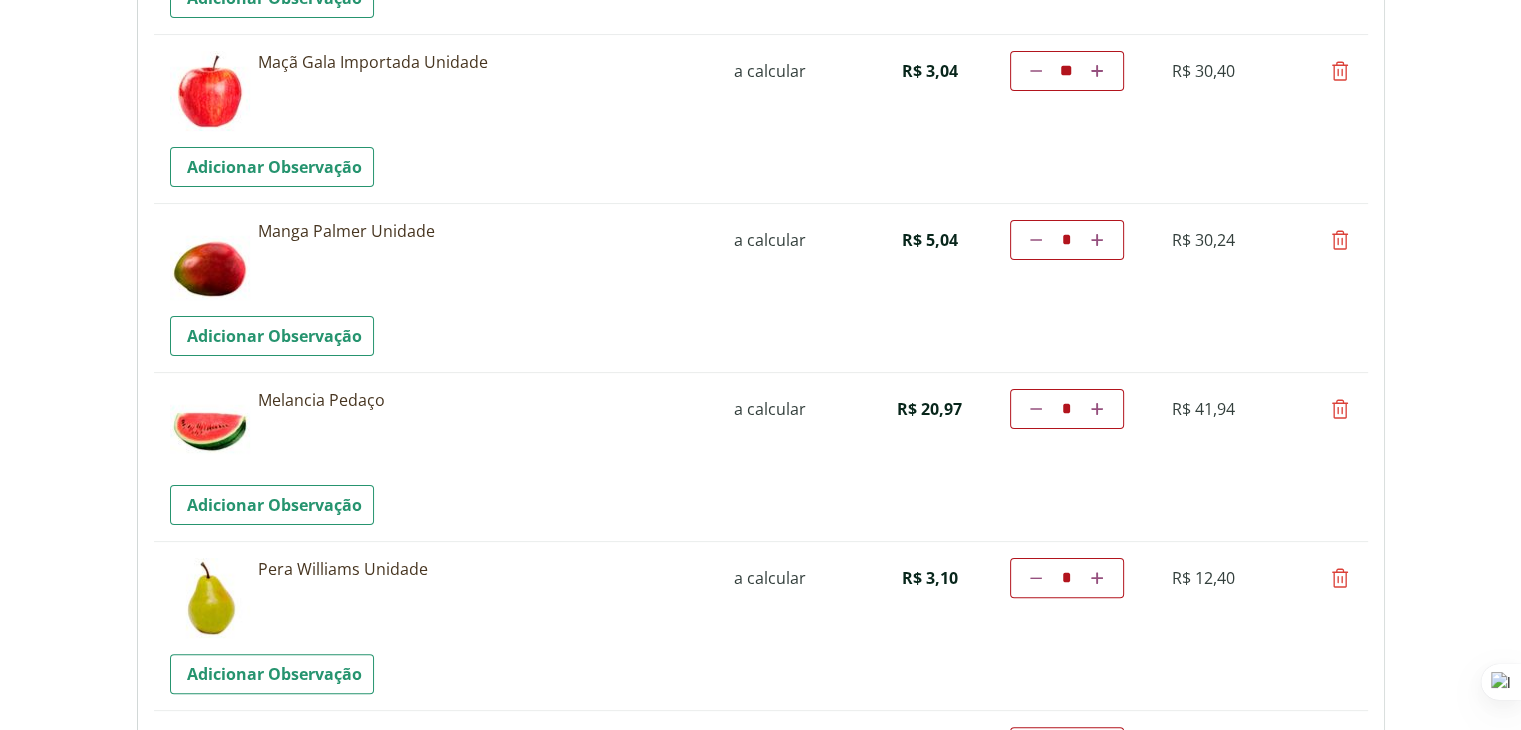 drag, startPoint x: 1070, startPoint y: 575, endPoint x: 1053, endPoint y: 574, distance: 17.029387 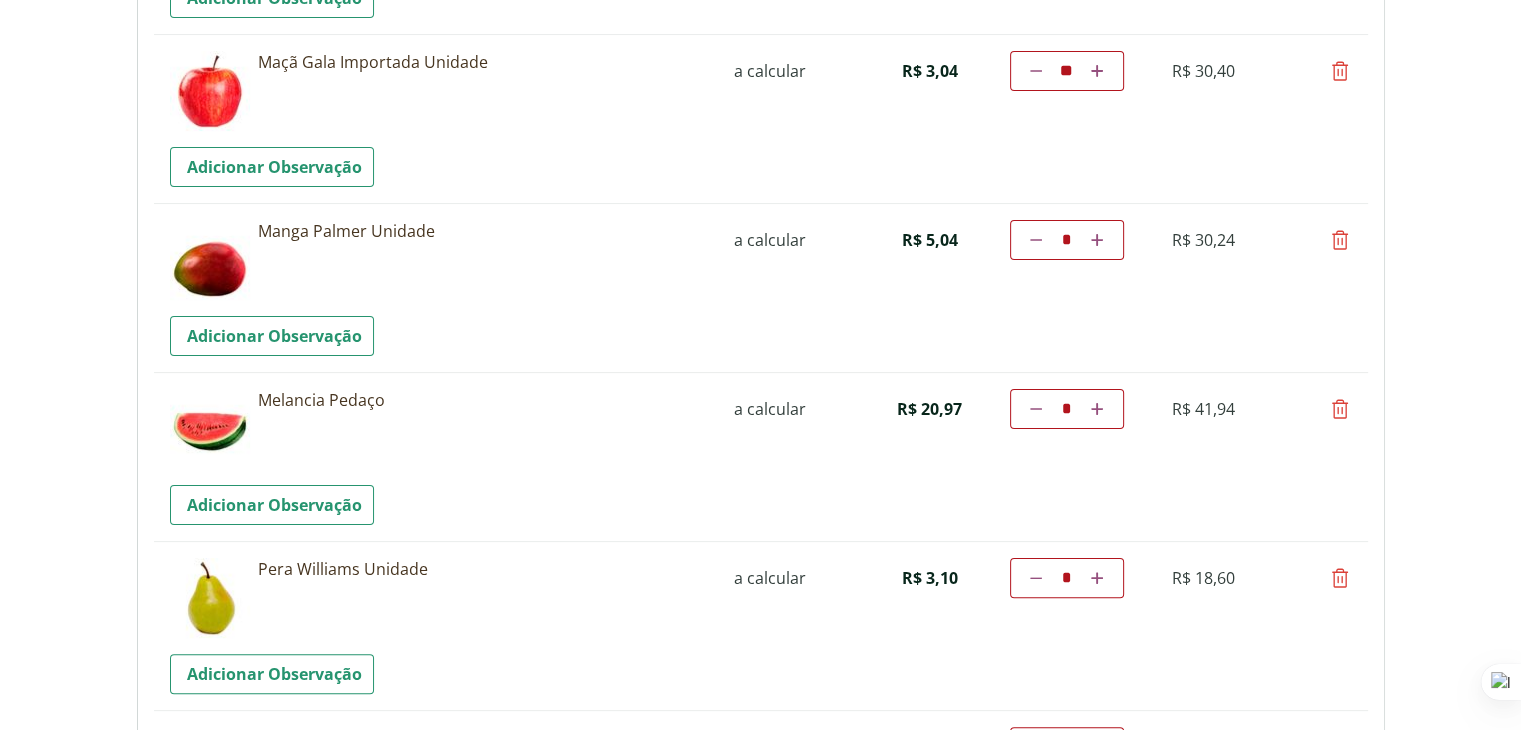 scroll, scrollTop: 0, scrollLeft: 0, axis: both 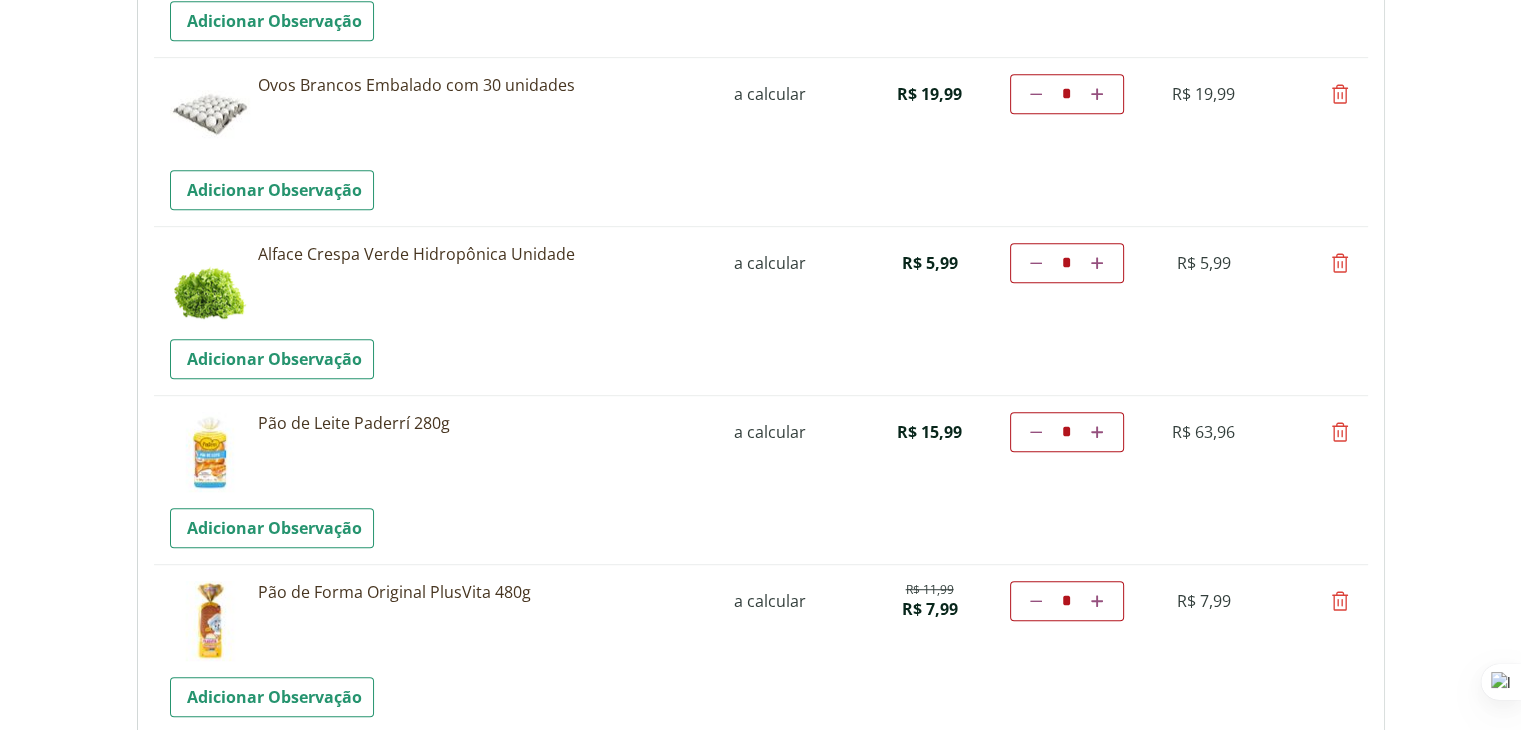 click at bounding box center (1340, 94) 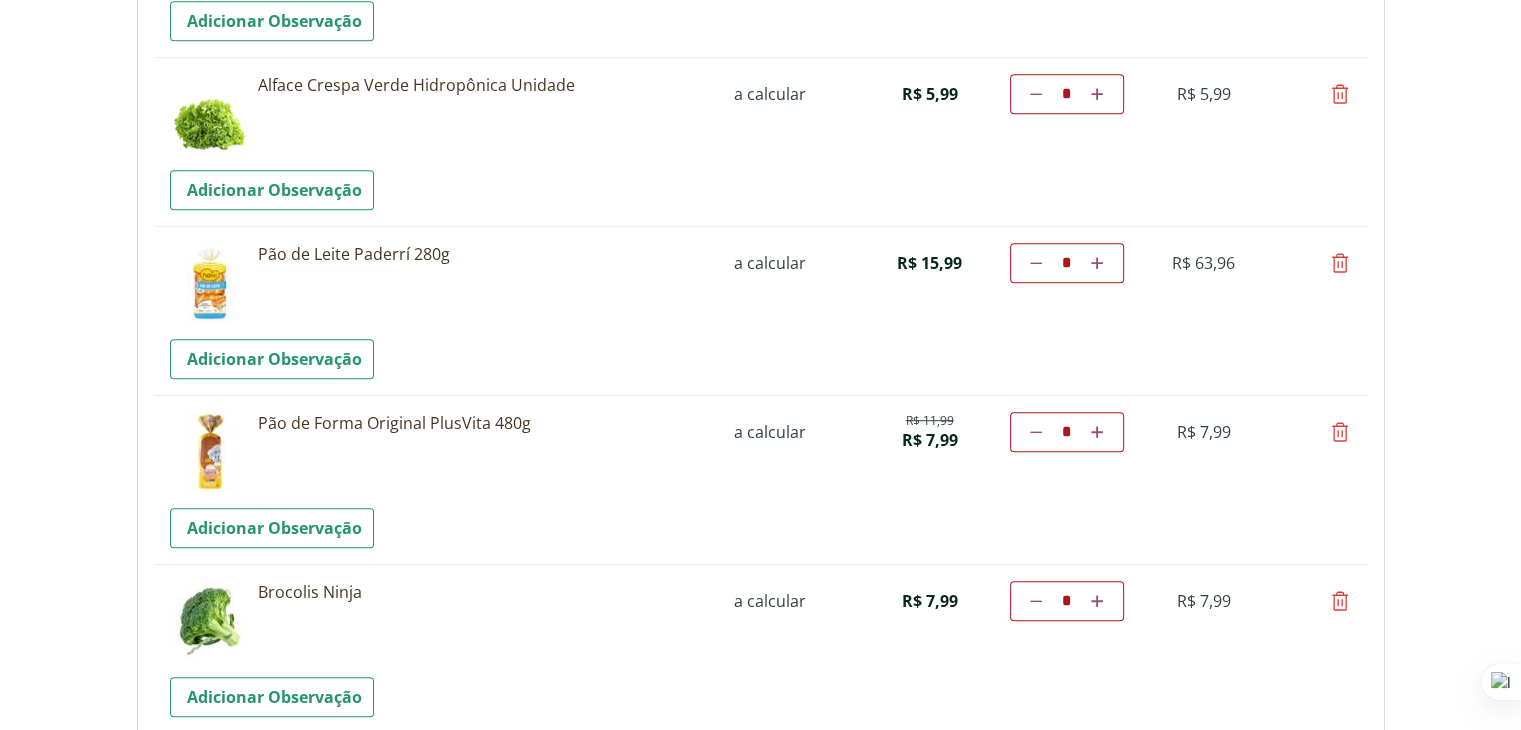 click at bounding box center [1340, 263] 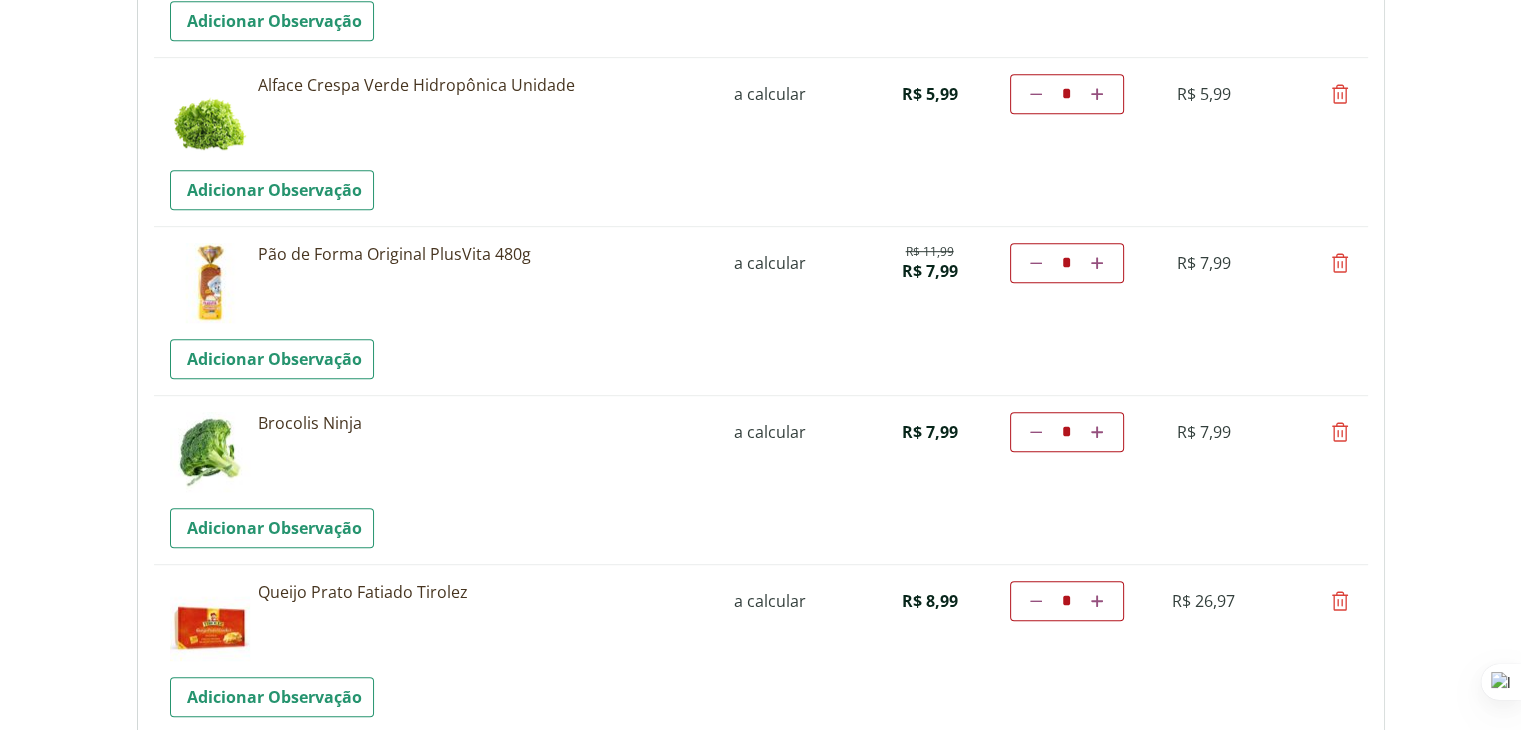 click at bounding box center [1340, 263] 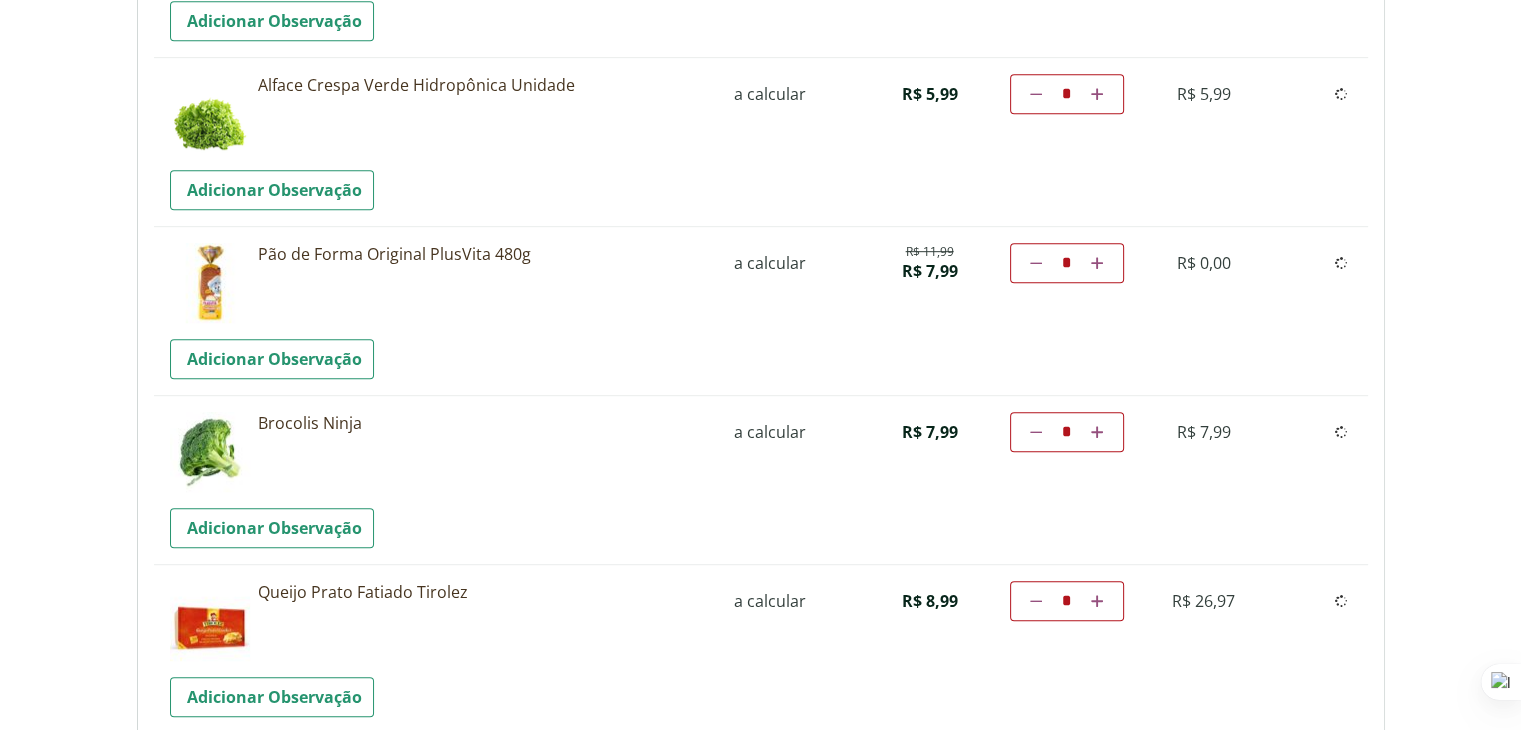 type on "*" 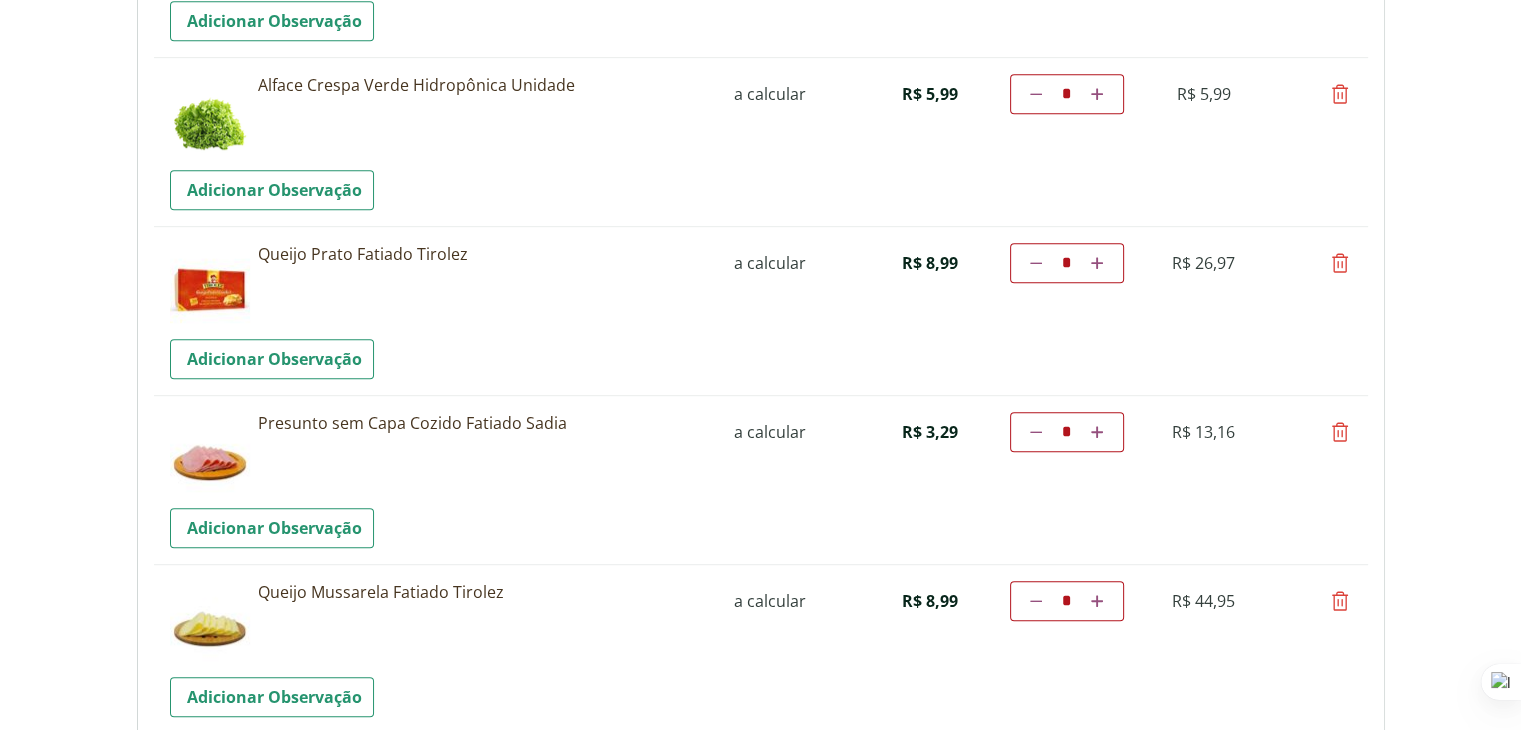 click at bounding box center (1340, 263) 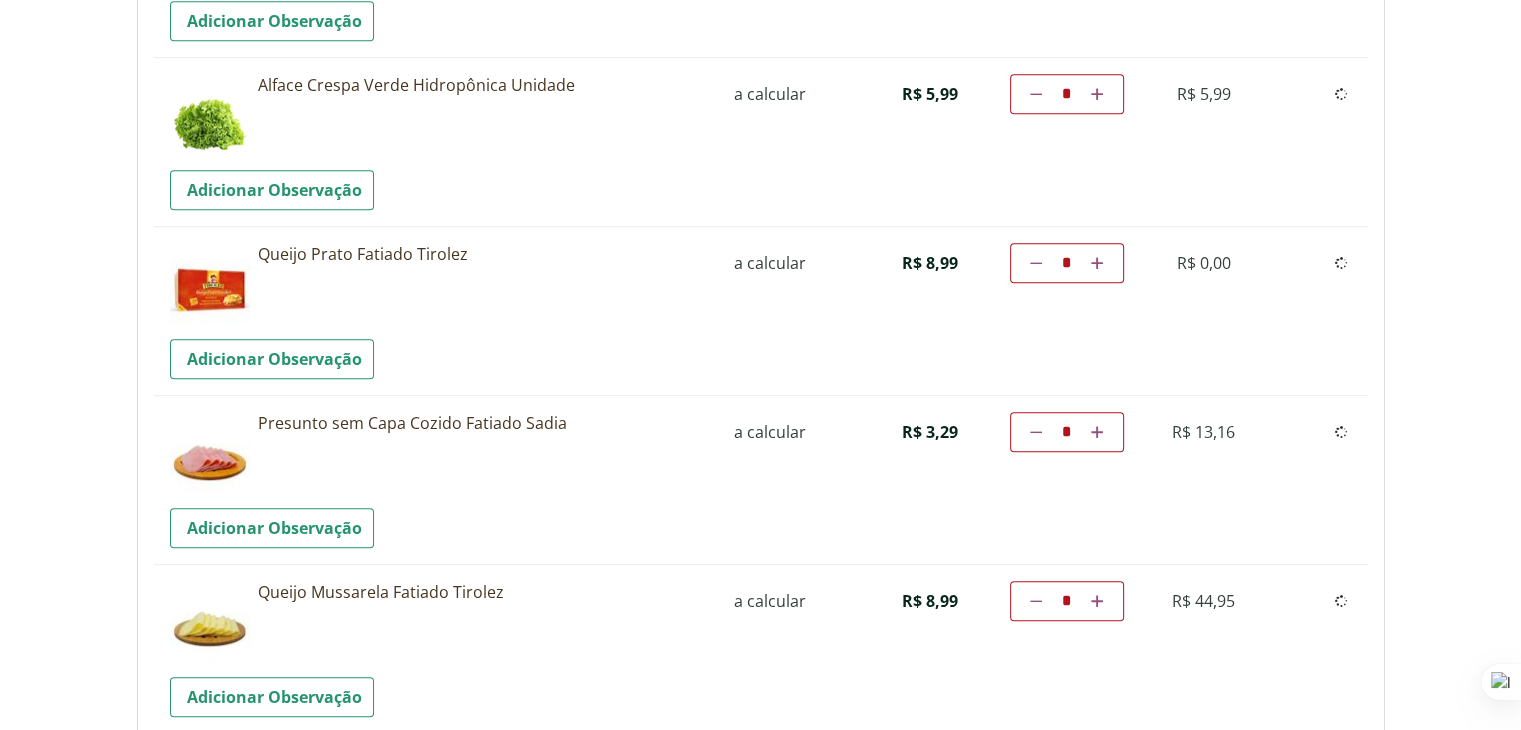 type on "*" 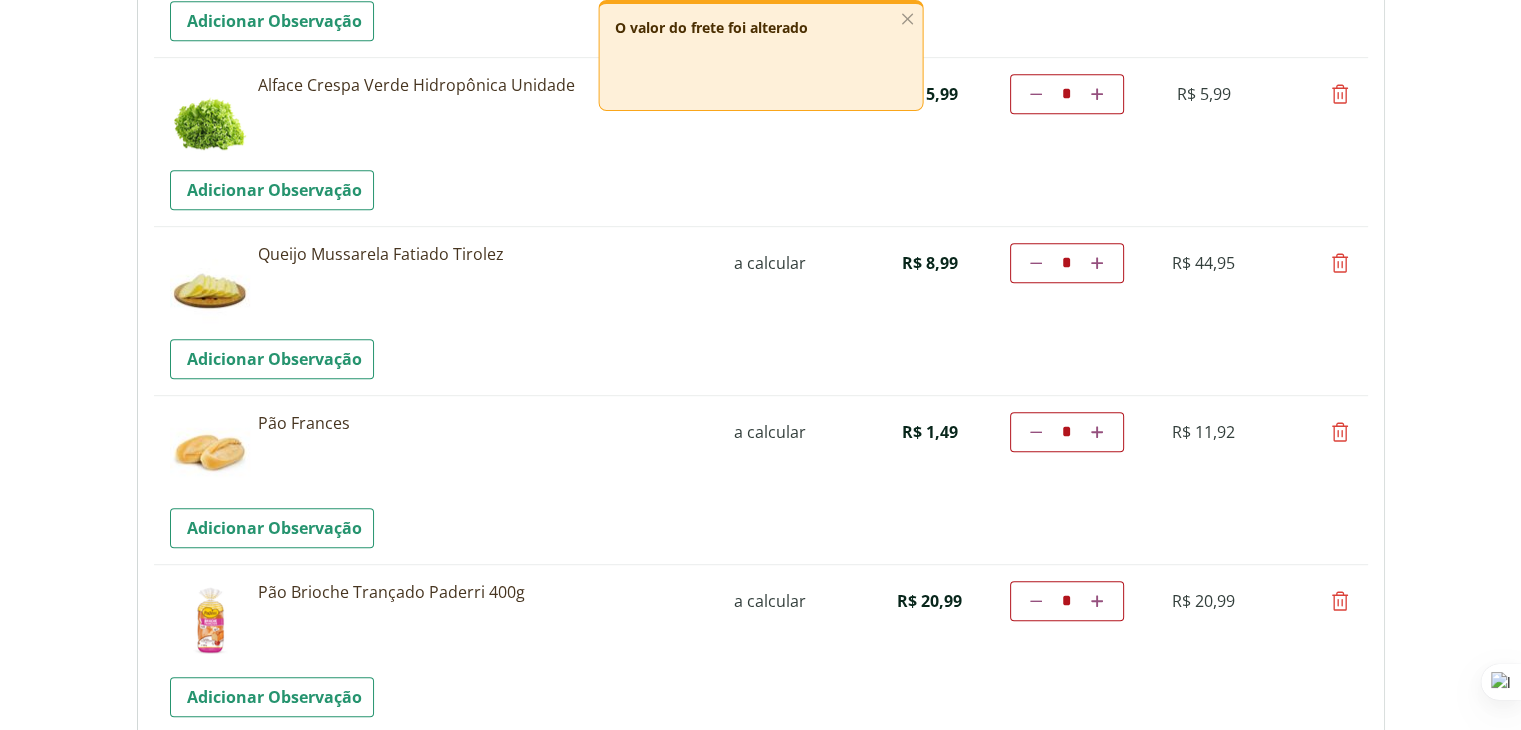 click at bounding box center [1340, 263] 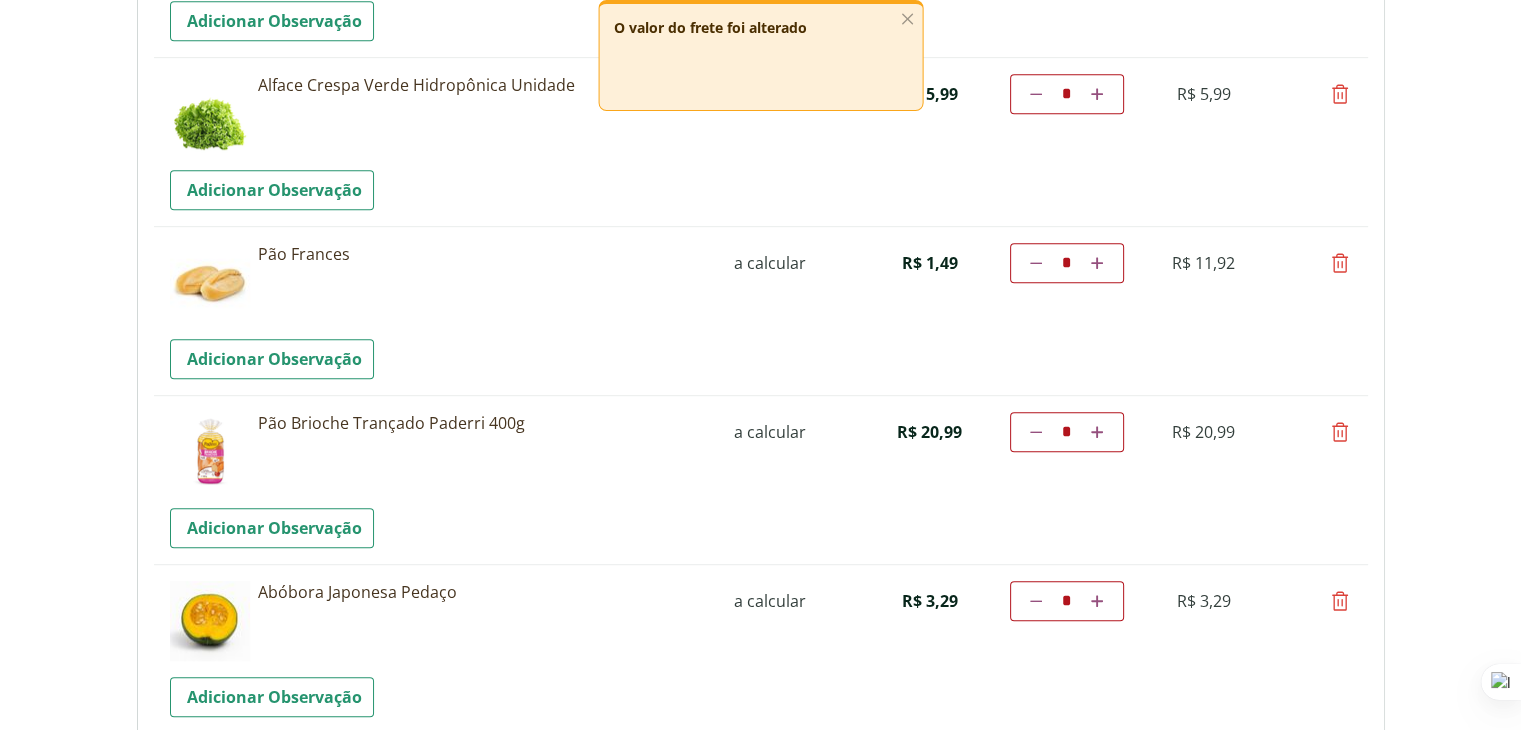 click at bounding box center [1340, 432] 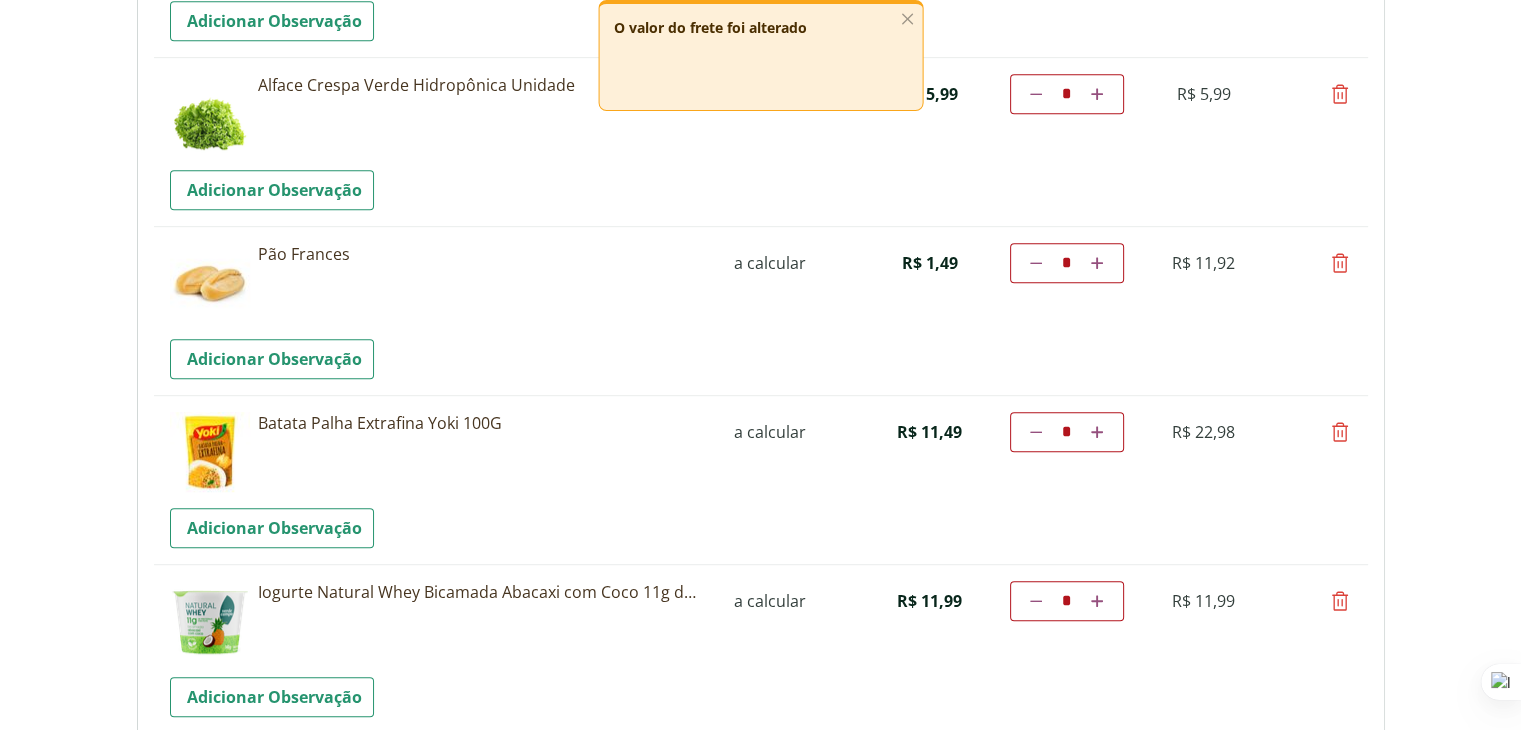 click at bounding box center (1340, 432) 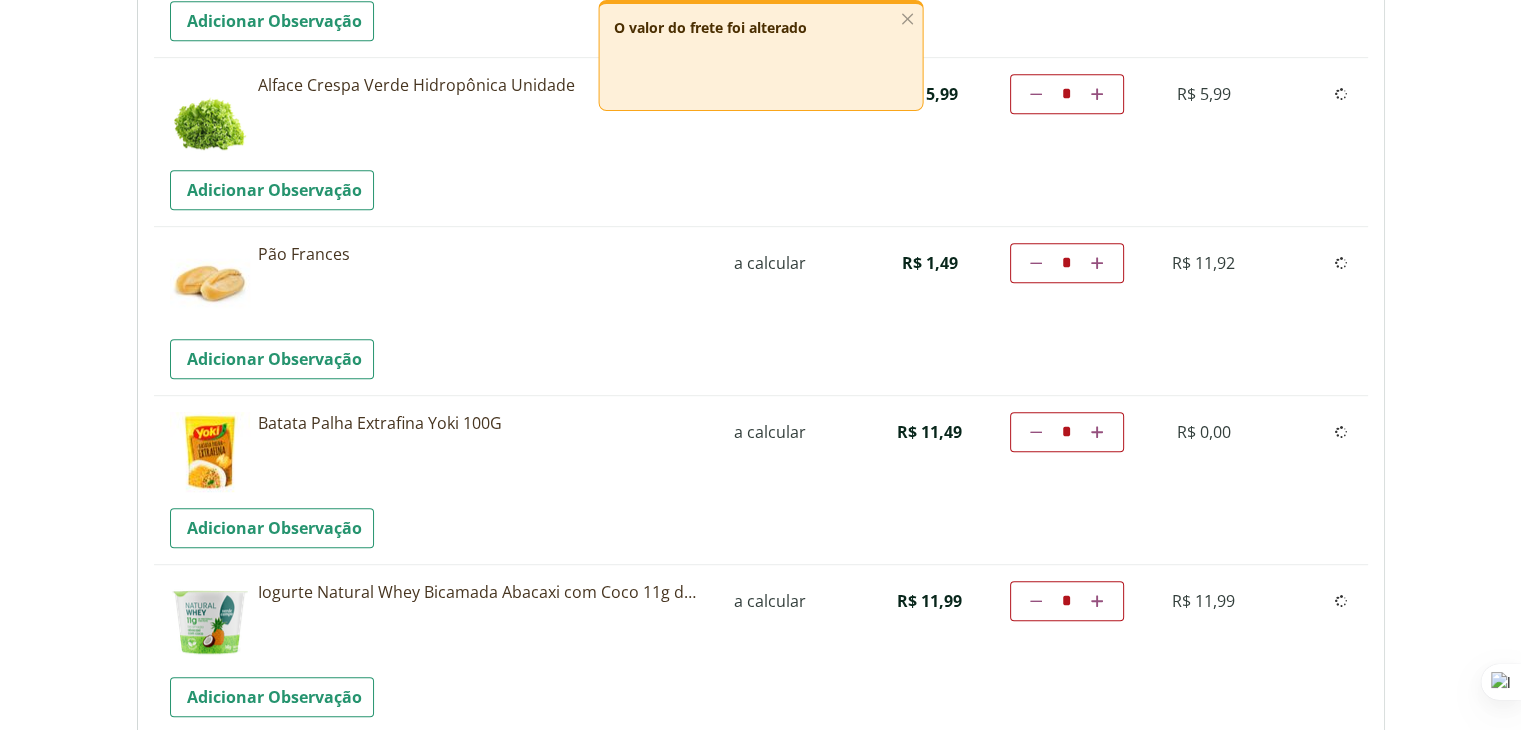 type on "*" 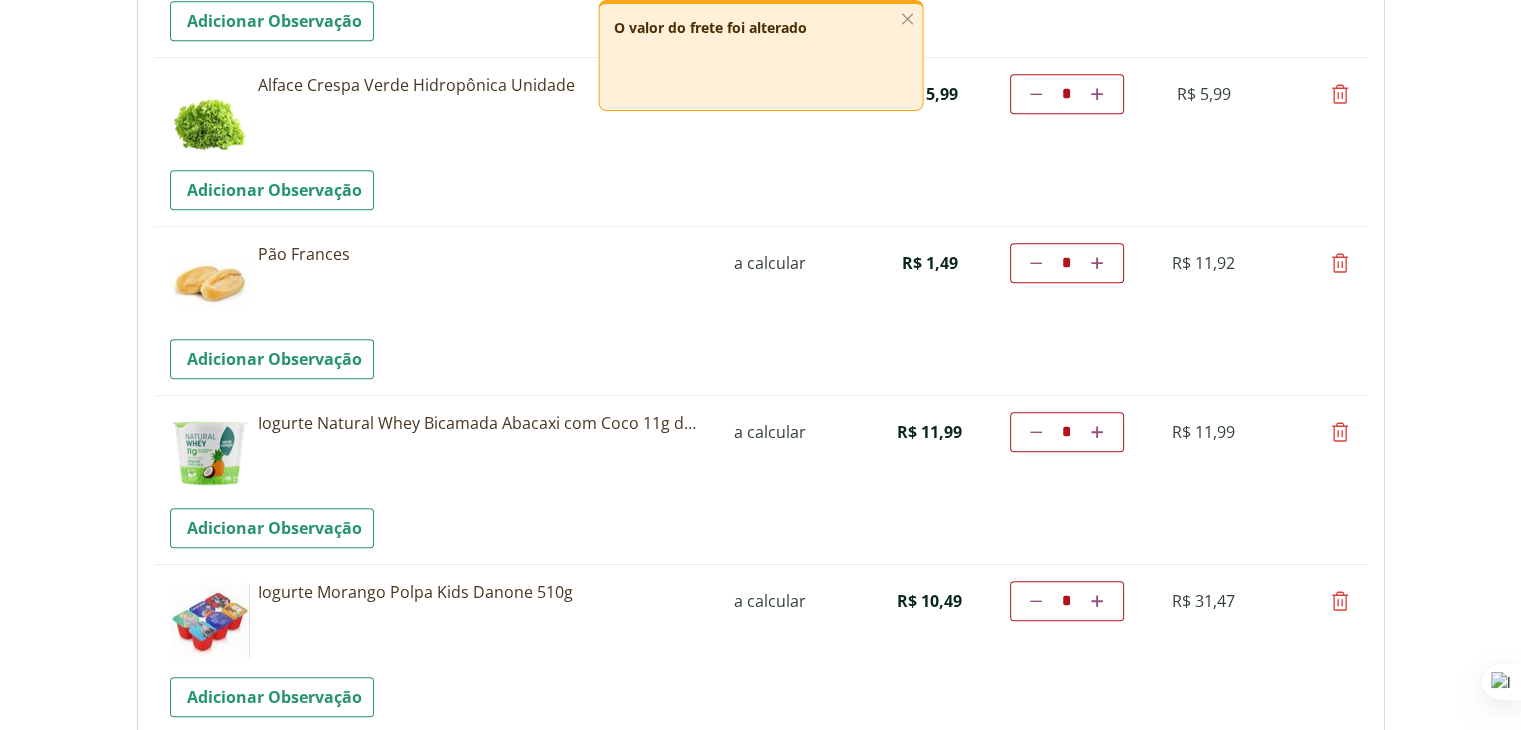 click at bounding box center [1097, 432] 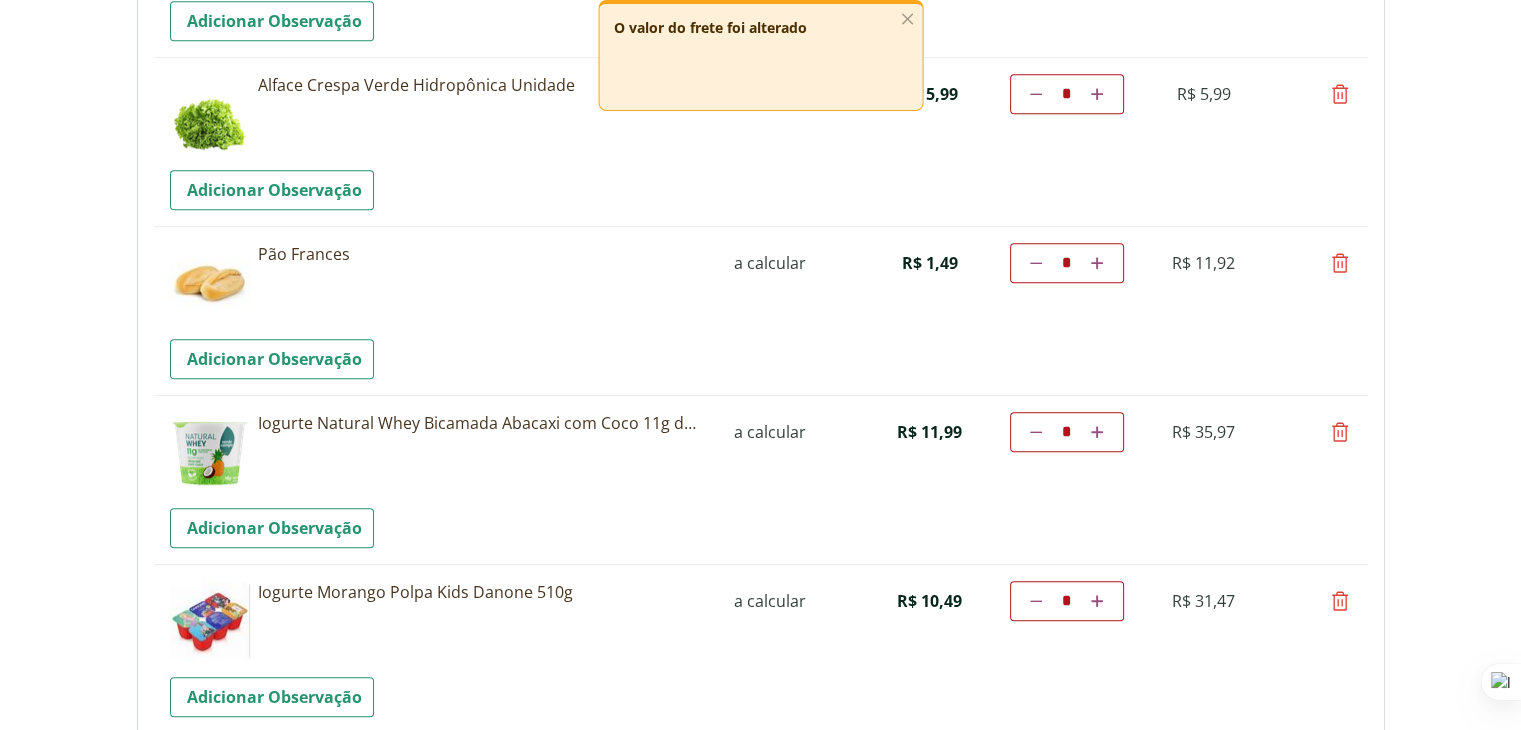 scroll, scrollTop: 0, scrollLeft: 0, axis: both 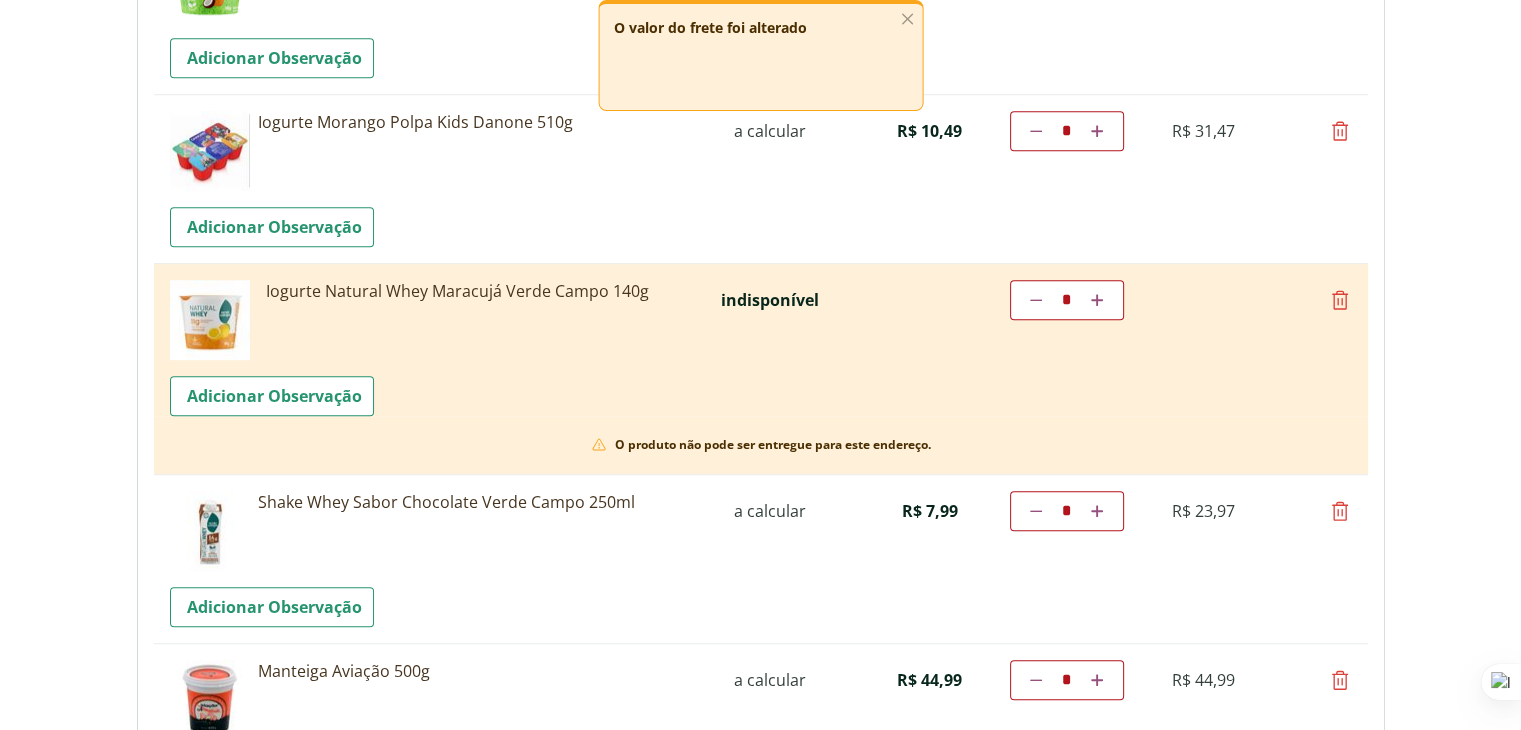click at bounding box center [1340, 300] 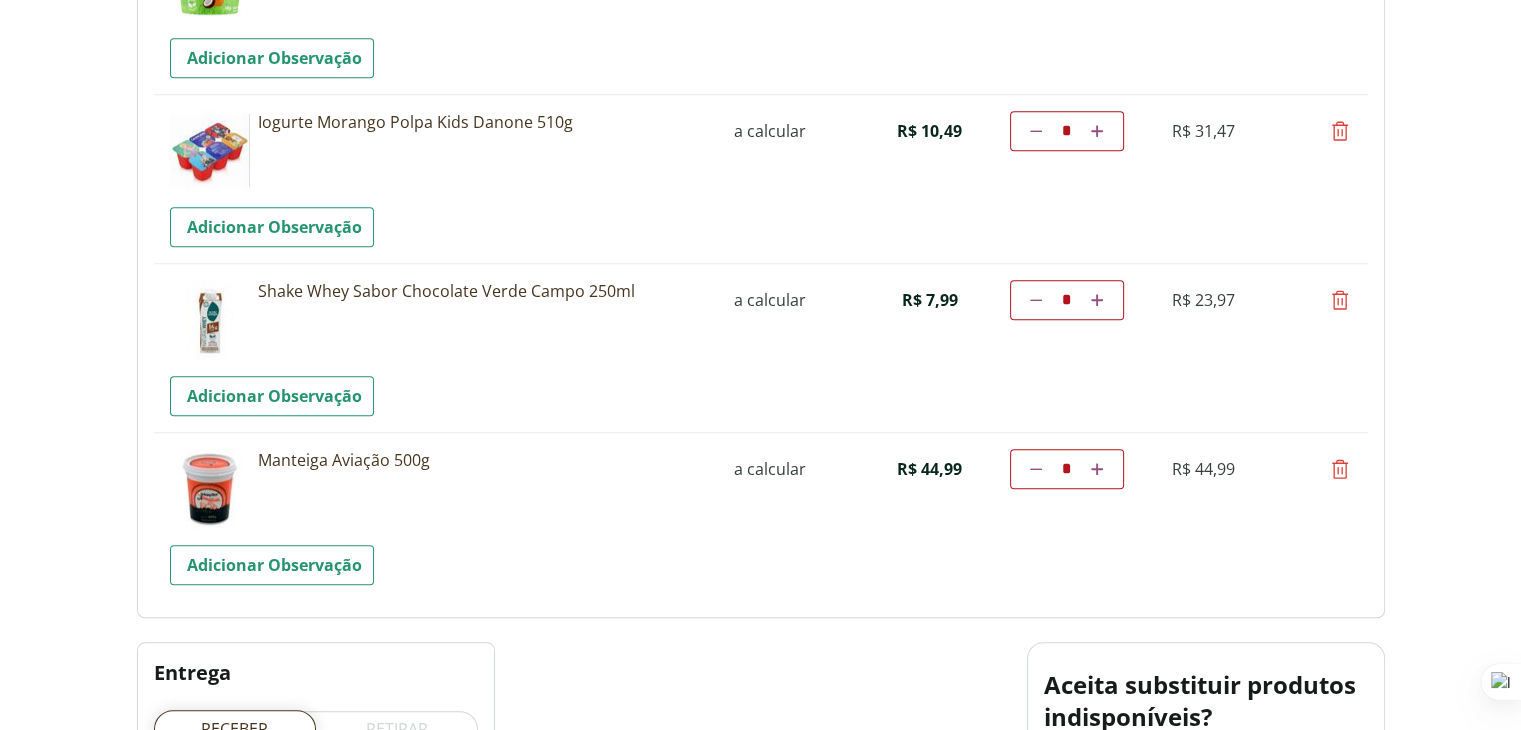 click at bounding box center (1340, 469) 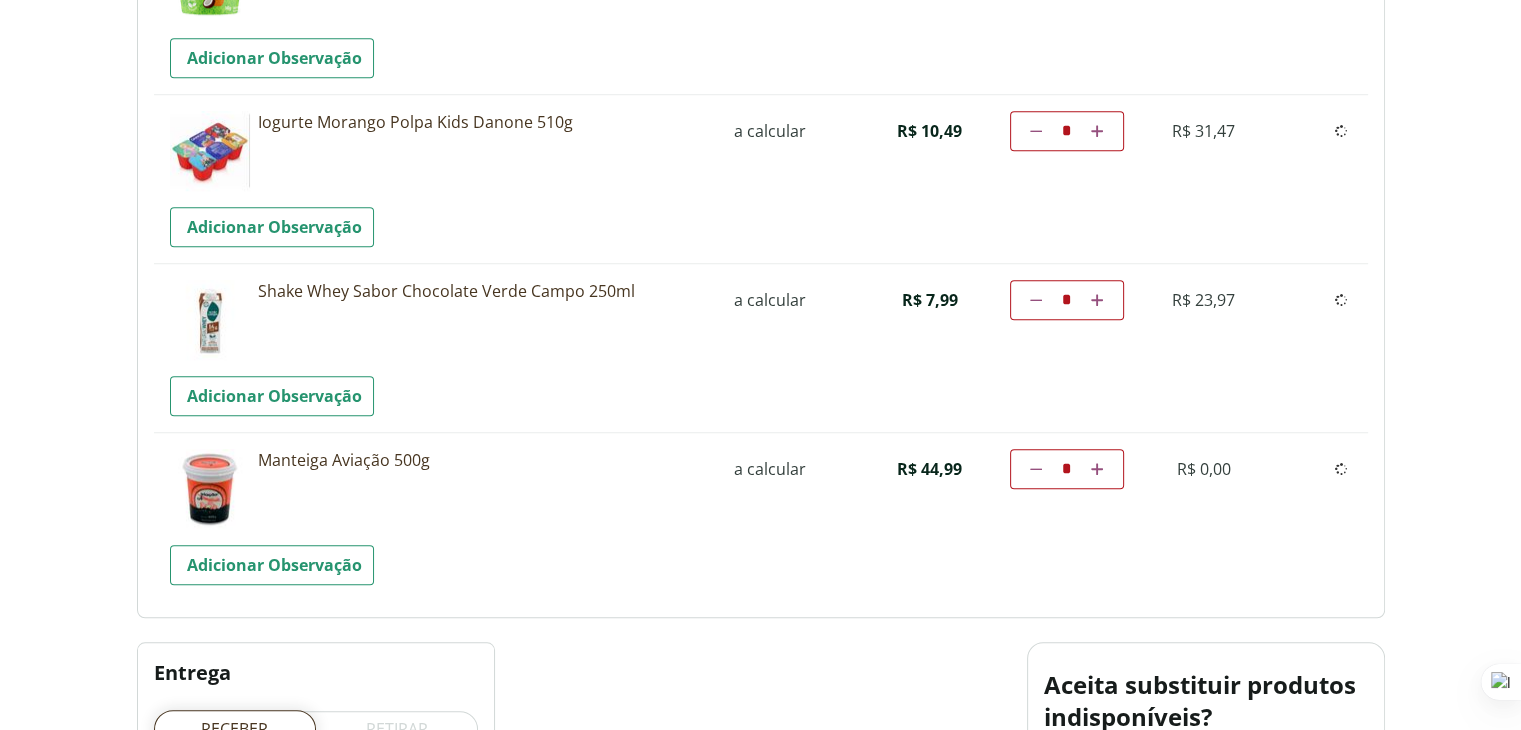 type on "*" 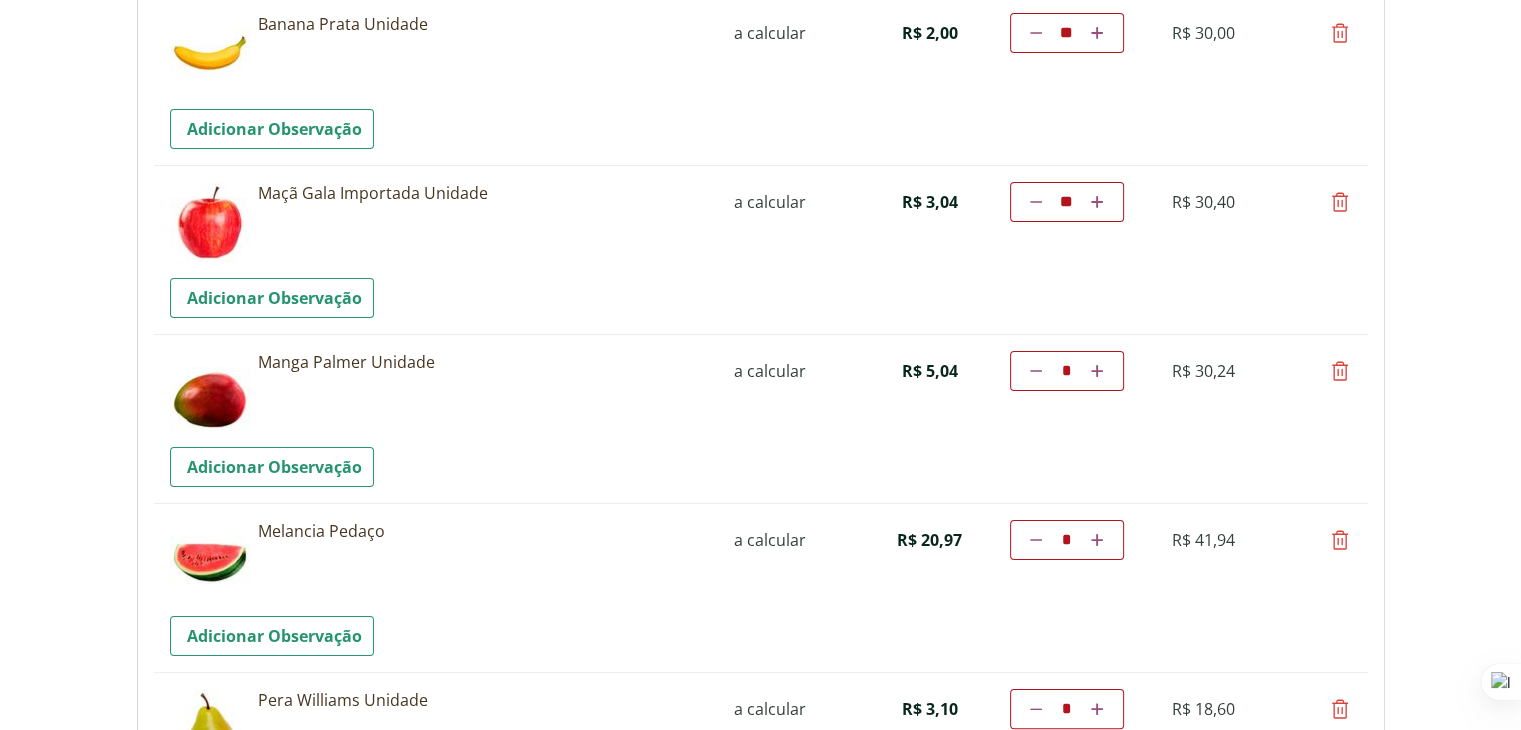 scroll, scrollTop: 0, scrollLeft: 0, axis: both 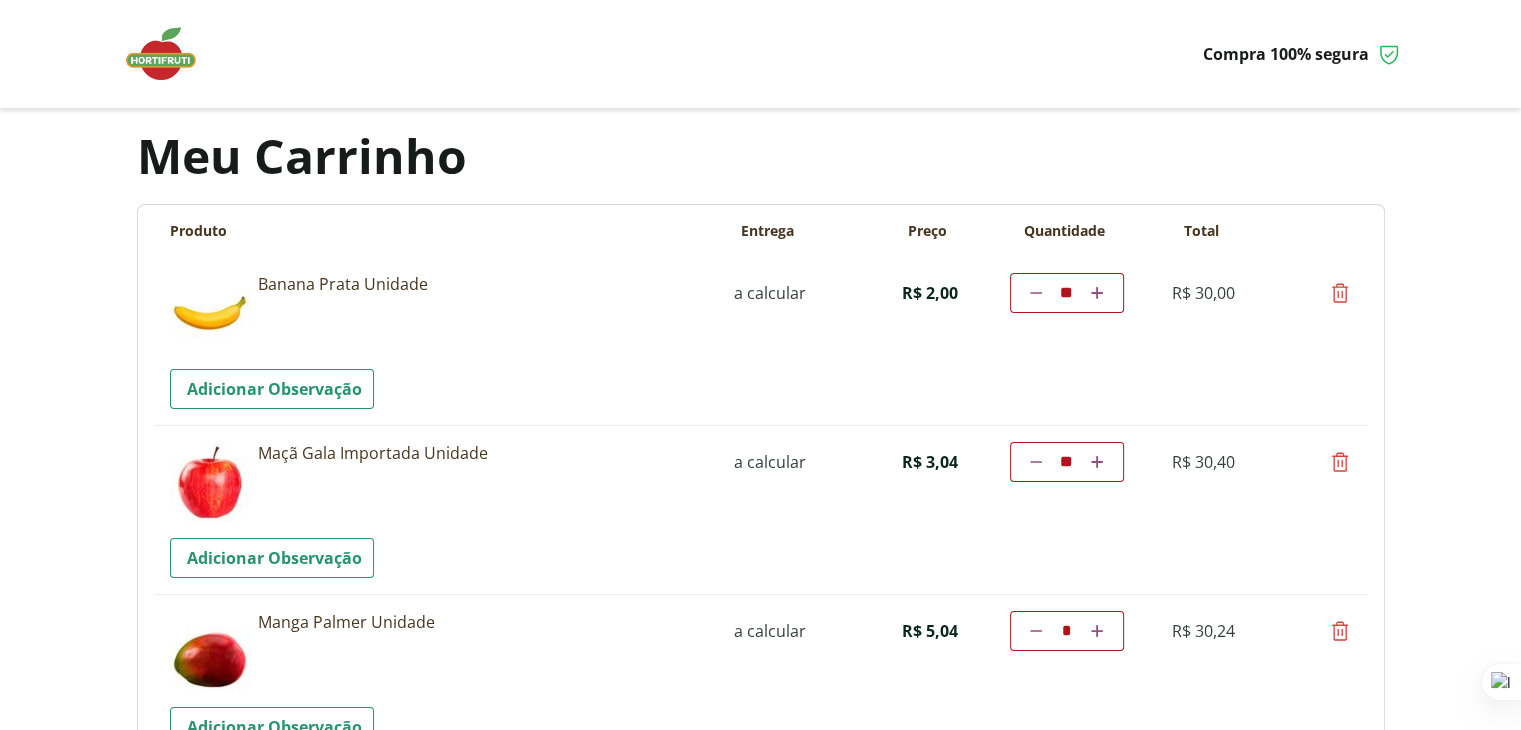 click at bounding box center (171, 54) 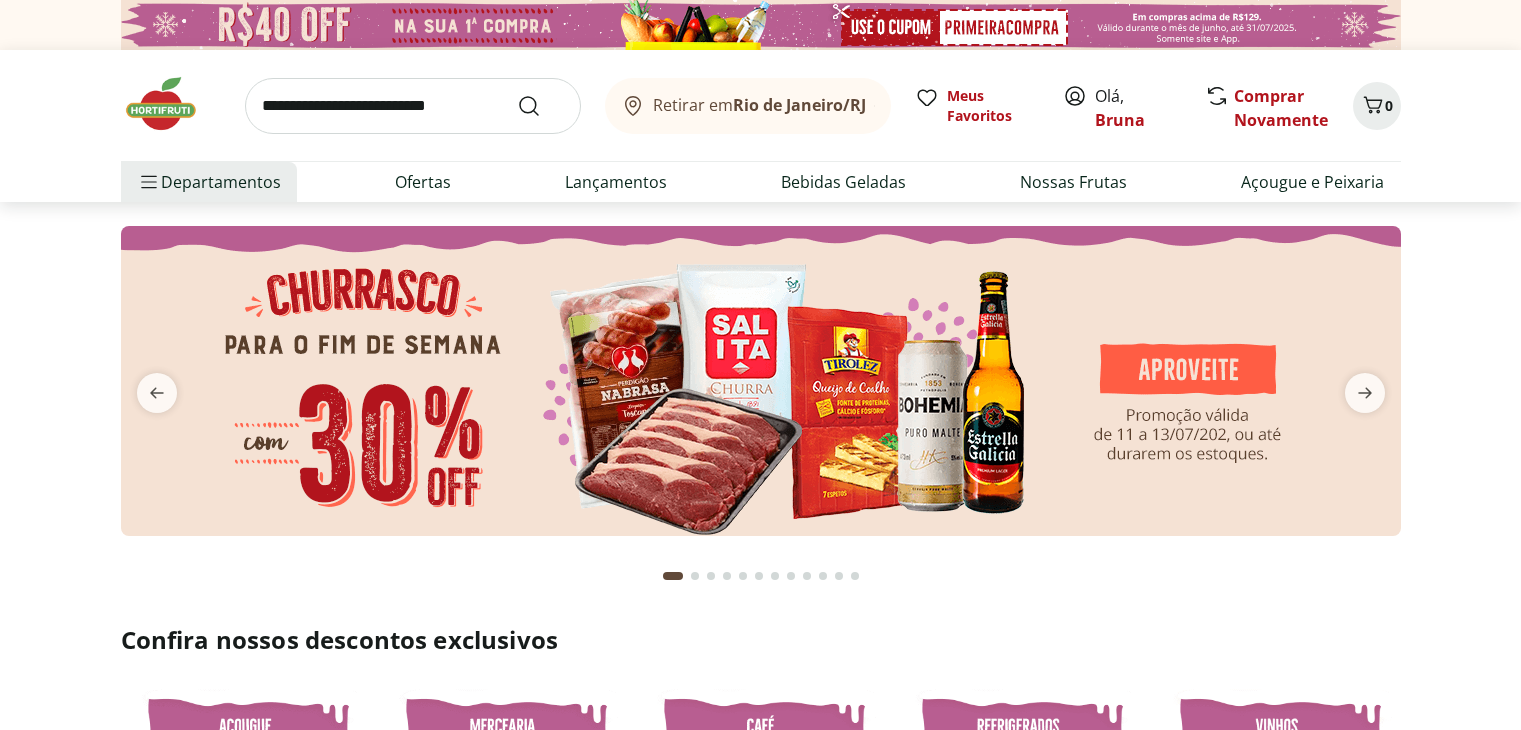 click at bounding box center (413, 106) 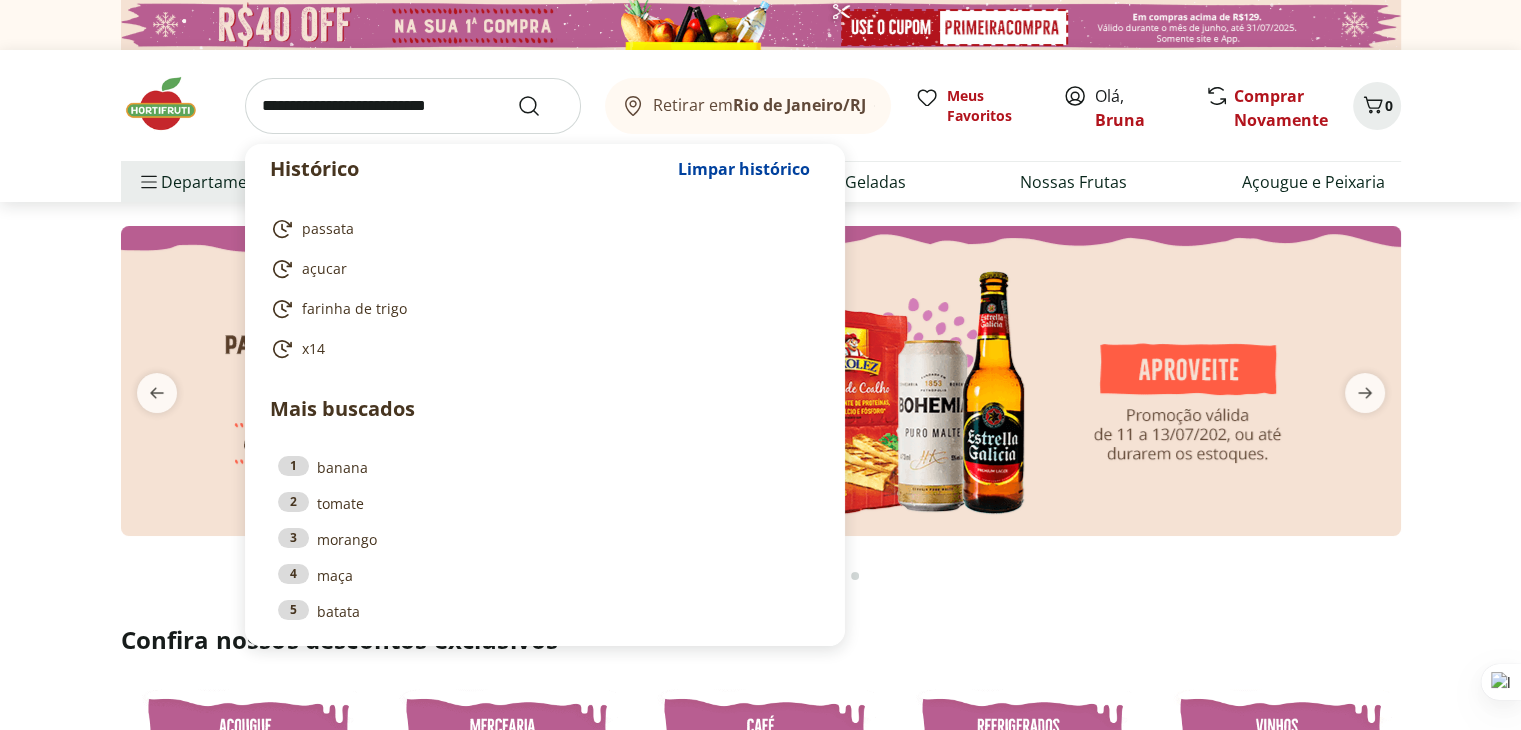 scroll, scrollTop: 0, scrollLeft: 0, axis: both 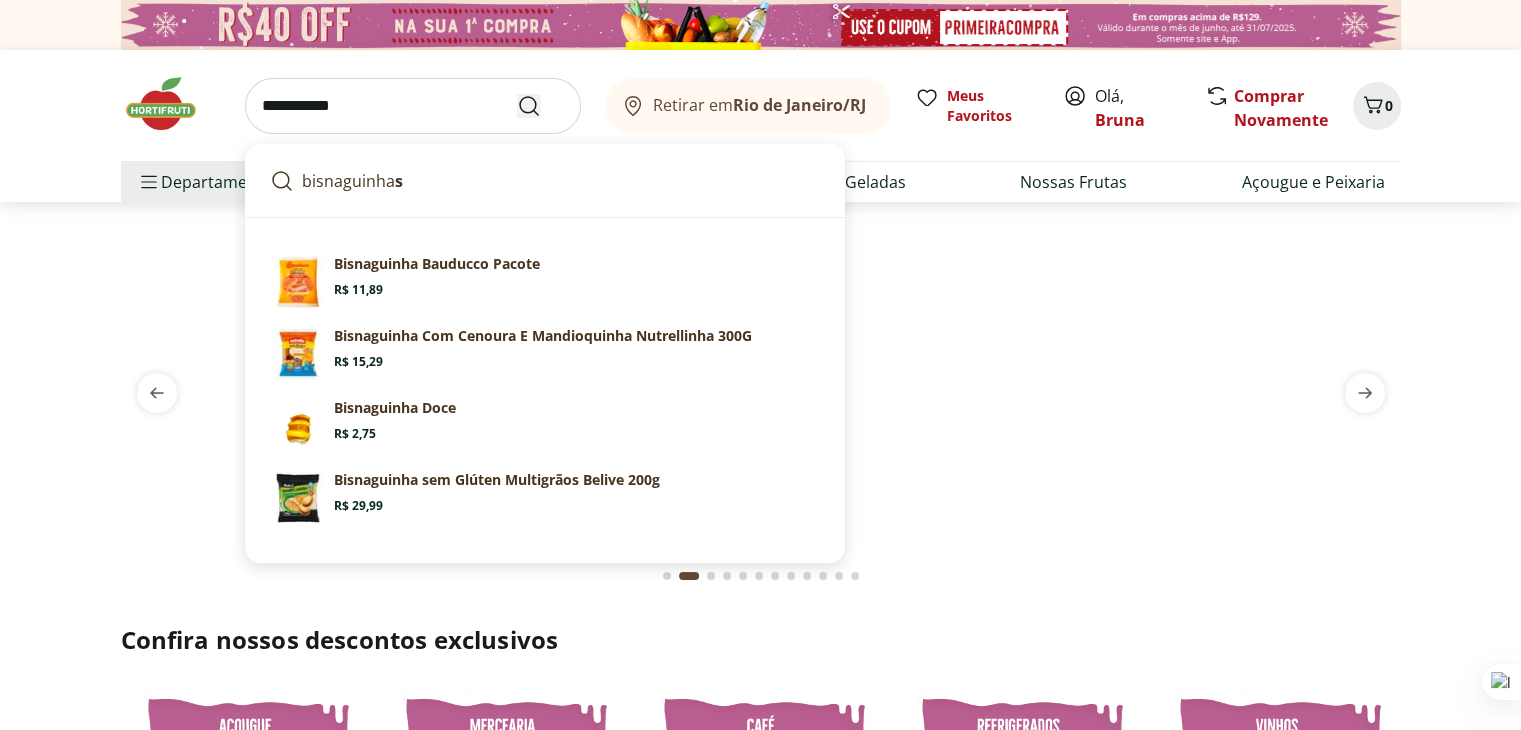 type on "**********" 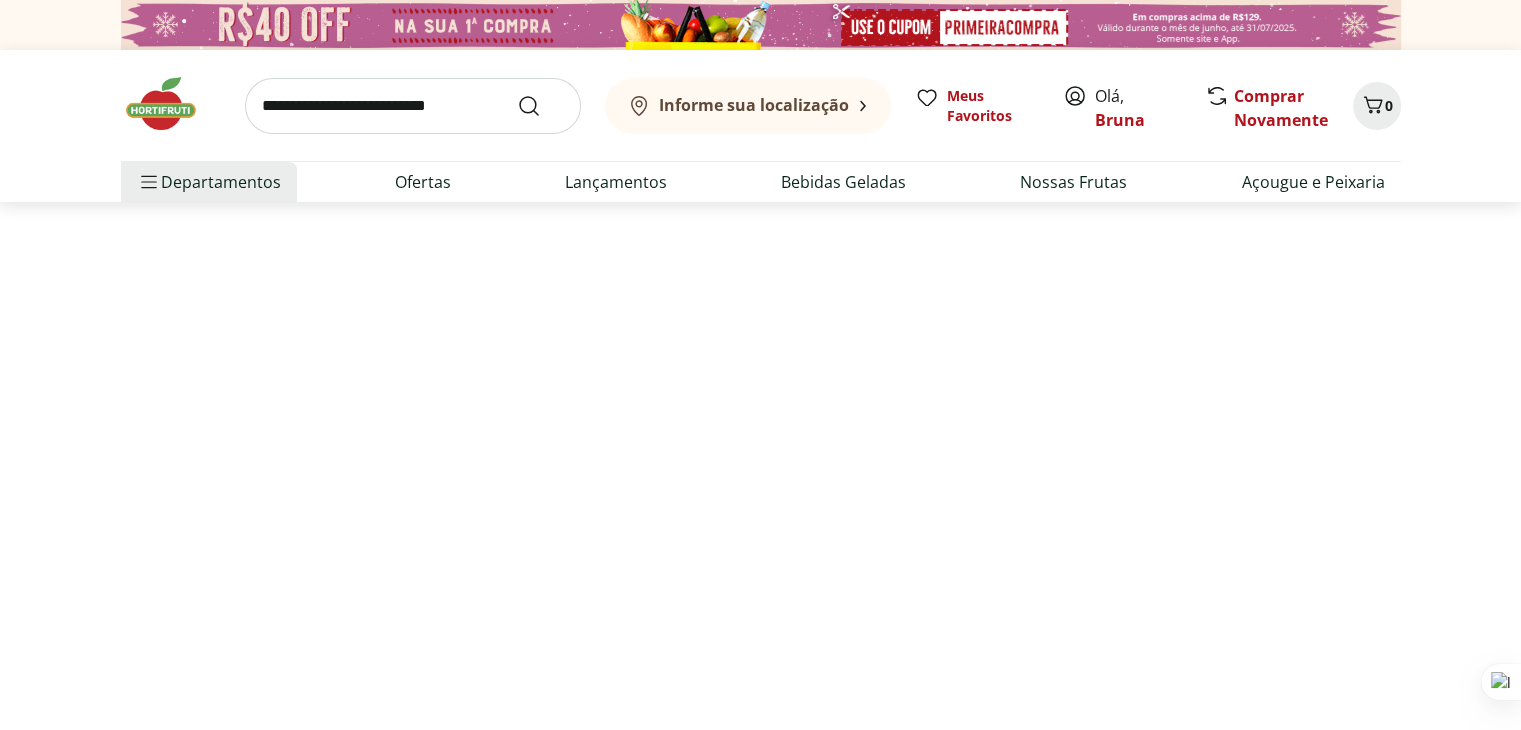 select on "**********" 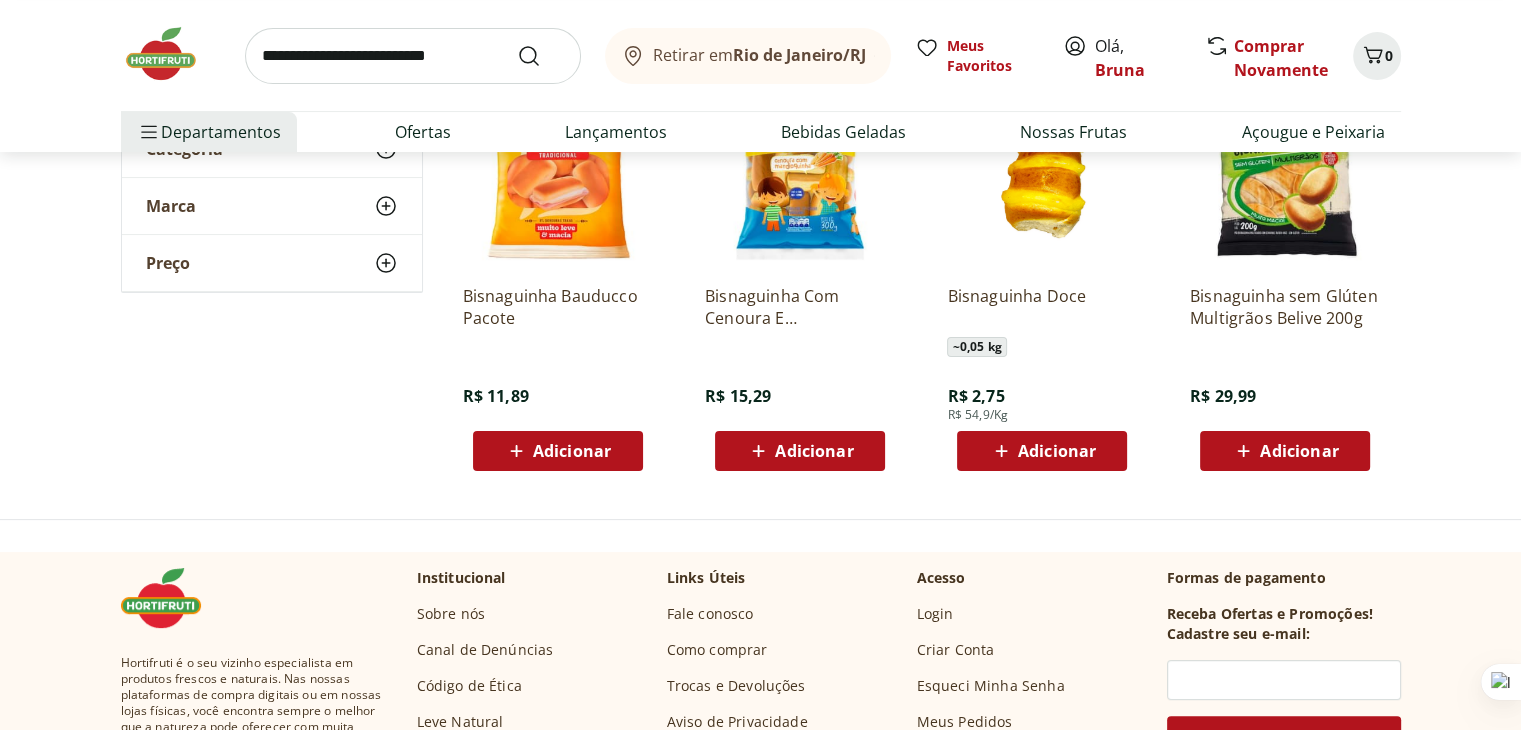 scroll, scrollTop: 128, scrollLeft: 0, axis: vertical 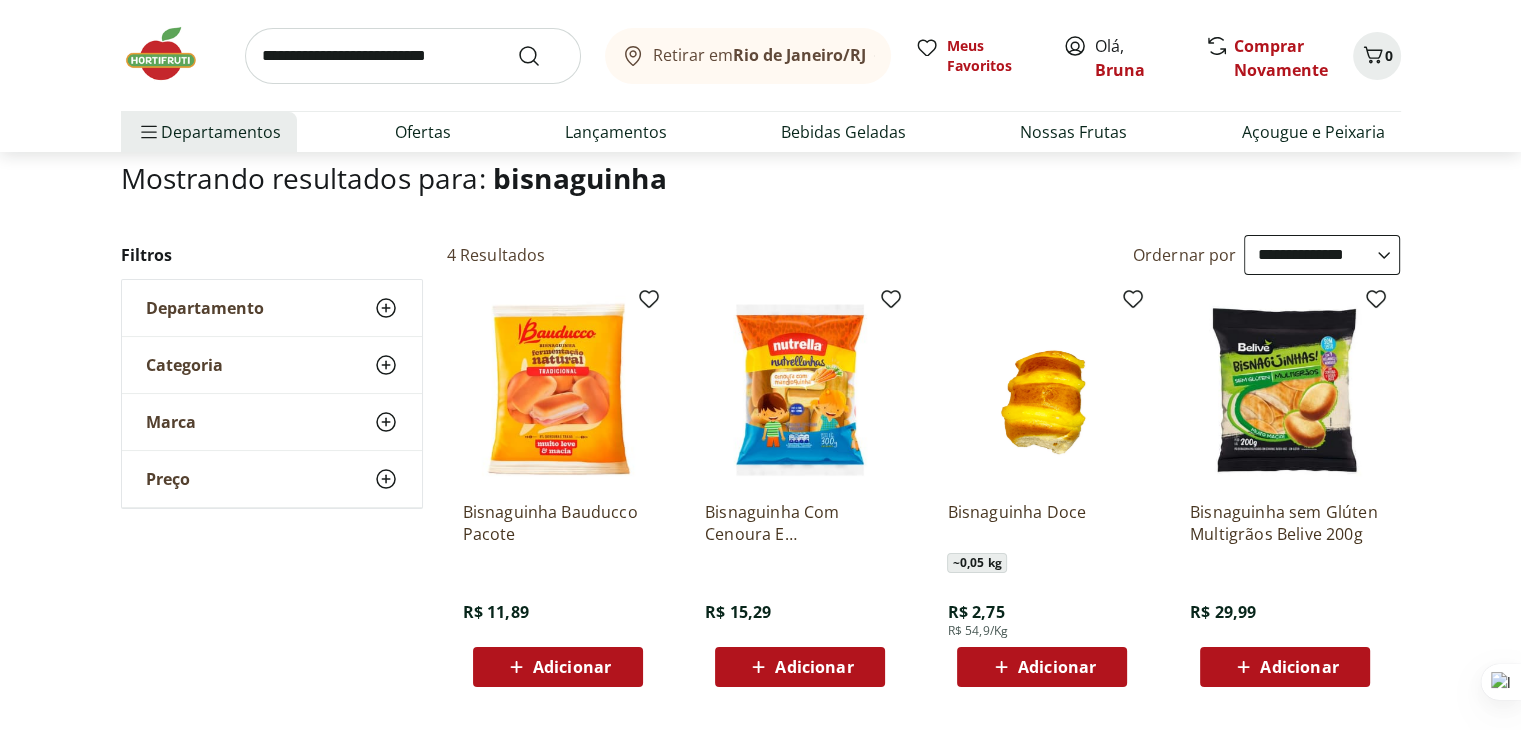 click at bounding box center (413, 56) 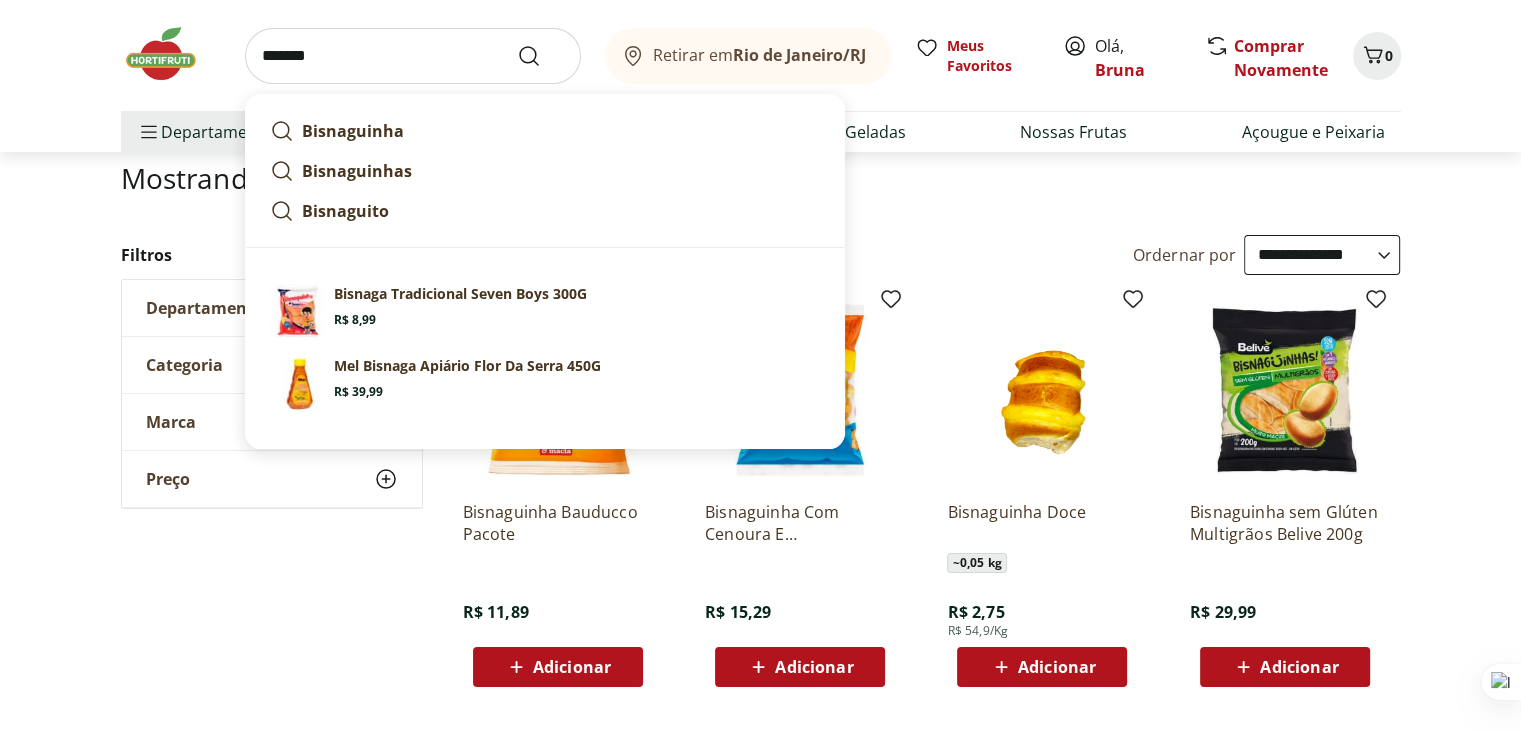type on "*******" 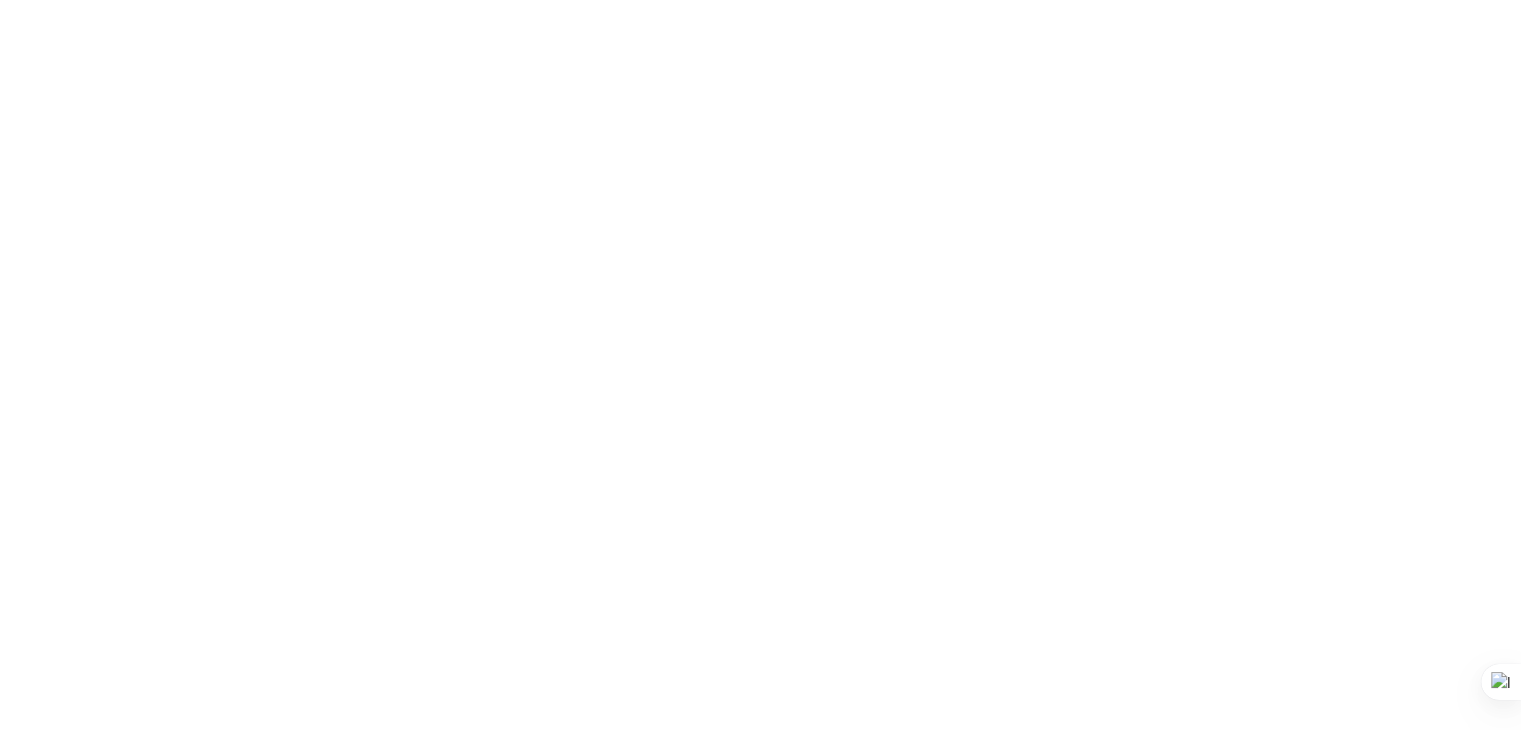 scroll, scrollTop: 0, scrollLeft: 0, axis: both 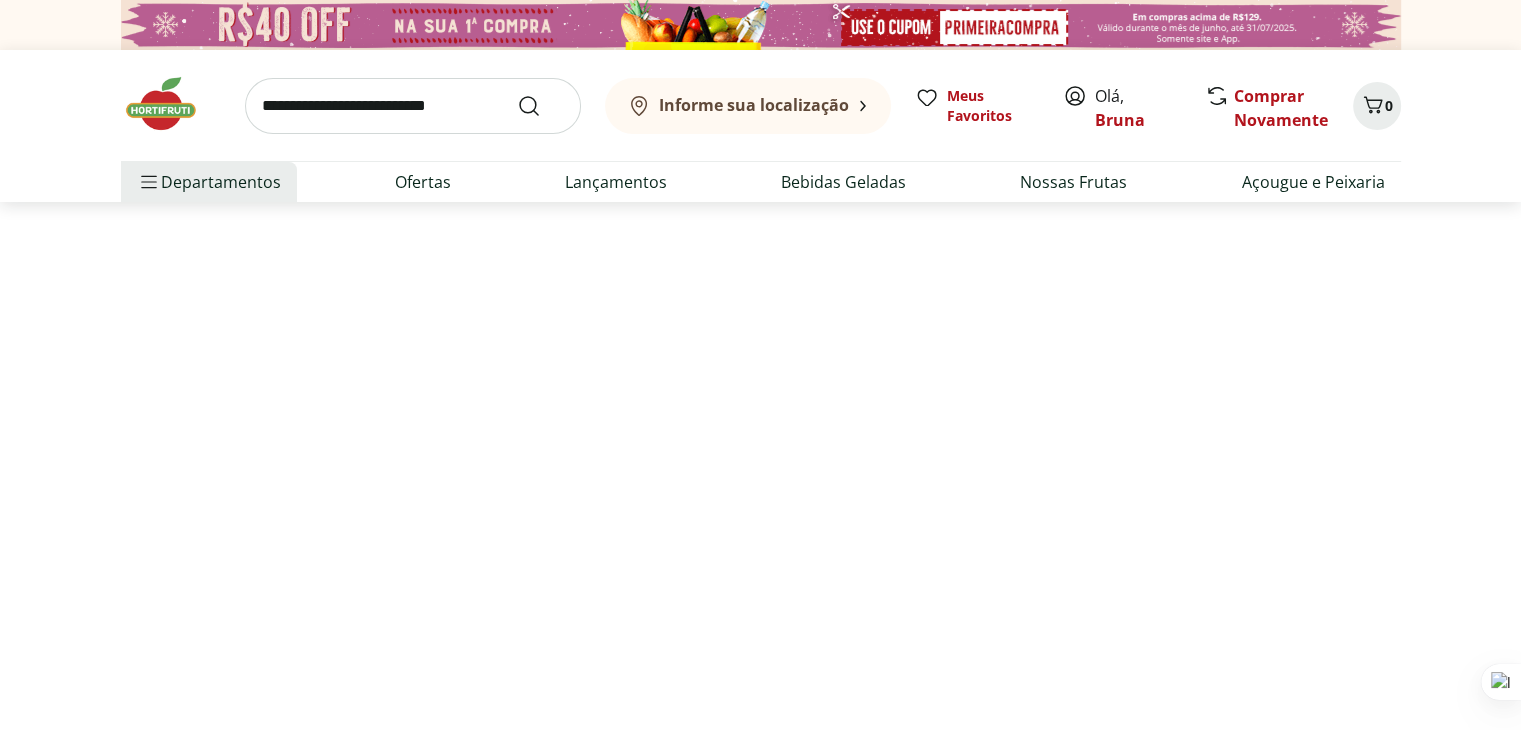 select on "**********" 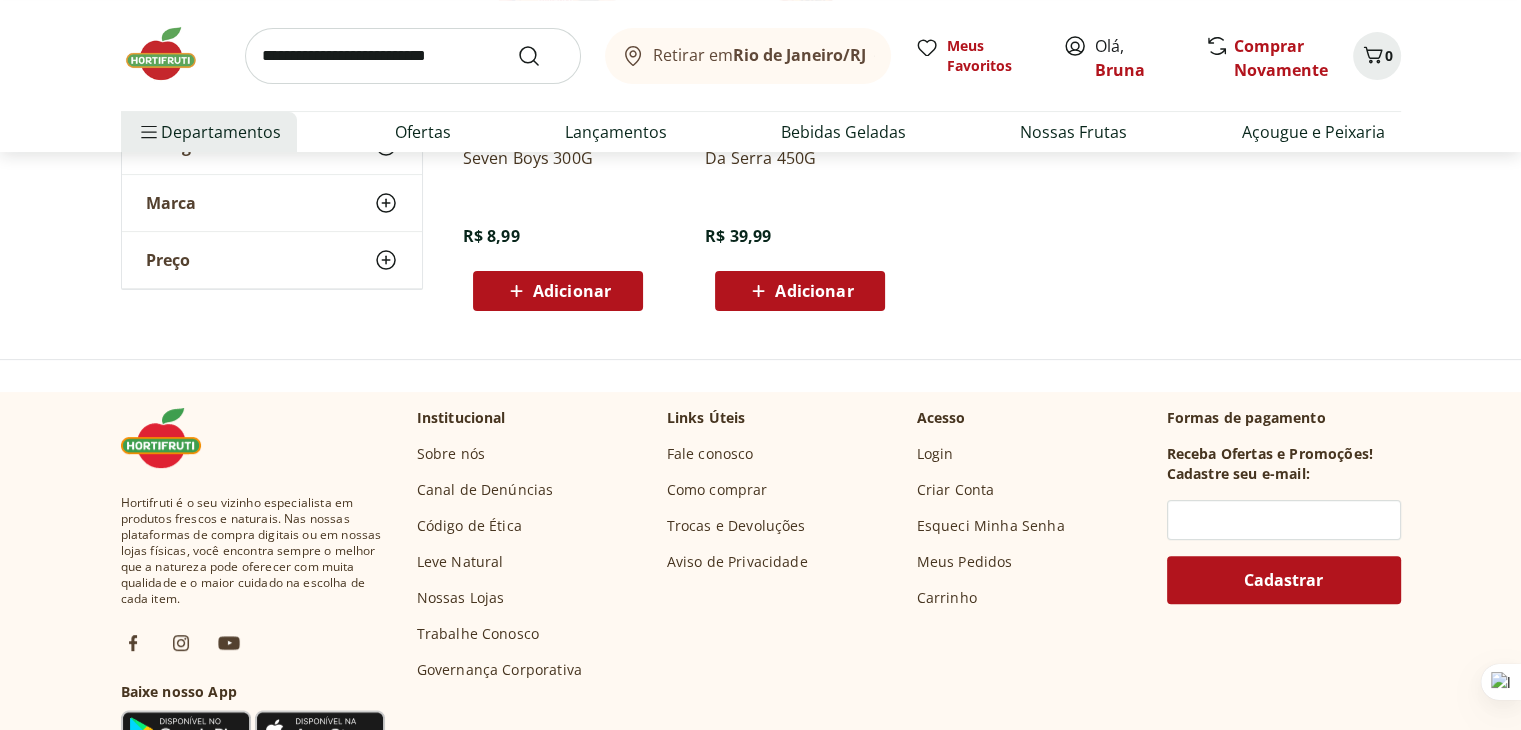 scroll, scrollTop: 467, scrollLeft: 0, axis: vertical 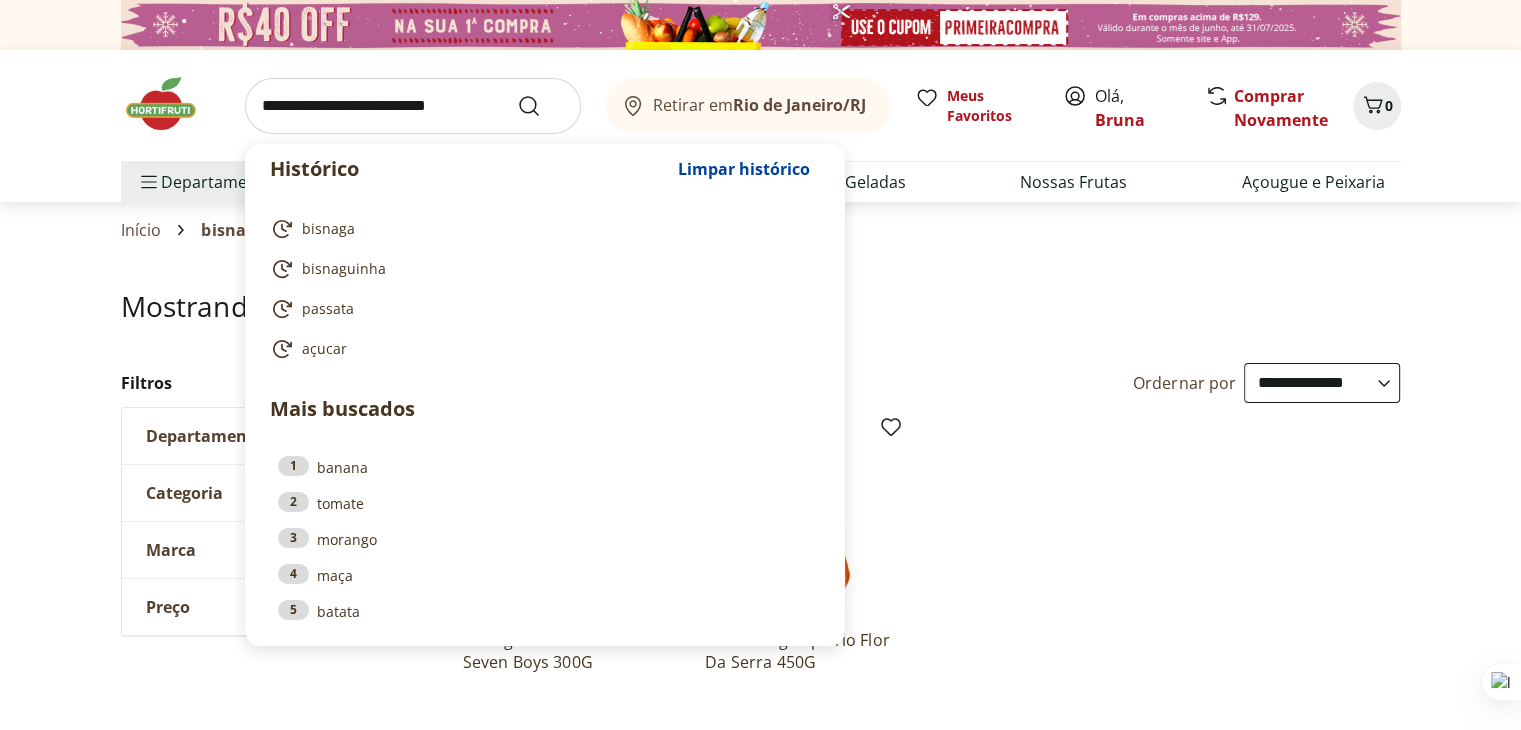 click at bounding box center [413, 106] 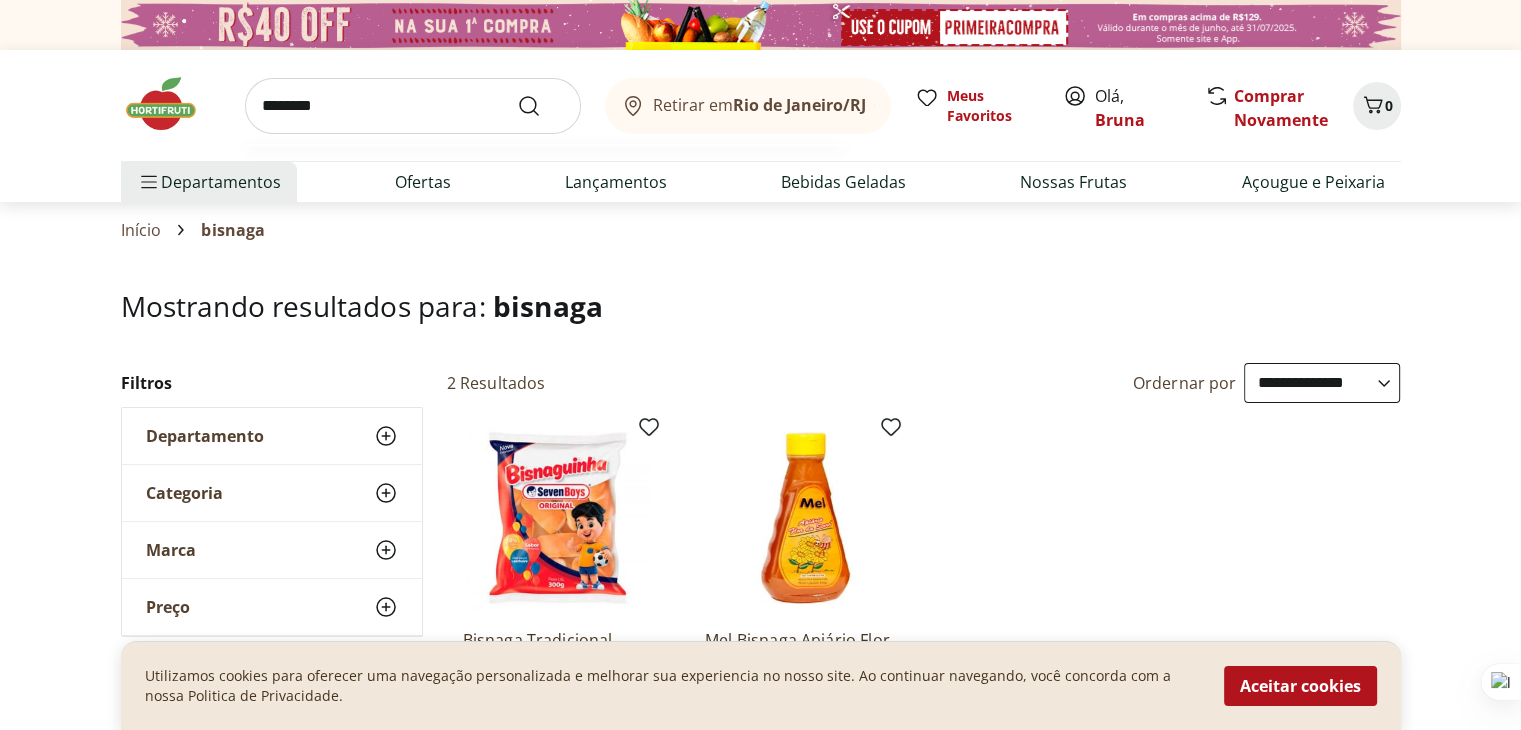 type on "********" 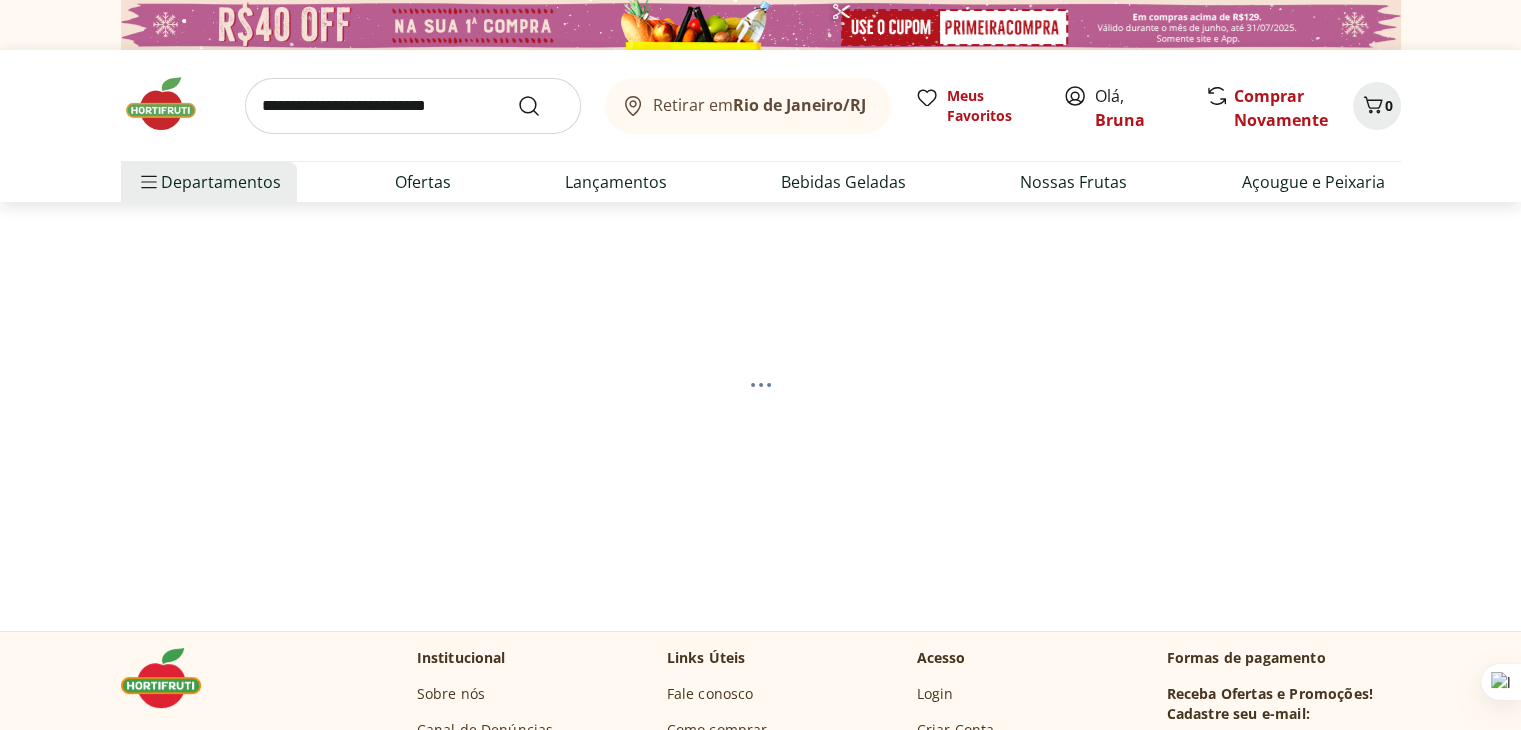 select on "**********" 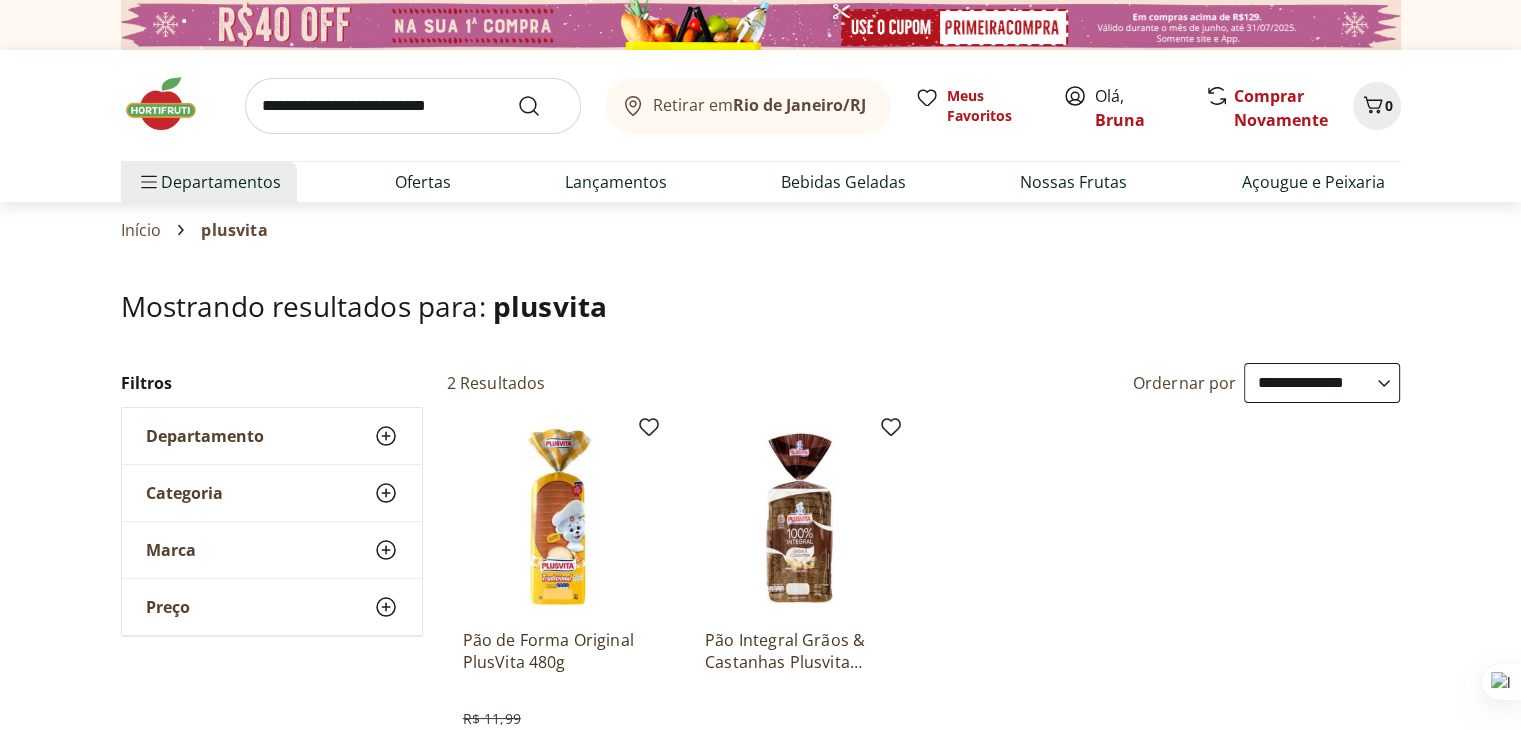 click at bounding box center (413, 106) 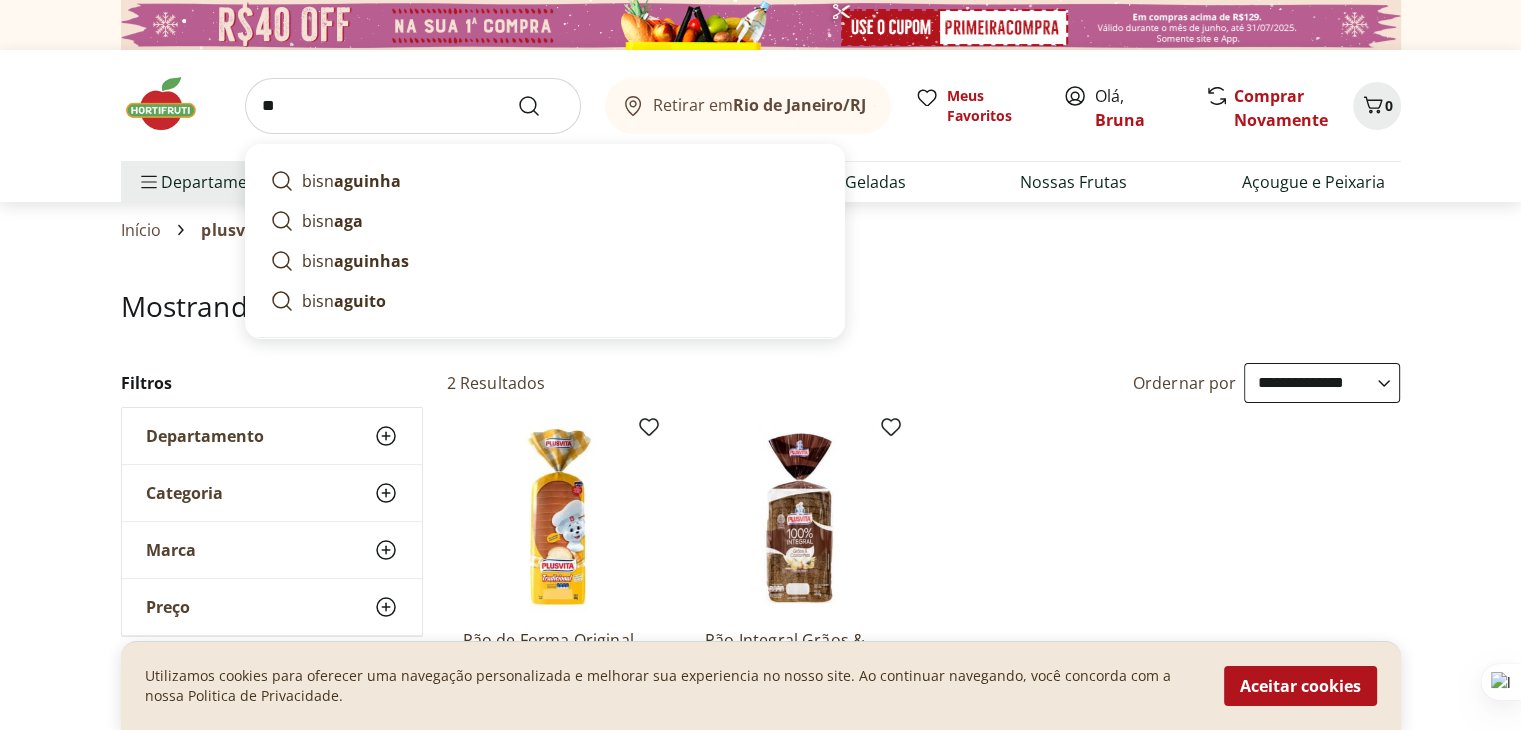 type on "*" 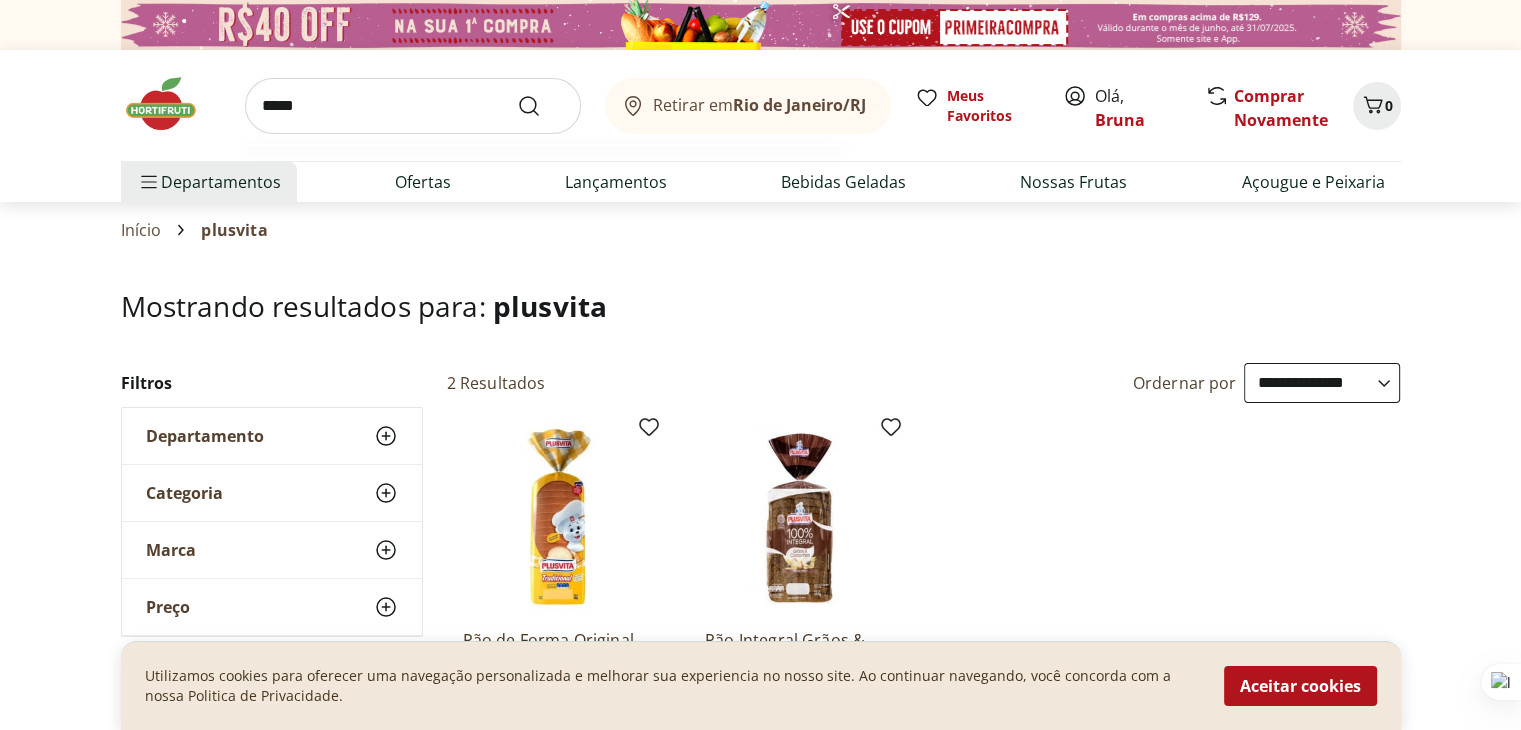 type on "*****" 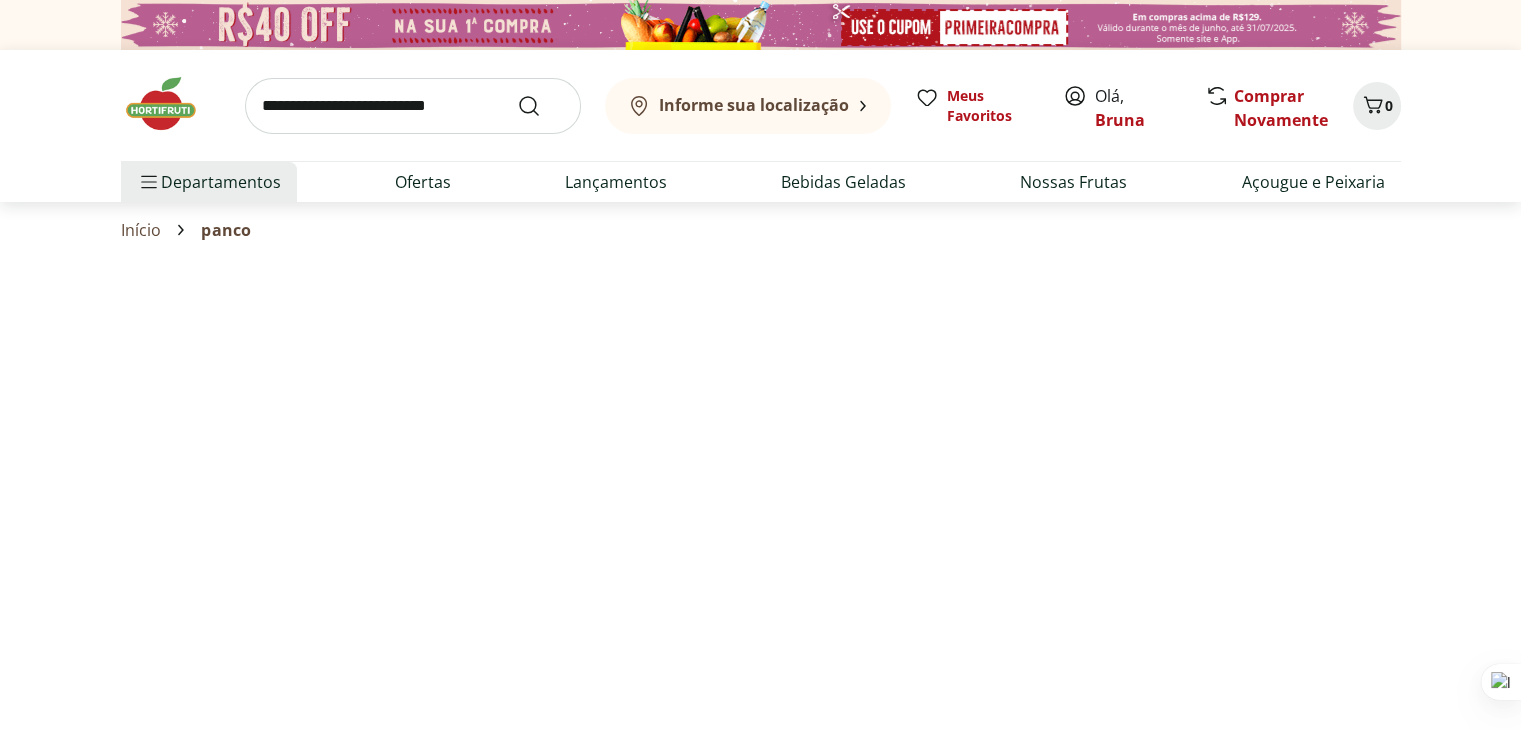 select on "**********" 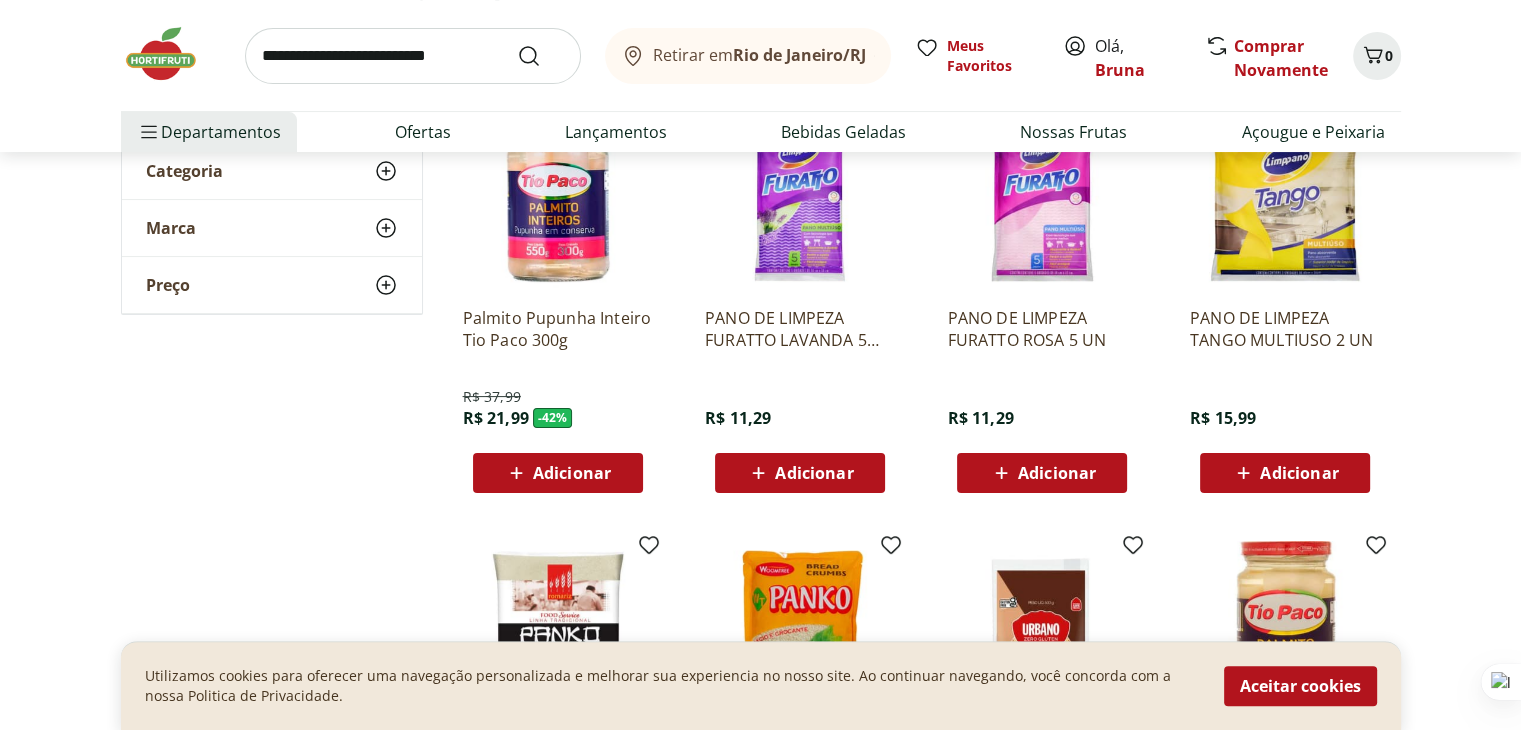 scroll, scrollTop: 258, scrollLeft: 0, axis: vertical 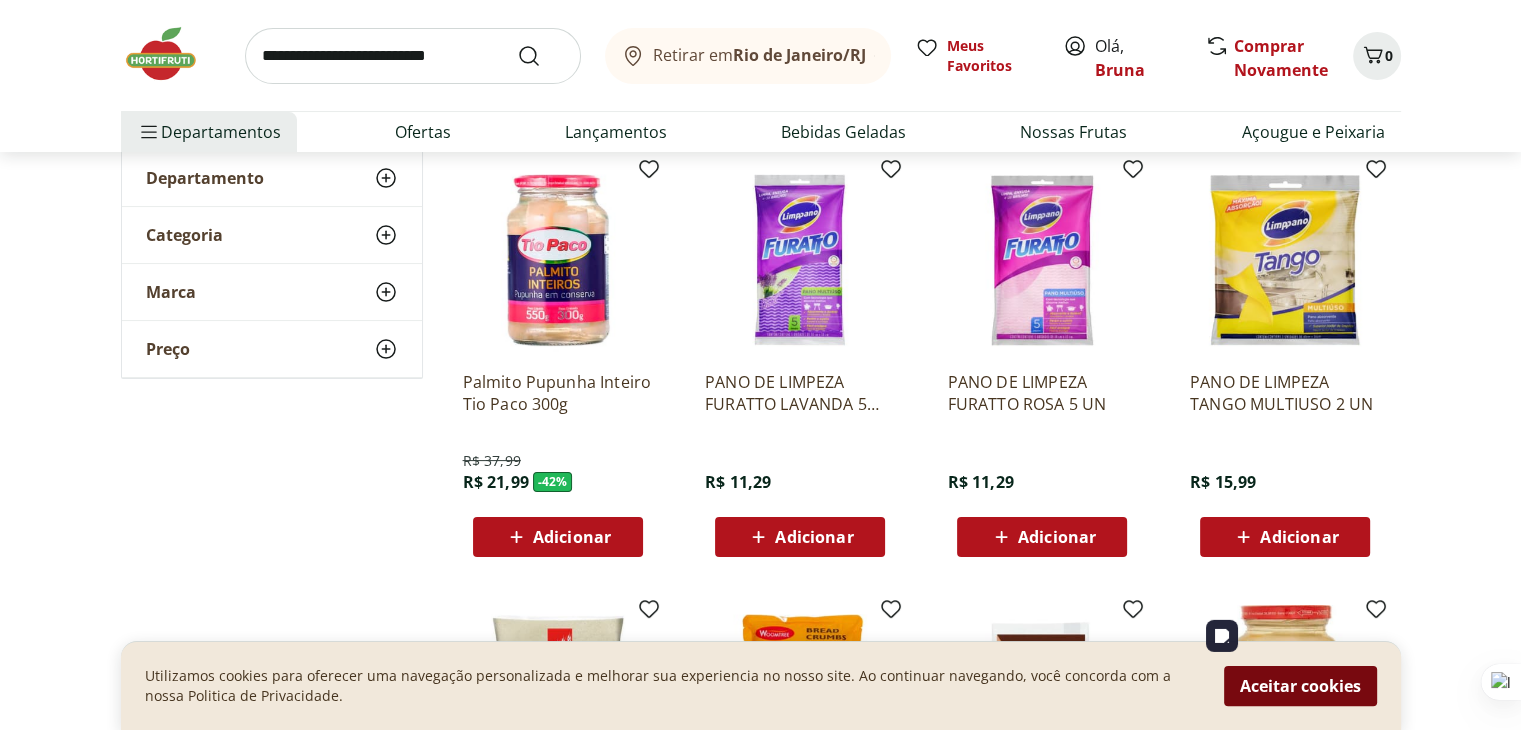 click on "Aceitar cookies" at bounding box center [1300, 686] 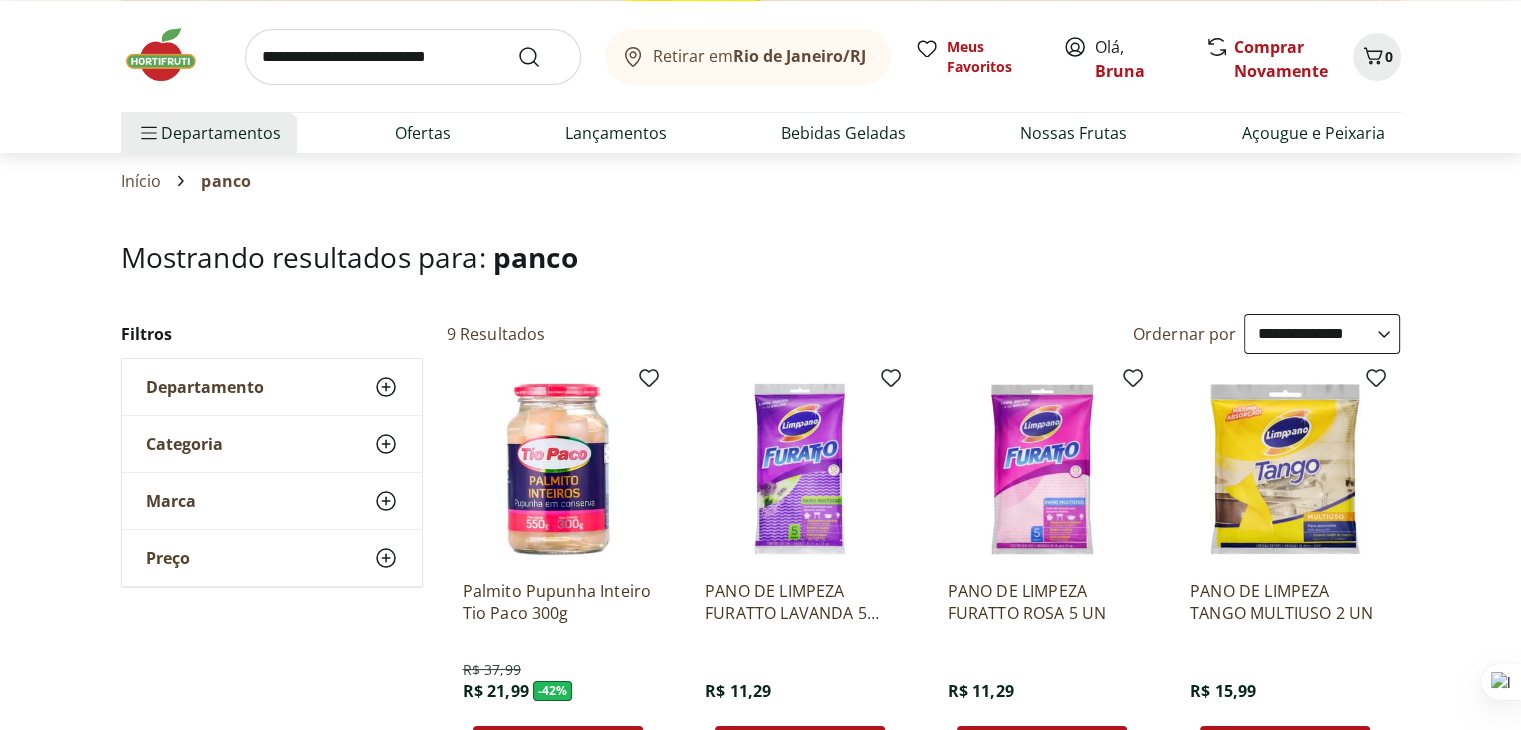 scroll, scrollTop: 0, scrollLeft: 0, axis: both 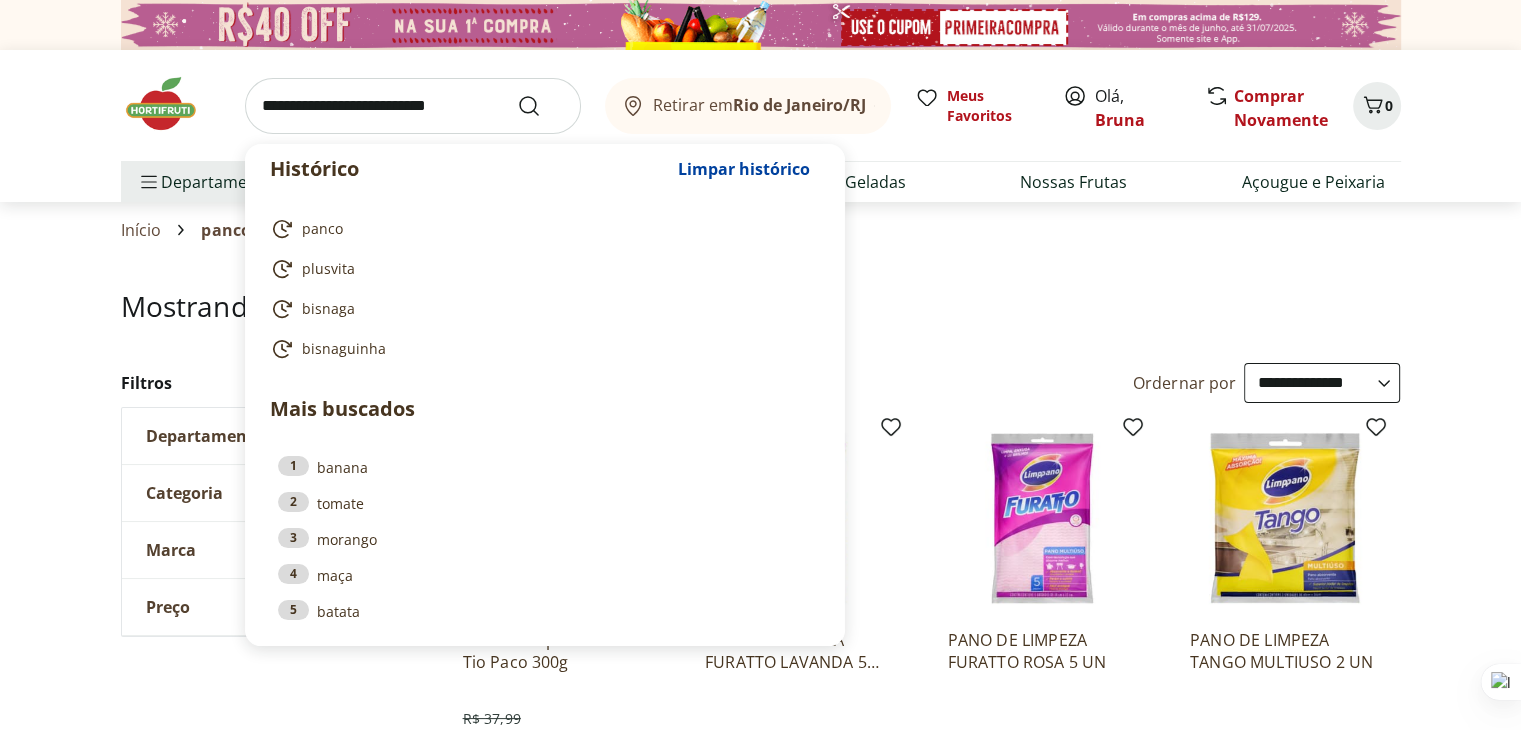 click at bounding box center [413, 106] 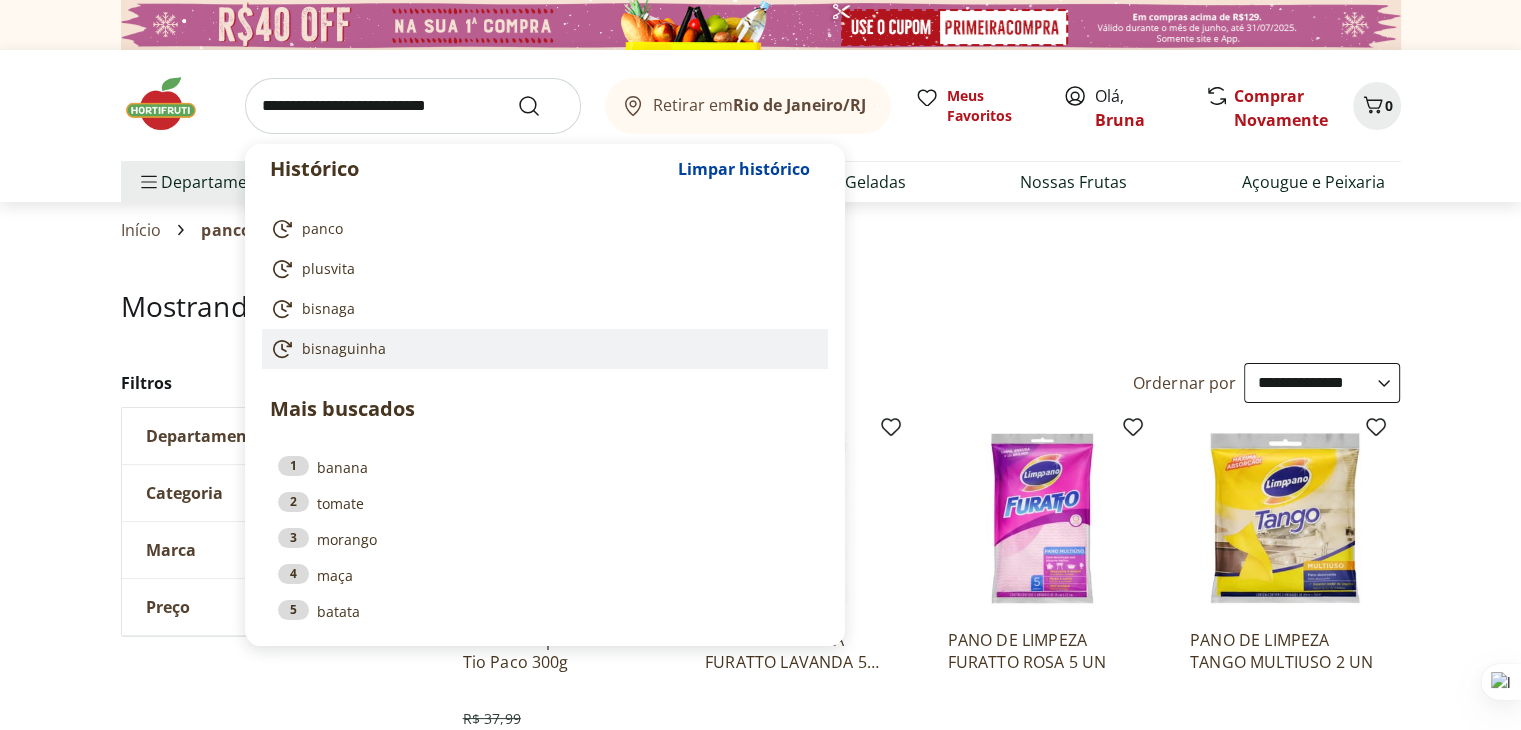 click on "bisnaguinha" at bounding box center [344, 349] 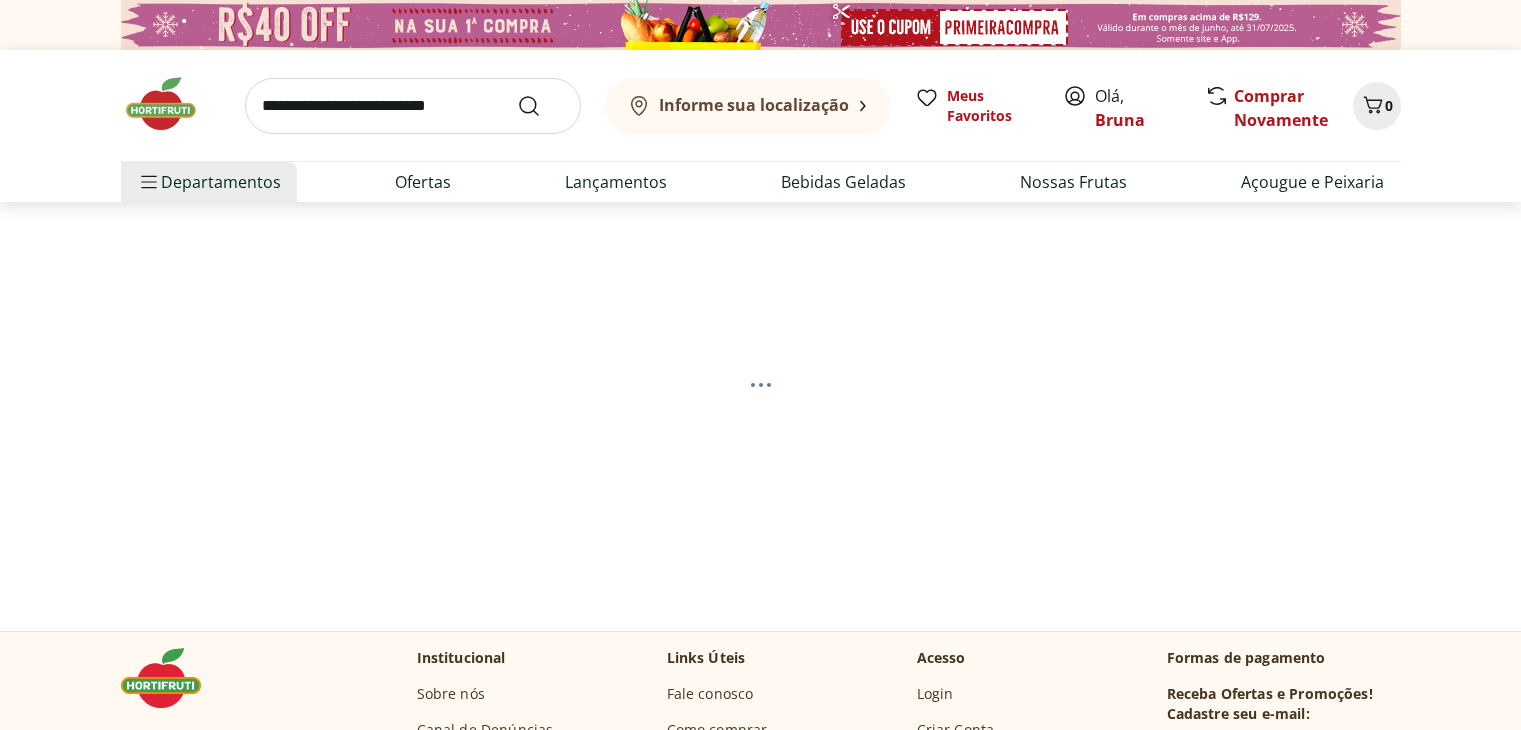 scroll, scrollTop: 0, scrollLeft: 0, axis: both 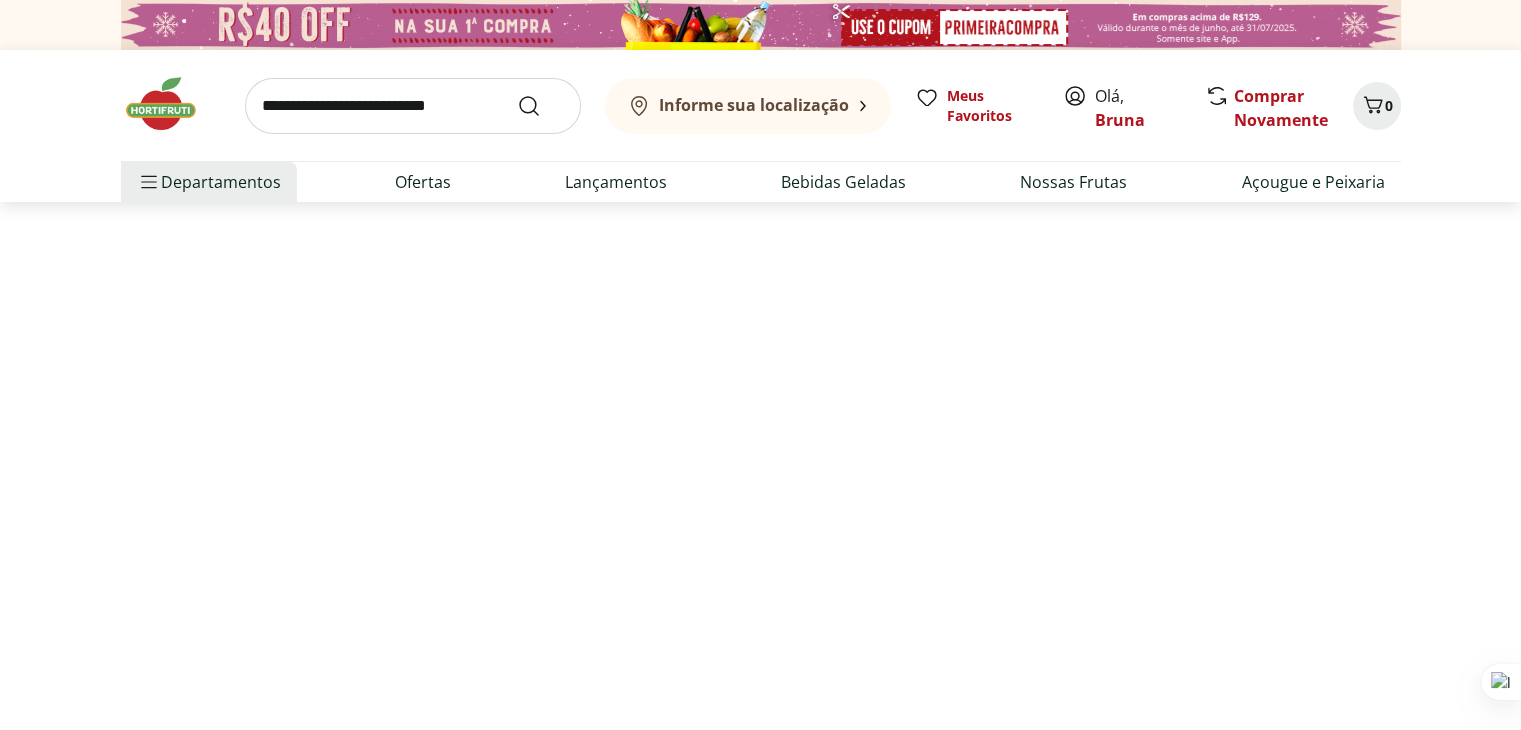 select on "**********" 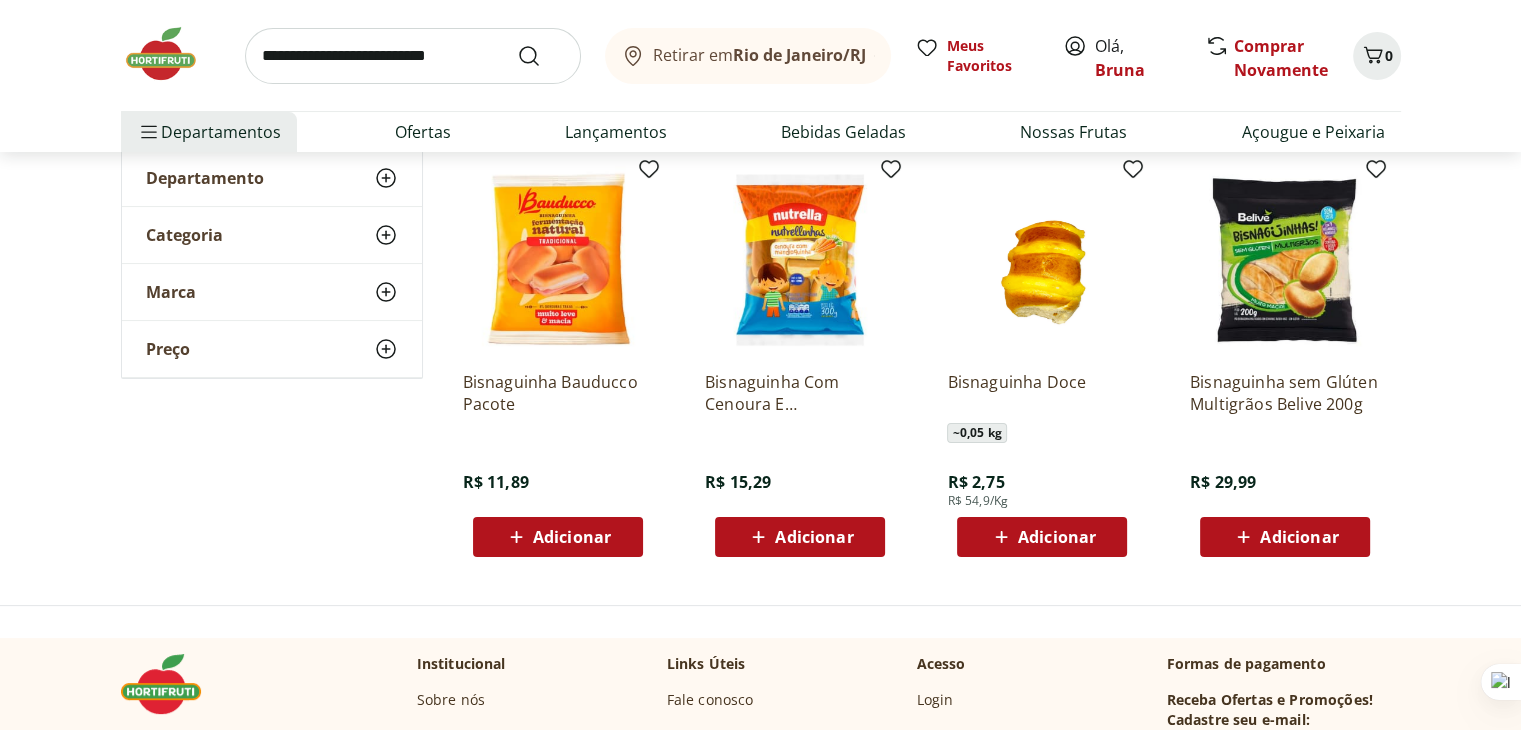 scroll, scrollTop: 247, scrollLeft: 0, axis: vertical 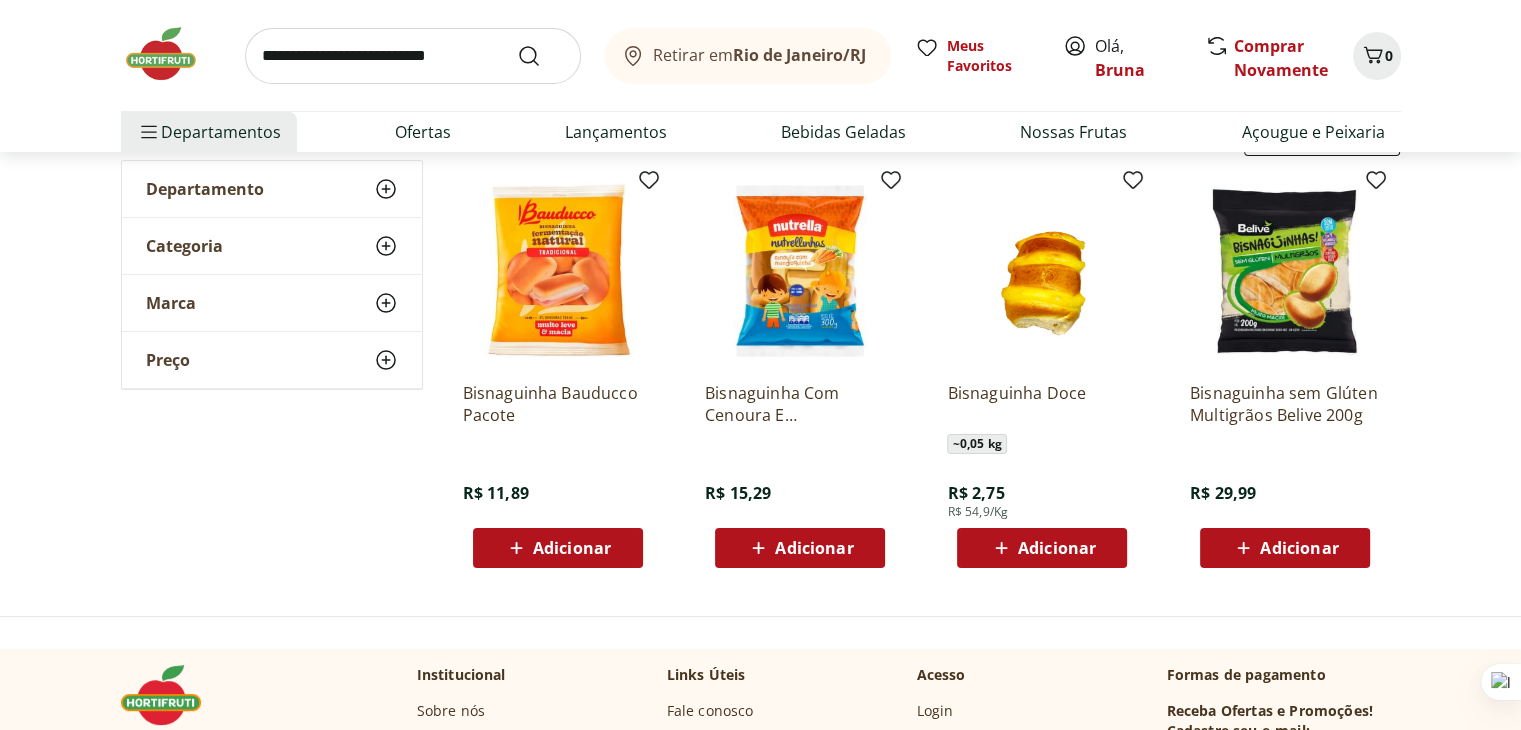 click 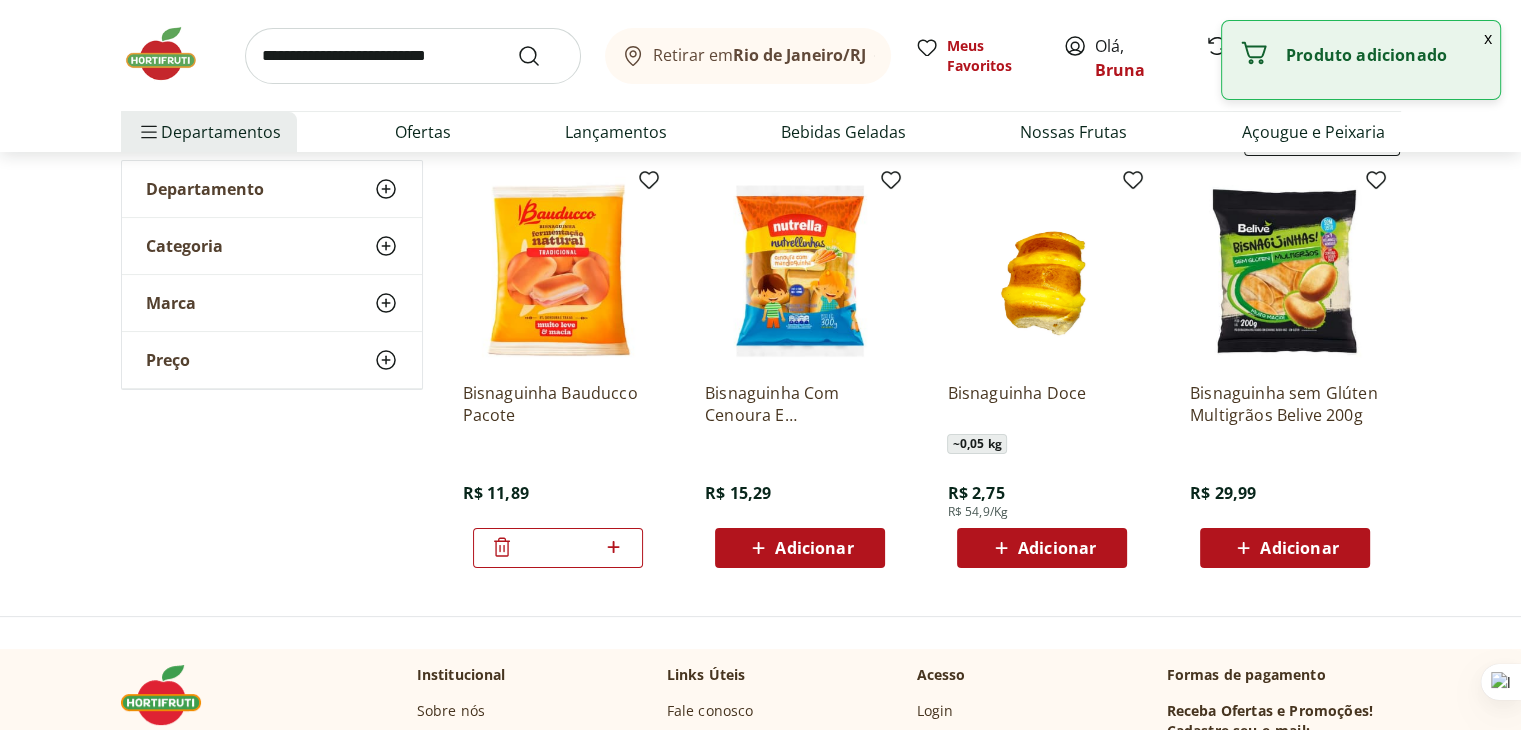 click 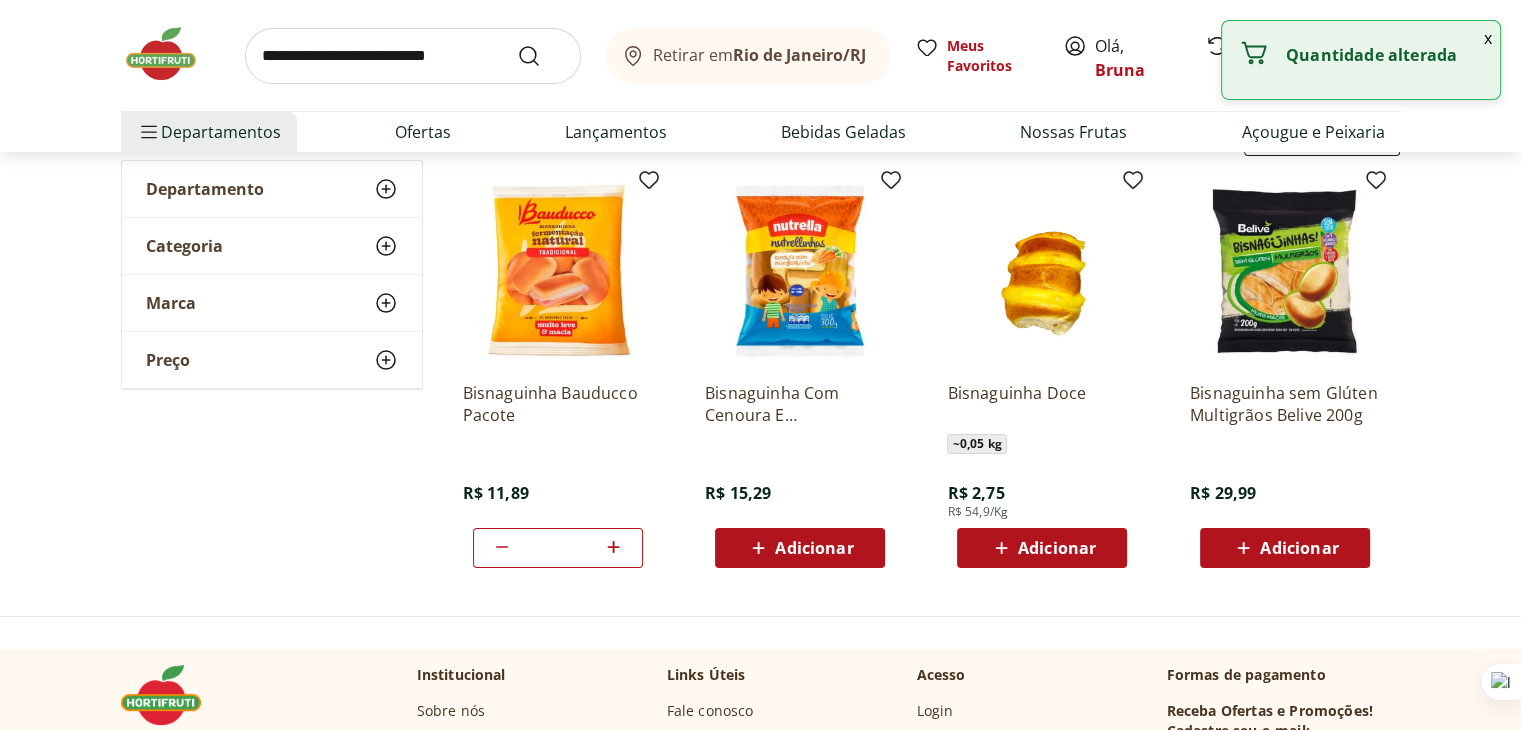 scroll, scrollTop: 0, scrollLeft: 0, axis: both 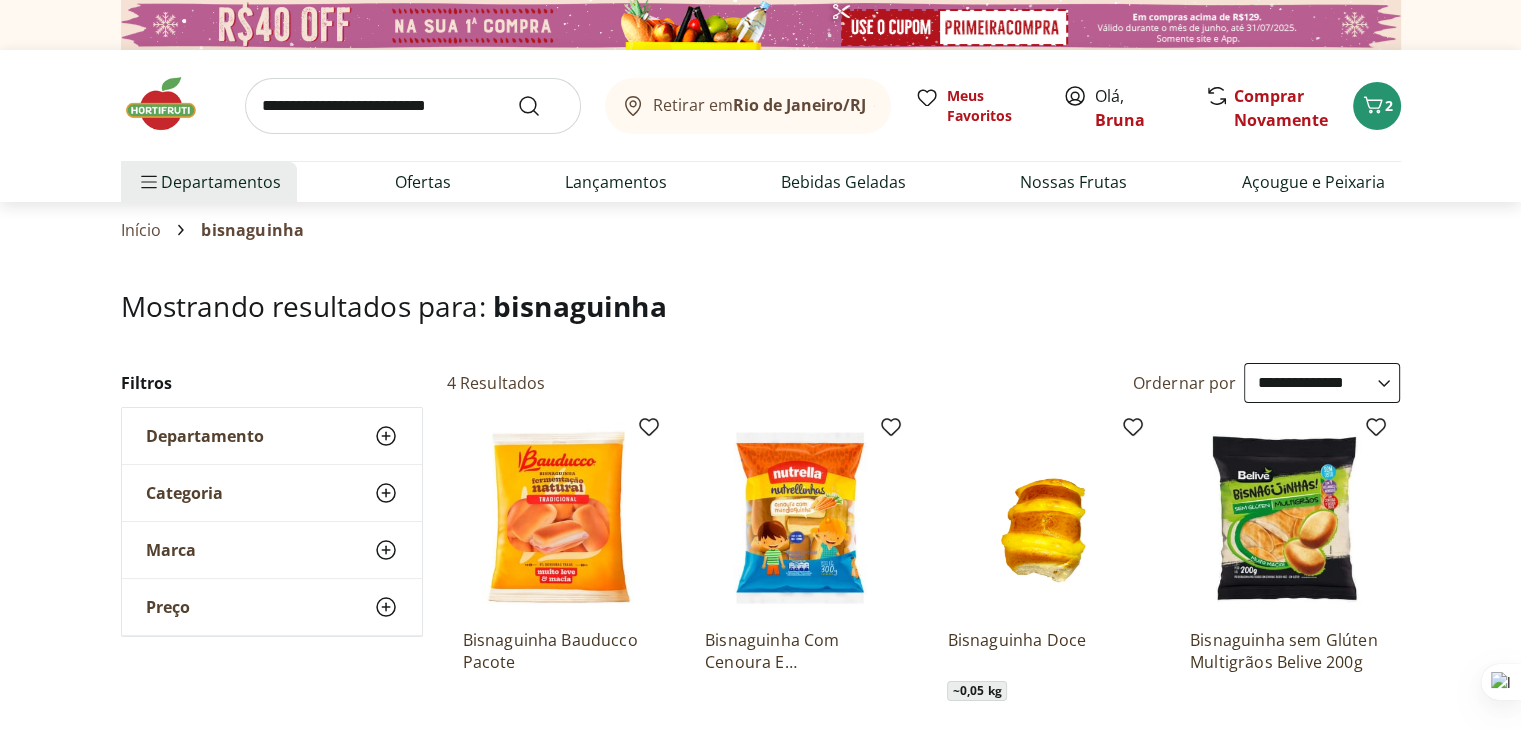 click at bounding box center (413, 106) 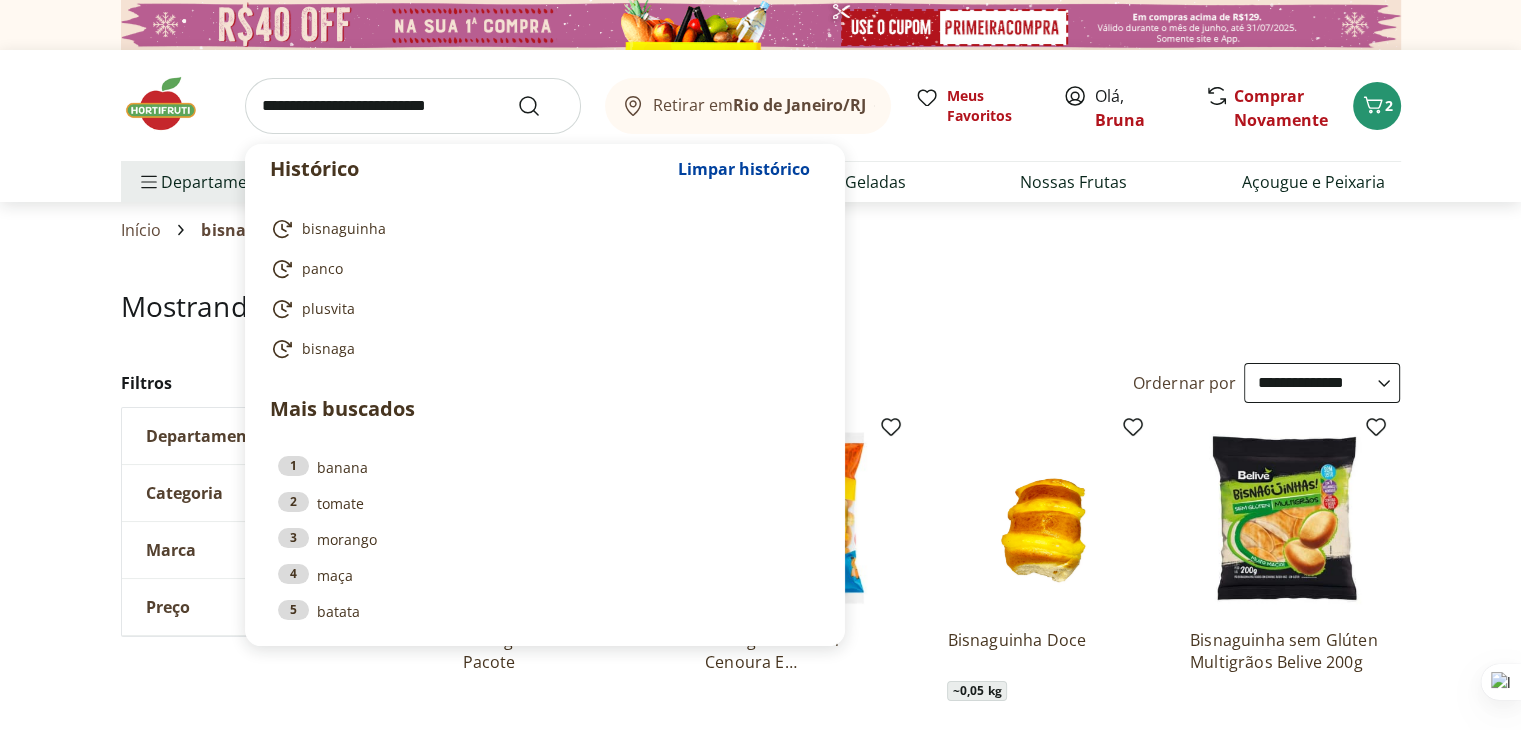 click at bounding box center [413, 106] 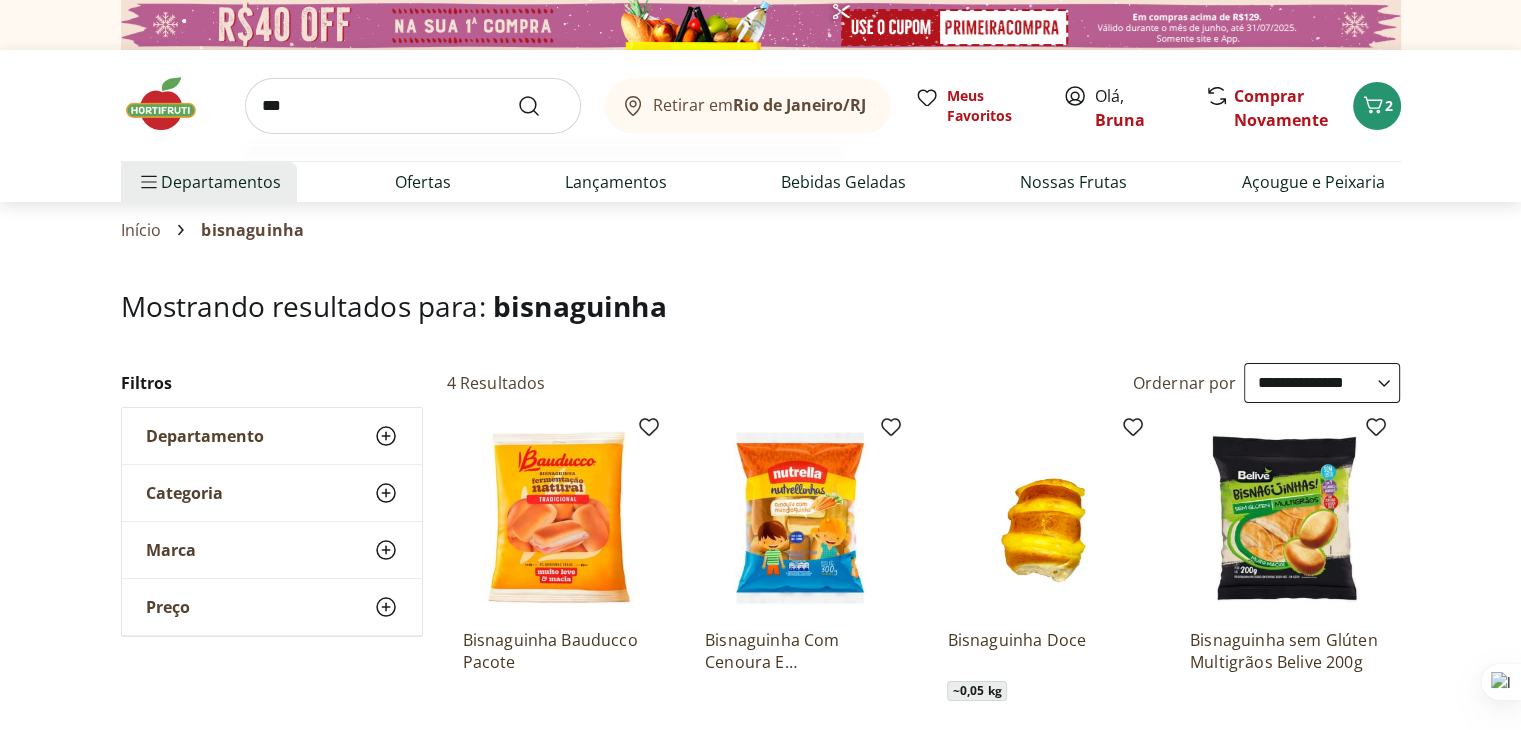 type on "***" 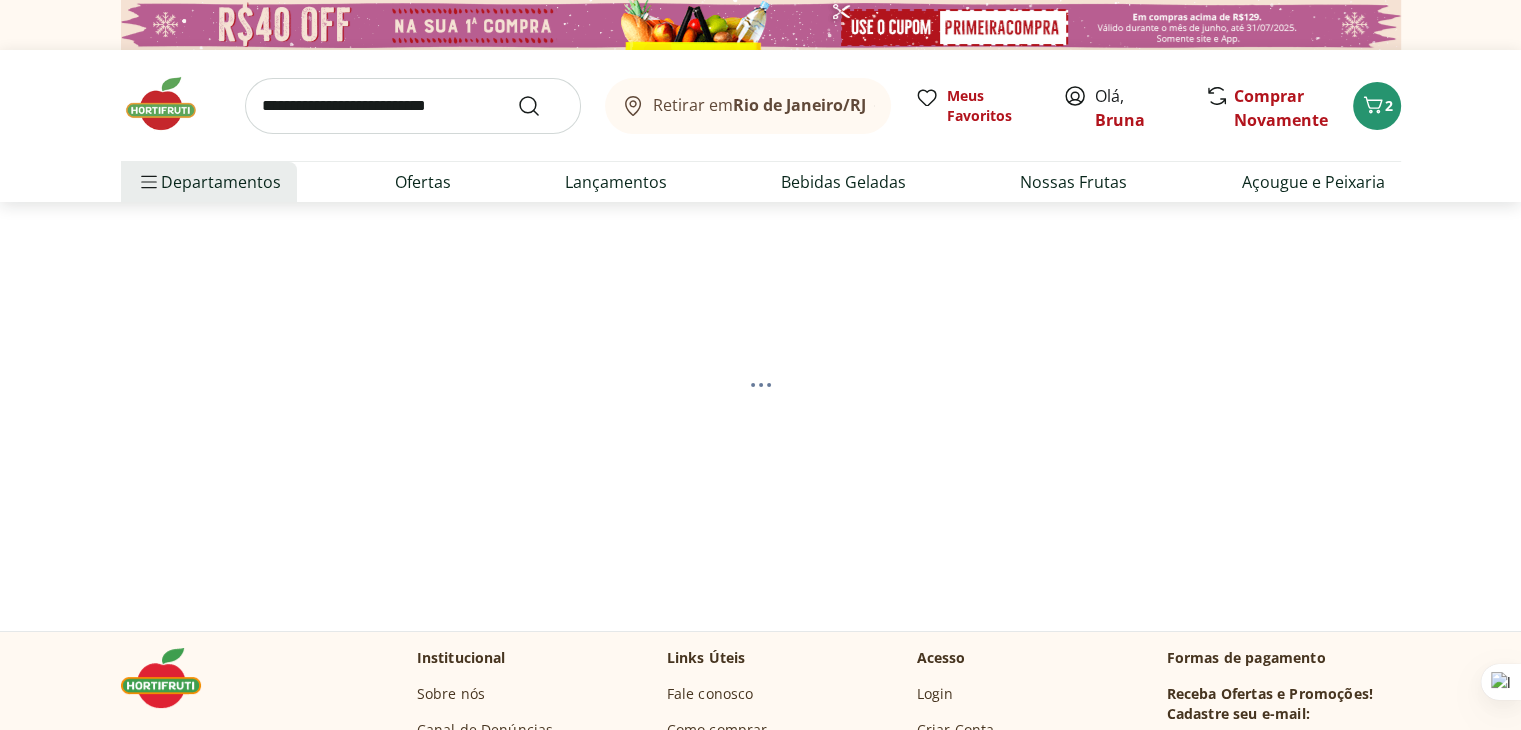 select on "**********" 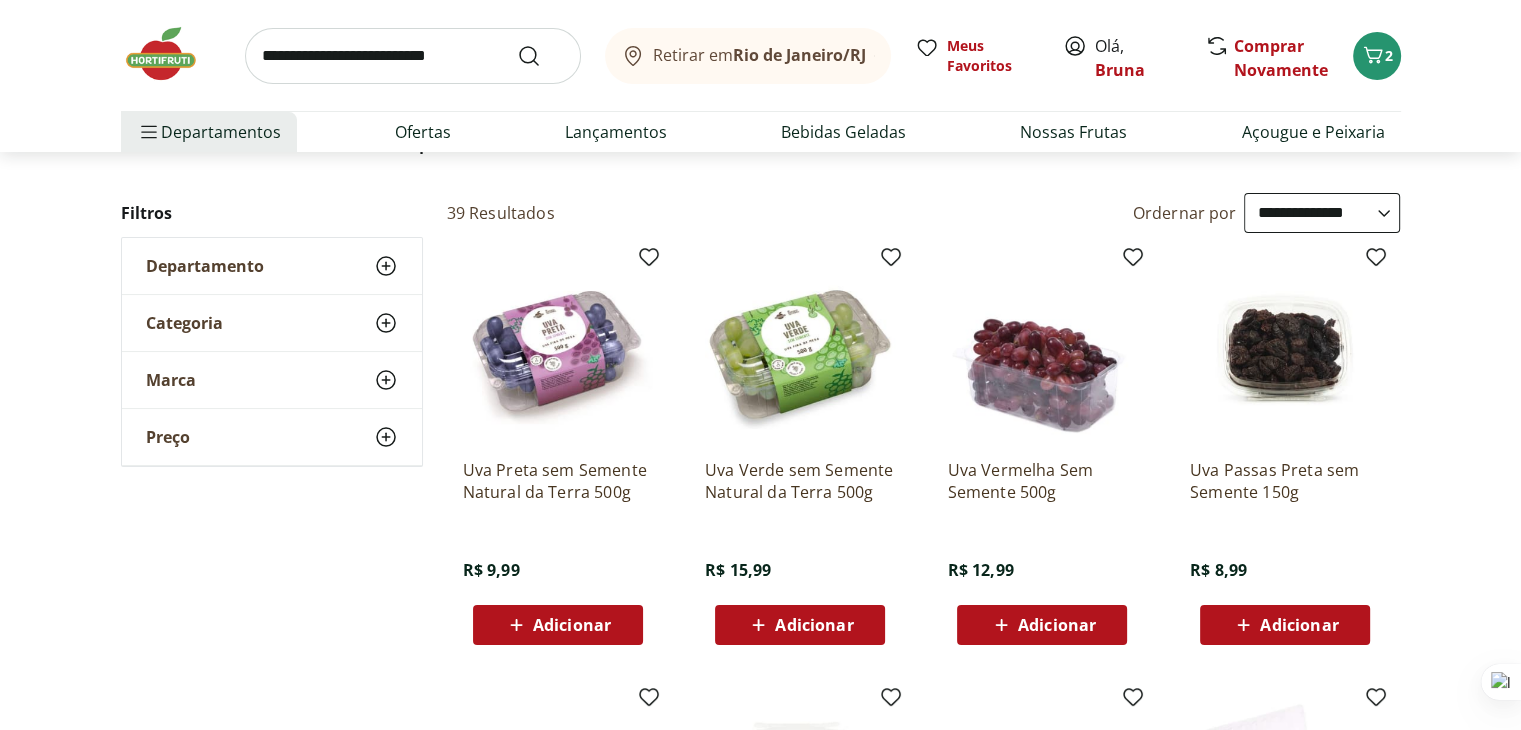 scroll, scrollTop: 166, scrollLeft: 0, axis: vertical 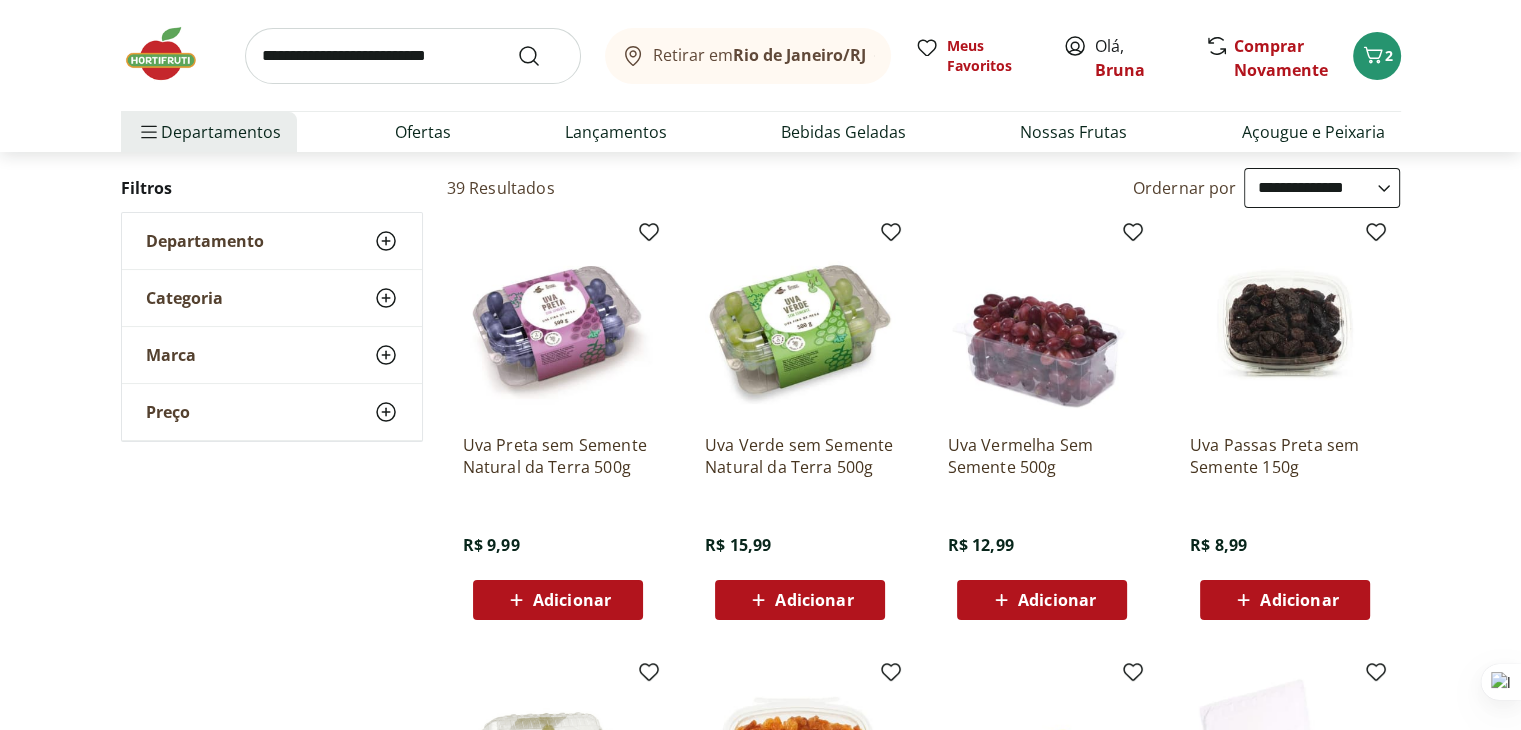 click on "Adicionar" at bounding box center (558, 600) 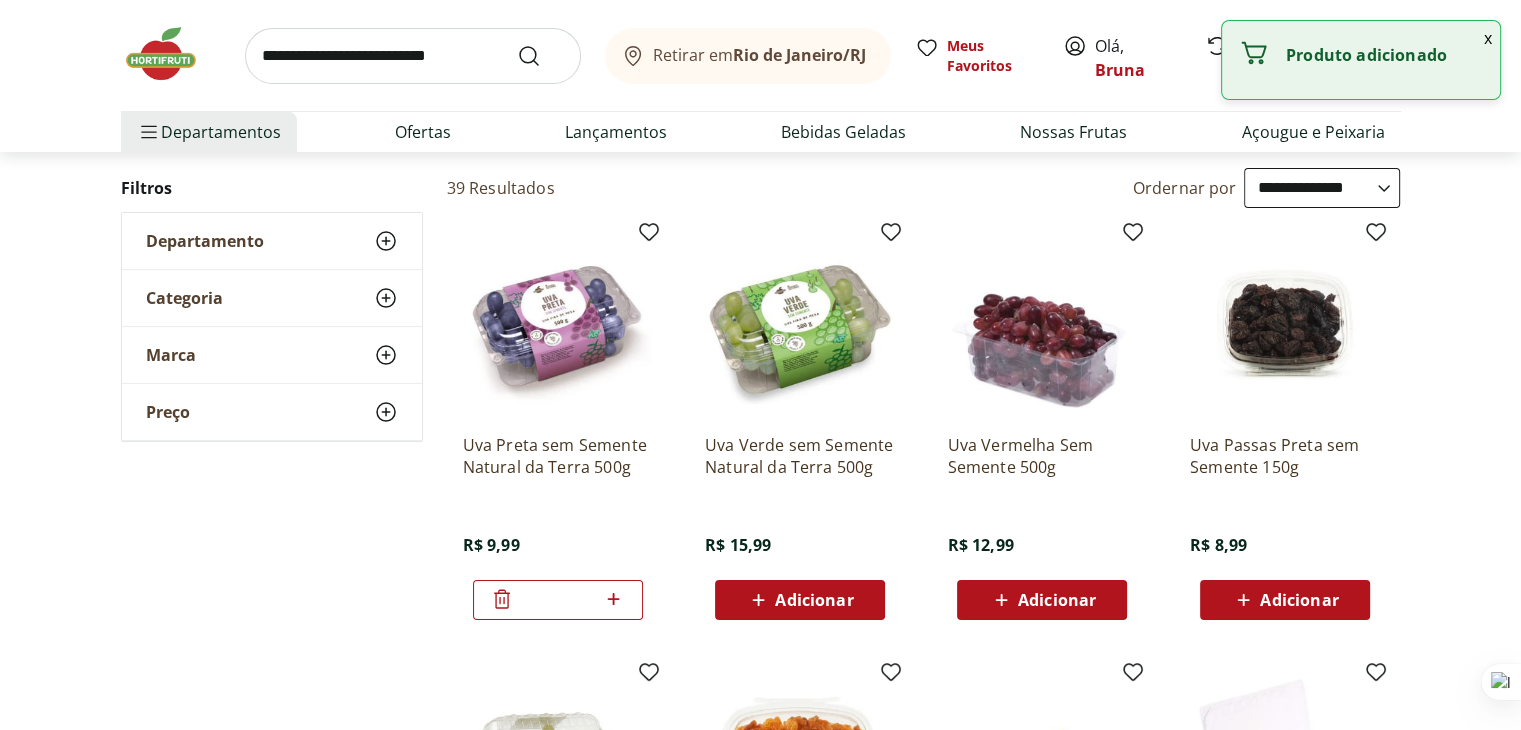 click 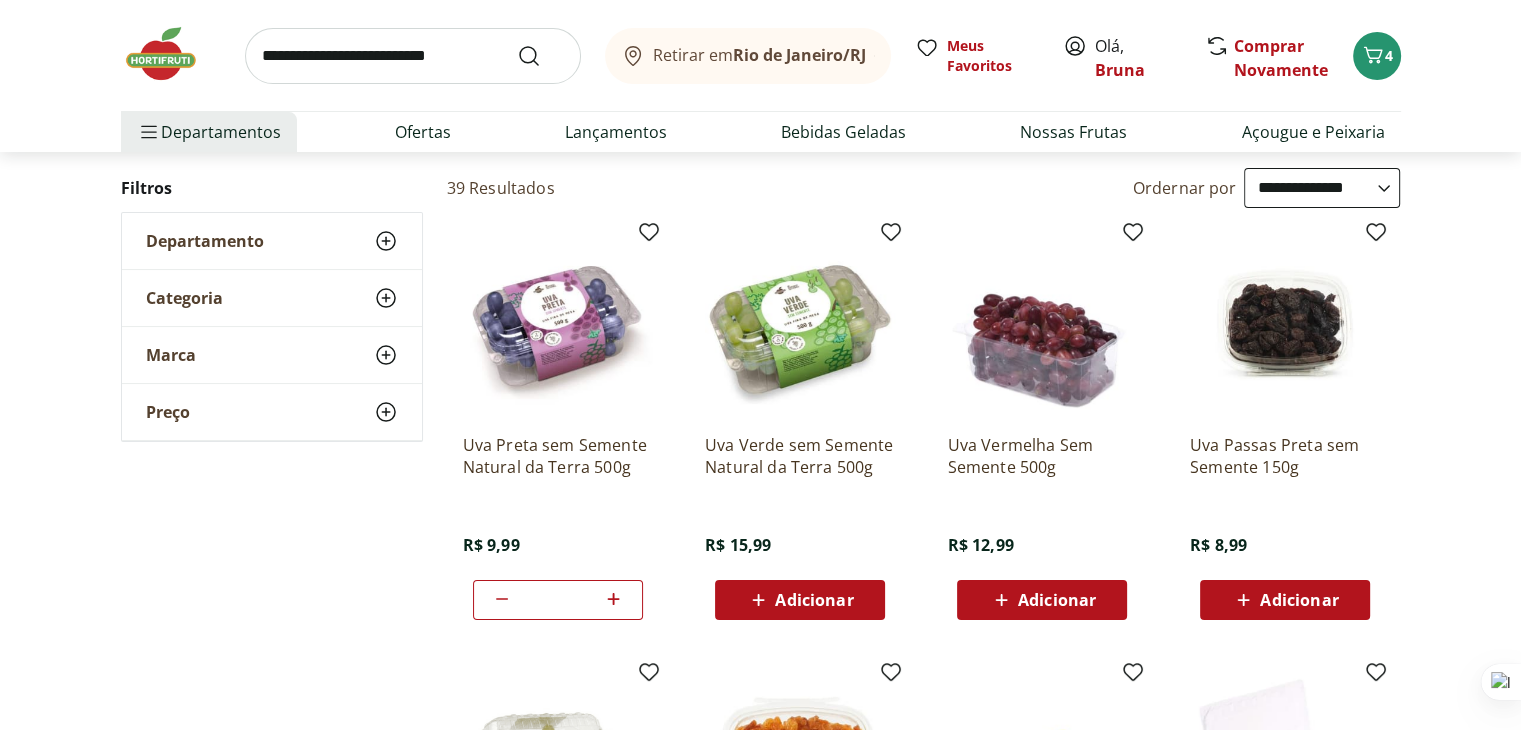 click 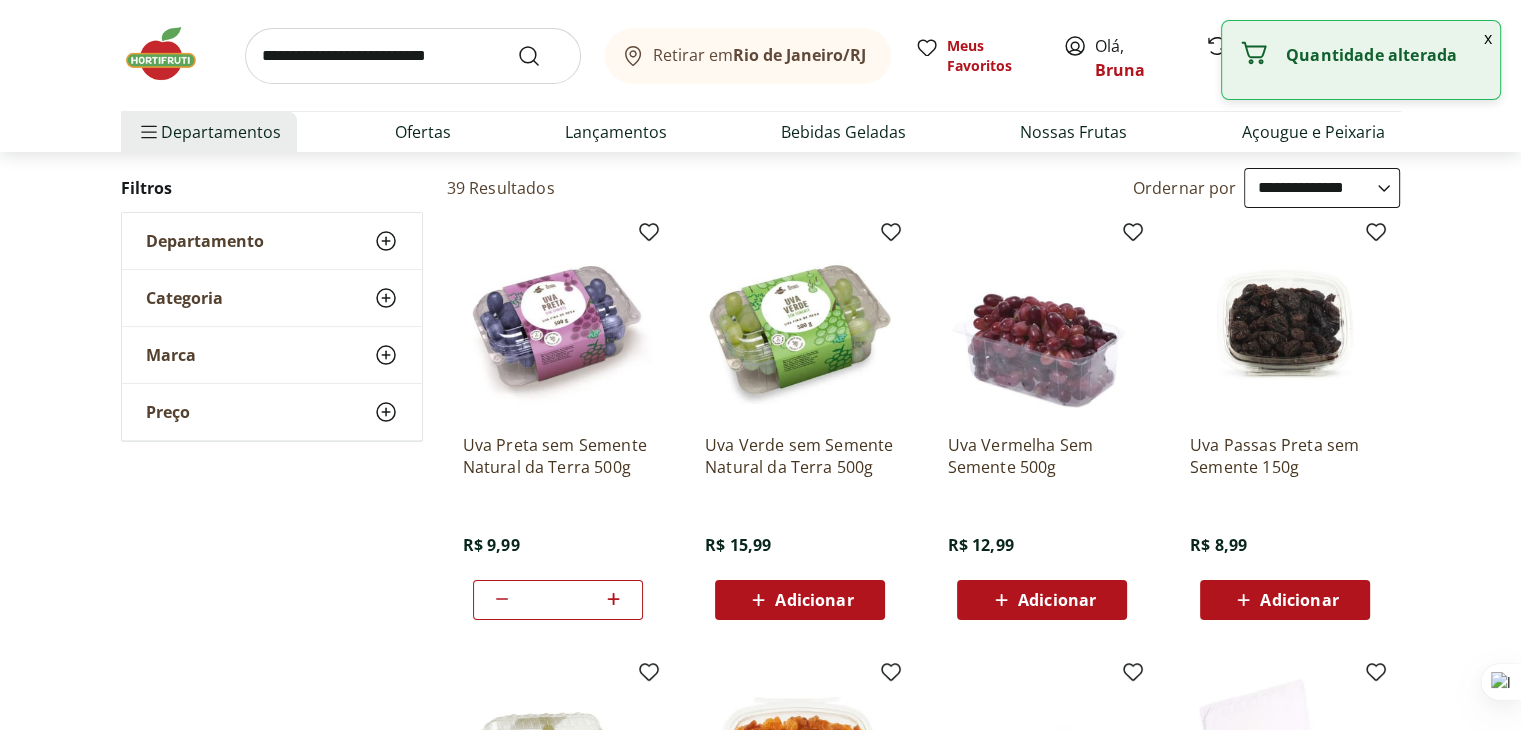 click on "x" at bounding box center (1488, 38) 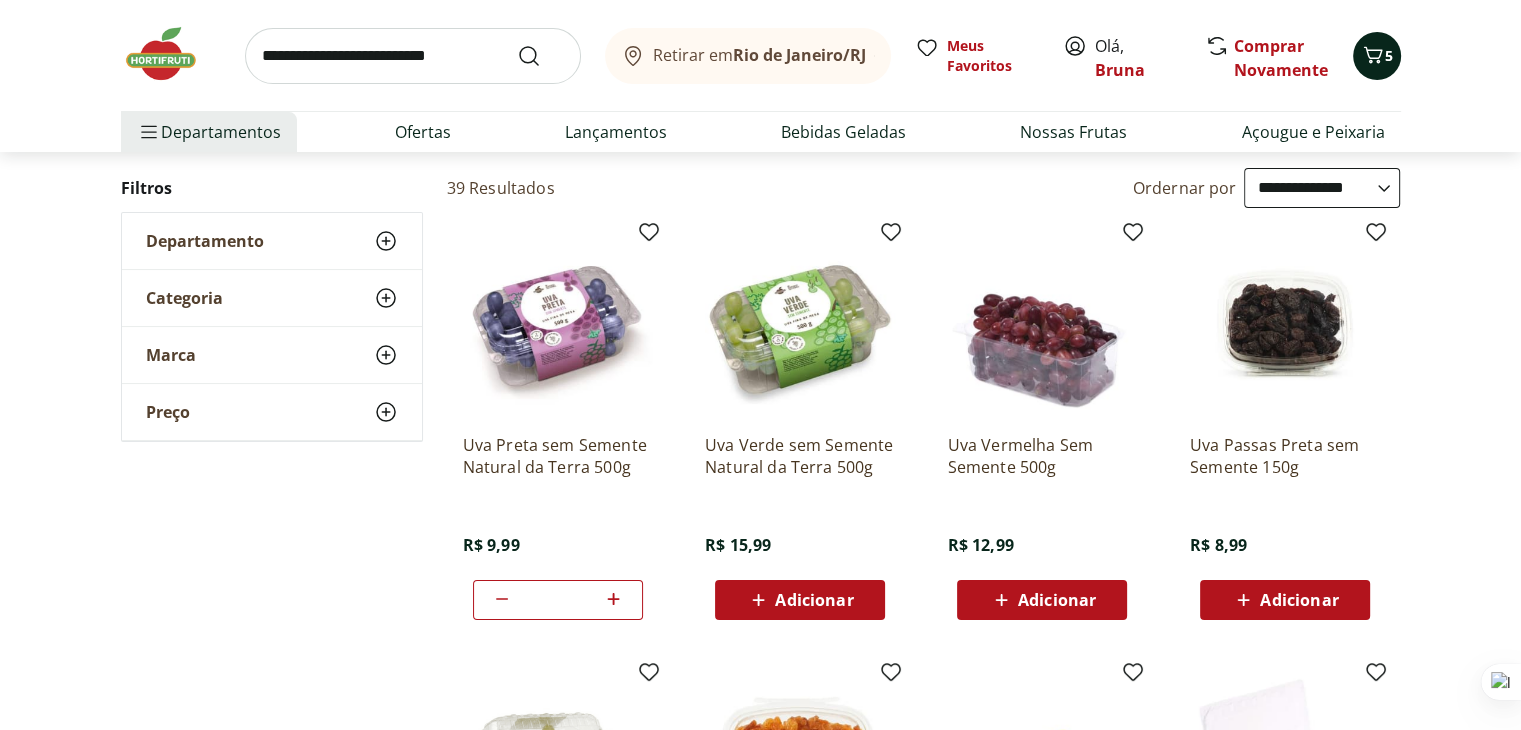 click 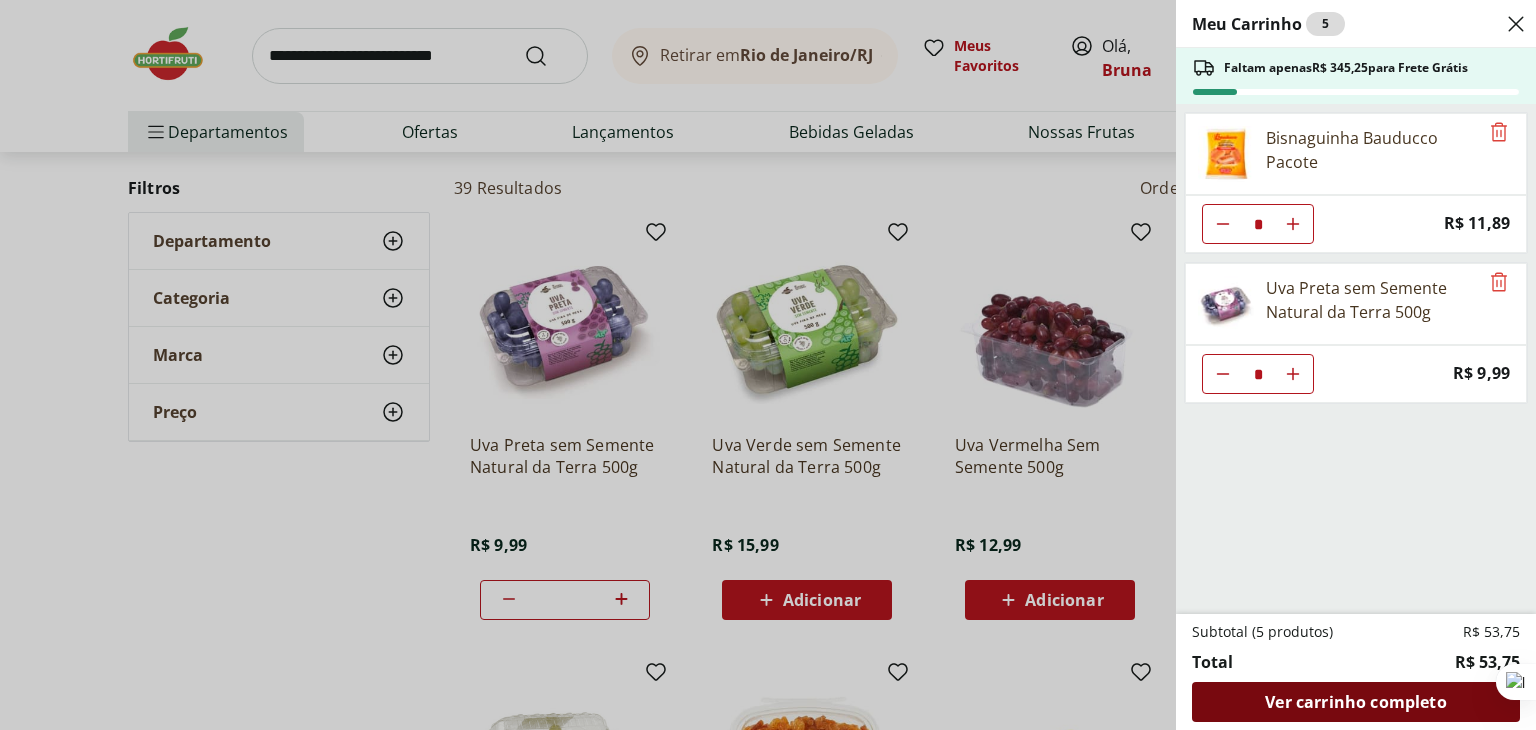 click on "Ver carrinho completo" at bounding box center (1356, 702) 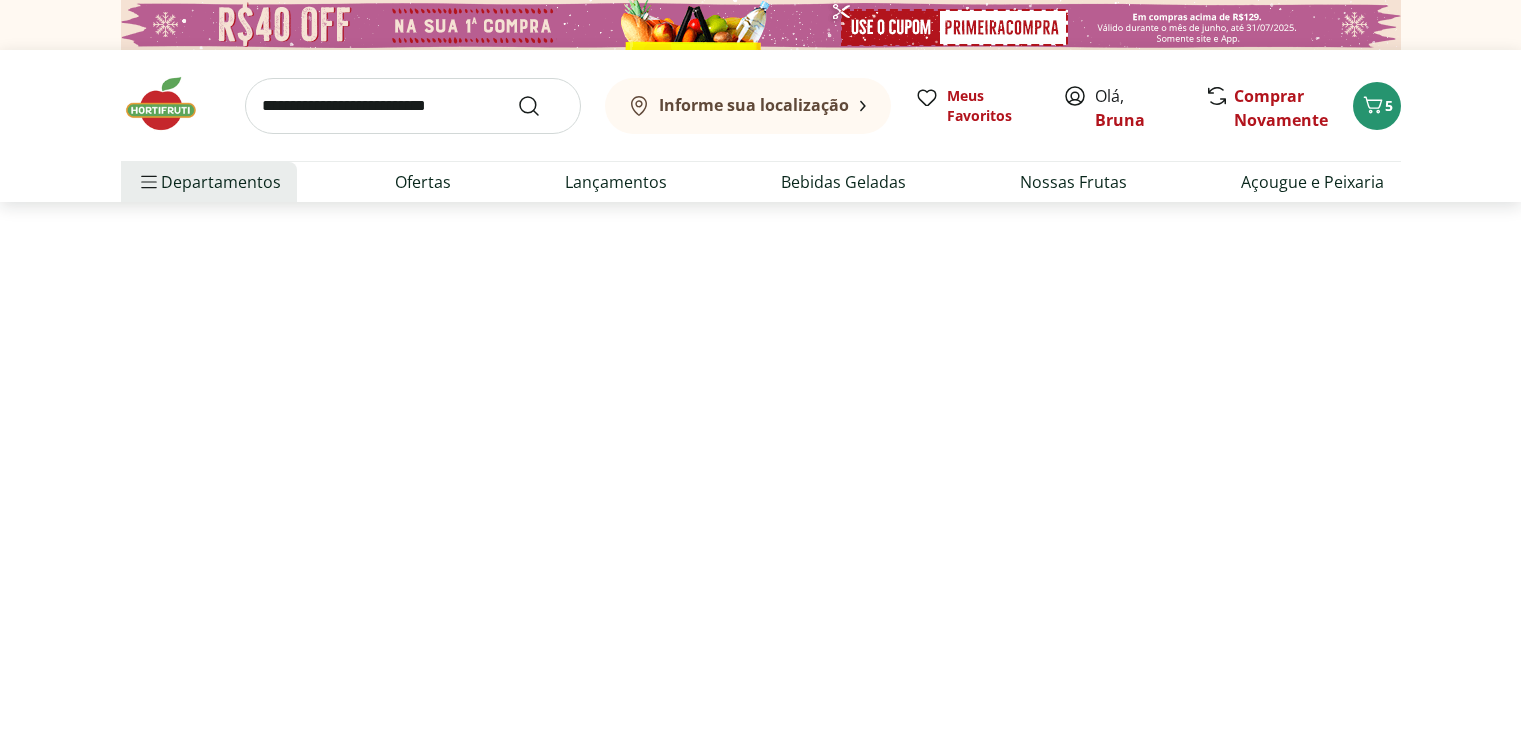 scroll, scrollTop: 0, scrollLeft: 0, axis: both 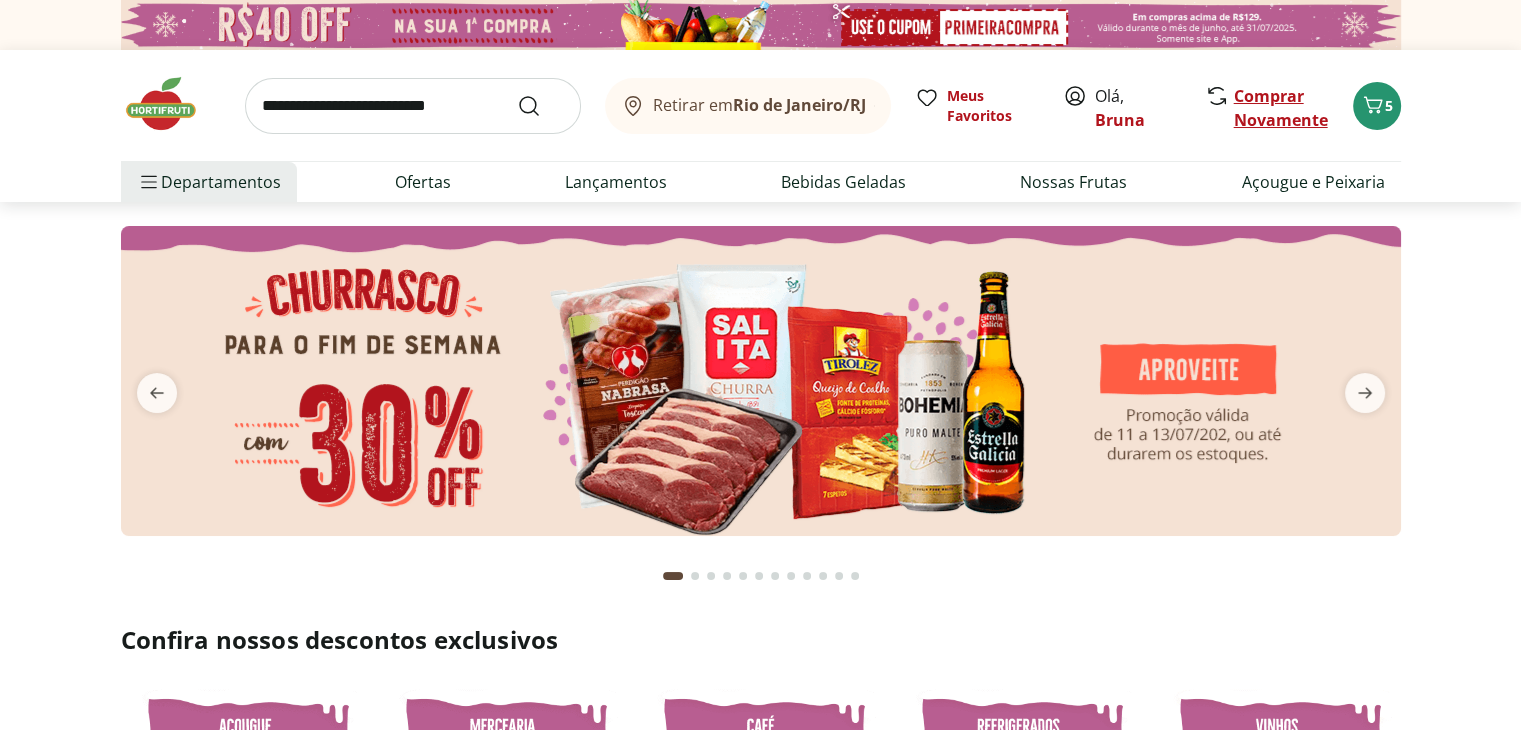 click on "Comprar Novamente" at bounding box center (1281, 108) 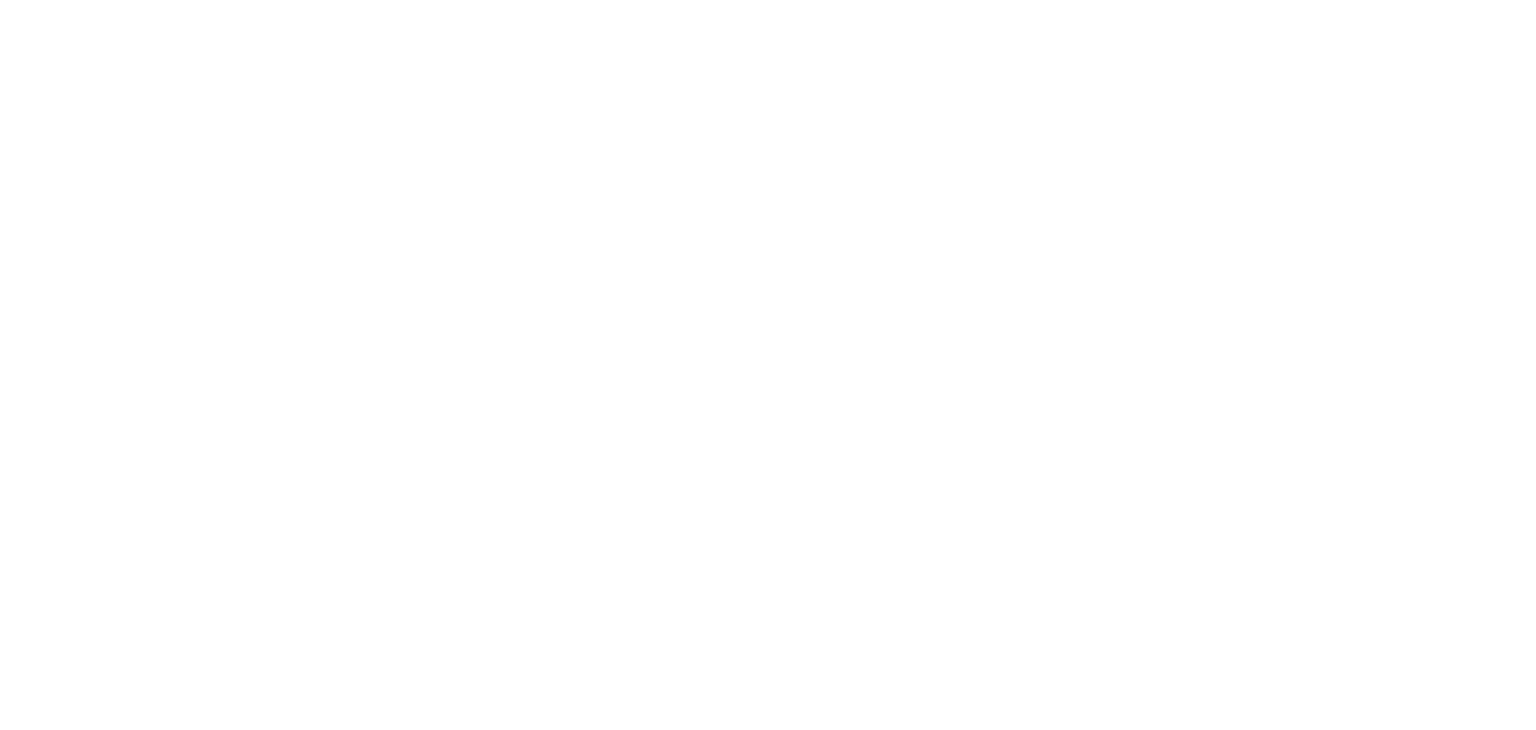 scroll, scrollTop: 0, scrollLeft: 0, axis: both 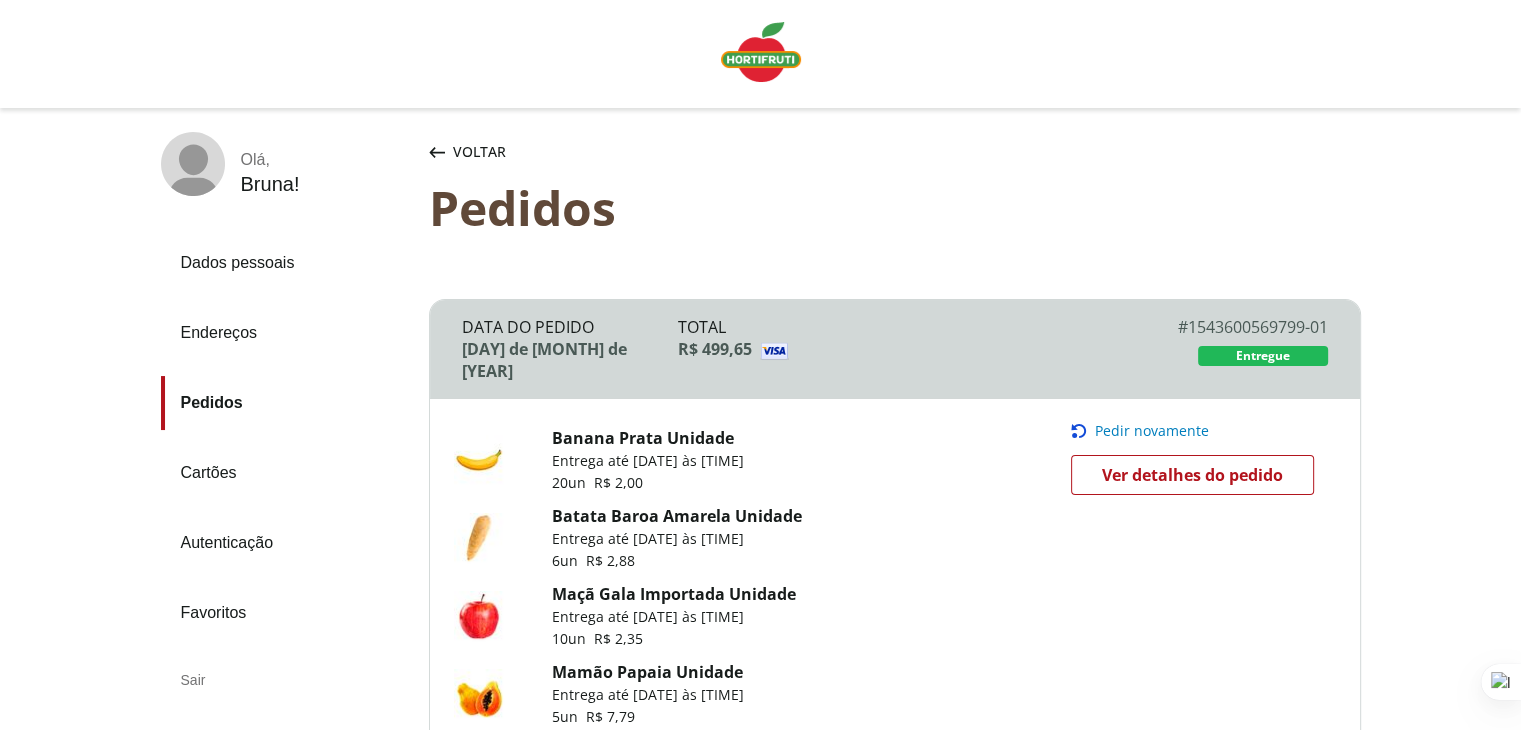 click on "Pedir novamente   Pedir novamente" at bounding box center [1199, 431] 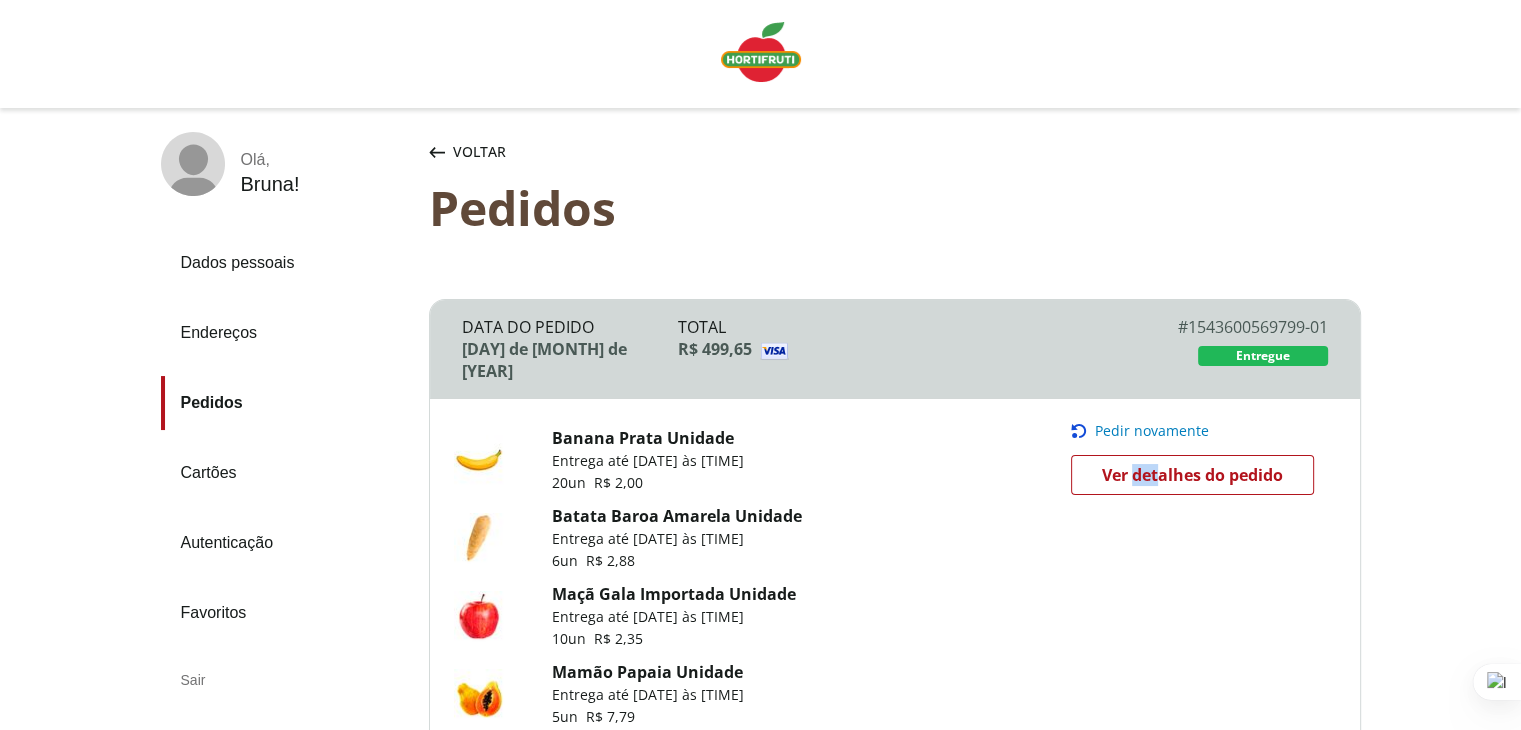 click on "Pedir novamente" at bounding box center (1152, 431) 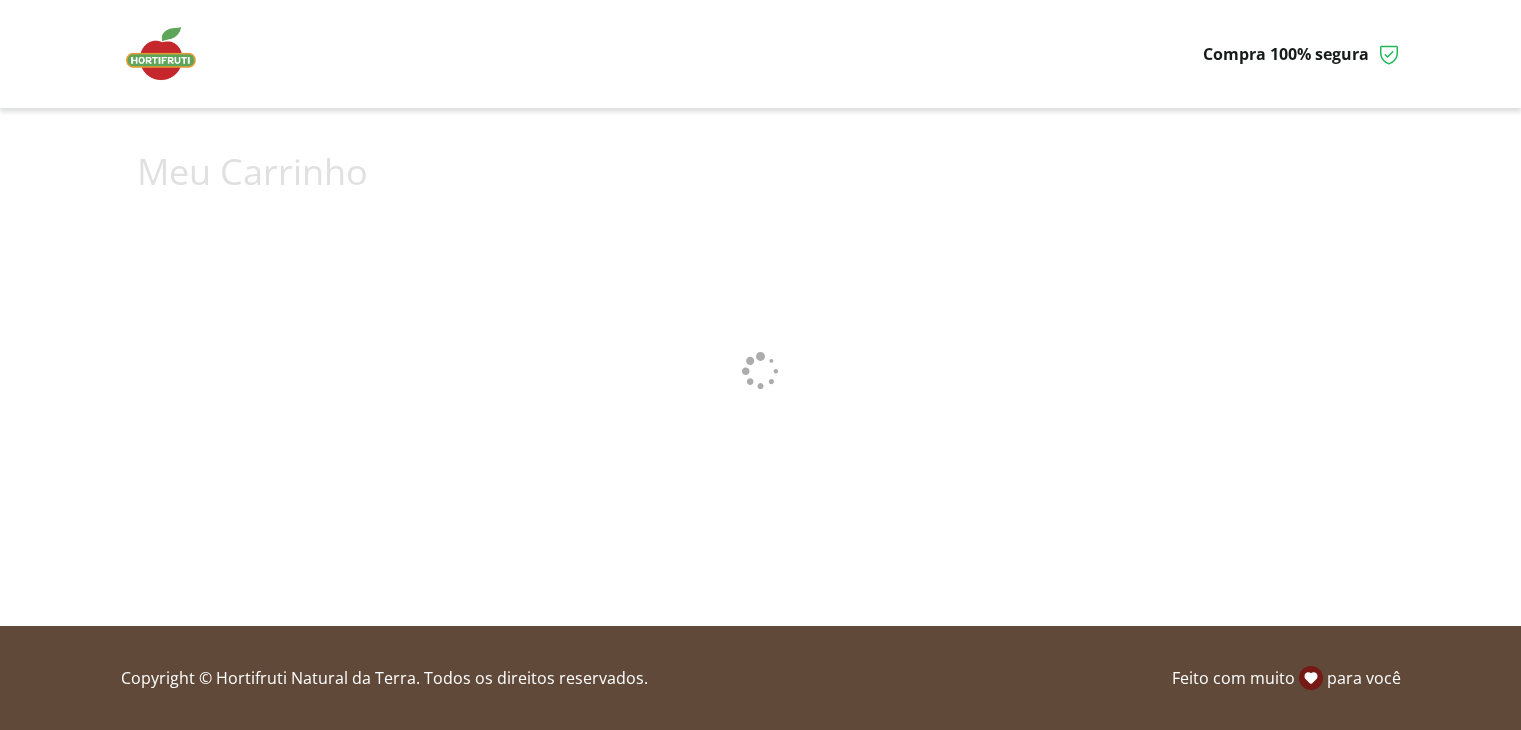 scroll, scrollTop: 0, scrollLeft: 0, axis: both 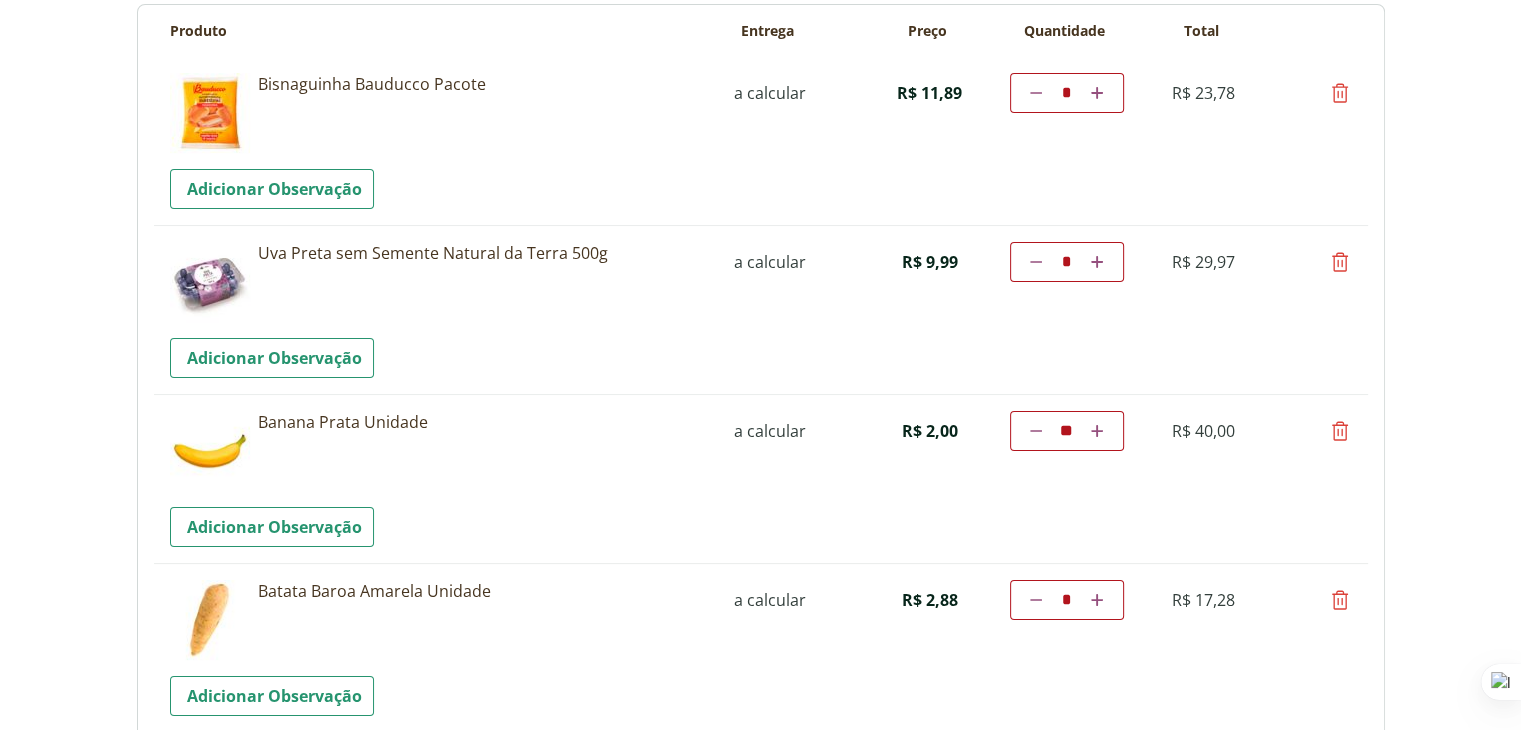 drag, startPoint x: 1060, startPoint y: 429, endPoint x: 1088, endPoint y: 434, distance: 28.442924 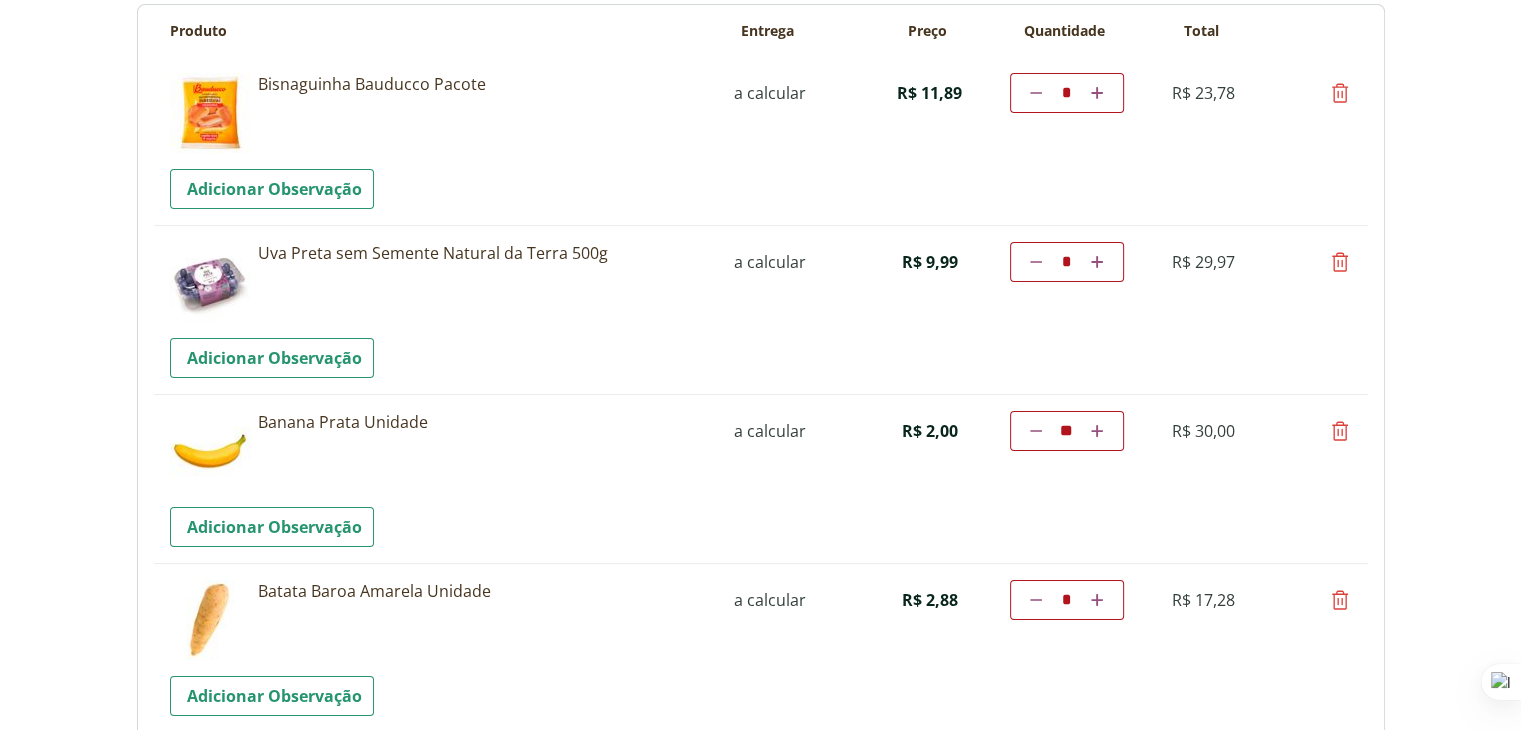 click at bounding box center [1340, 600] 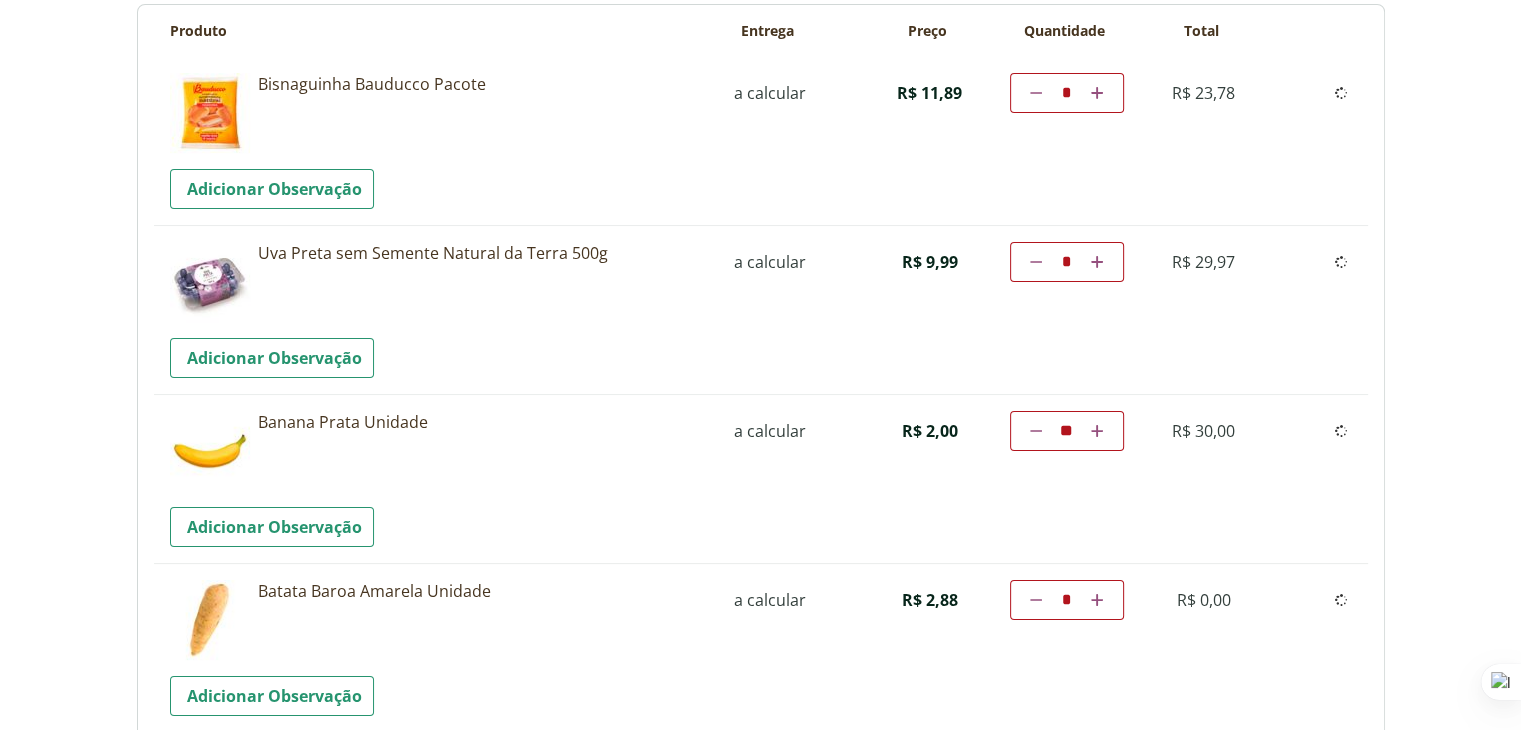 type on "*" 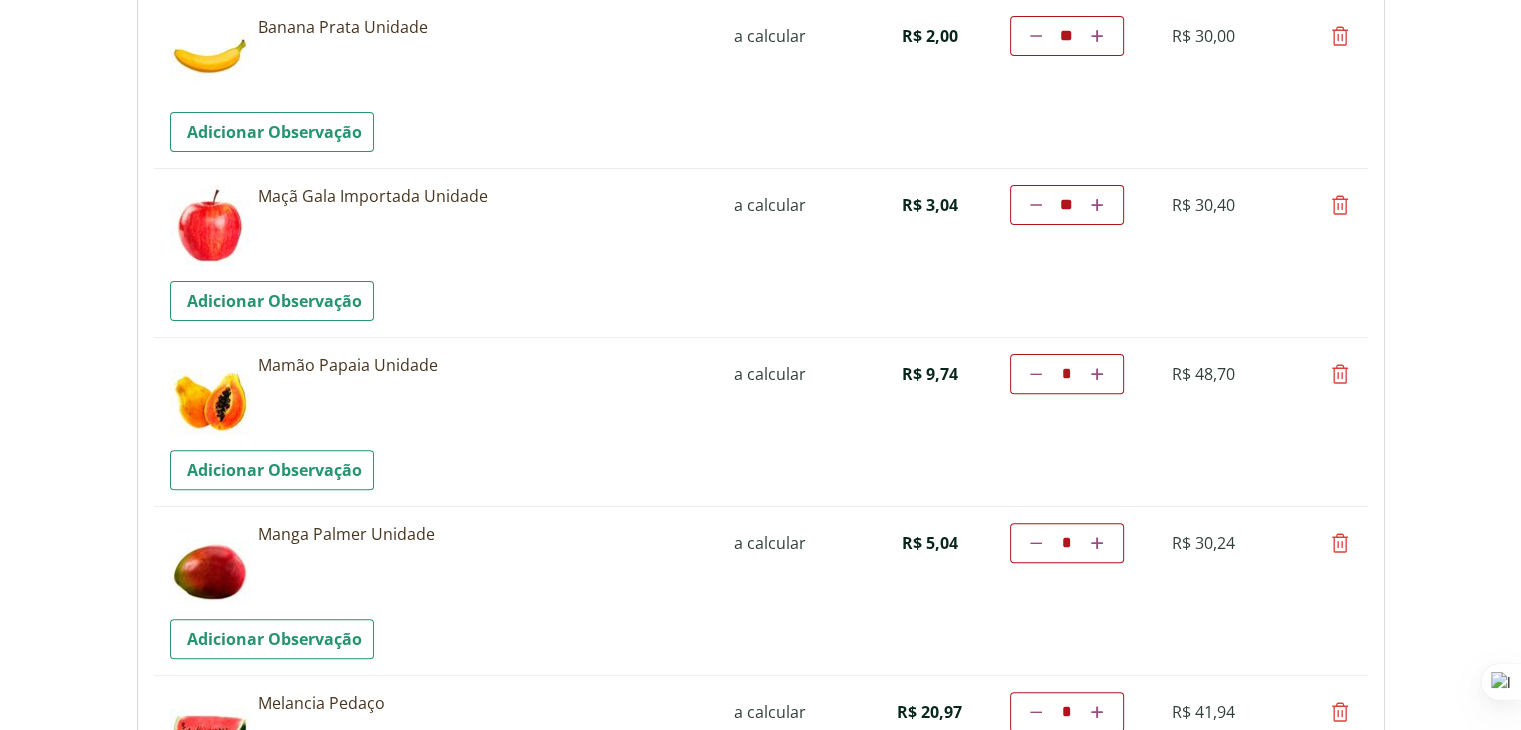 scroll, scrollTop: 600, scrollLeft: 0, axis: vertical 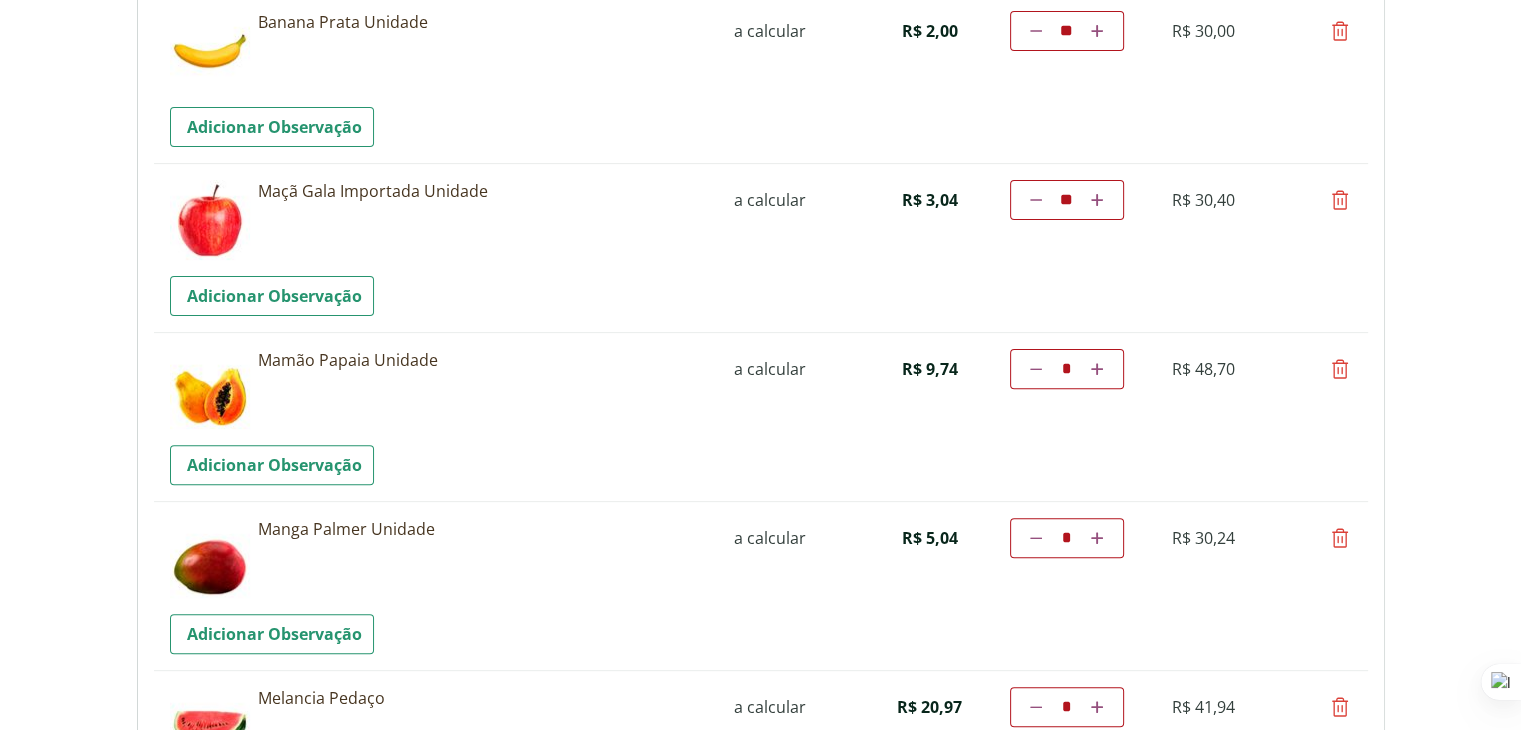 click at bounding box center (1340, 369) 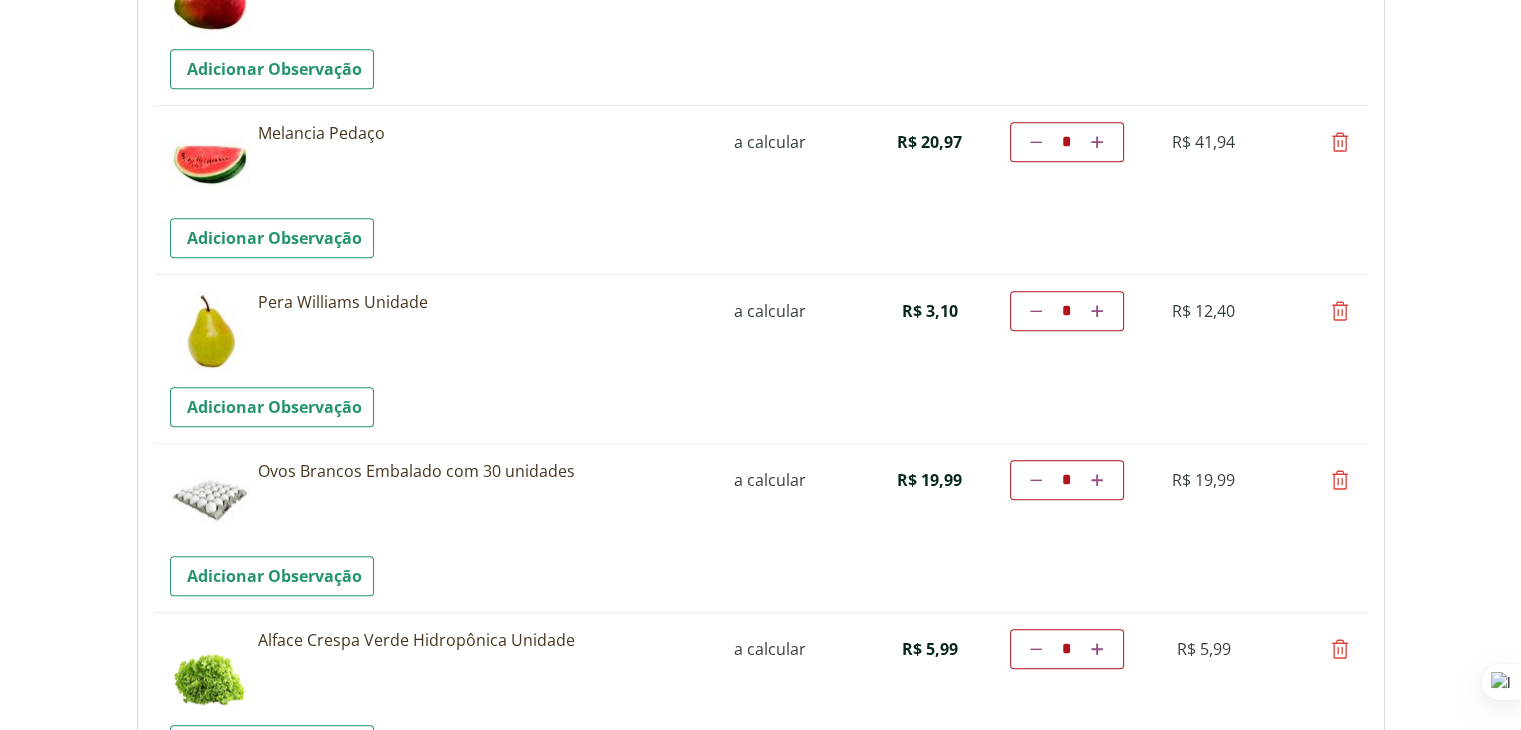 scroll, scrollTop: 1000, scrollLeft: 0, axis: vertical 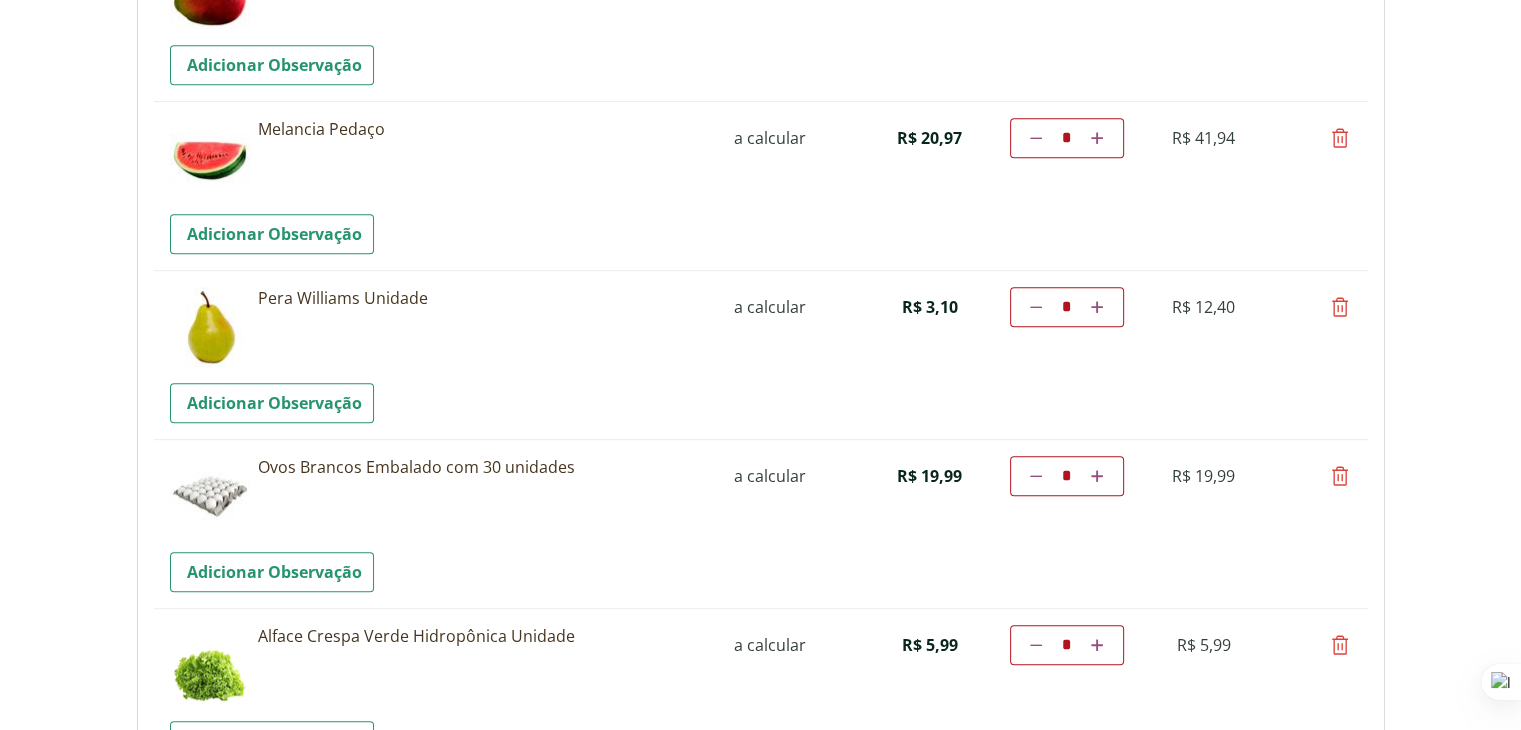 click on "Aumentar a quantidade" at bounding box center (1097, 307) 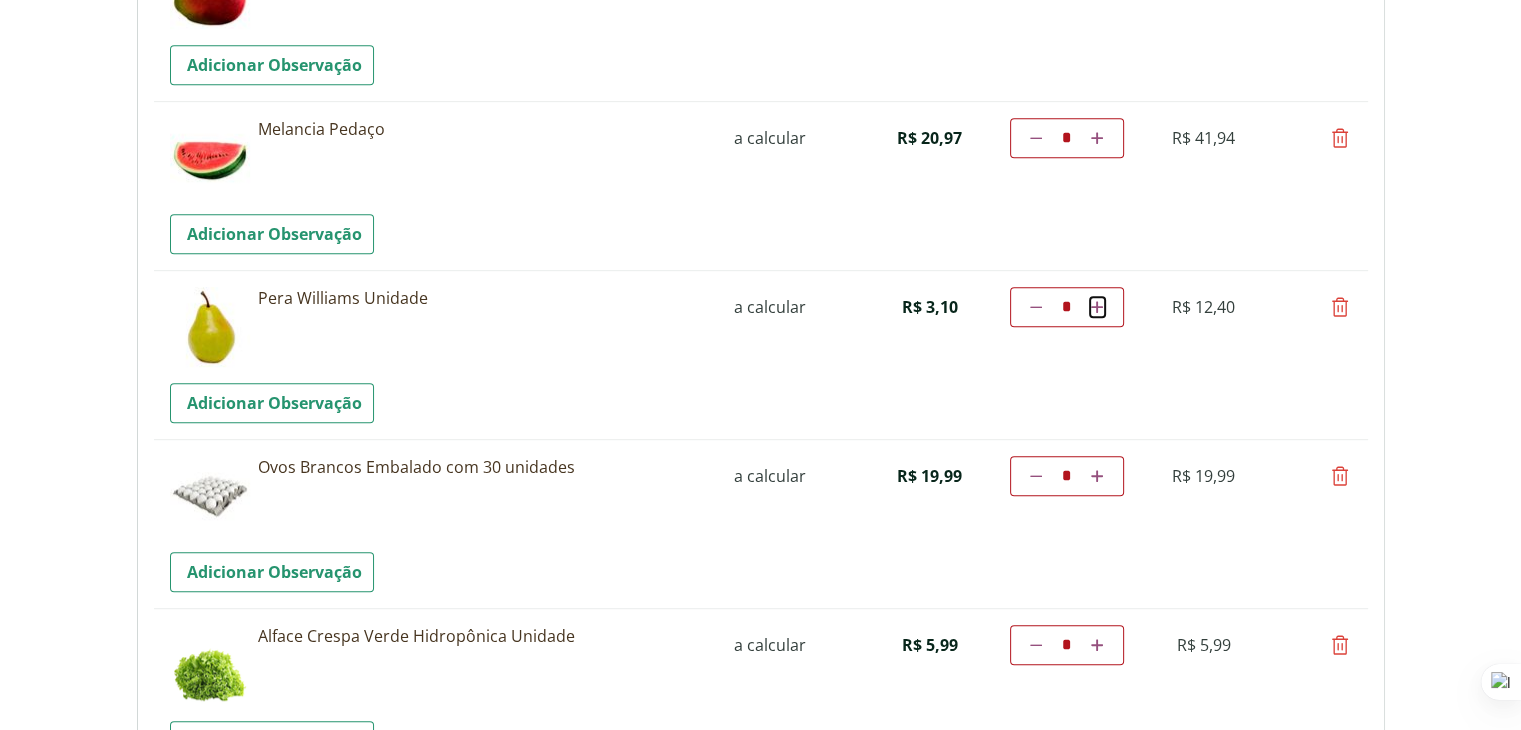 click on "Diminuir a quantidade                                 *                                          Aumentar a quantidade" at bounding box center [1067, 307] 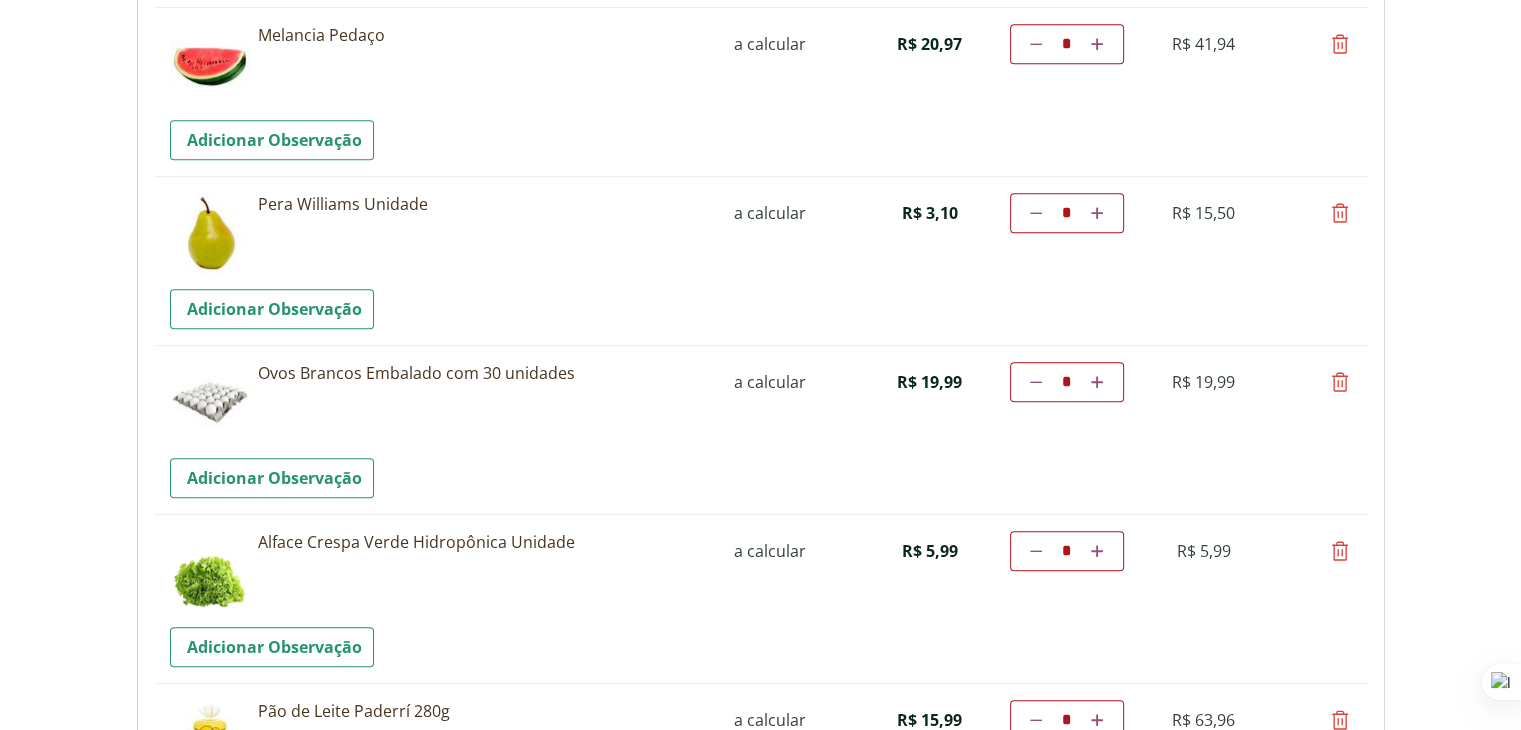 scroll, scrollTop: 1100, scrollLeft: 0, axis: vertical 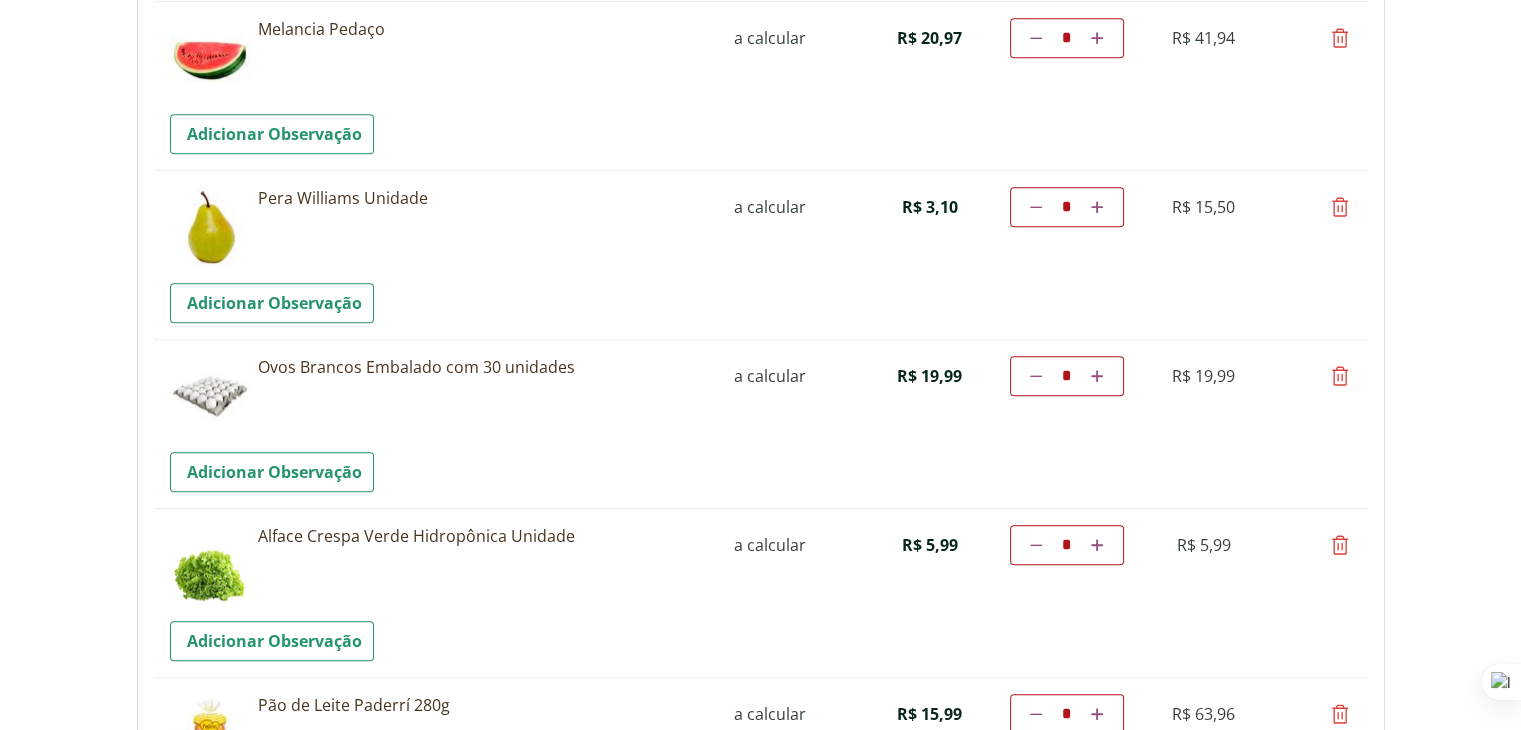 click at bounding box center (1340, 376) 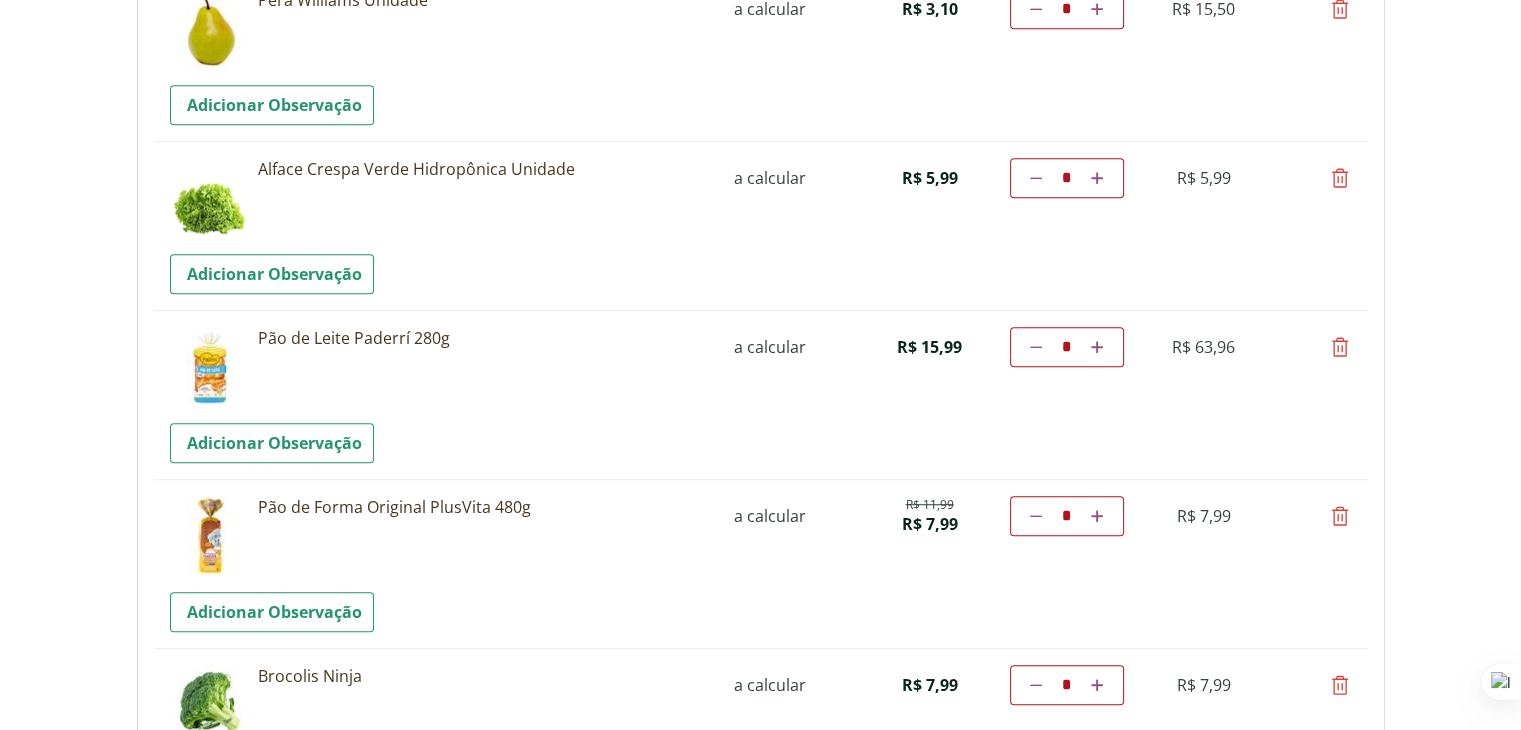 scroll, scrollTop: 1300, scrollLeft: 0, axis: vertical 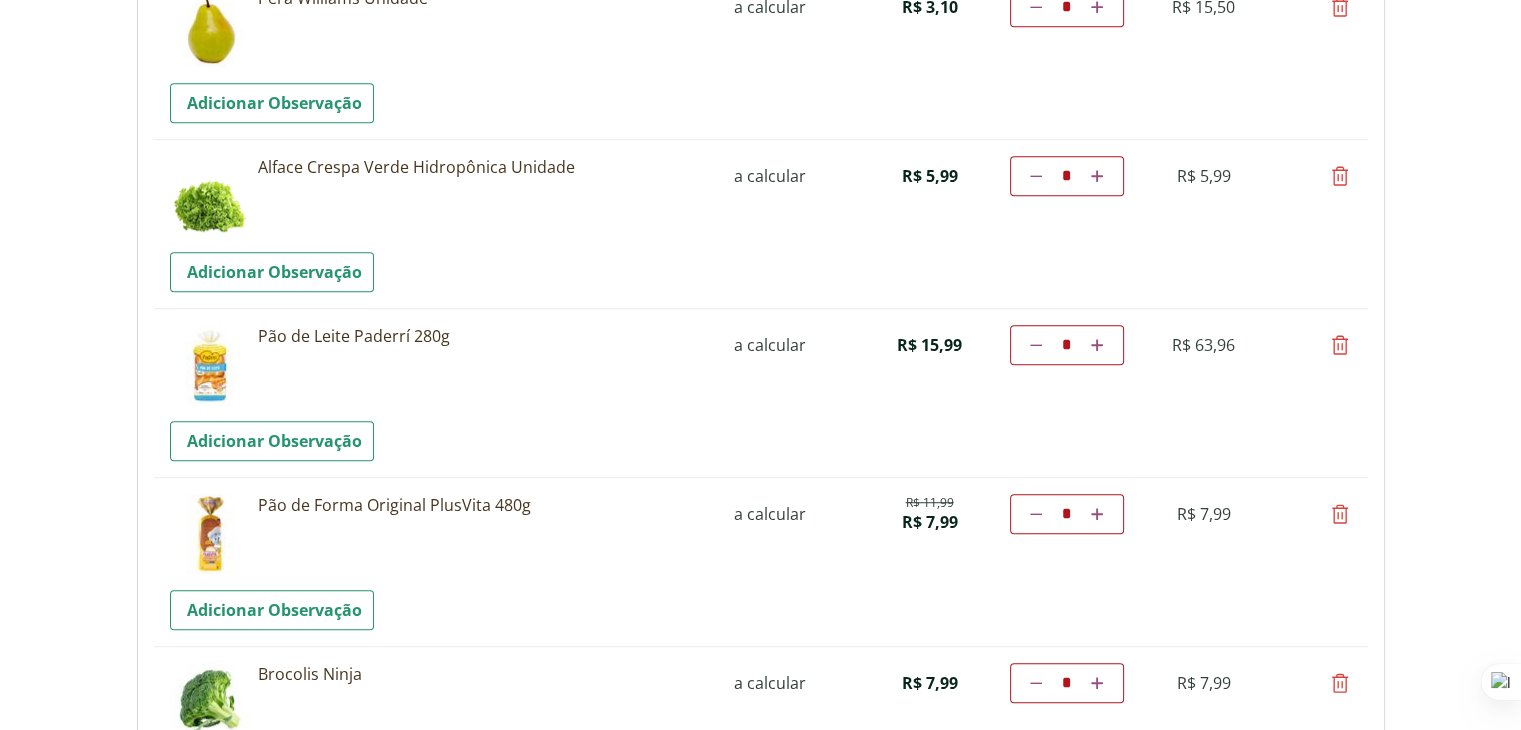 click at bounding box center [1340, 345] 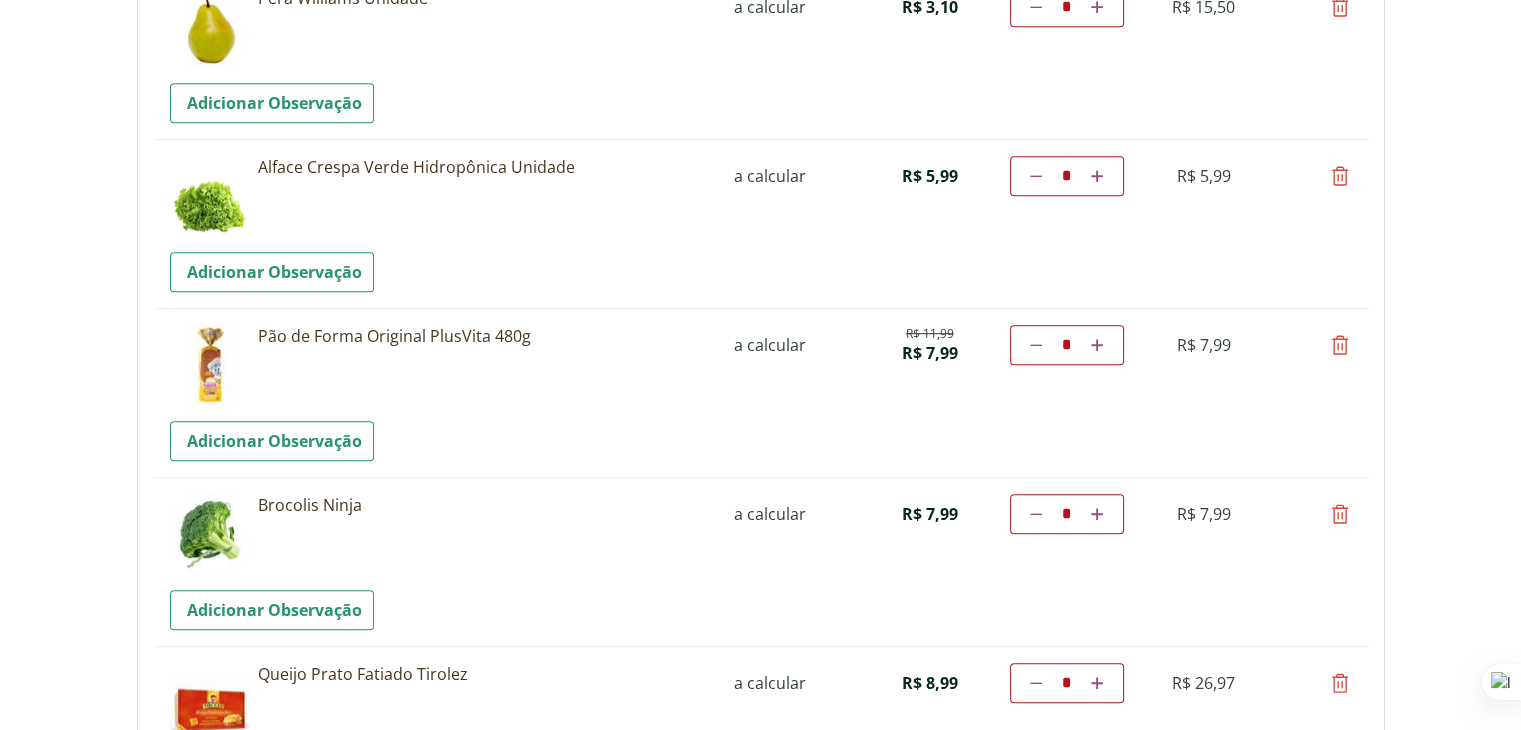 click at bounding box center (1340, 345) 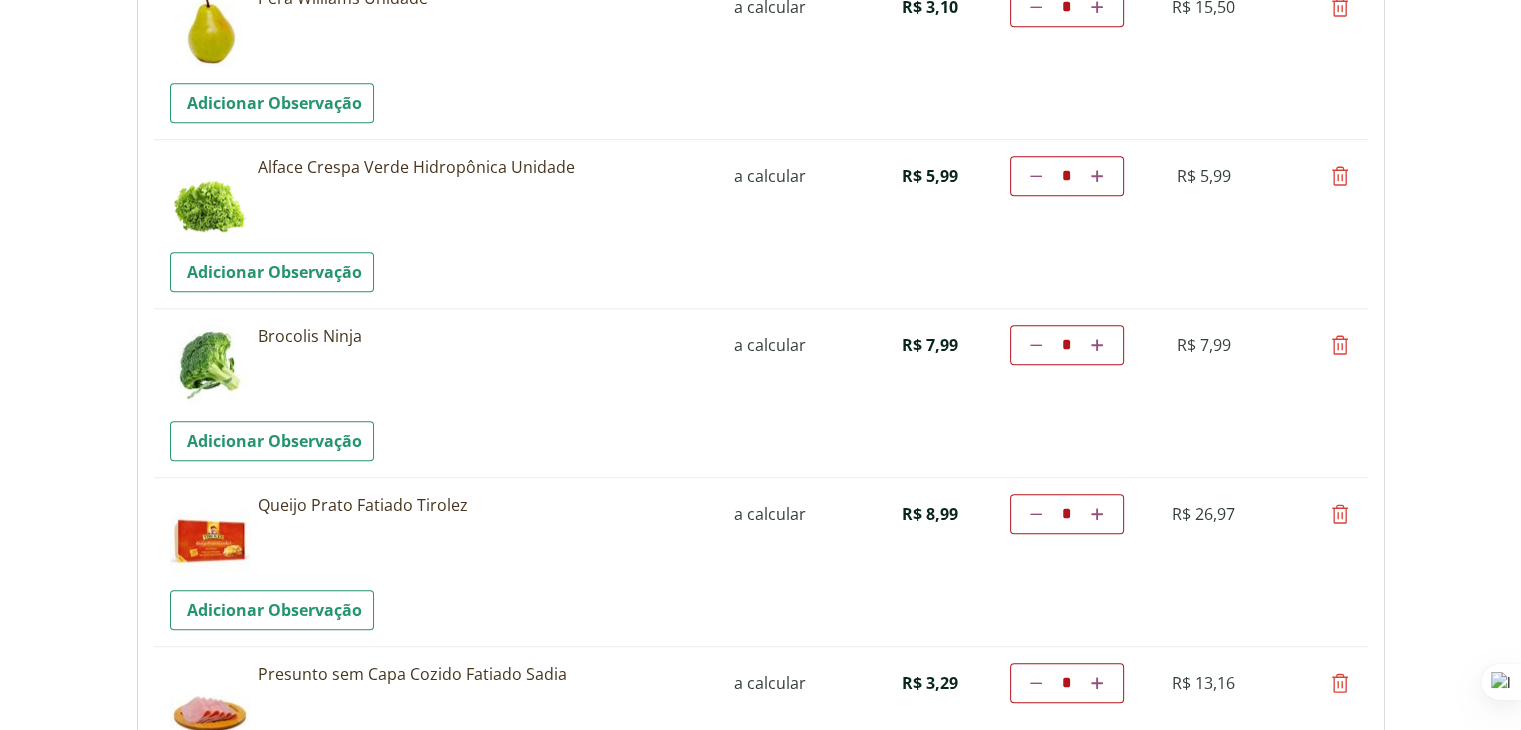 click at bounding box center [1340, 345] 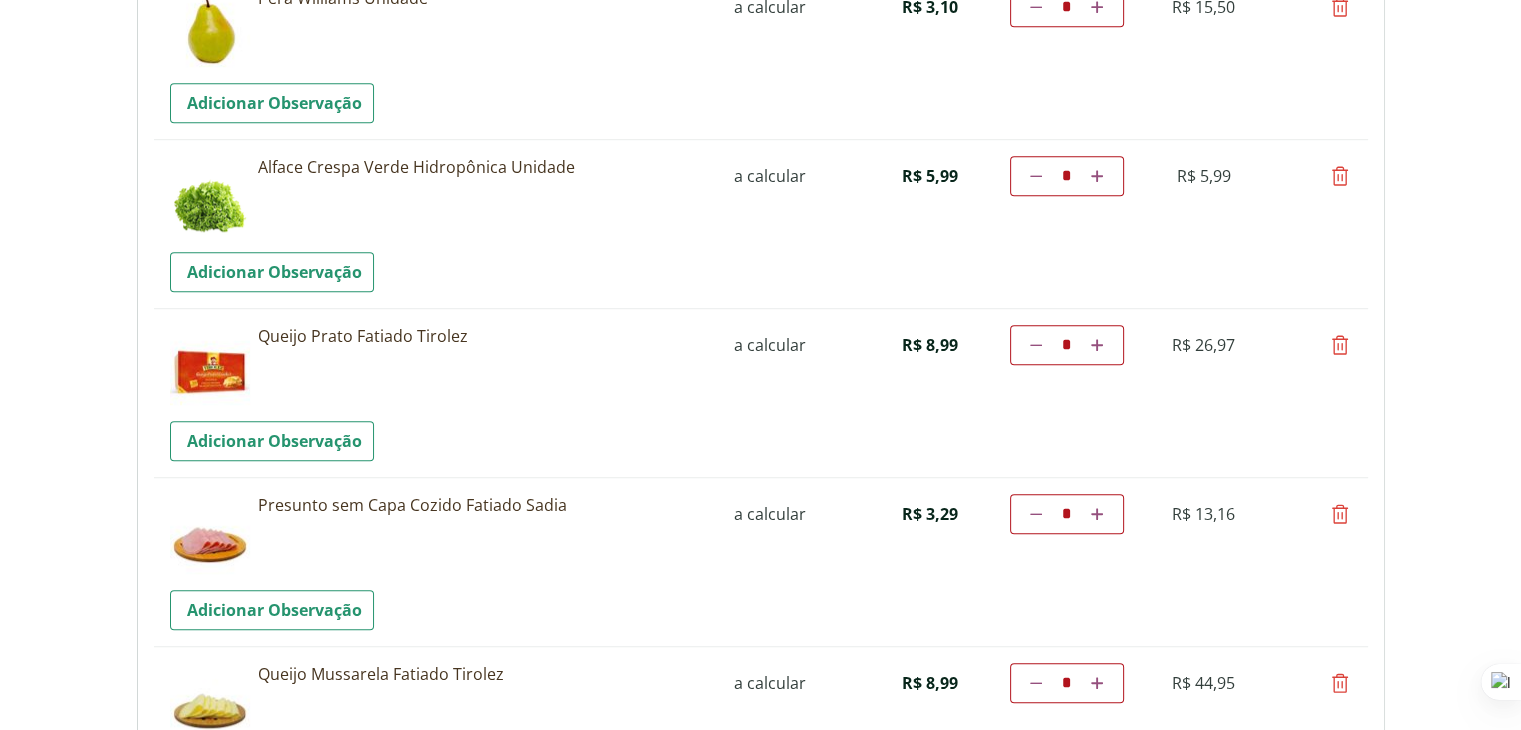 click at bounding box center (1340, 345) 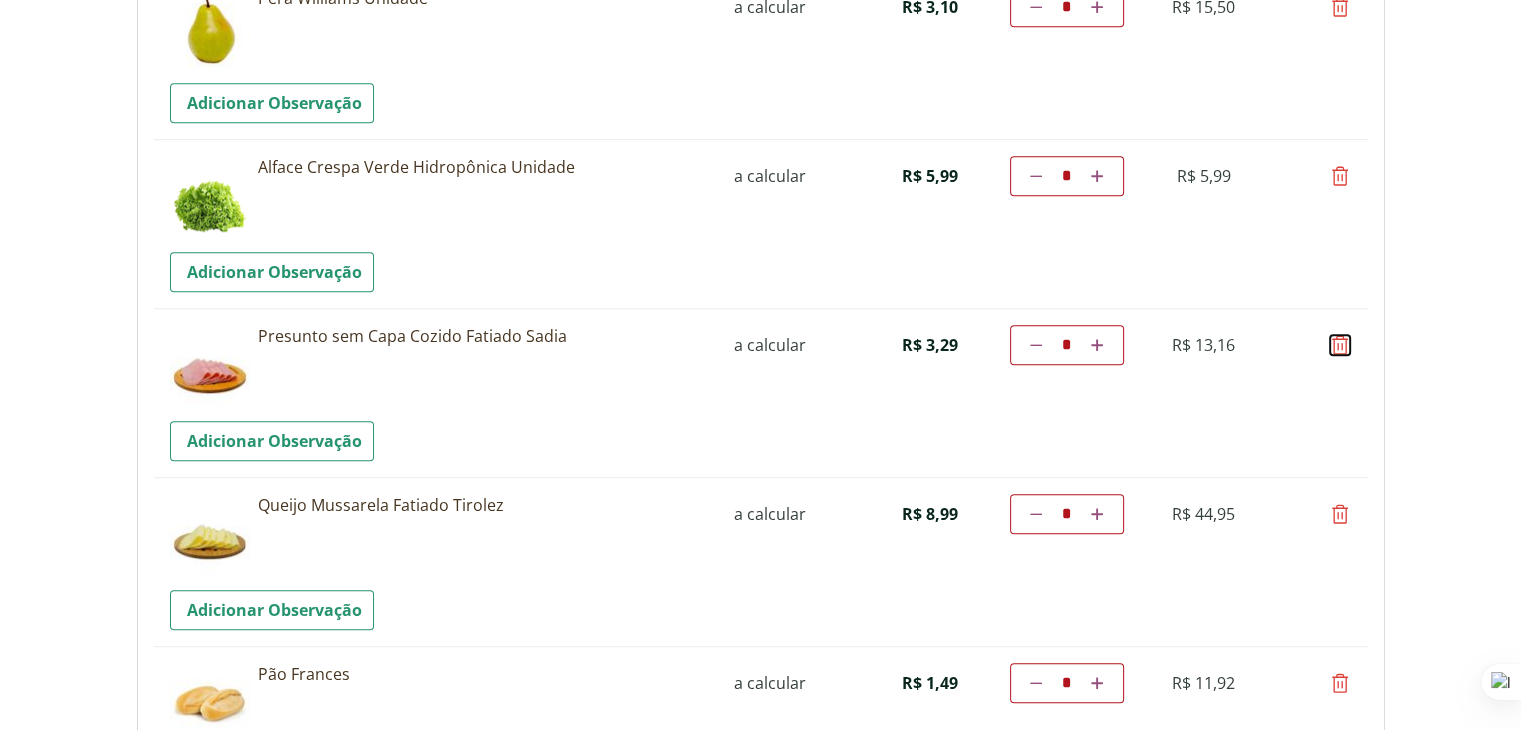 click at bounding box center [1340, 345] 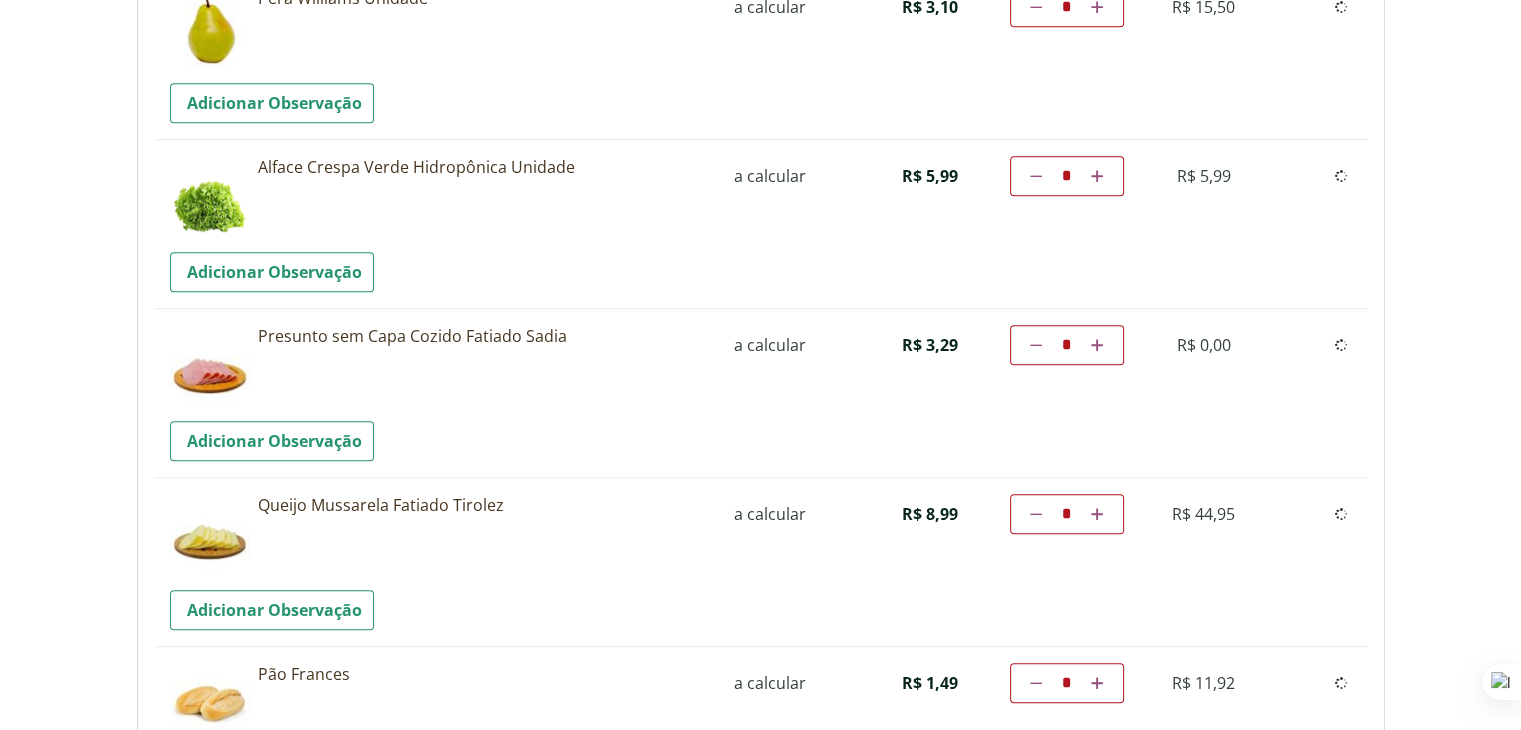 type on "*" 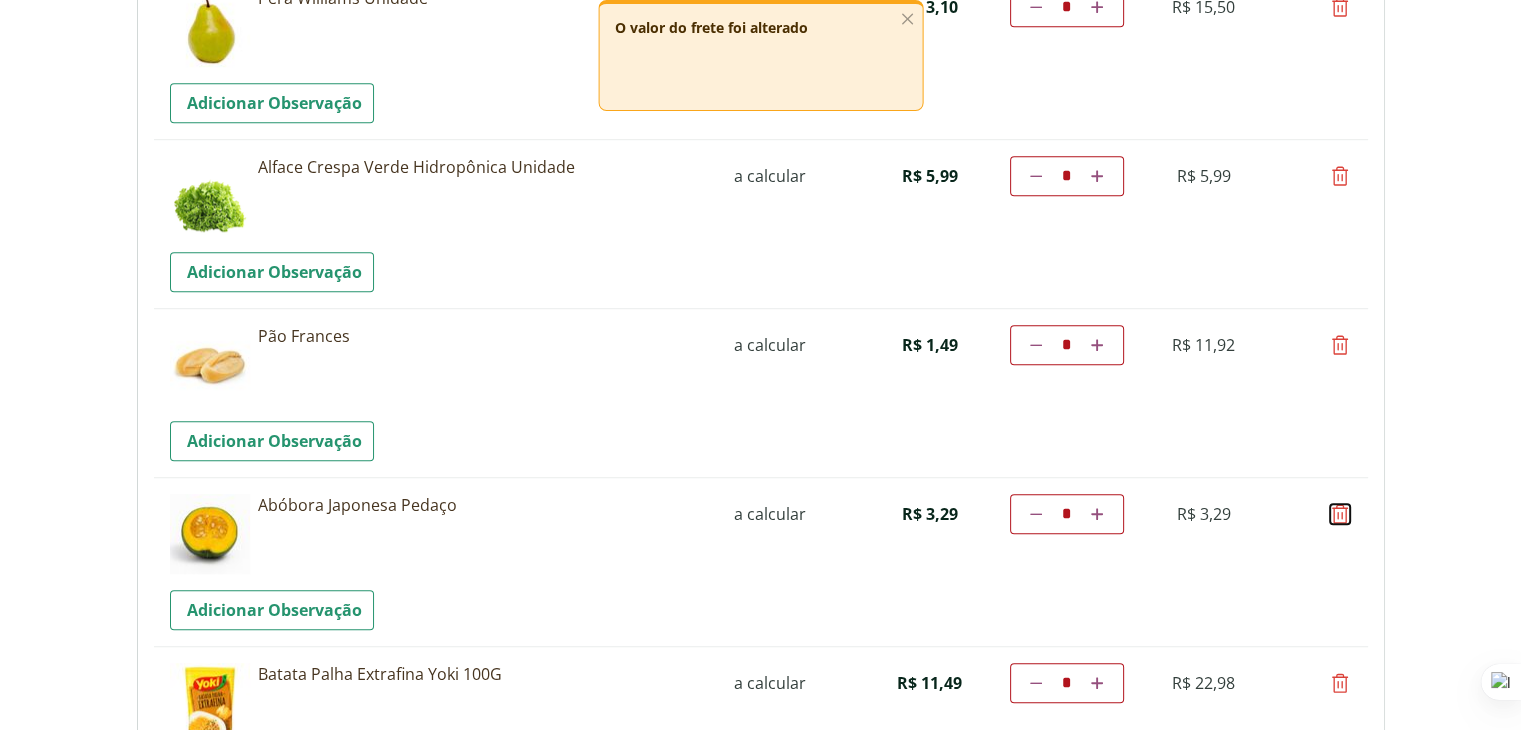 click at bounding box center [1340, 514] 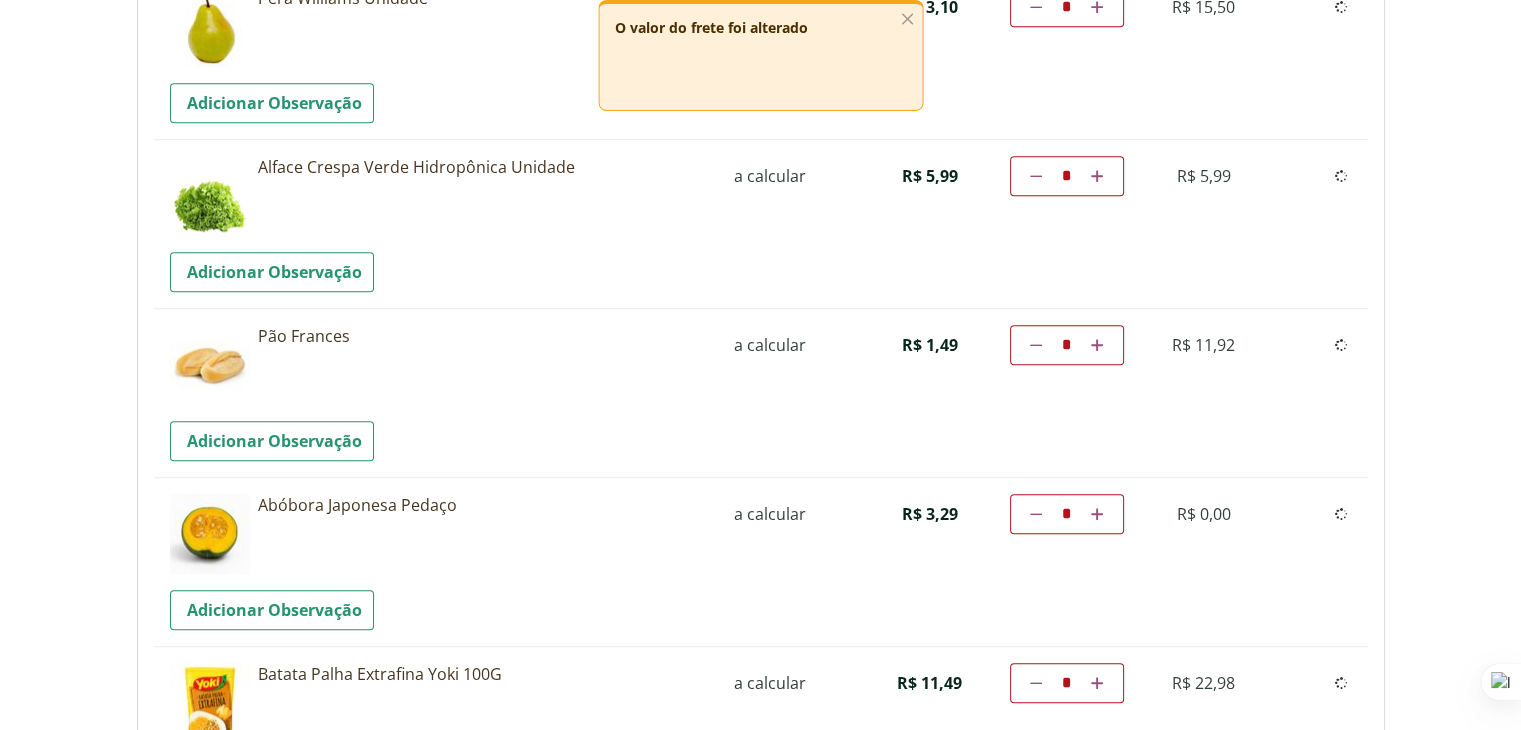 type on "*" 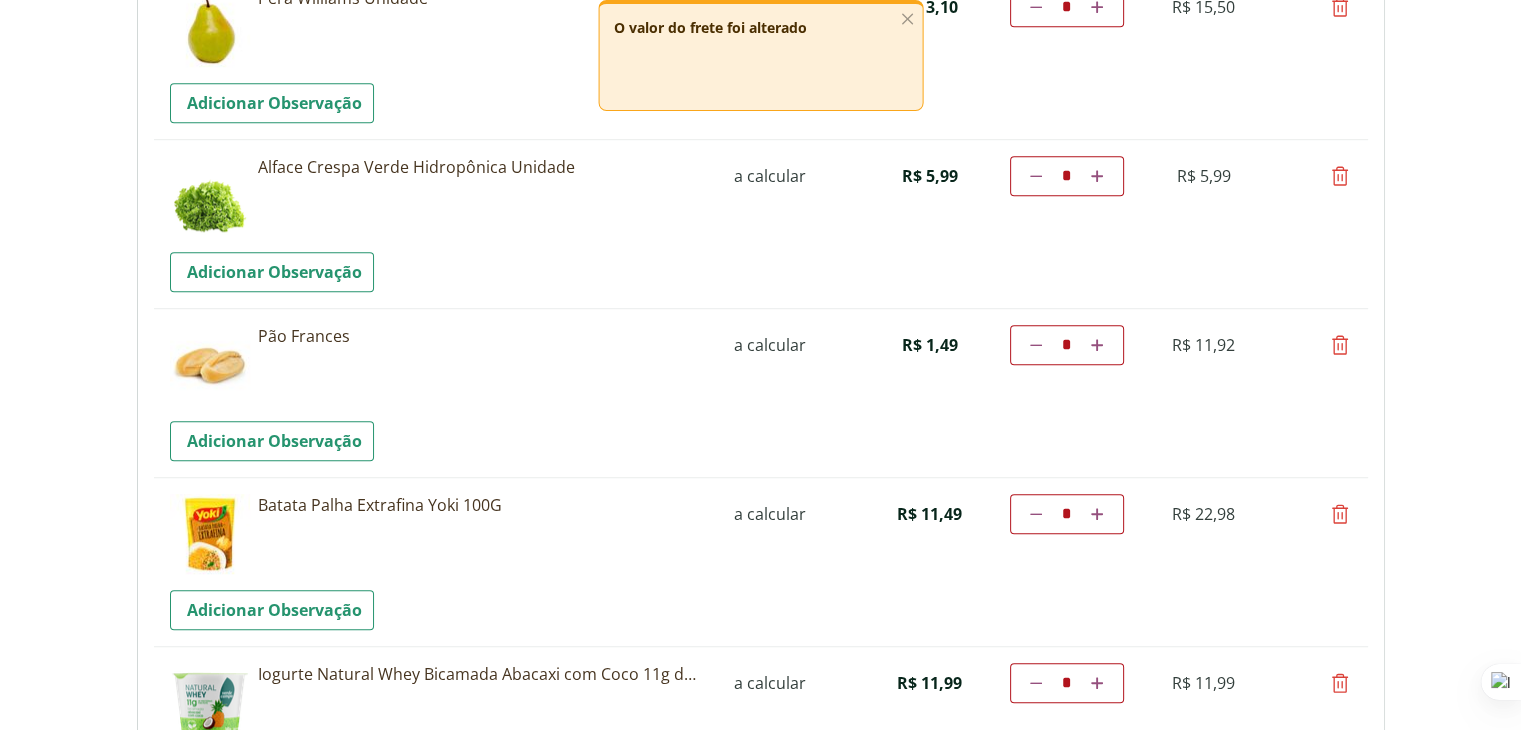 click at bounding box center [1340, 514] 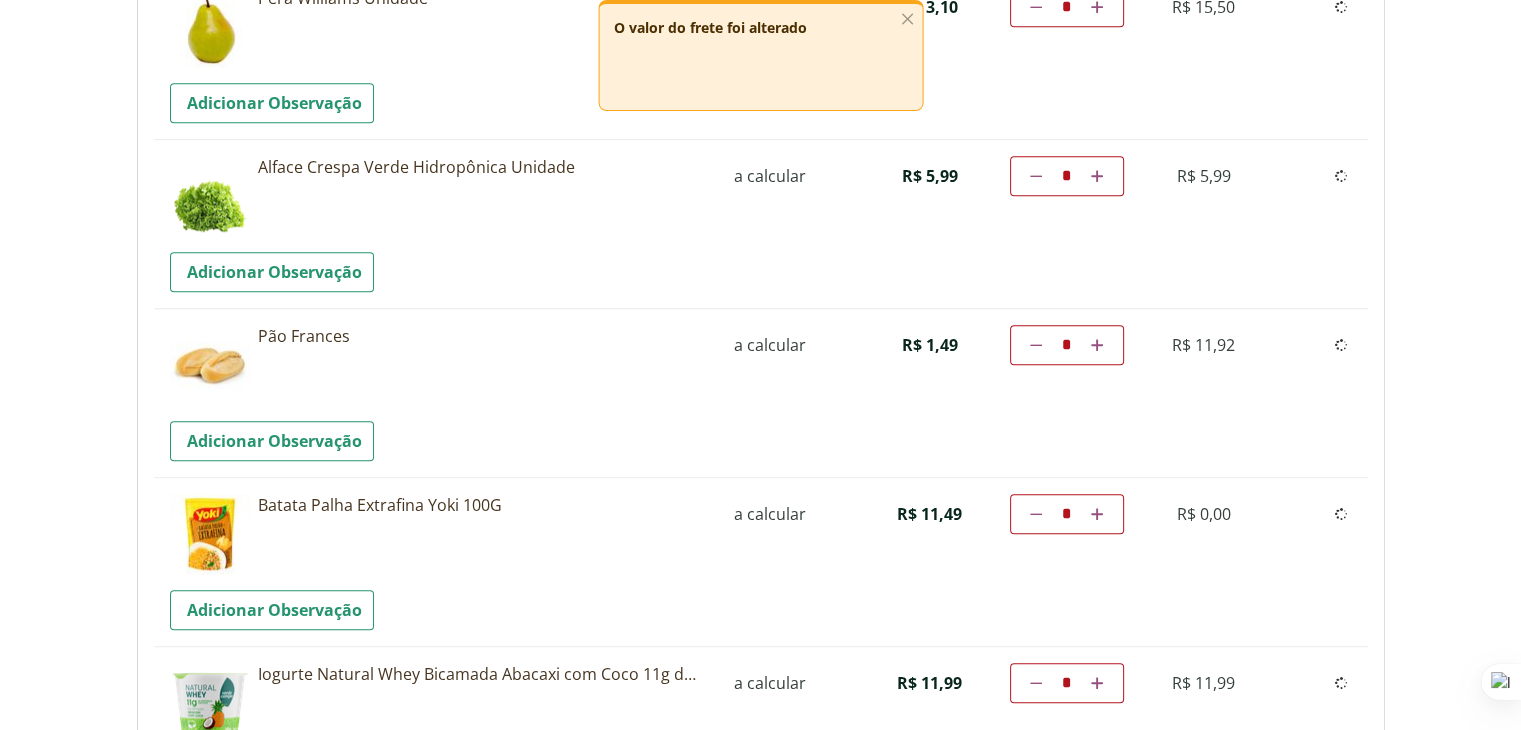 type on "*" 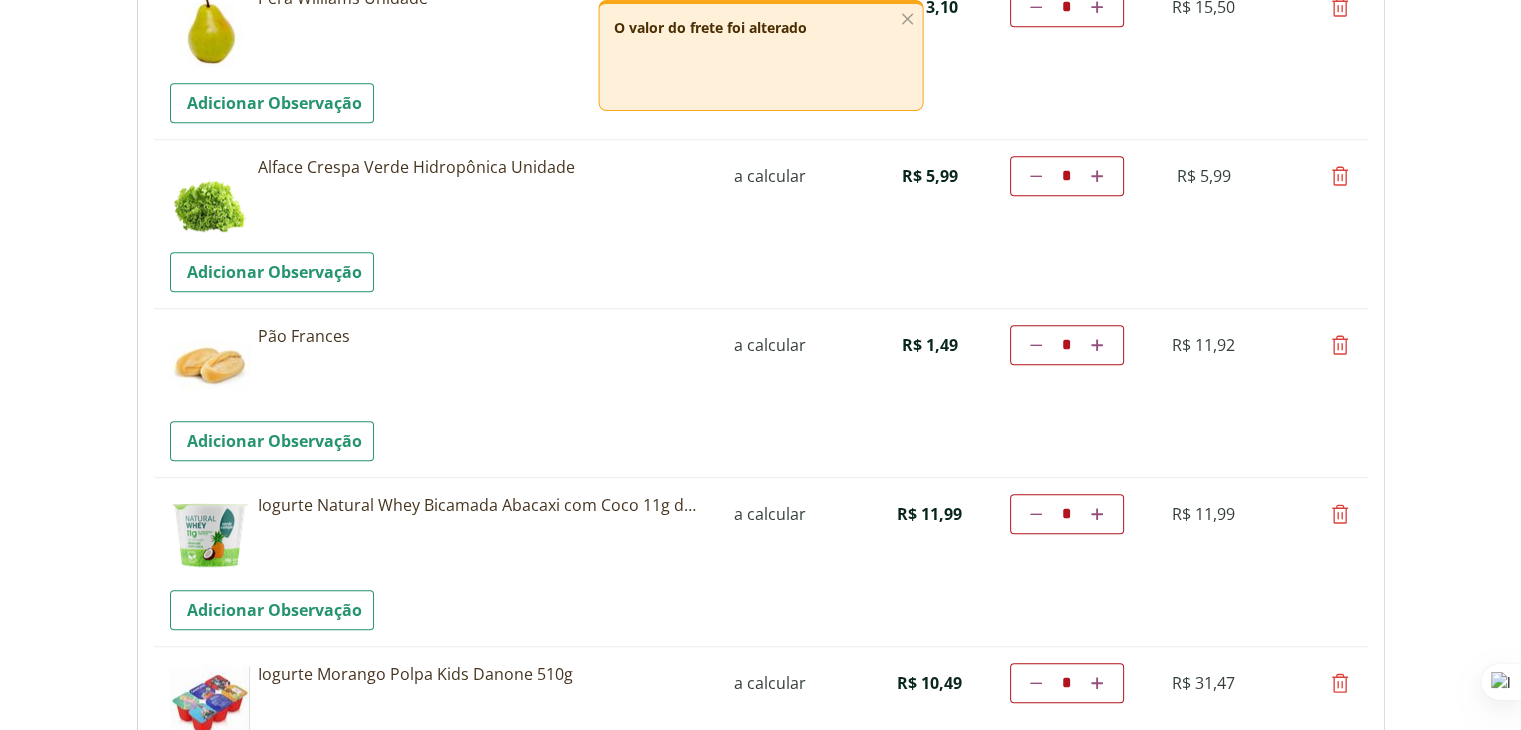 click at bounding box center (1097, 514) 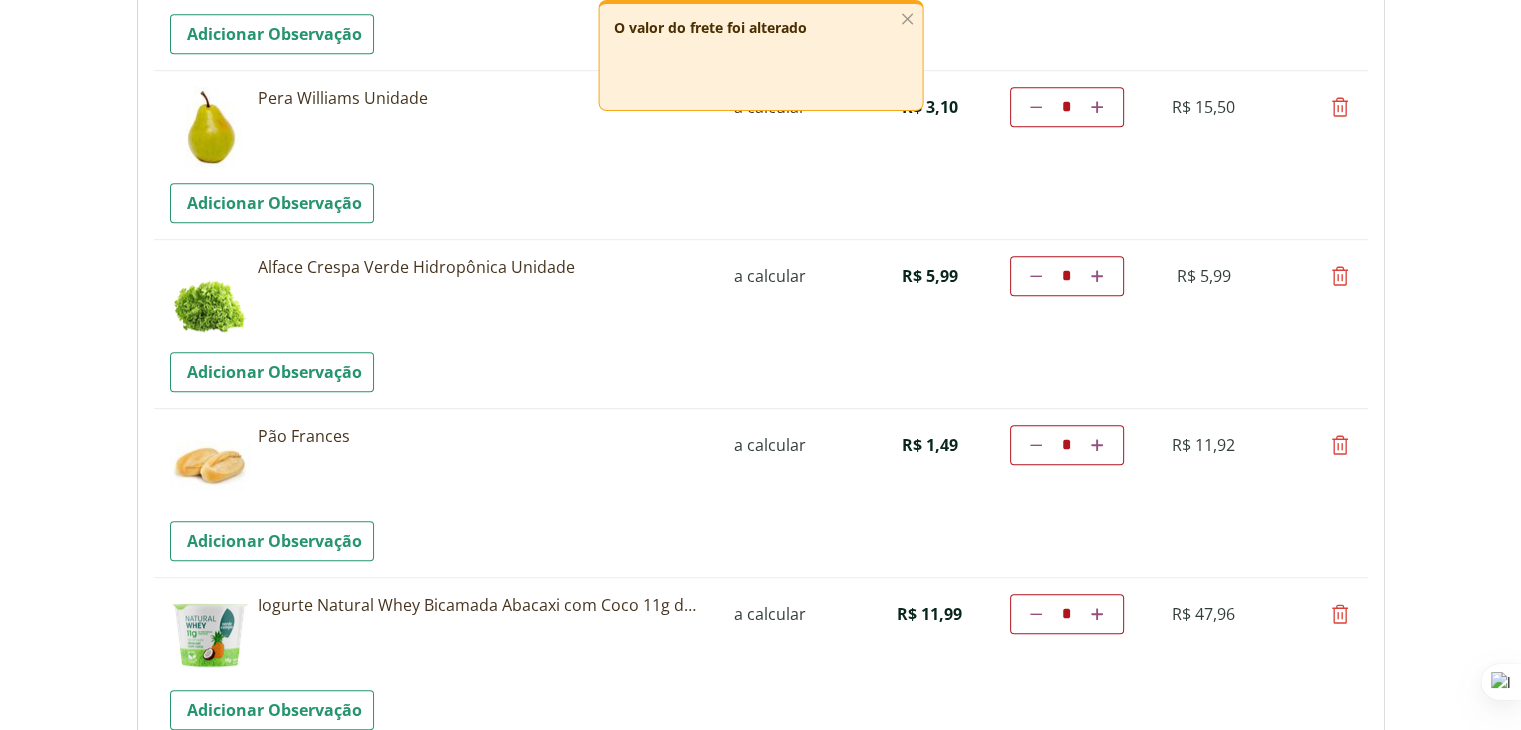 scroll, scrollTop: 1700, scrollLeft: 0, axis: vertical 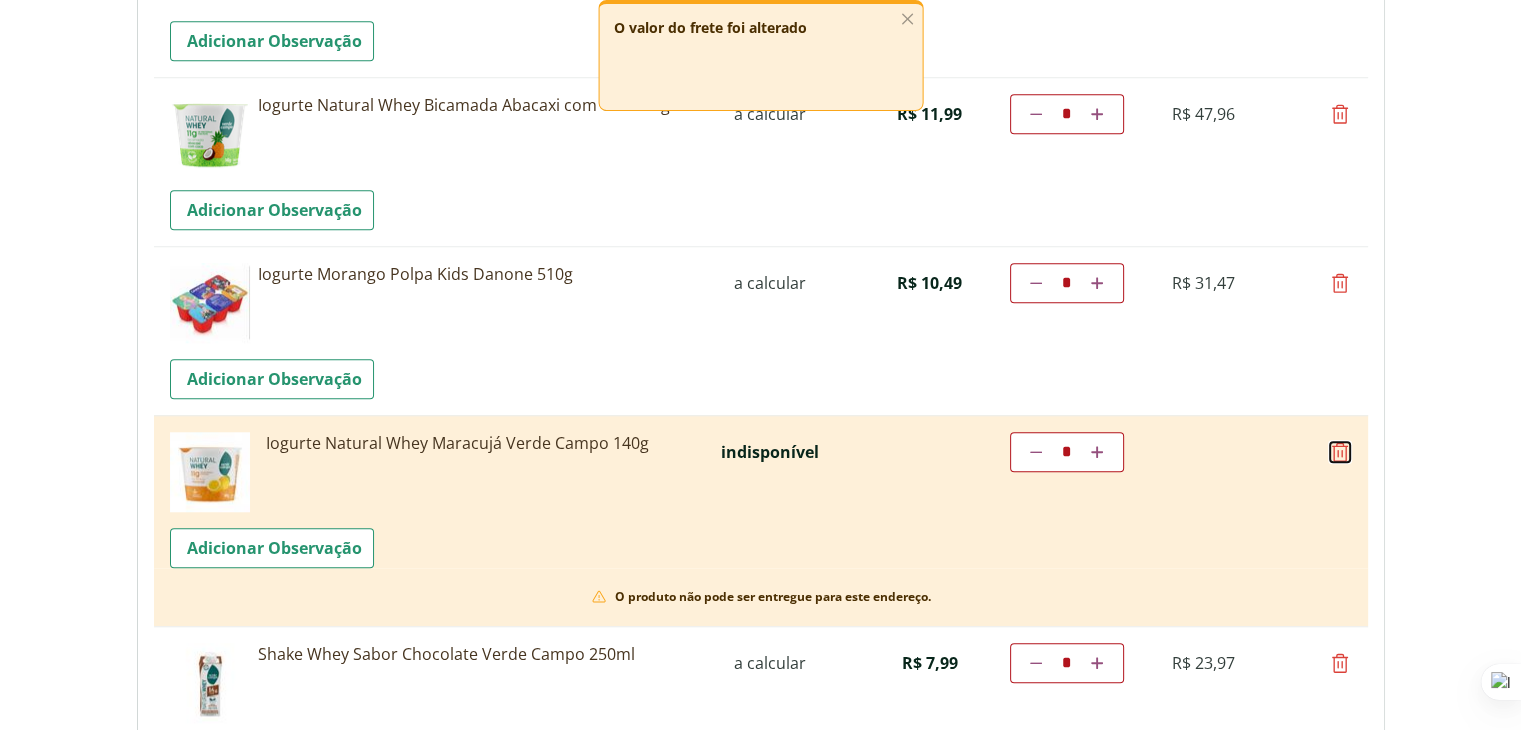 click at bounding box center (1340, 452) 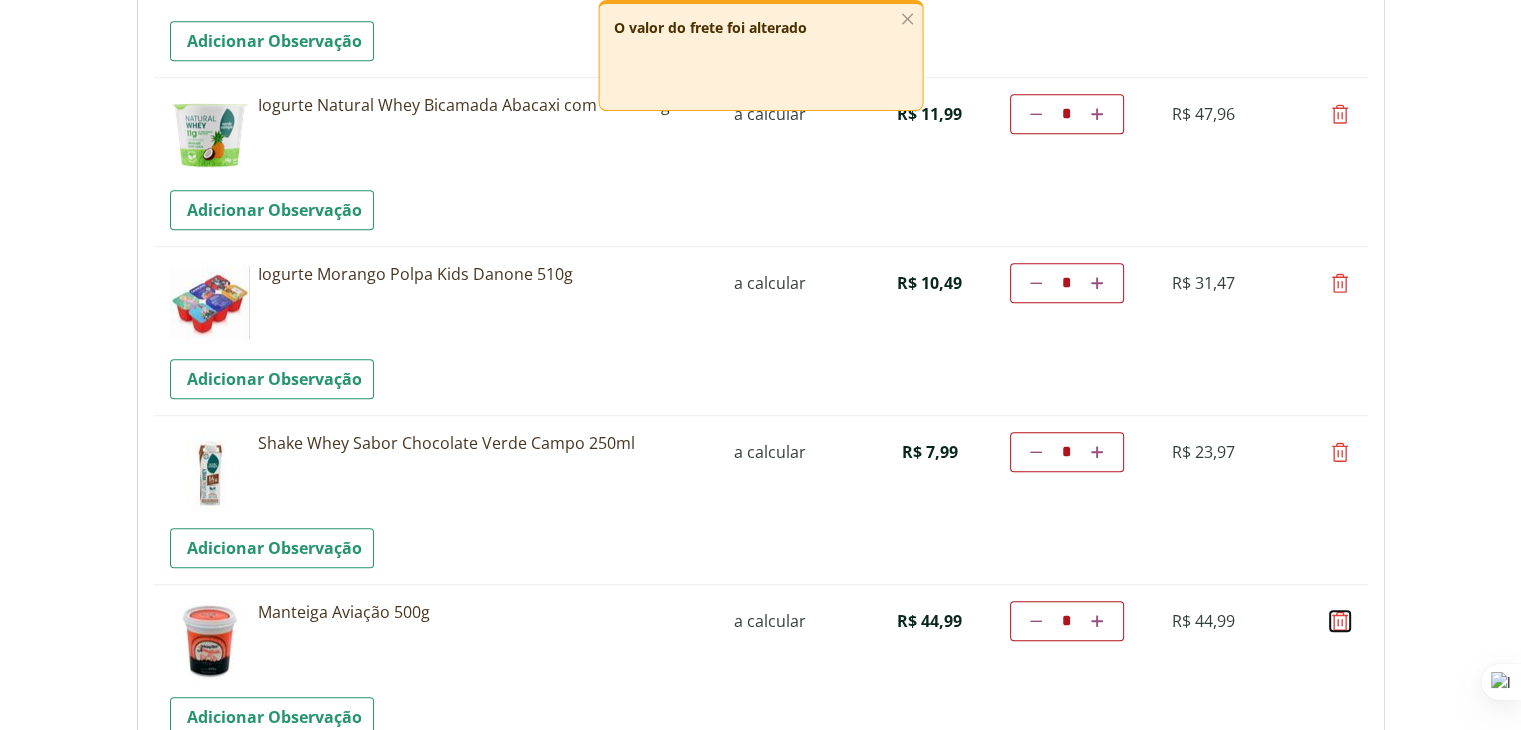 click at bounding box center (1340, 621) 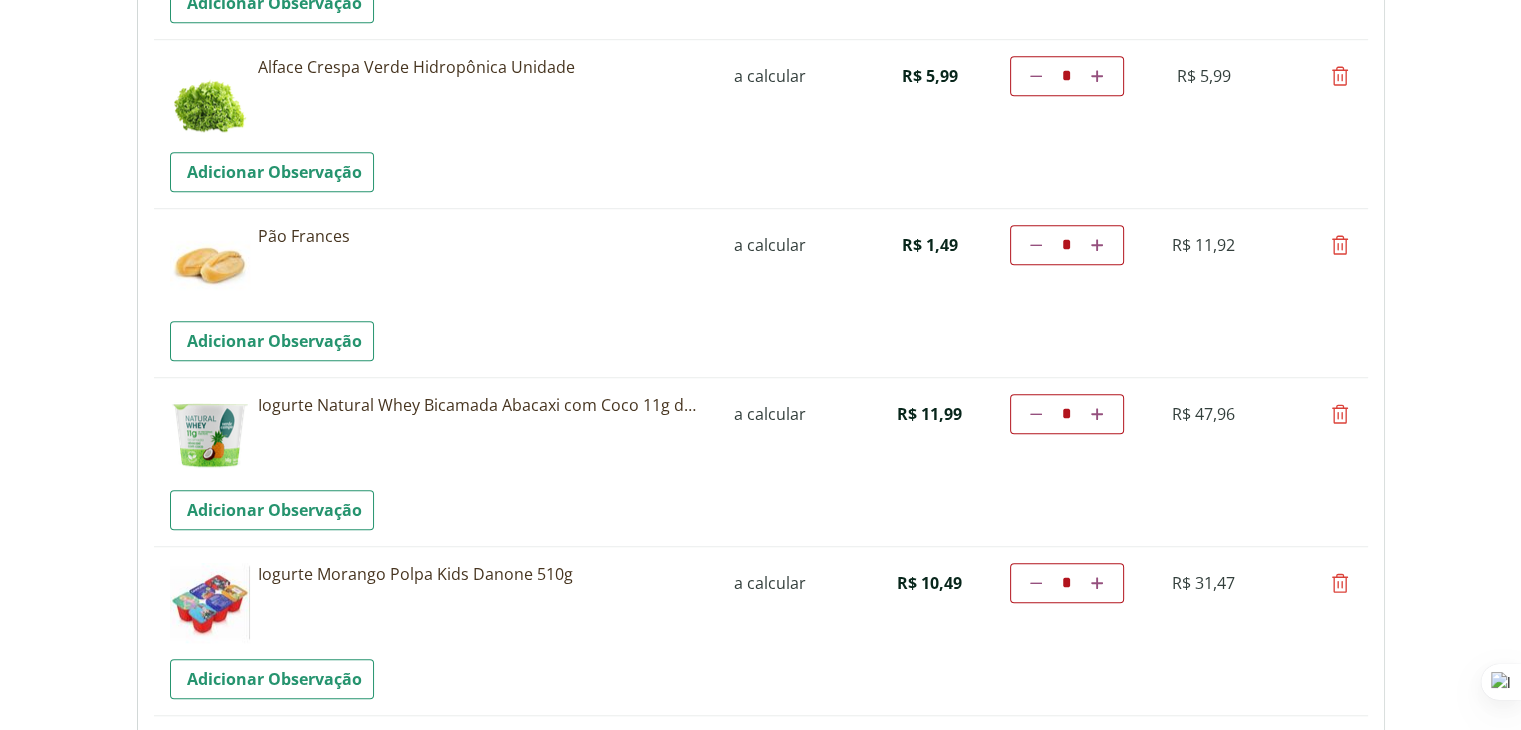 scroll, scrollTop: 1765, scrollLeft: 0, axis: vertical 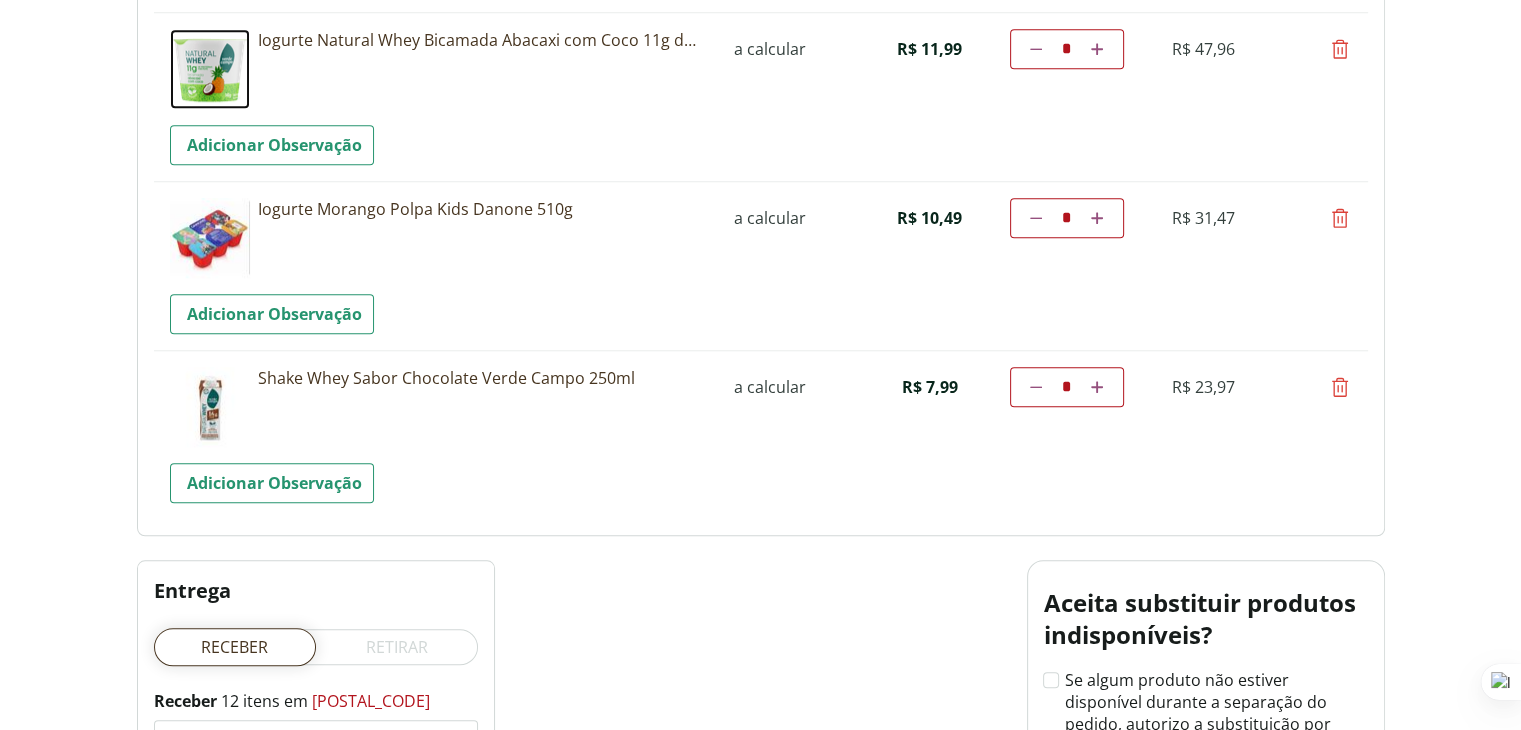 click at bounding box center [210, 69] 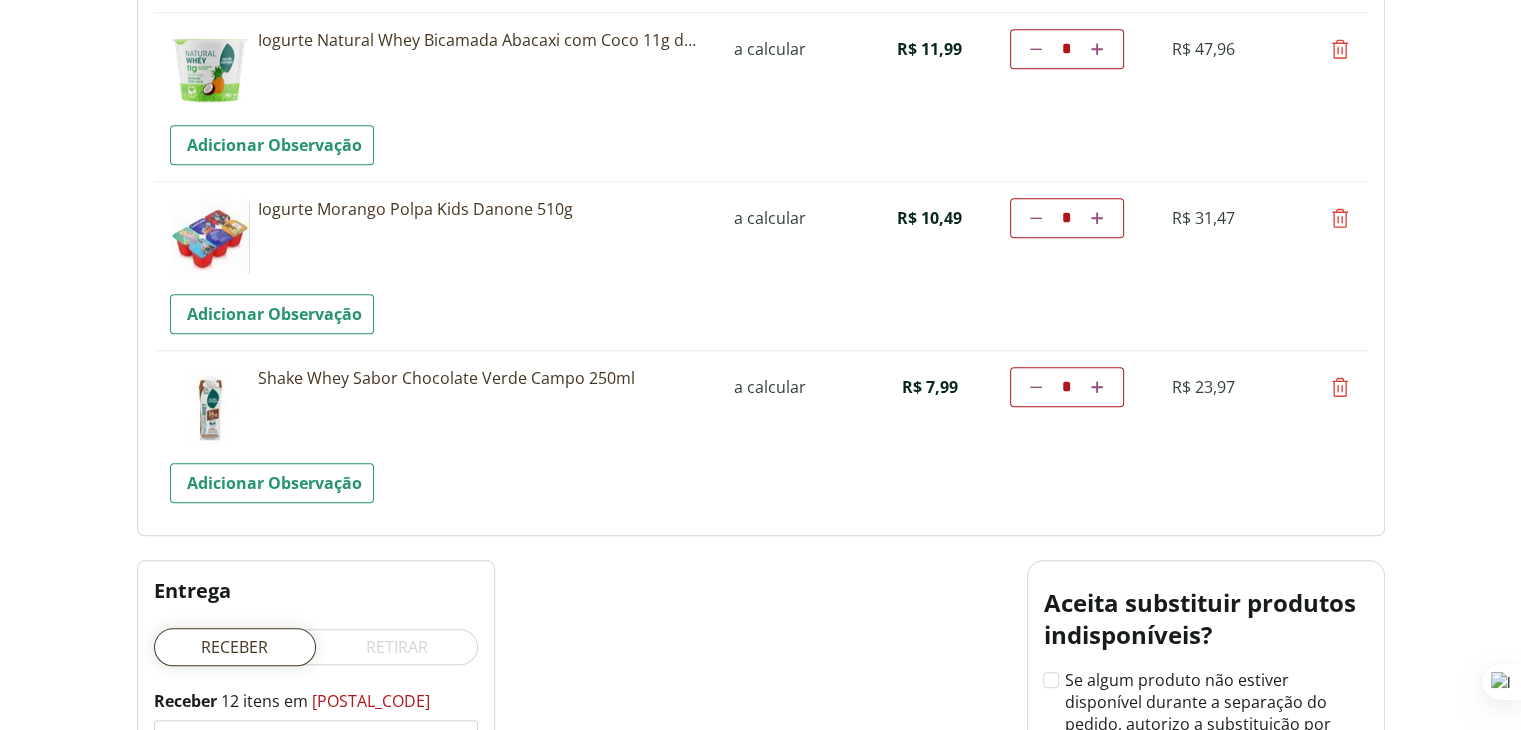 click on "**********" at bounding box center [761, -580] 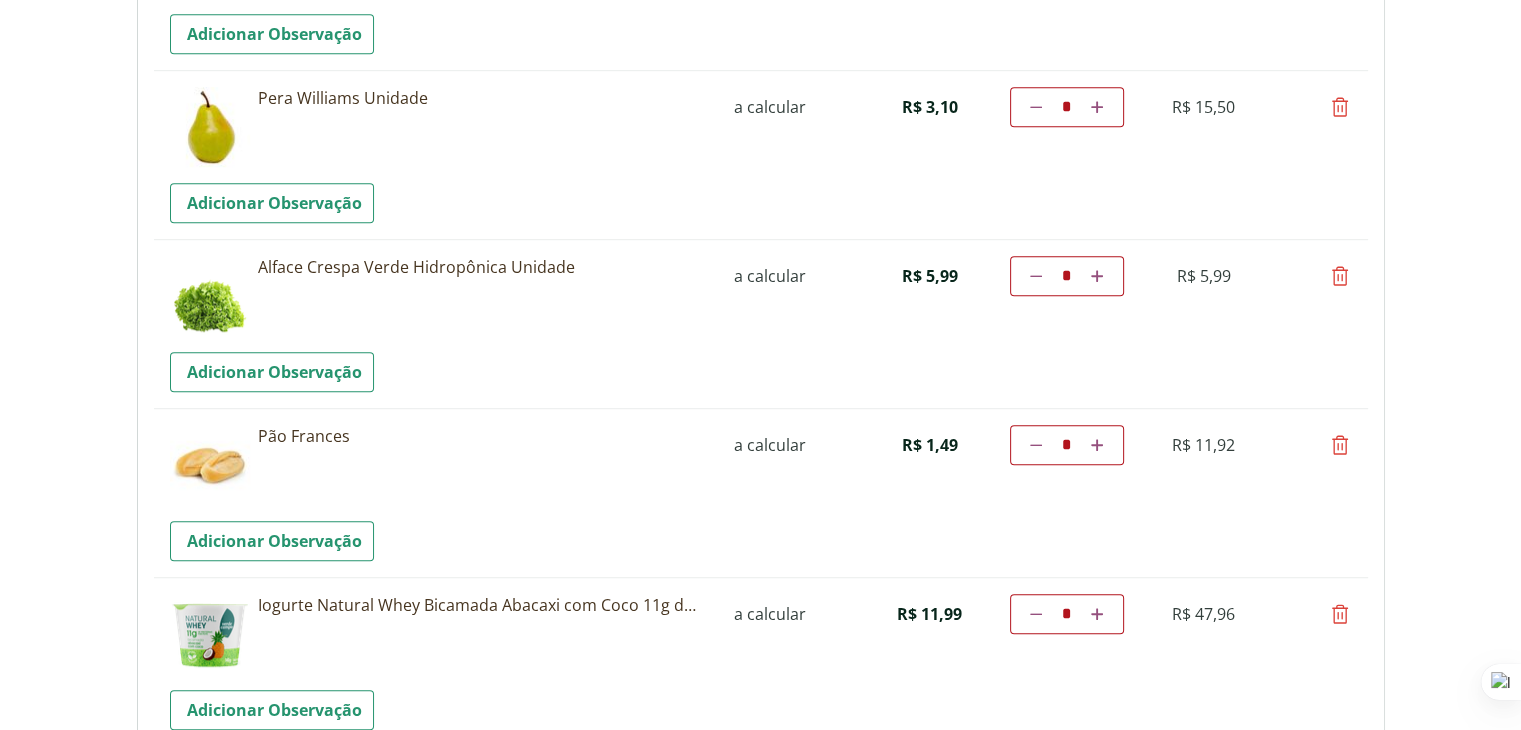 scroll, scrollTop: 0, scrollLeft: 0, axis: both 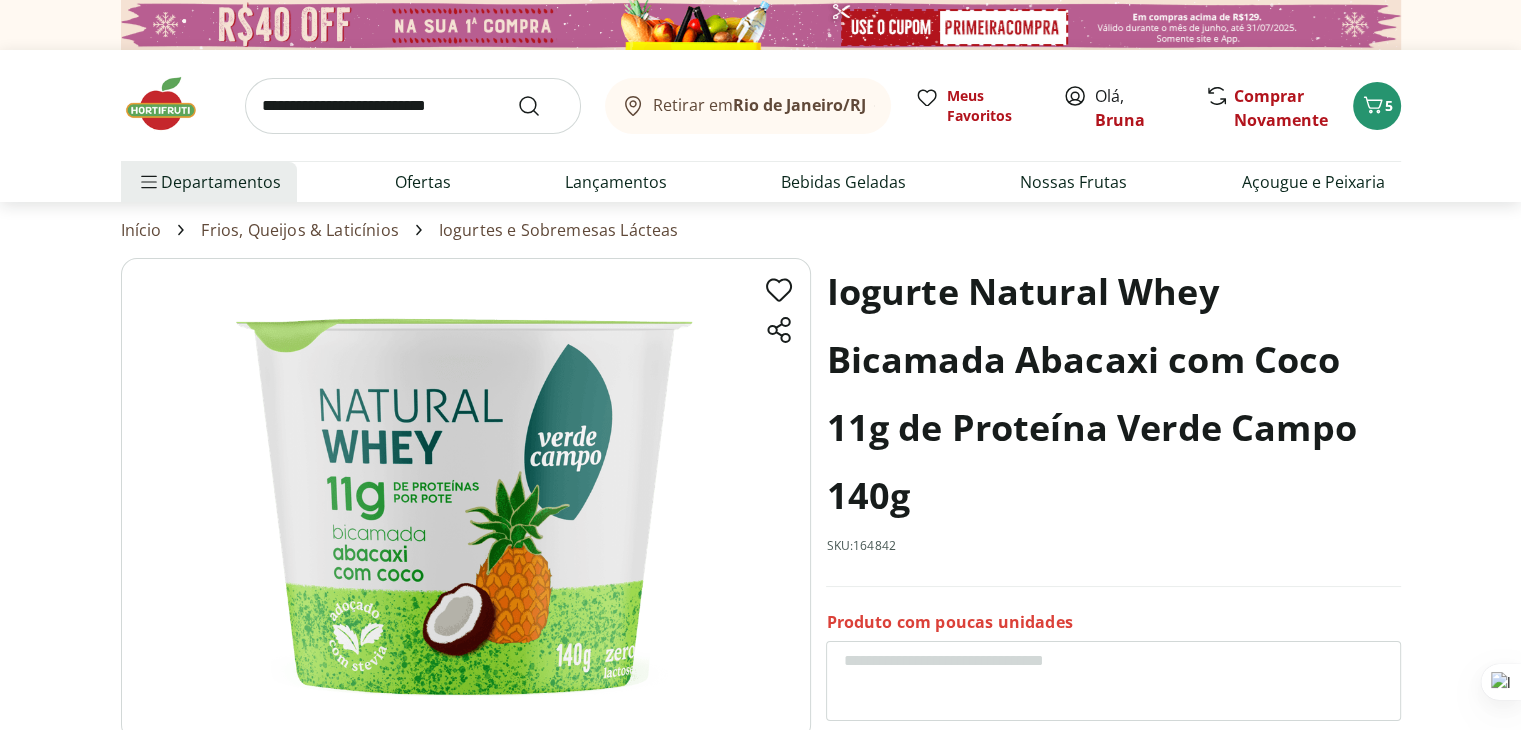 click at bounding box center [413, 106] 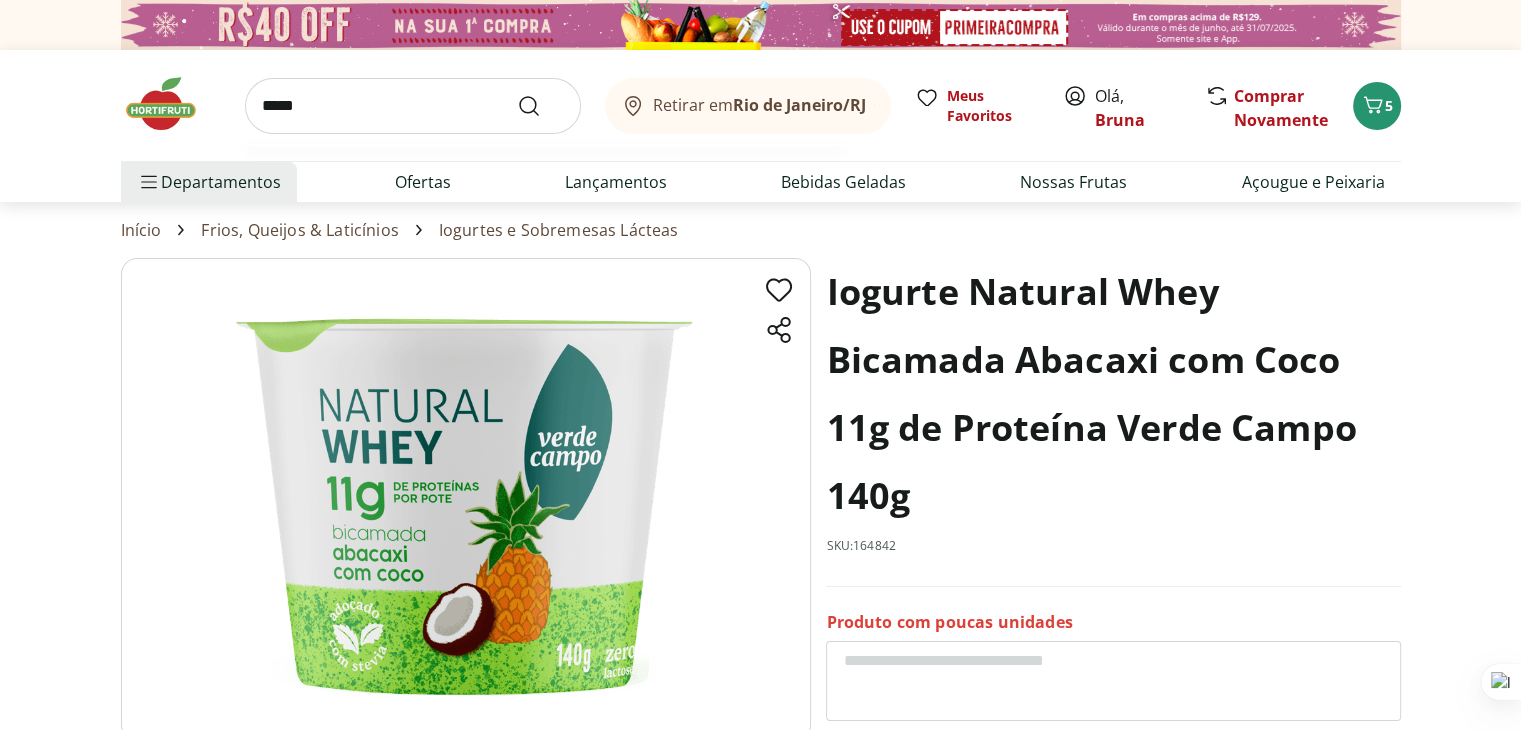 type on "*****" 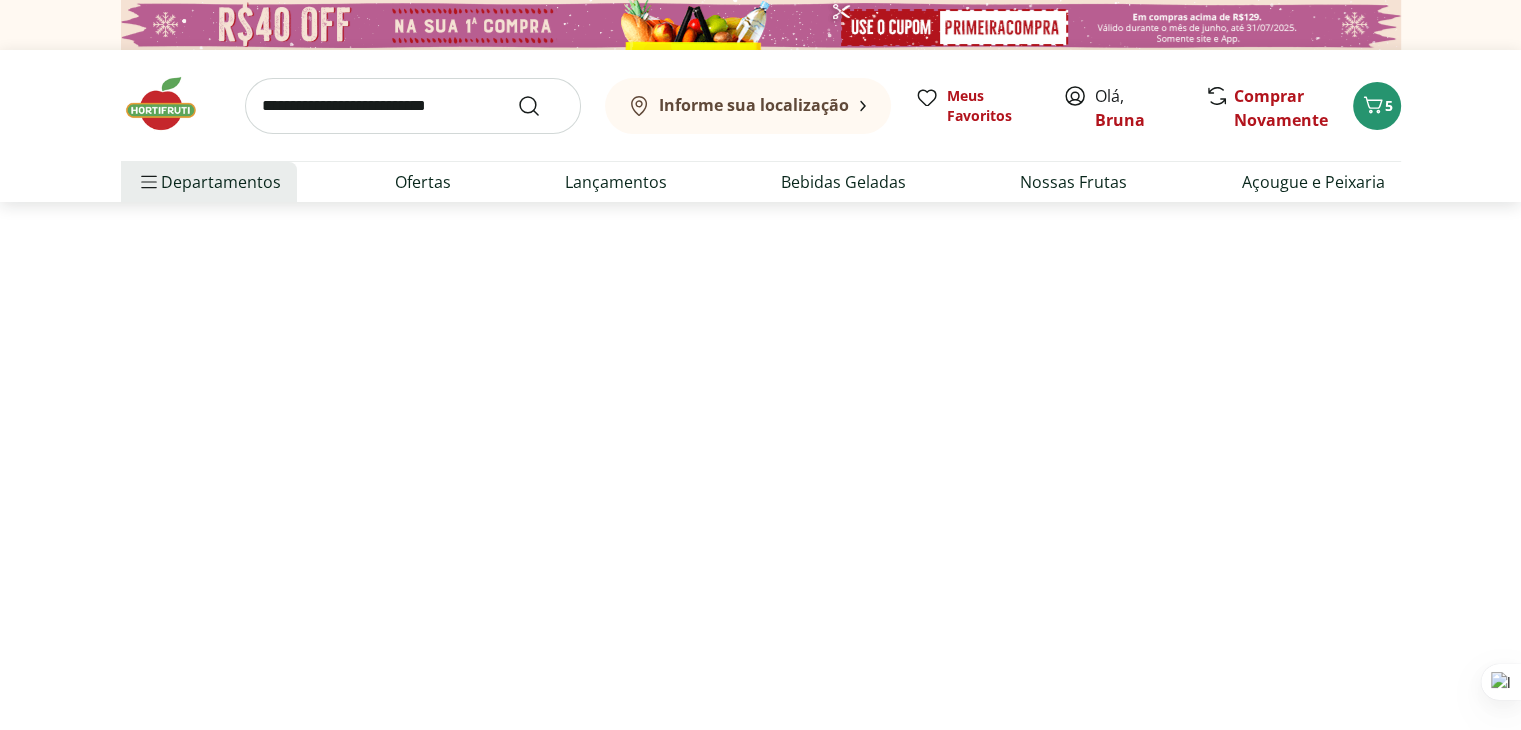 select on "**********" 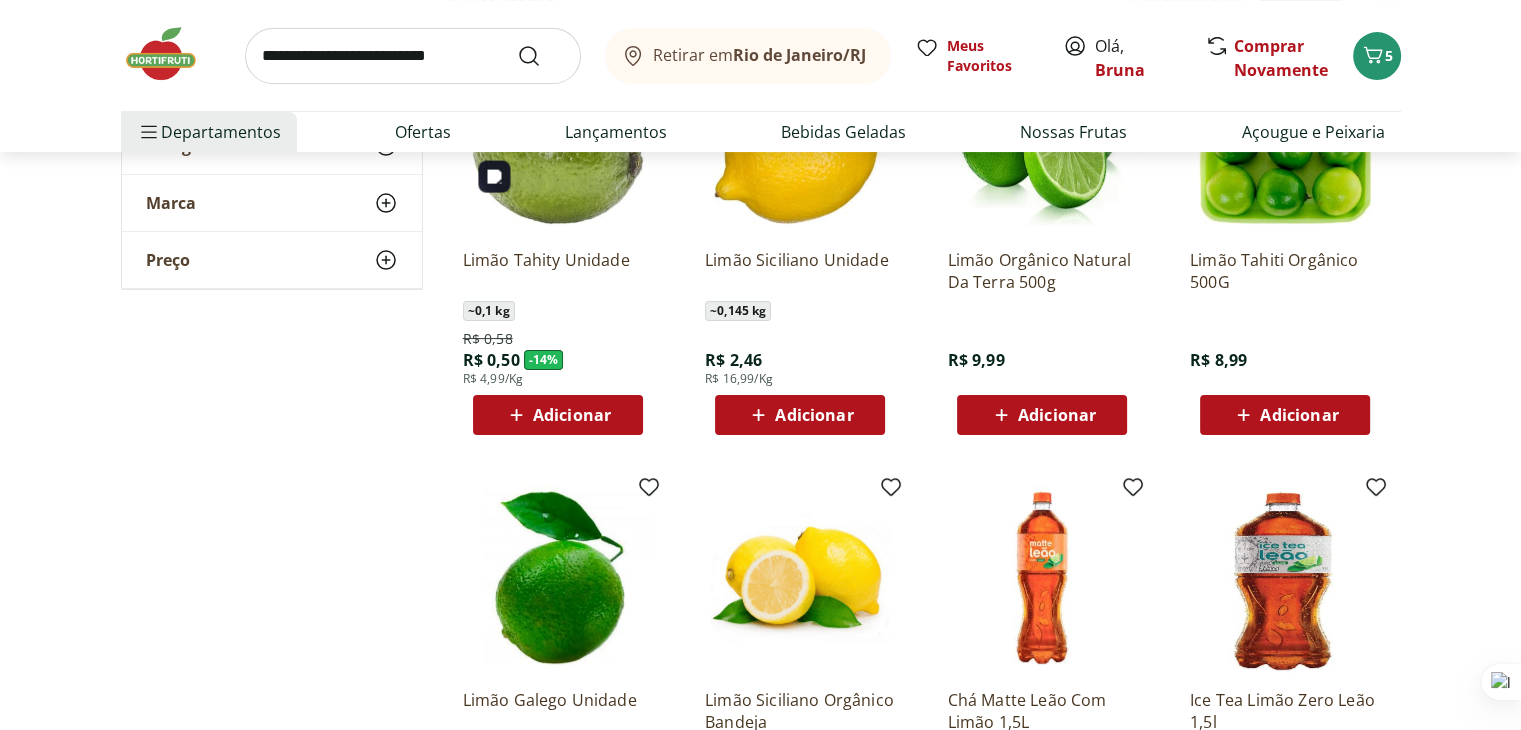 scroll, scrollTop: 400, scrollLeft: 0, axis: vertical 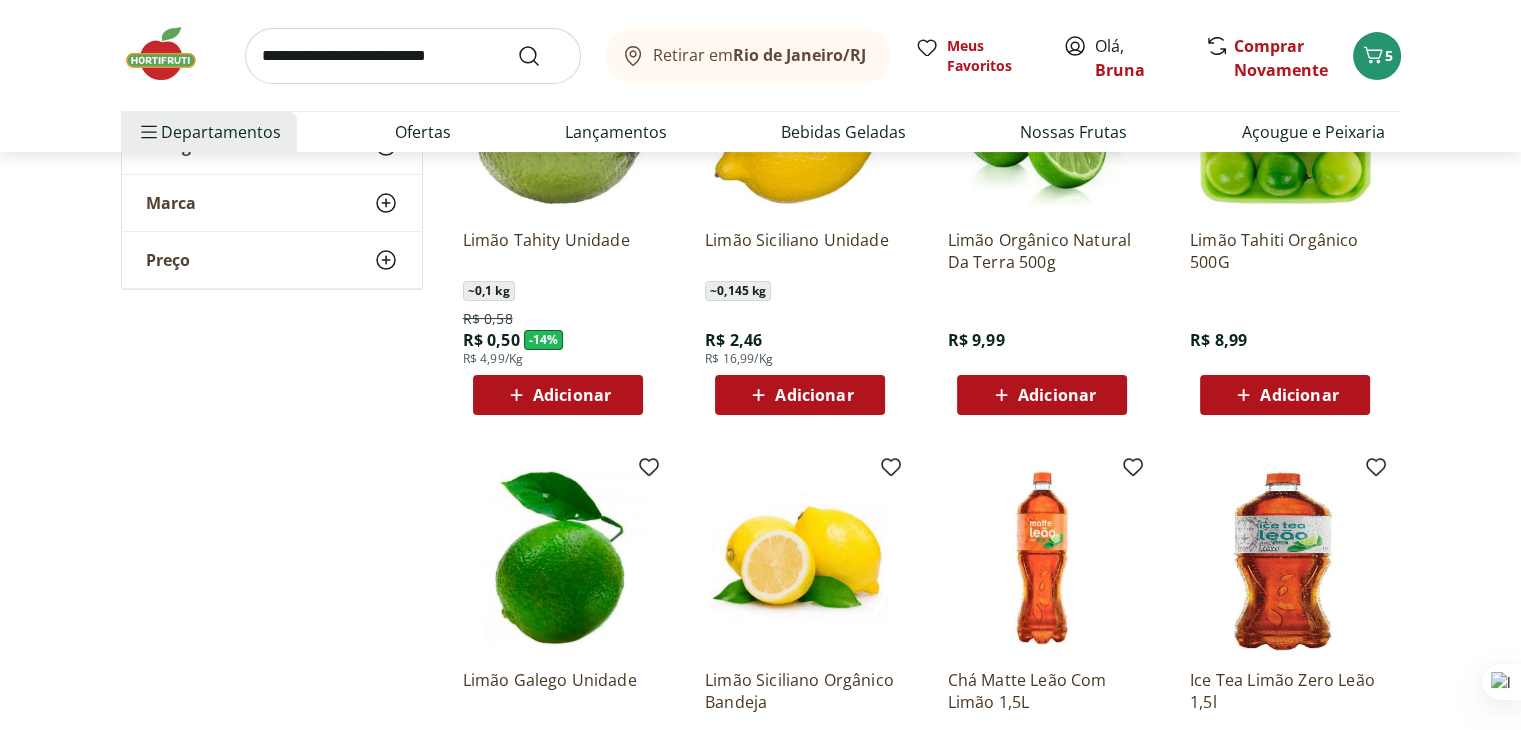 click on "Adicionar" at bounding box center (572, 395) 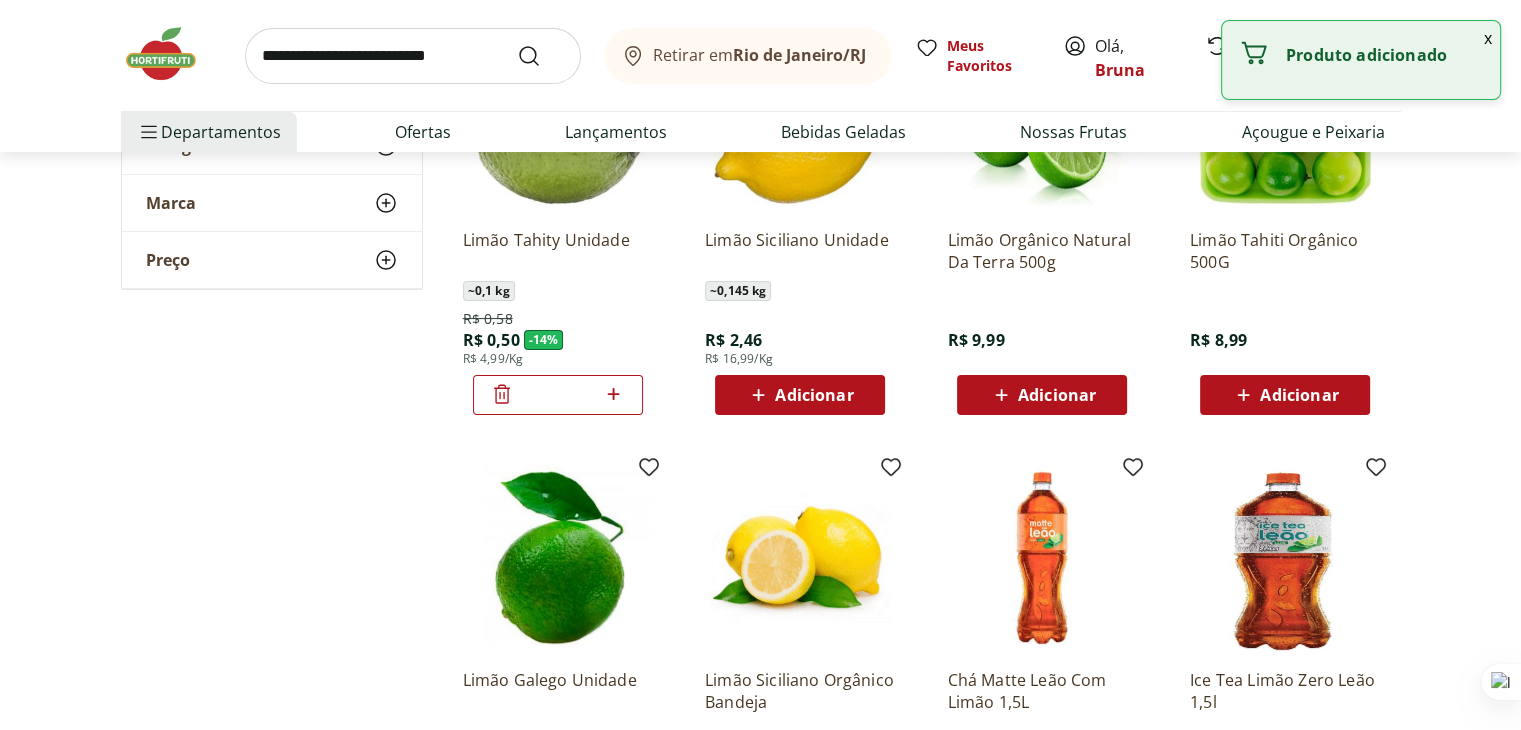 click 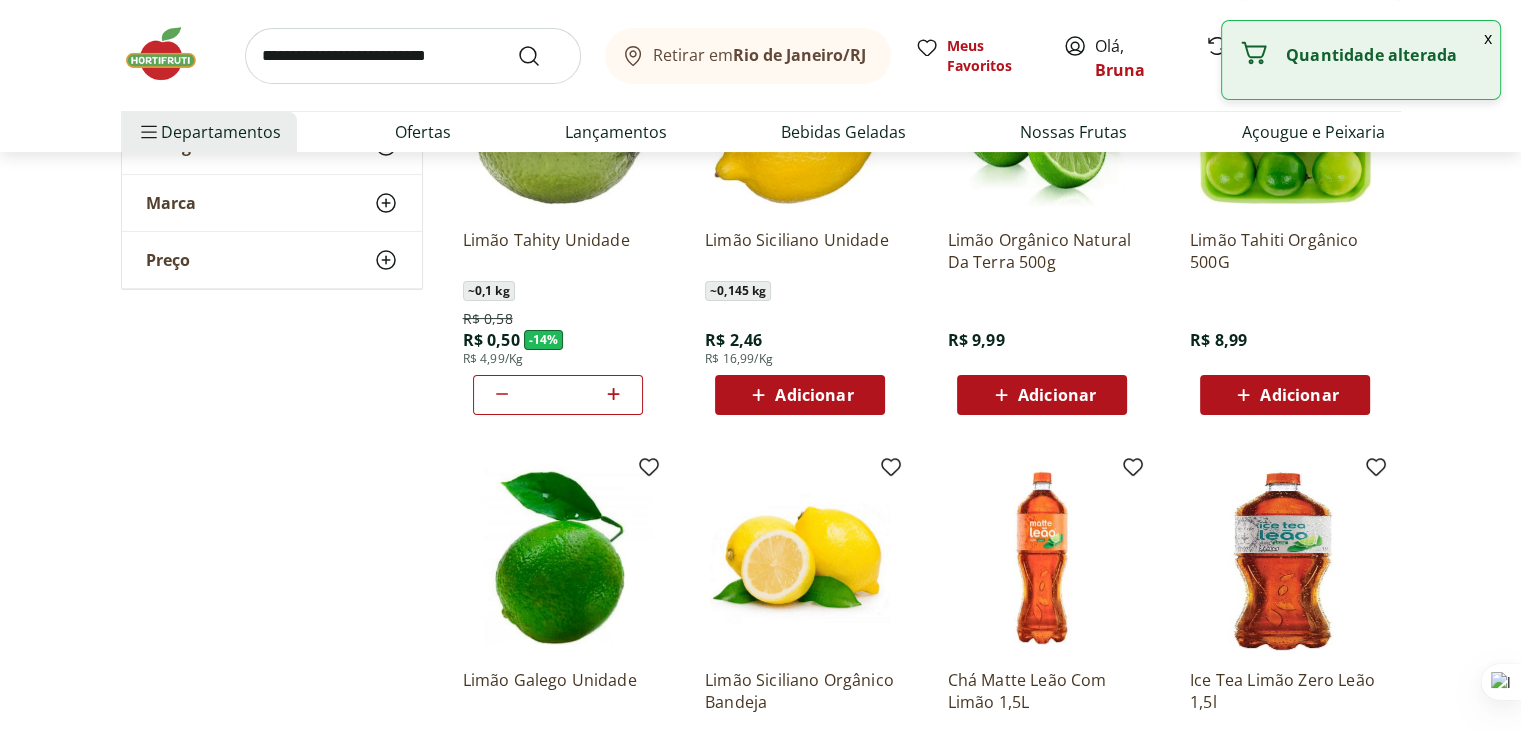click 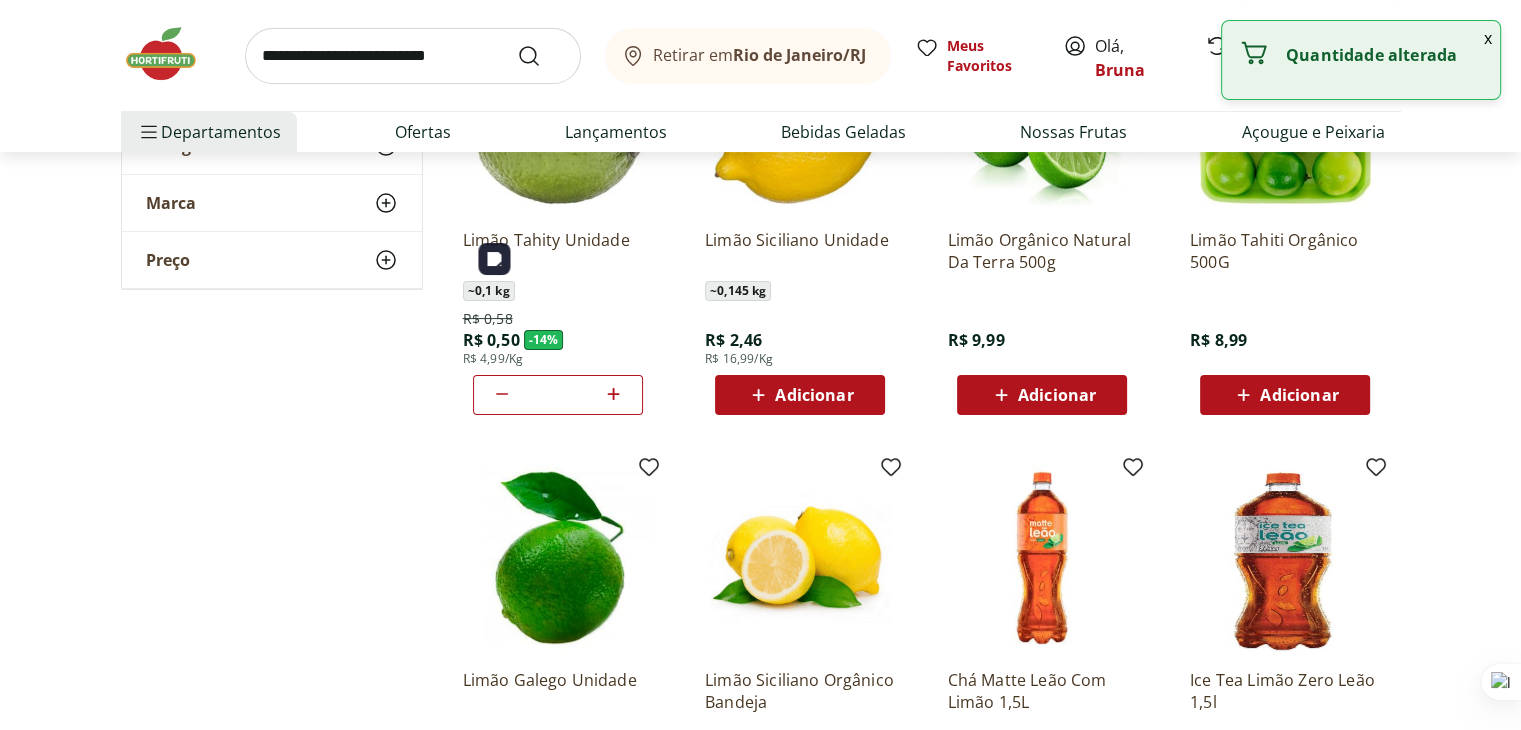 scroll, scrollTop: 0, scrollLeft: 0, axis: both 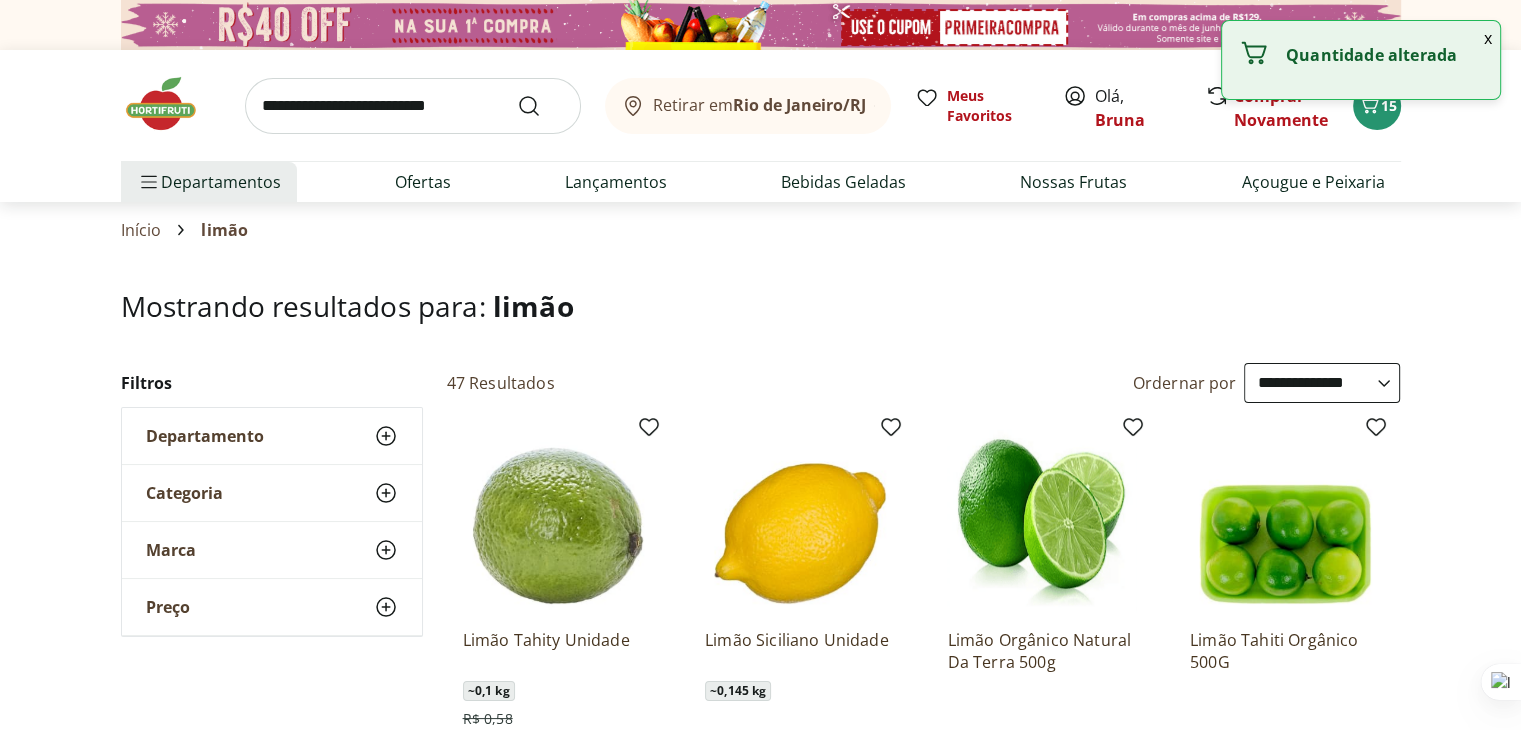 click at bounding box center [413, 106] 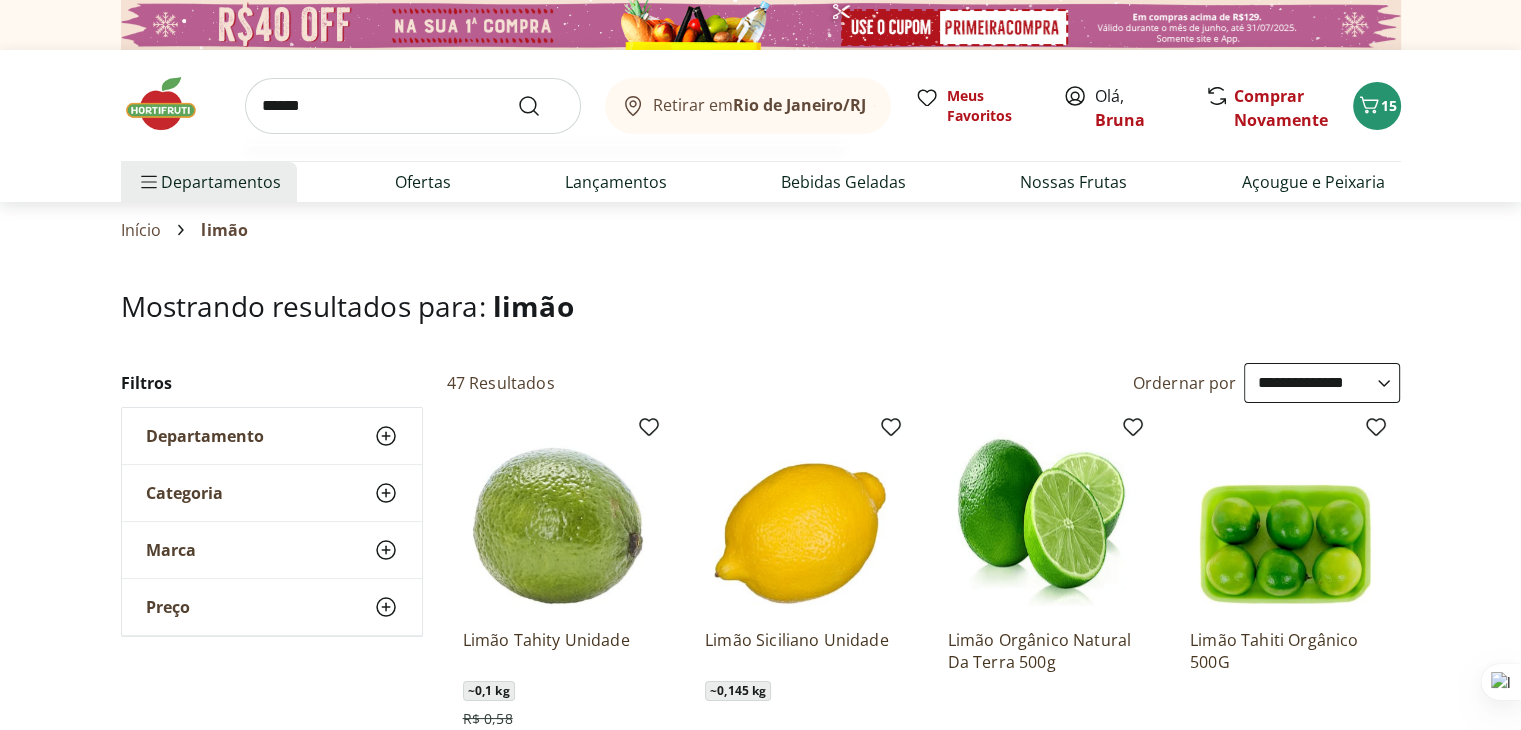 type on "******" 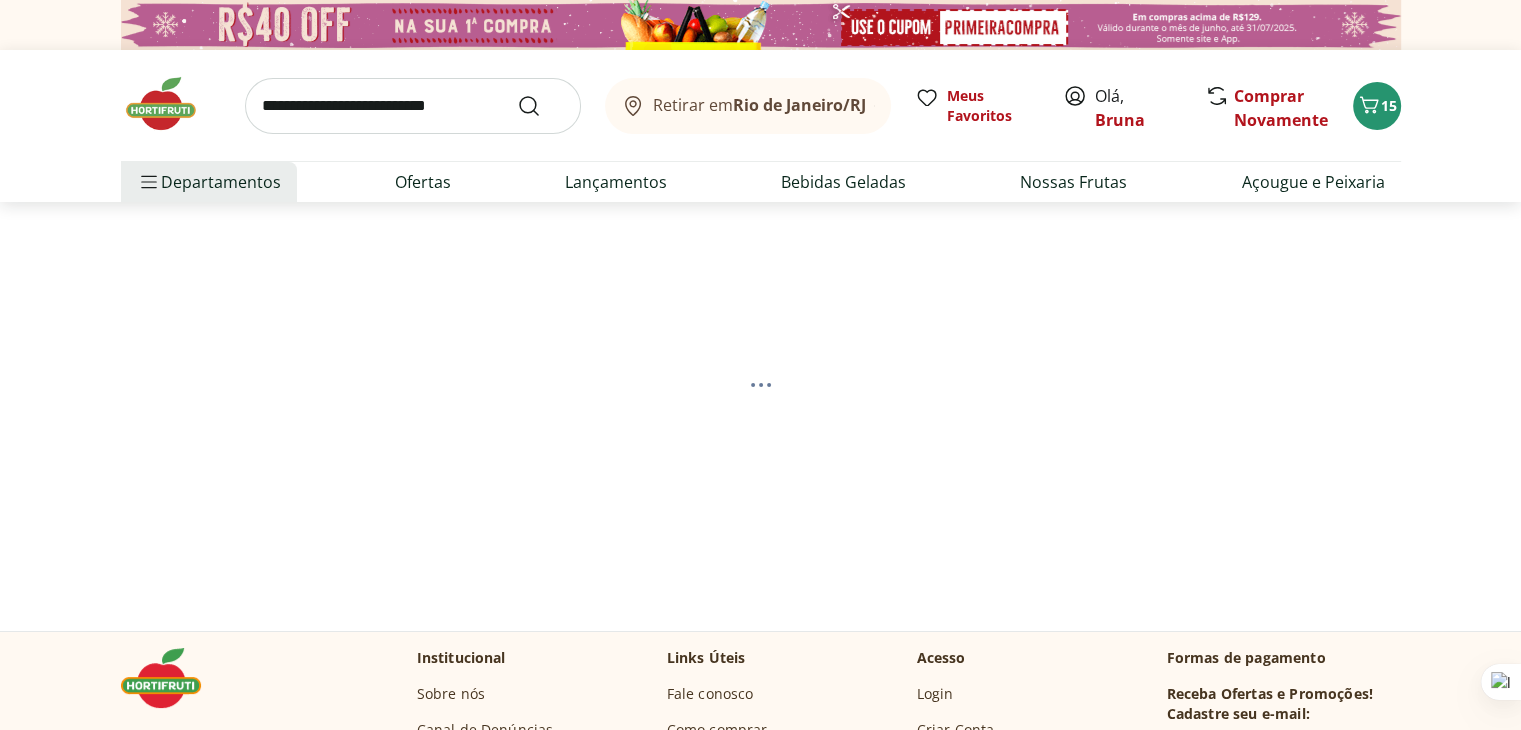 select on "**********" 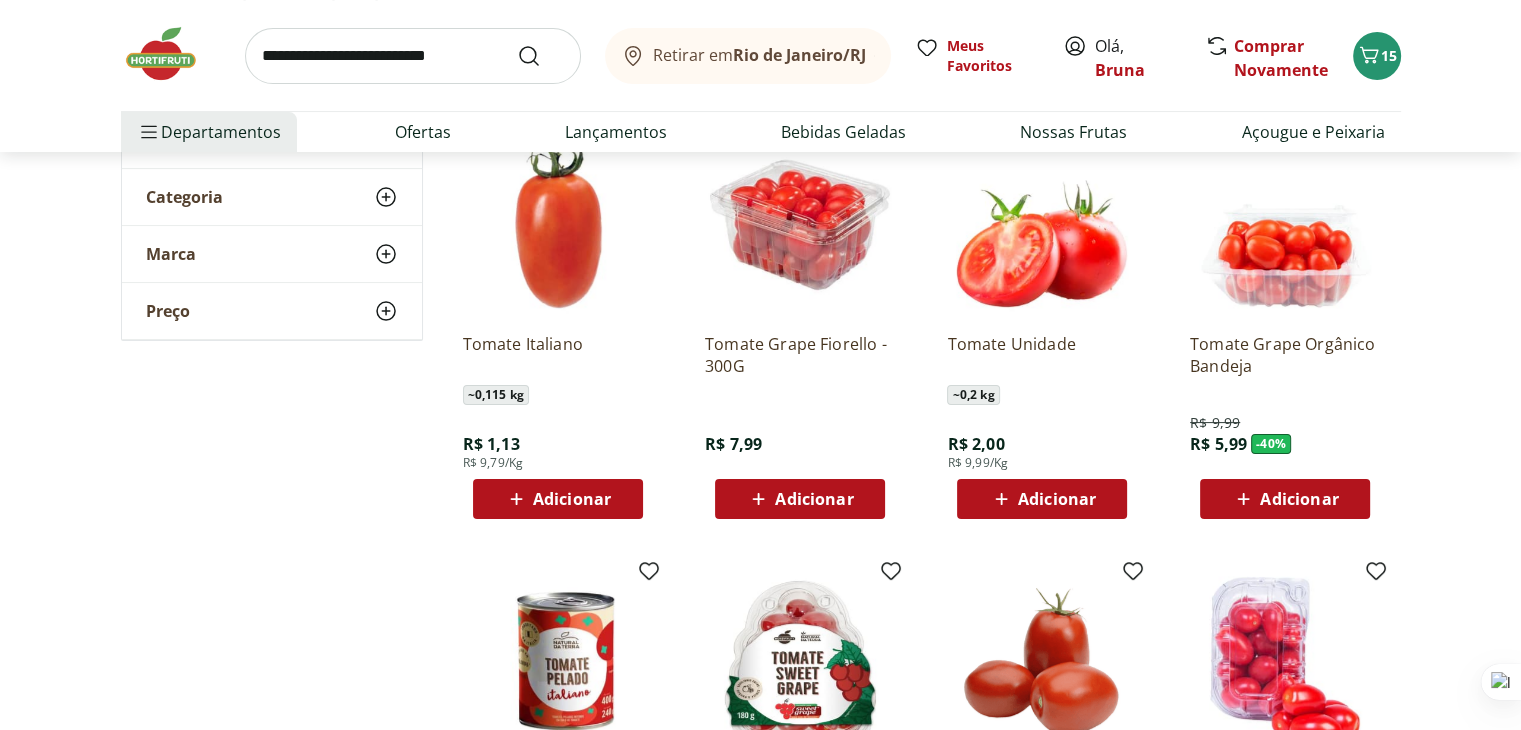 scroll, scrollTop: 200, scrollLeft: 0, axis: vertical 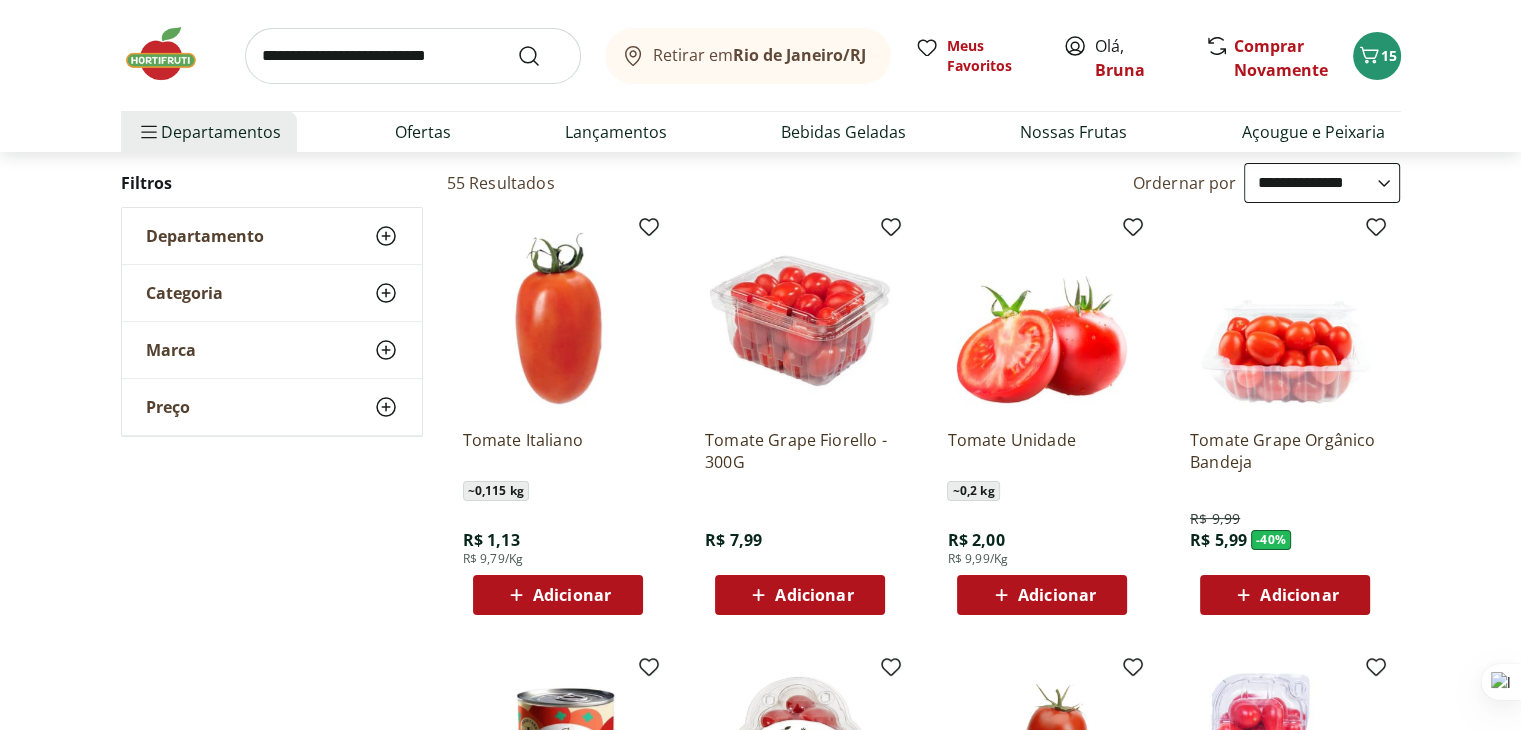 click on "Adicionar" at bounding box center [1057, 595] 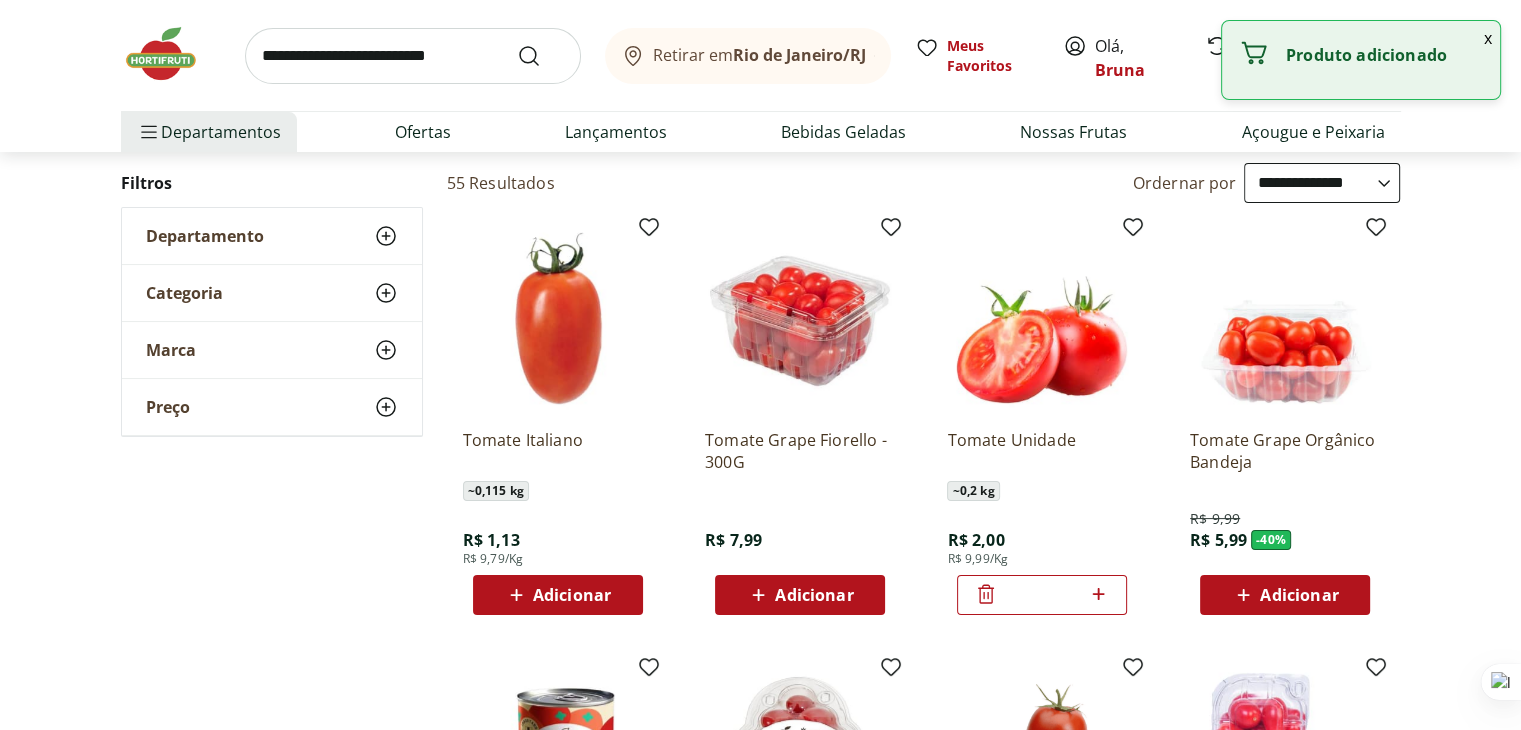 click 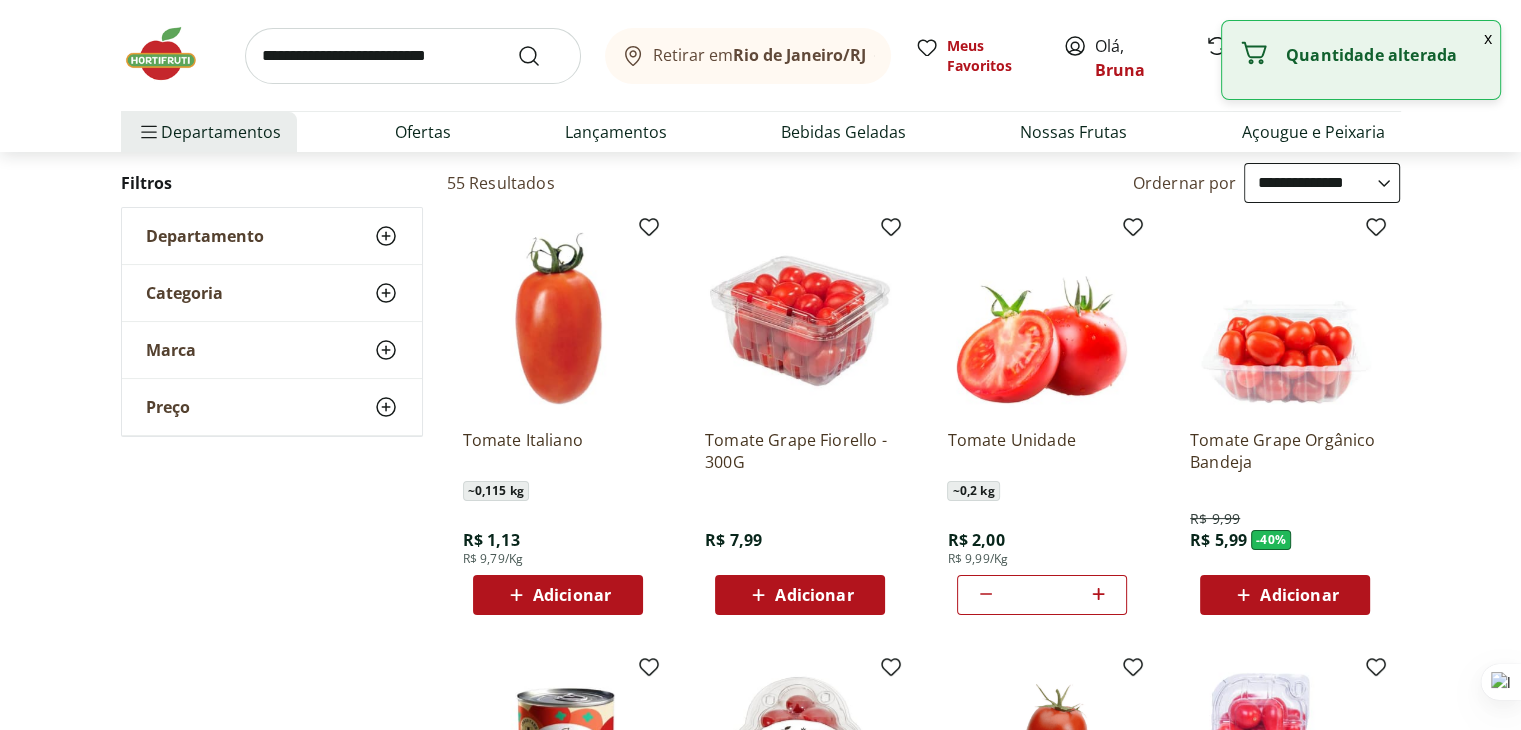 click 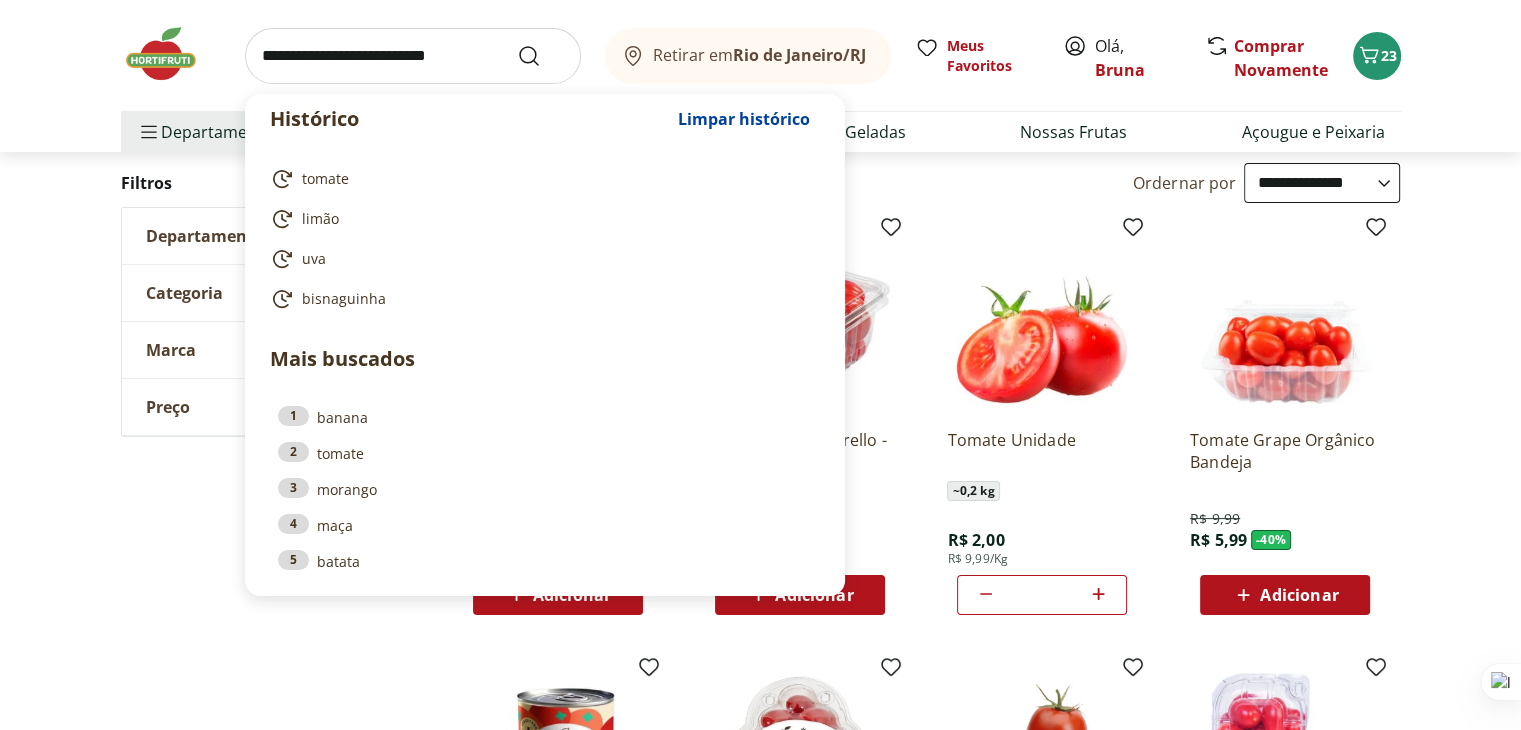 click at bounding box center [413, 56] 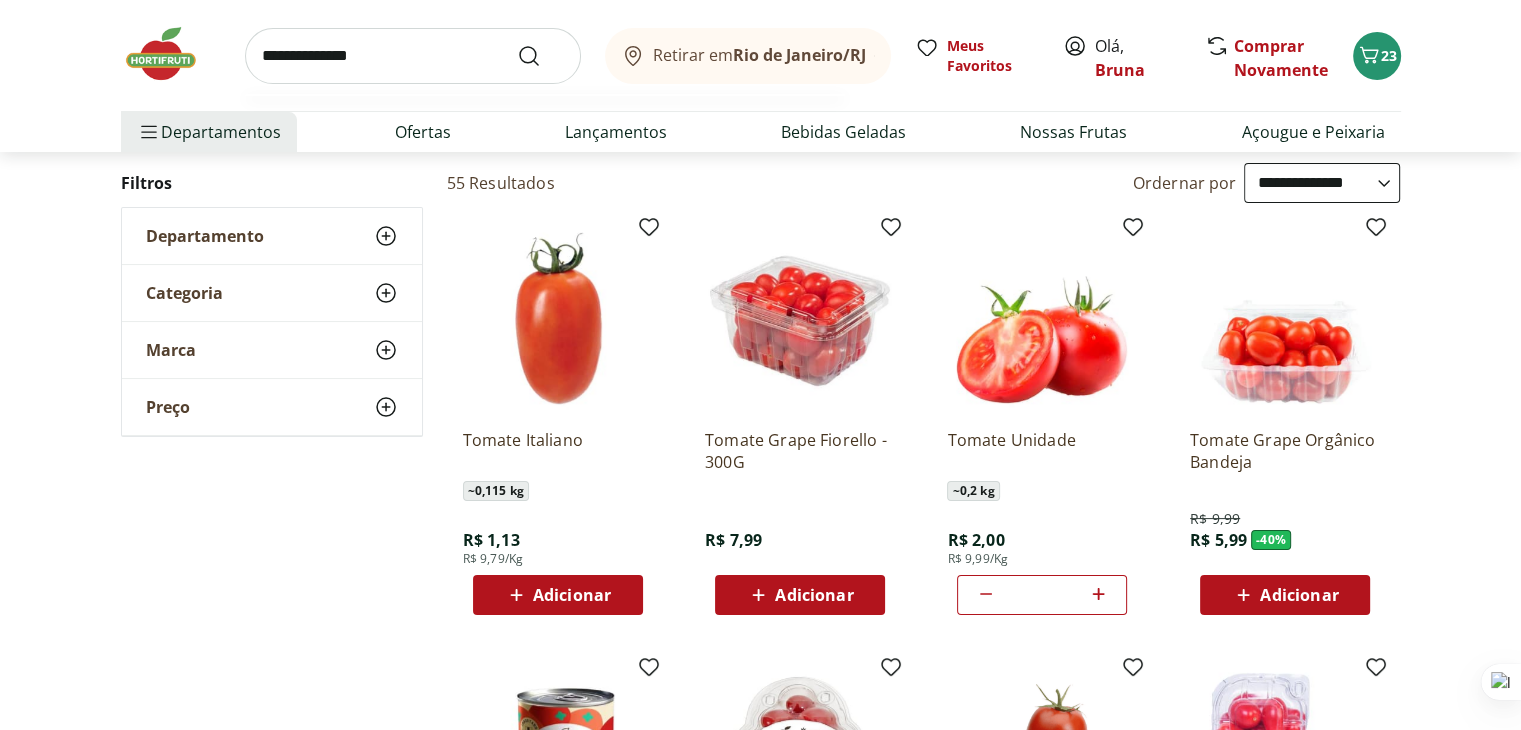 type on "**********" 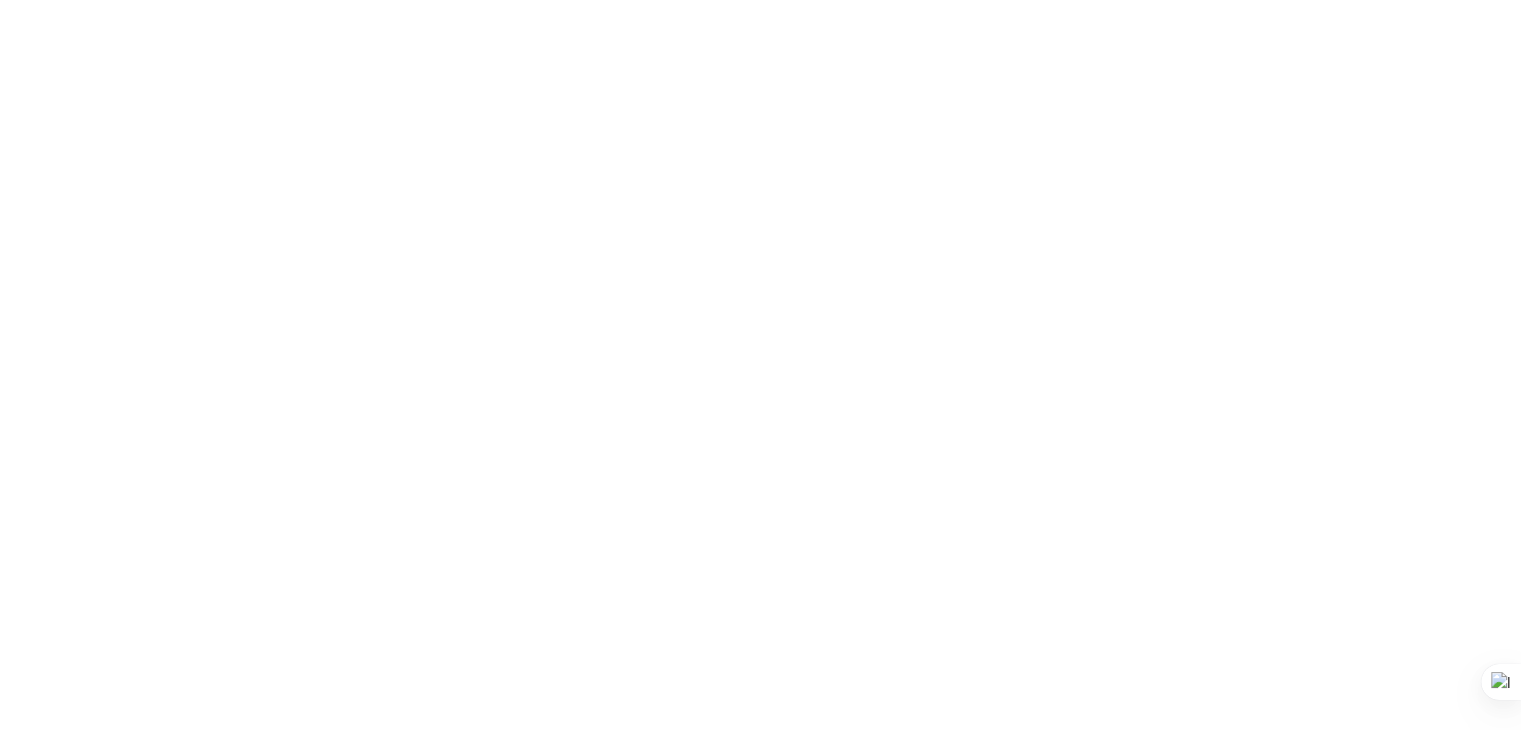 scroll, scrollTop: 0, scrollLeft: 0, axis: both 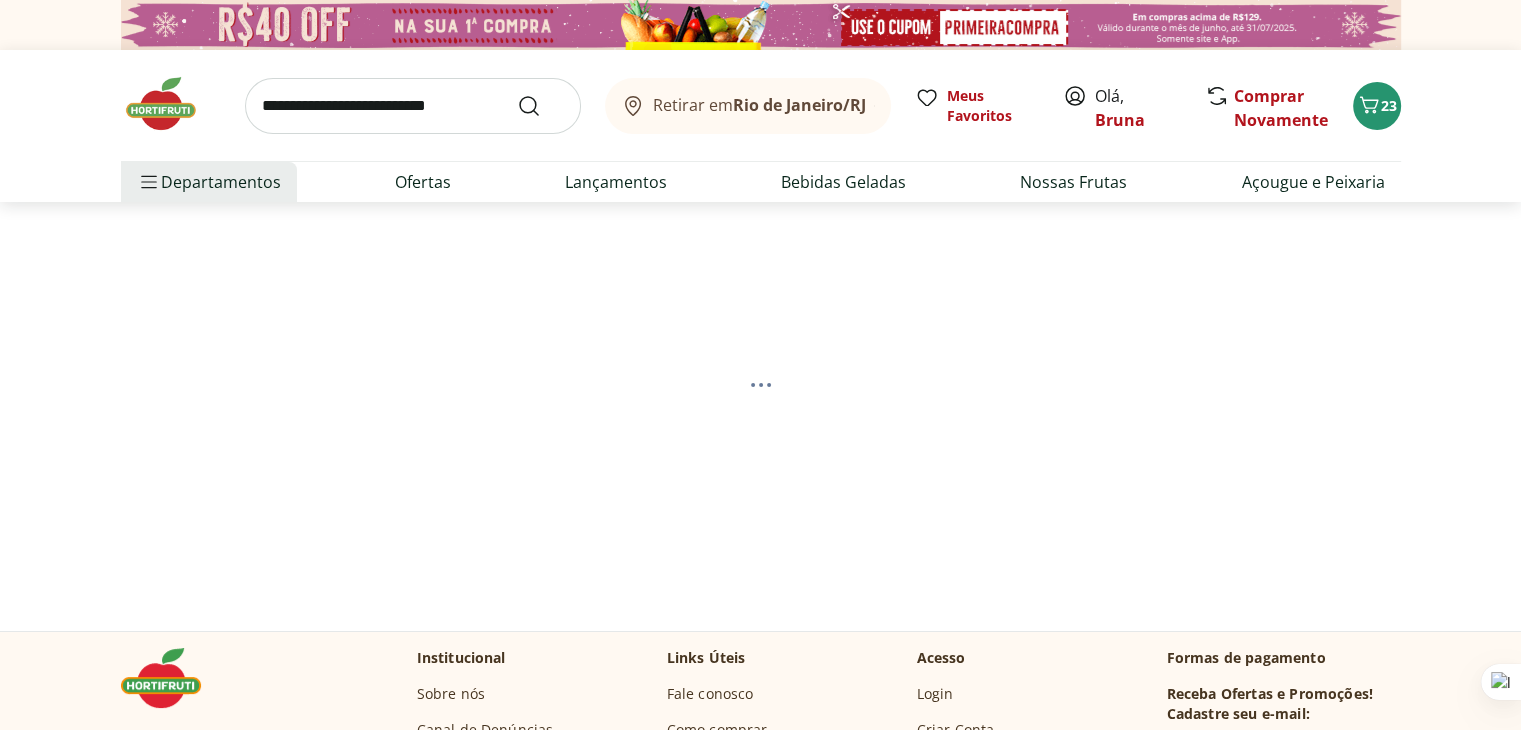 select on "**********" 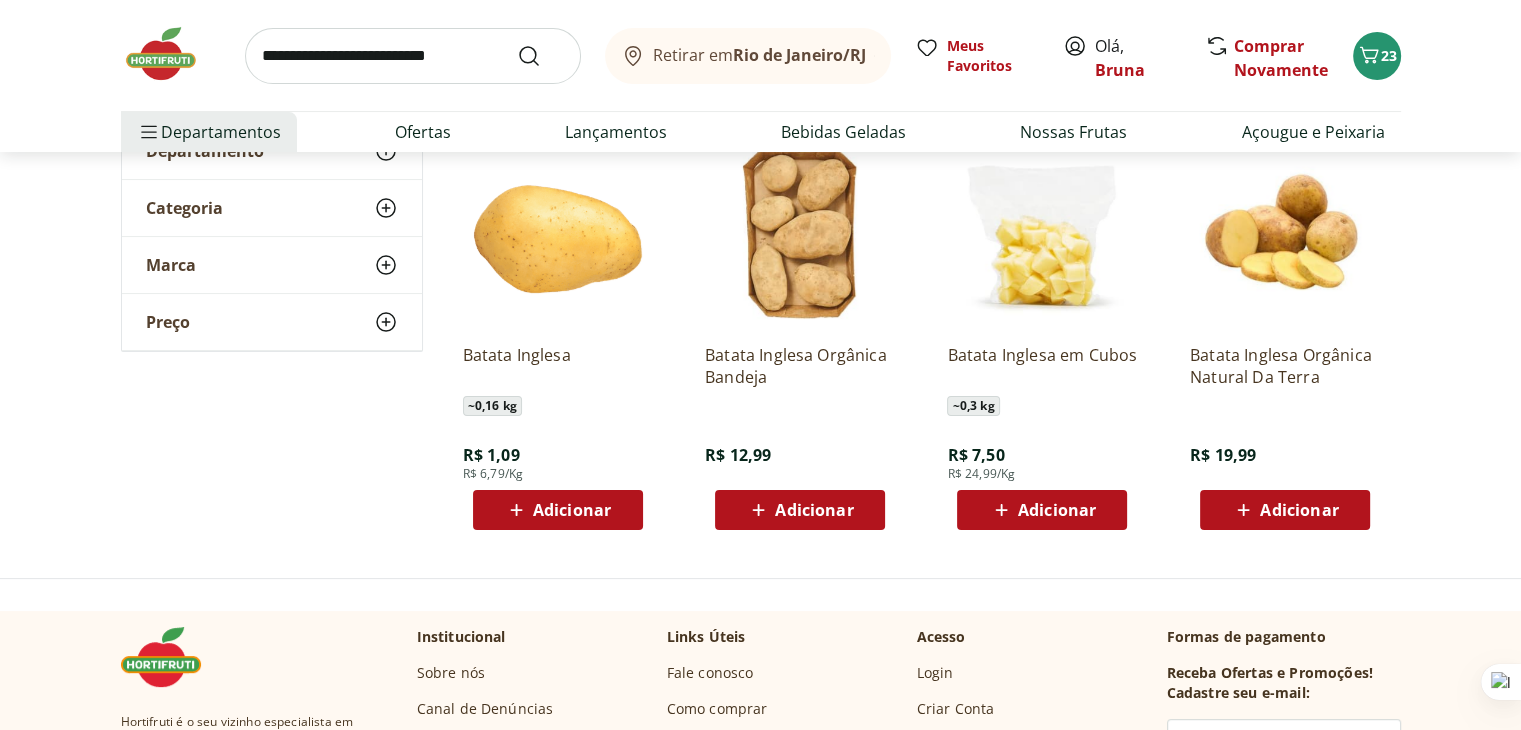 scroll, scrollTop: 400, scrollLeft: 0, axis: vertical 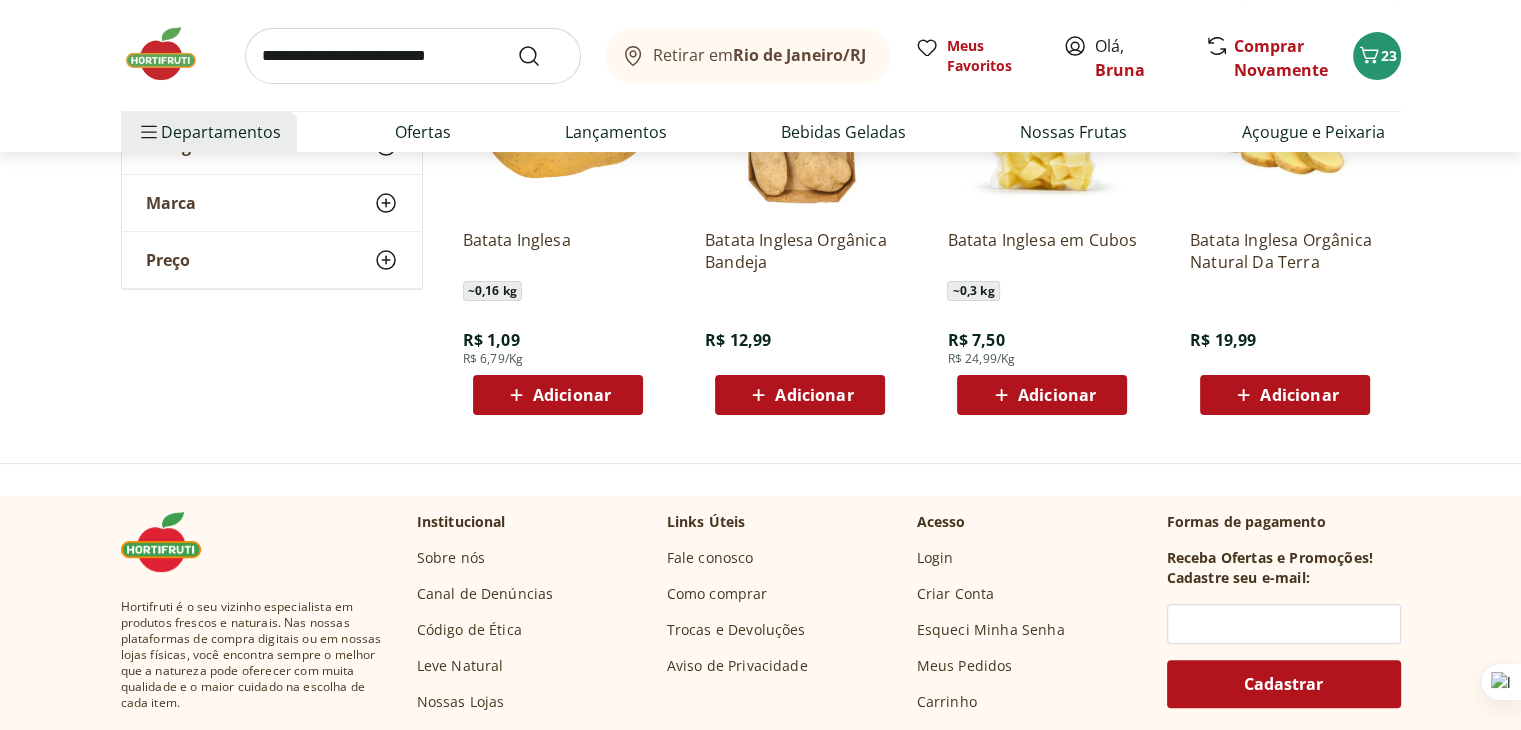 click on "Adicionar" at bounding box center (572, 395) 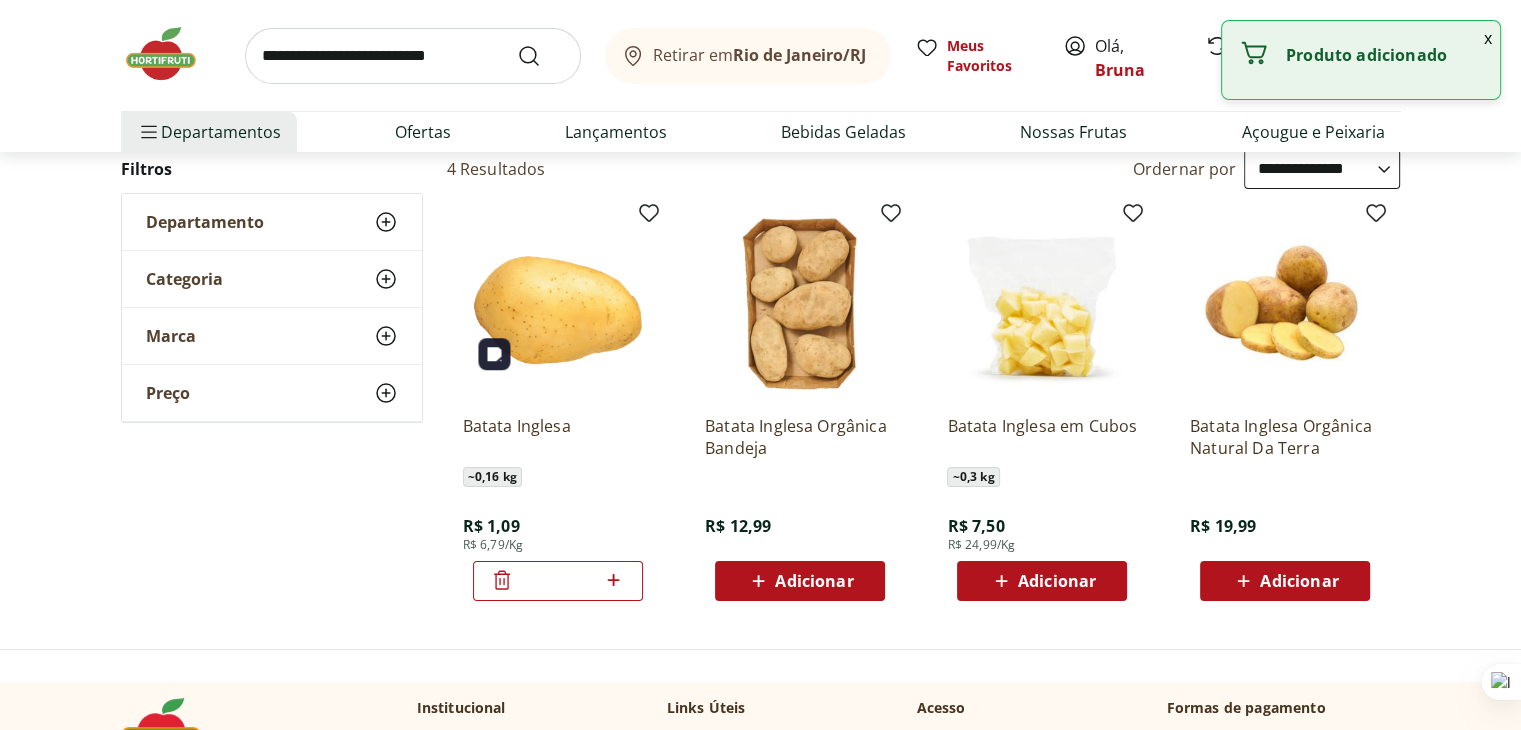 scroll, scrollTop: 100, scrollLeft: 0, axis: vertical 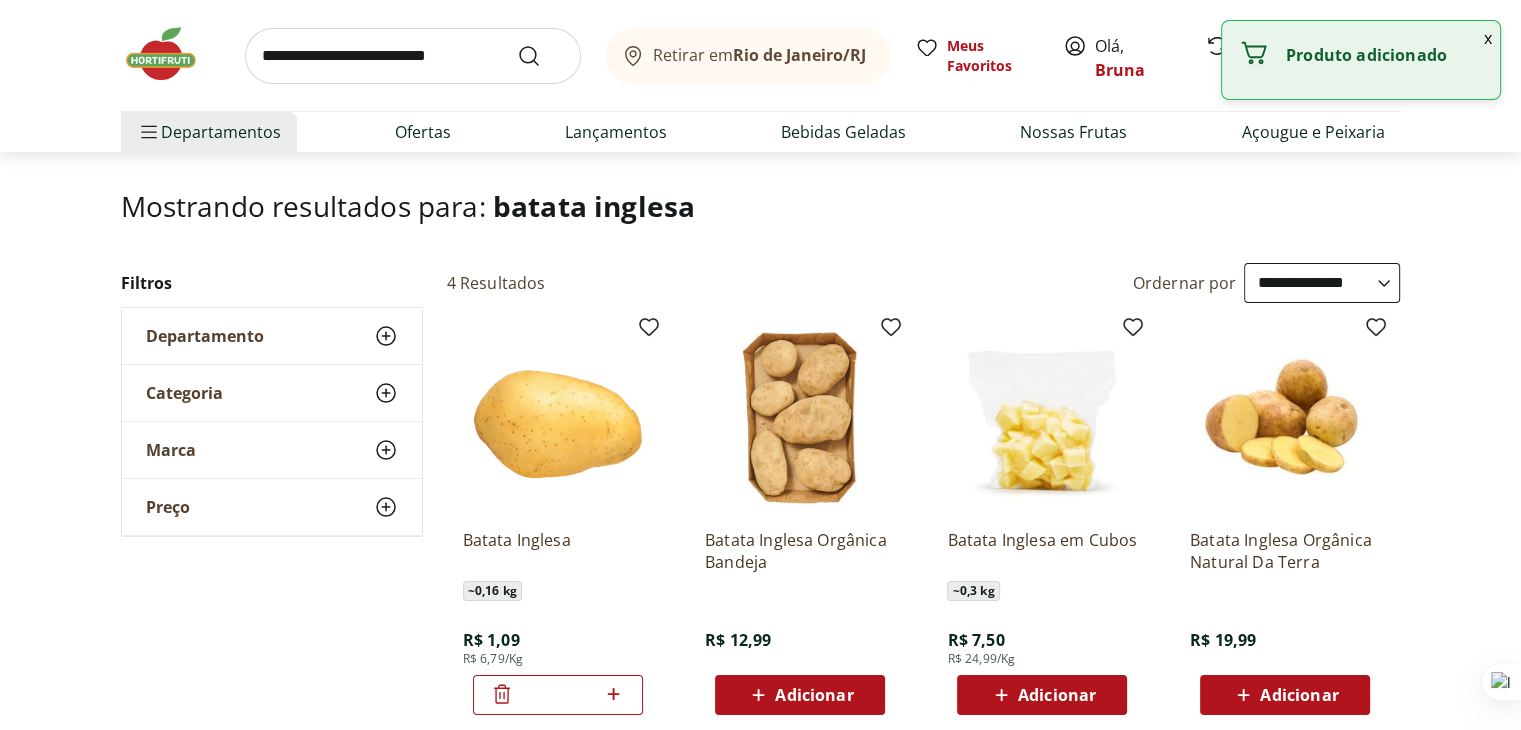drag, startPoint x: 540, startPoint y: 691, endPoint x: 524, endPoint y: 693, distance: 16.124516 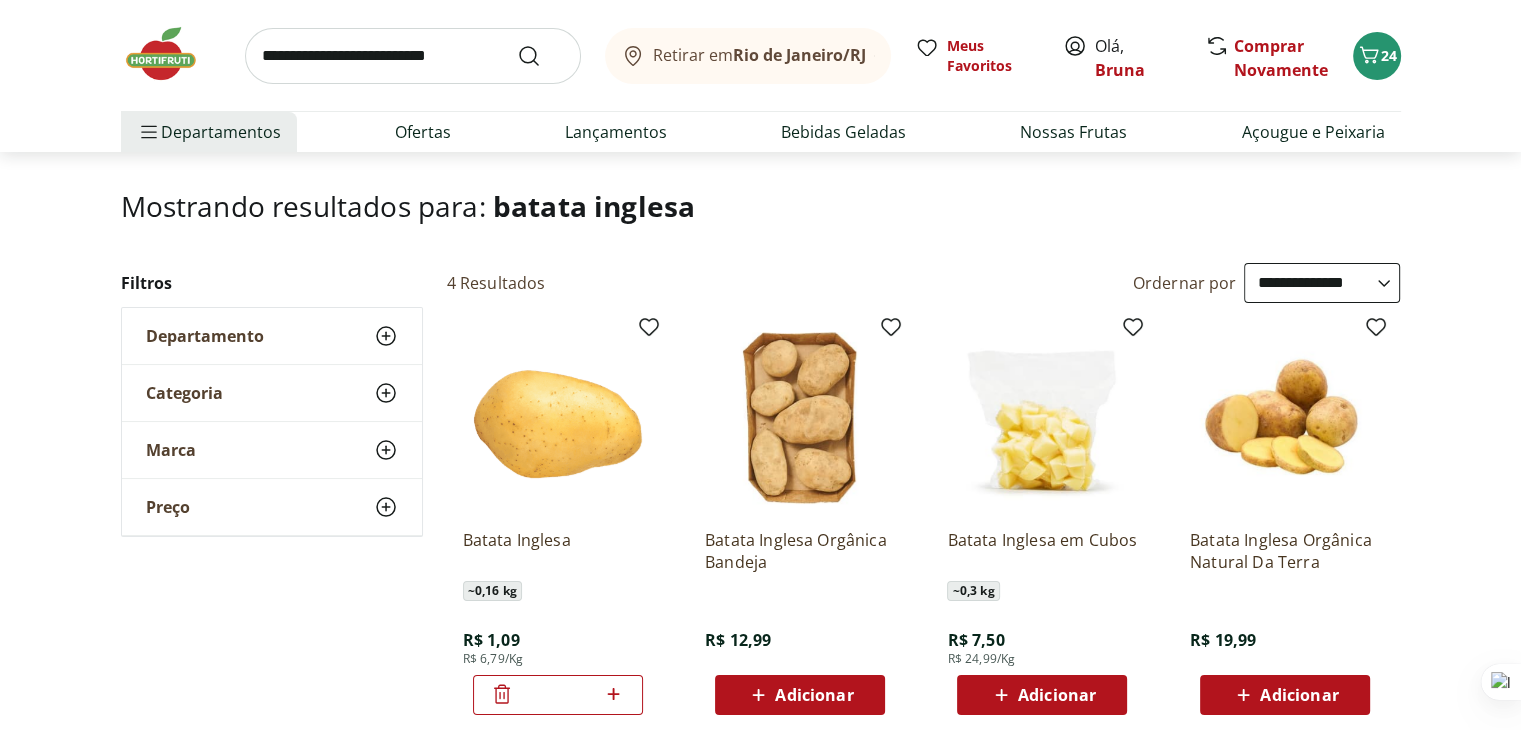 type on "*" 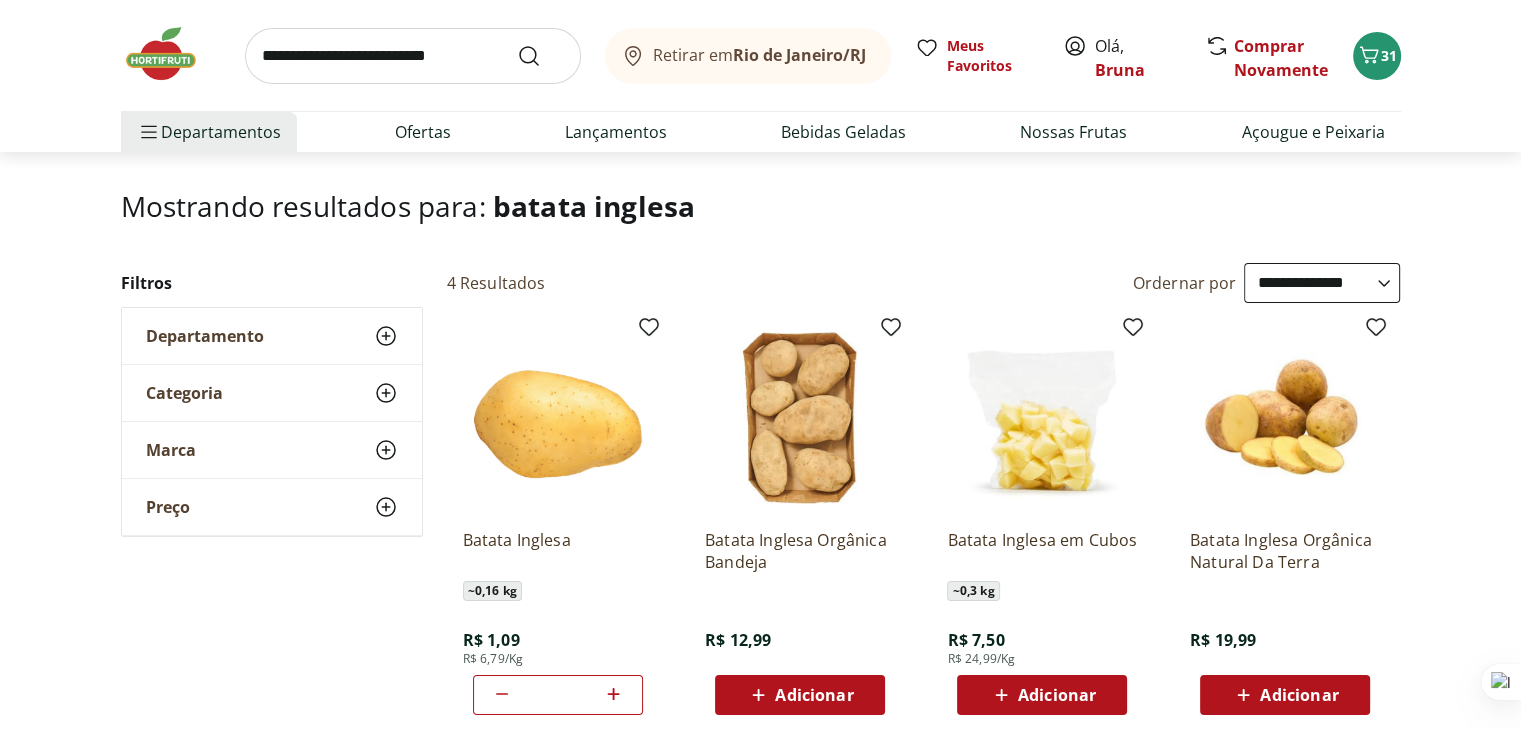 click on "Batata Inglesa ~ 0,16 kg R$ 1,09 R$ 6,79/Kg *" at bounding box center [558, 614] 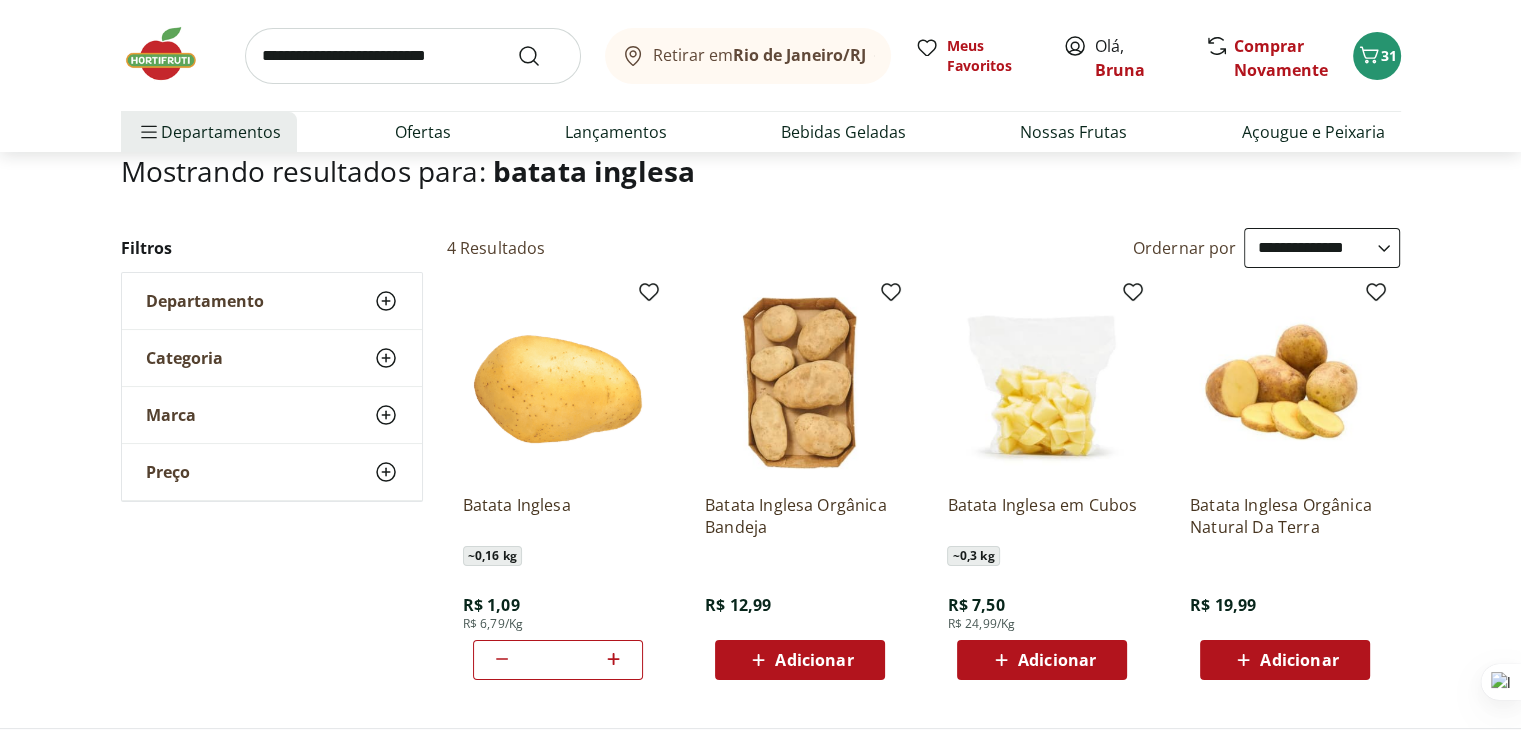 scroll, scrollTop: 0, scrollLeft: 0, axis: both 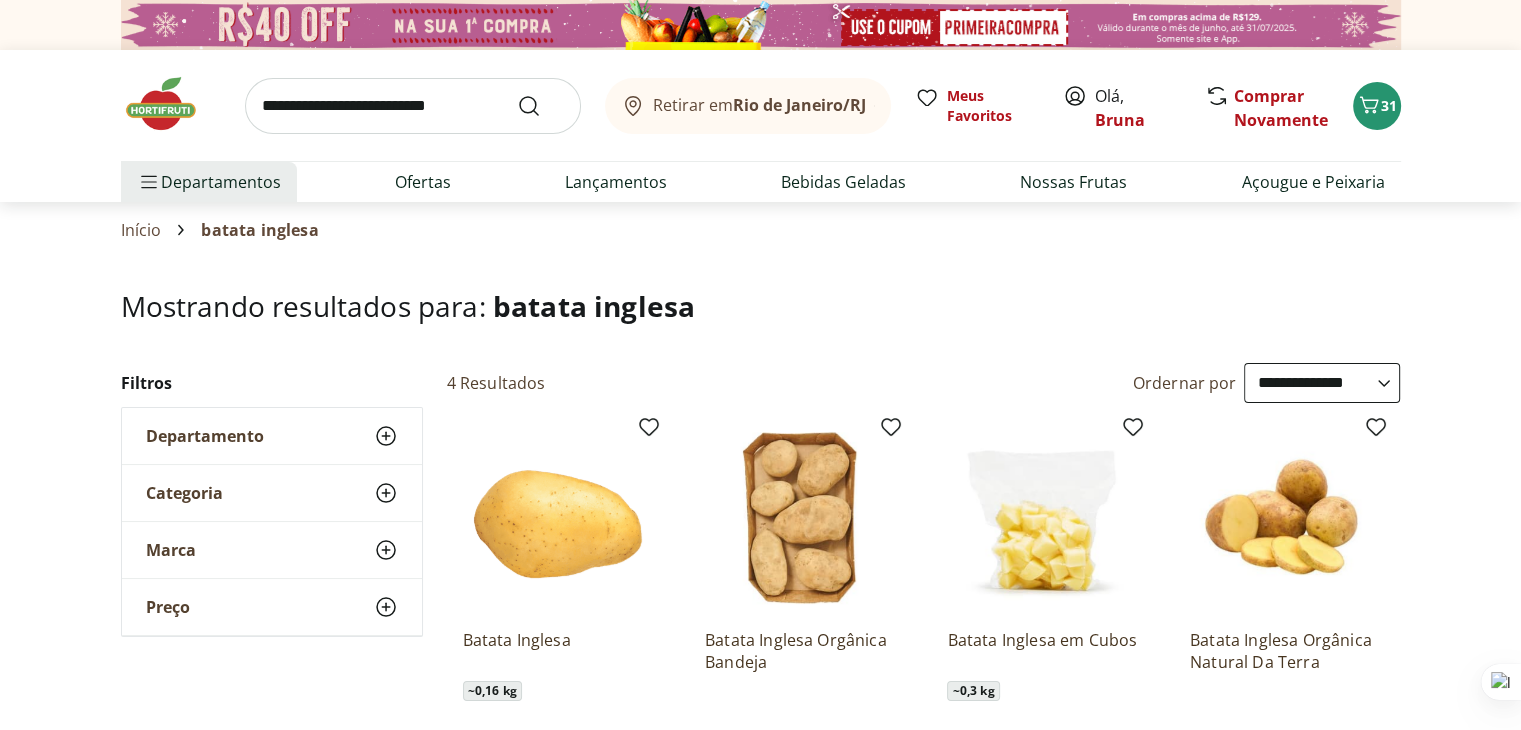 click at bounding box center [413, 106] 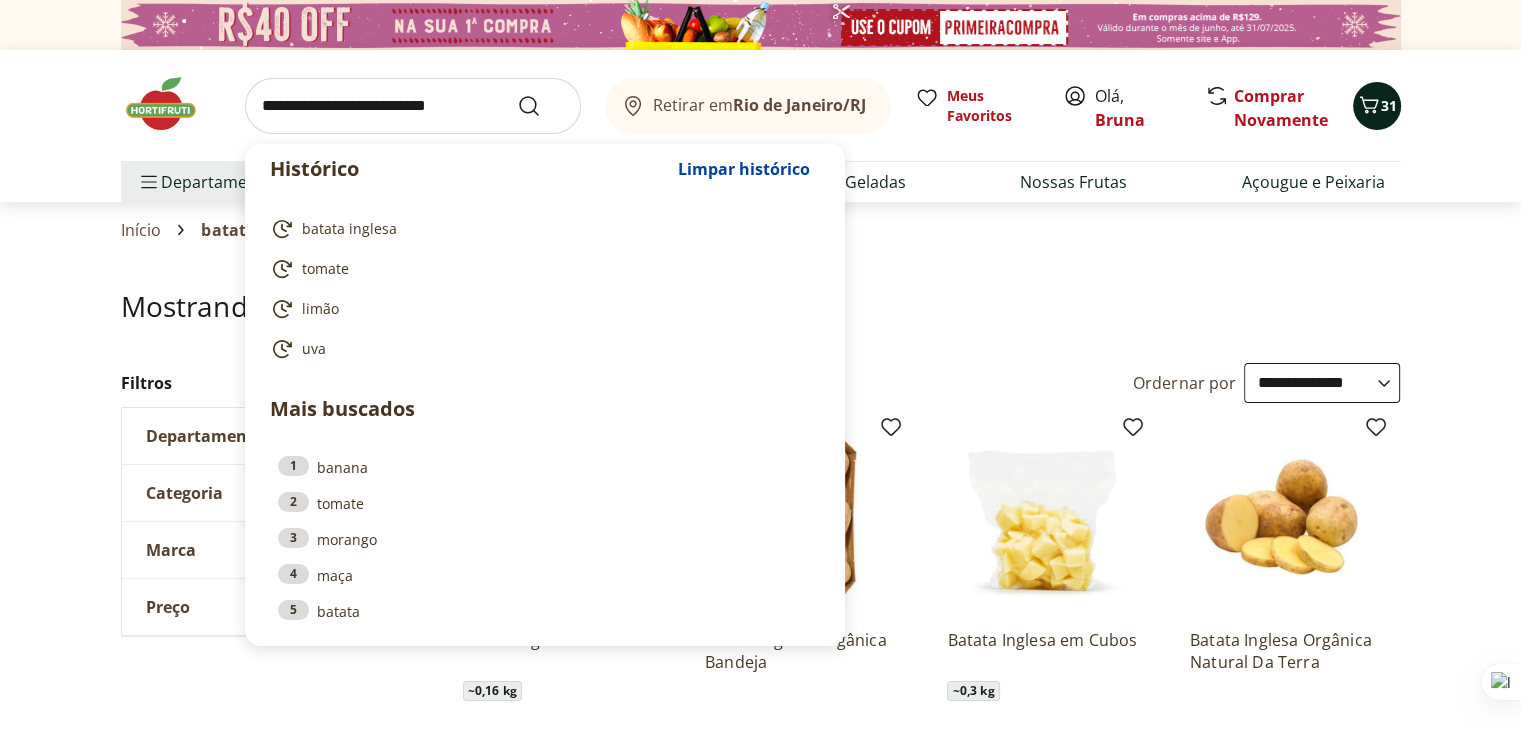 click on "31" at bounding box center (1389, 106) 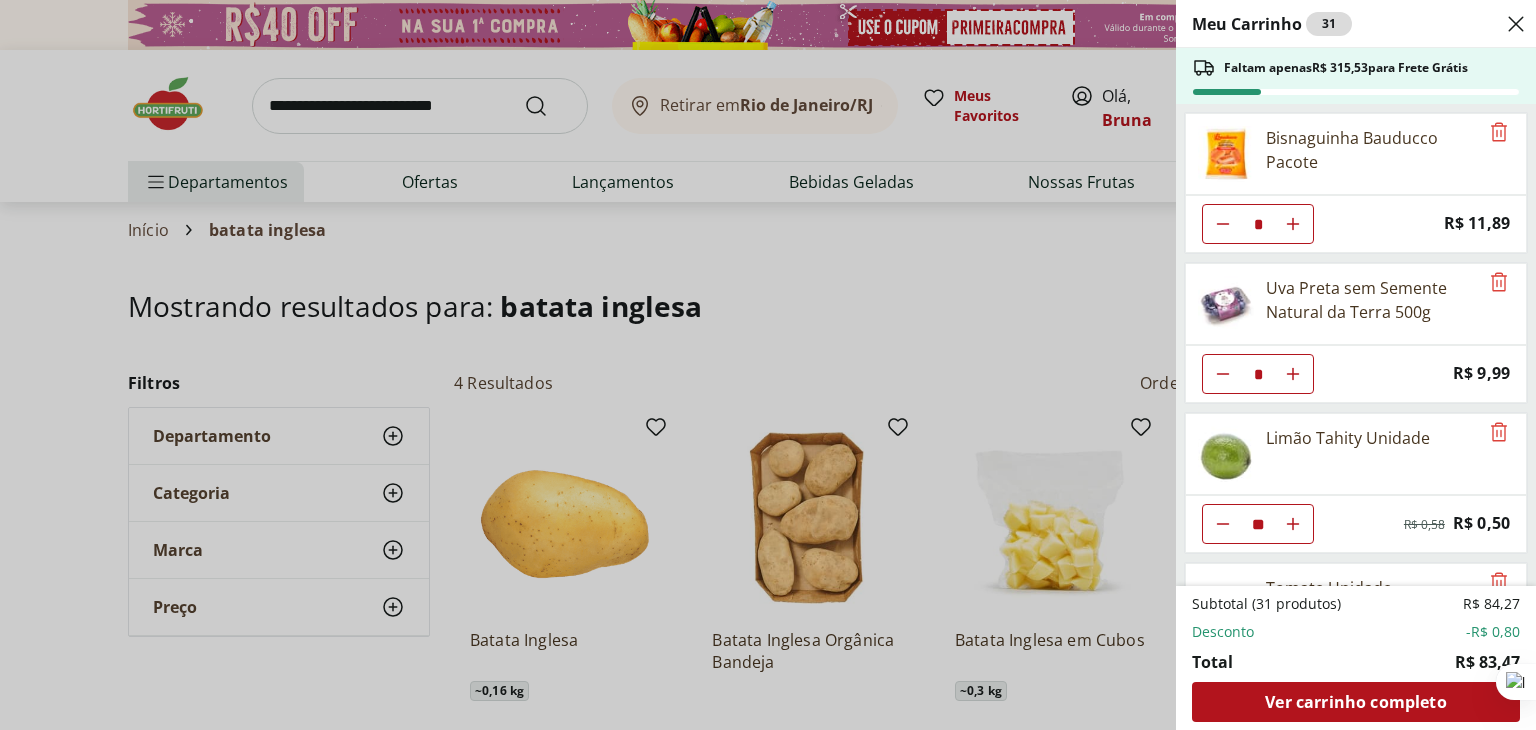 click on "Meu Carrinho 31 Faltam apenas R$ 315,53 para Frete Grátis Bisnaguinha Bauducco Pacote * Price: R$ 11,89 Uva Preta sem Semente Natural da Terra 500g * Price: R$ 9,99 Limão Tahity Unidade ** Original price: R$ 0,58 Price: R$ 0,50 Tomate Unidade * Price: R$ 2,00 Batata Inglesa * Price: R$ 1,09 Subtotal (31 produtos) R$ 84,27 Desconto -R$ 0,80 Total R$ 83,47 Ver carrinho completo" at bounding box center [768, 365] 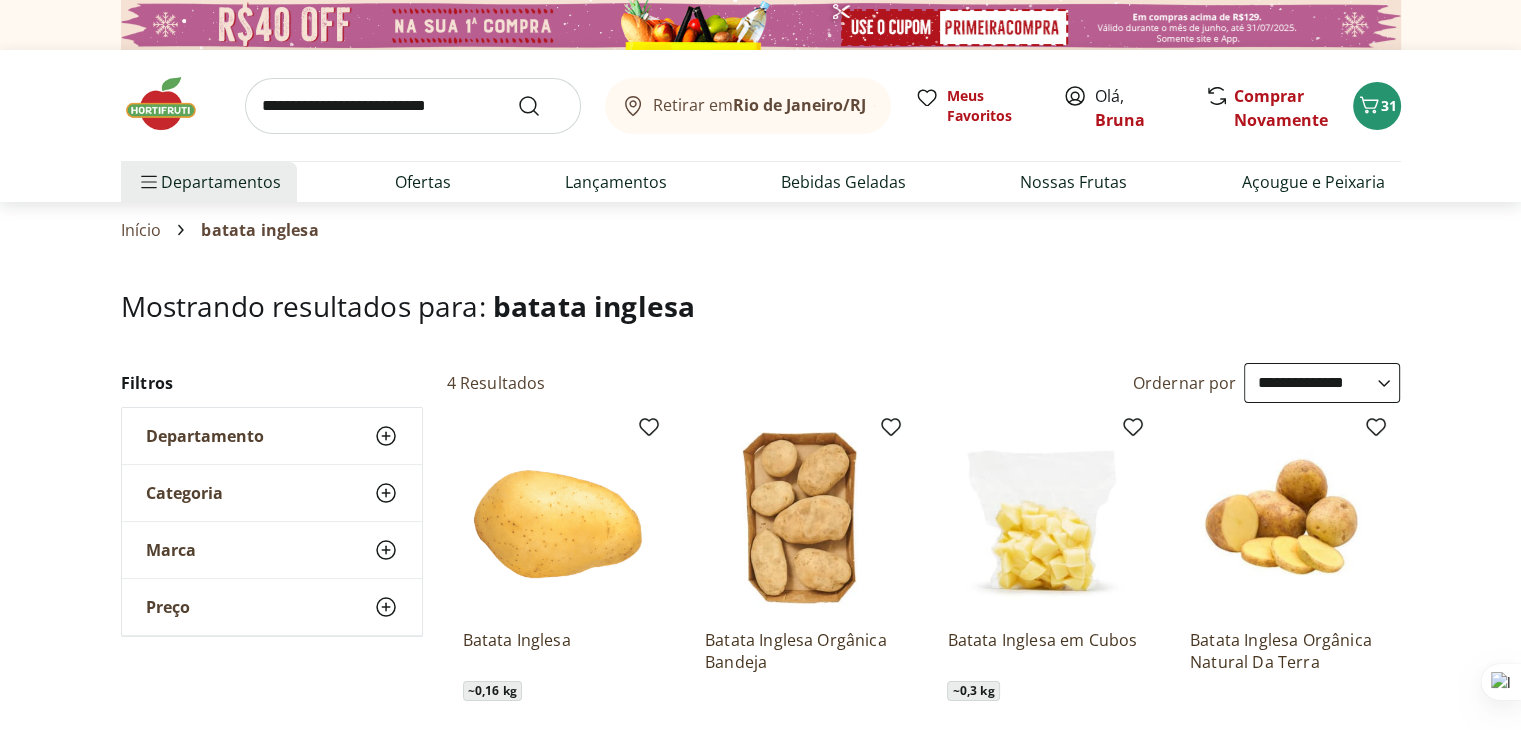 click at bounding box center [413, 106] 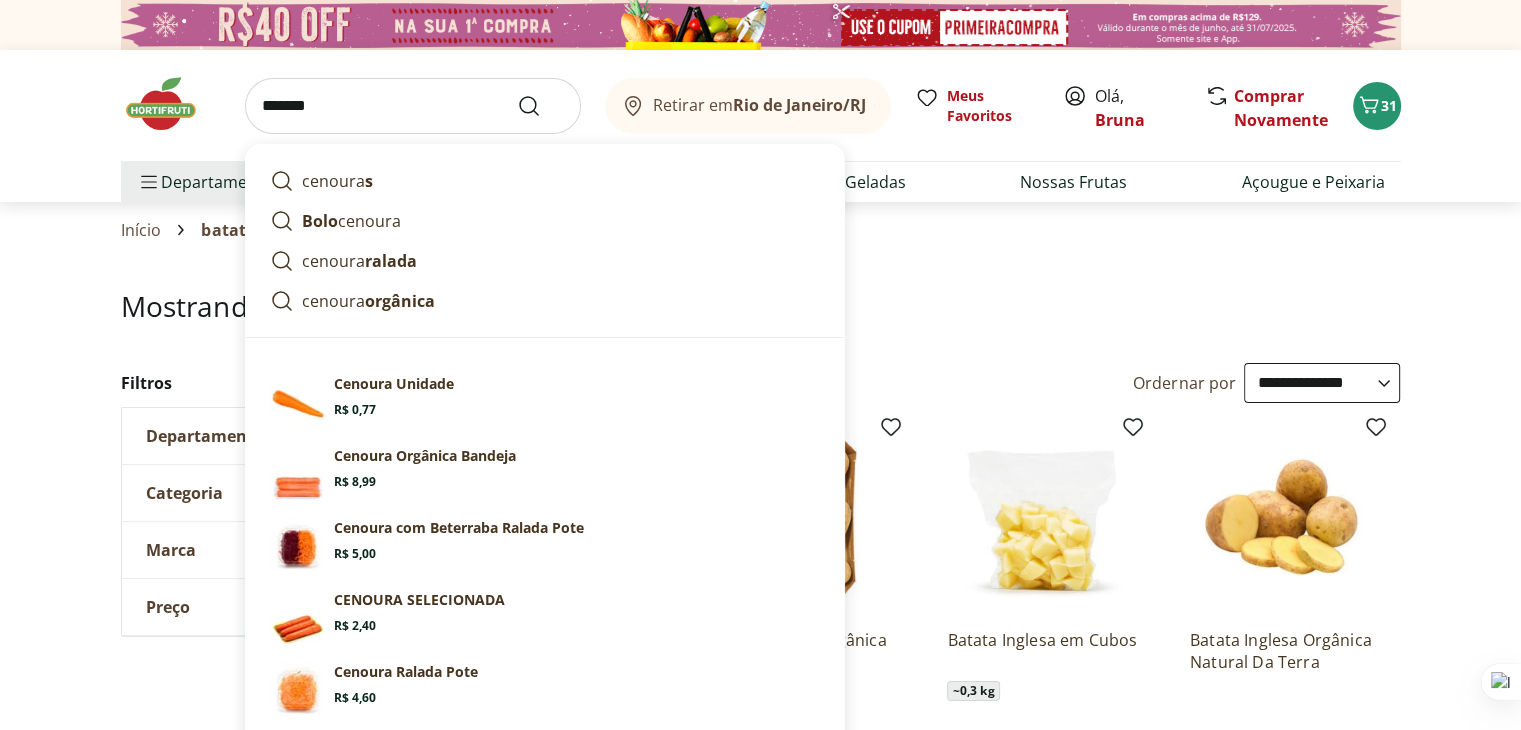 type on "*******" 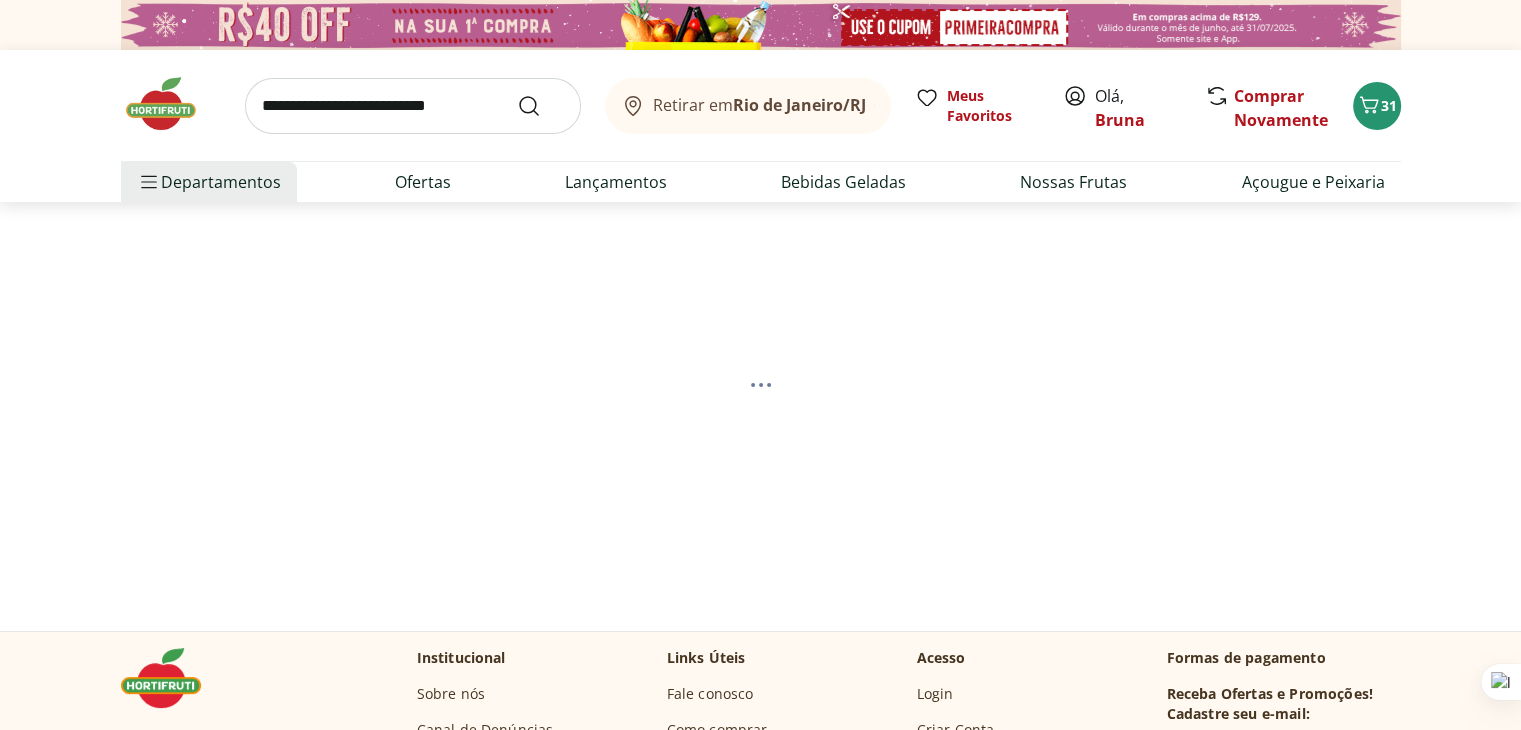 select on "**********" 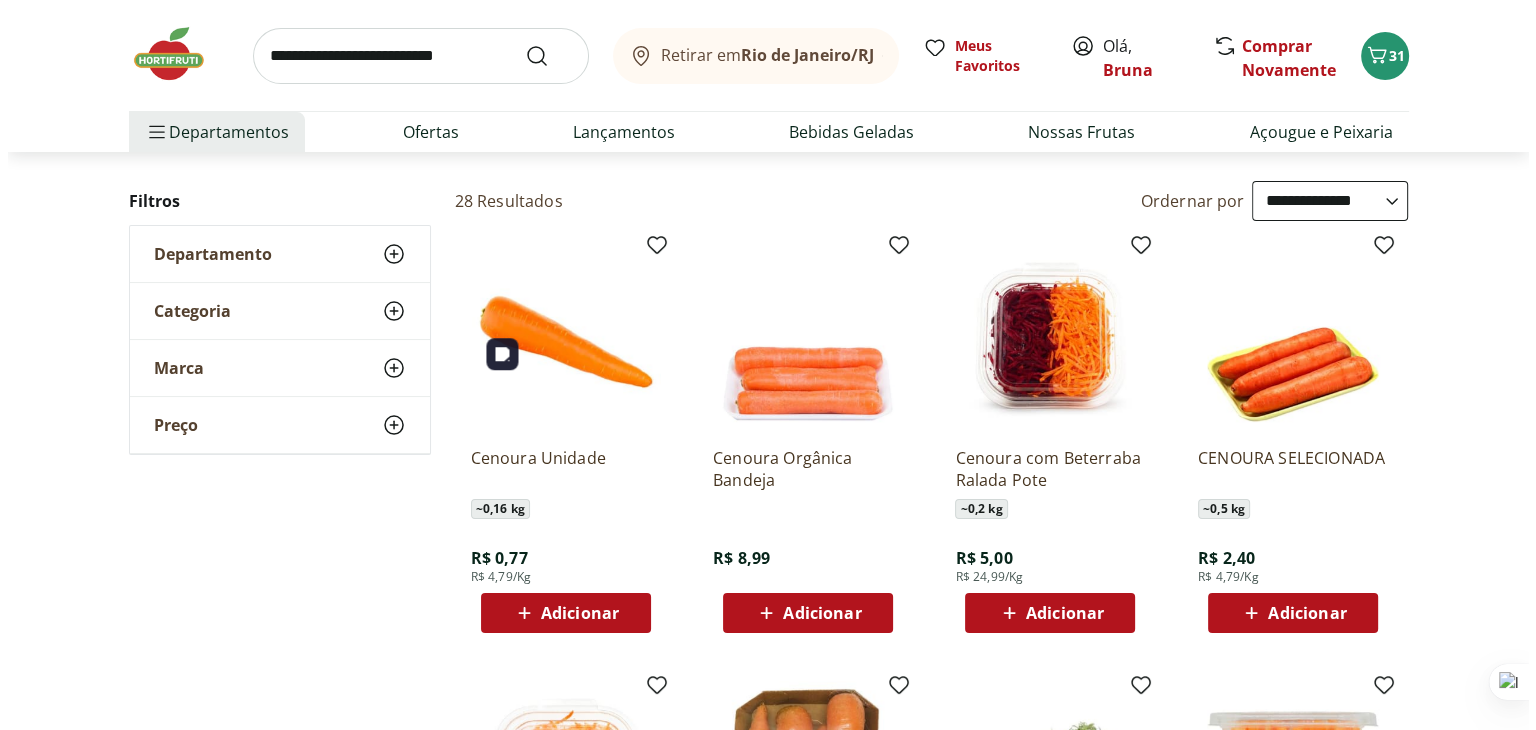 scroll, scrollTop: 200, scrollLeft: 0, axis: vertical 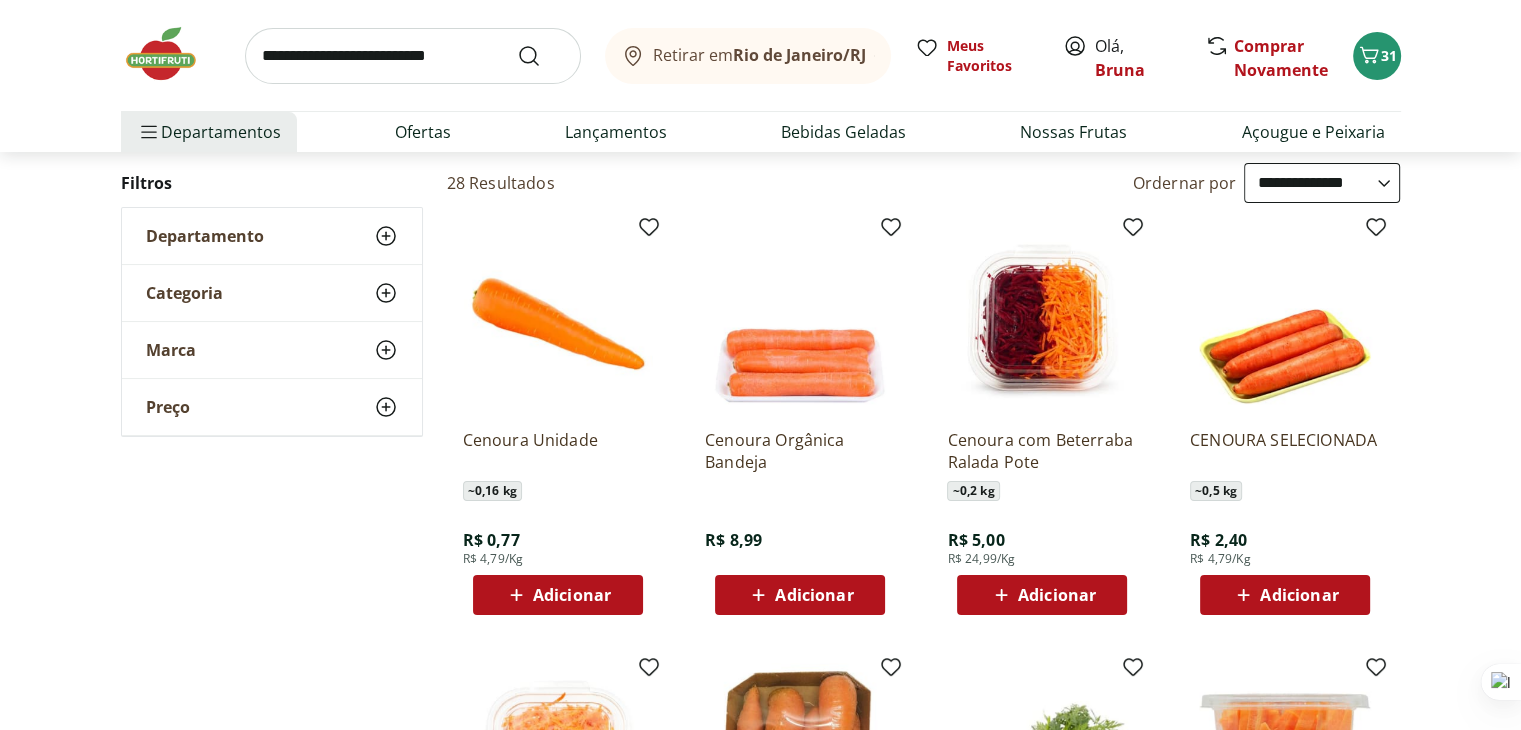 click on "Adicionar" at bounding box center [572, 595] 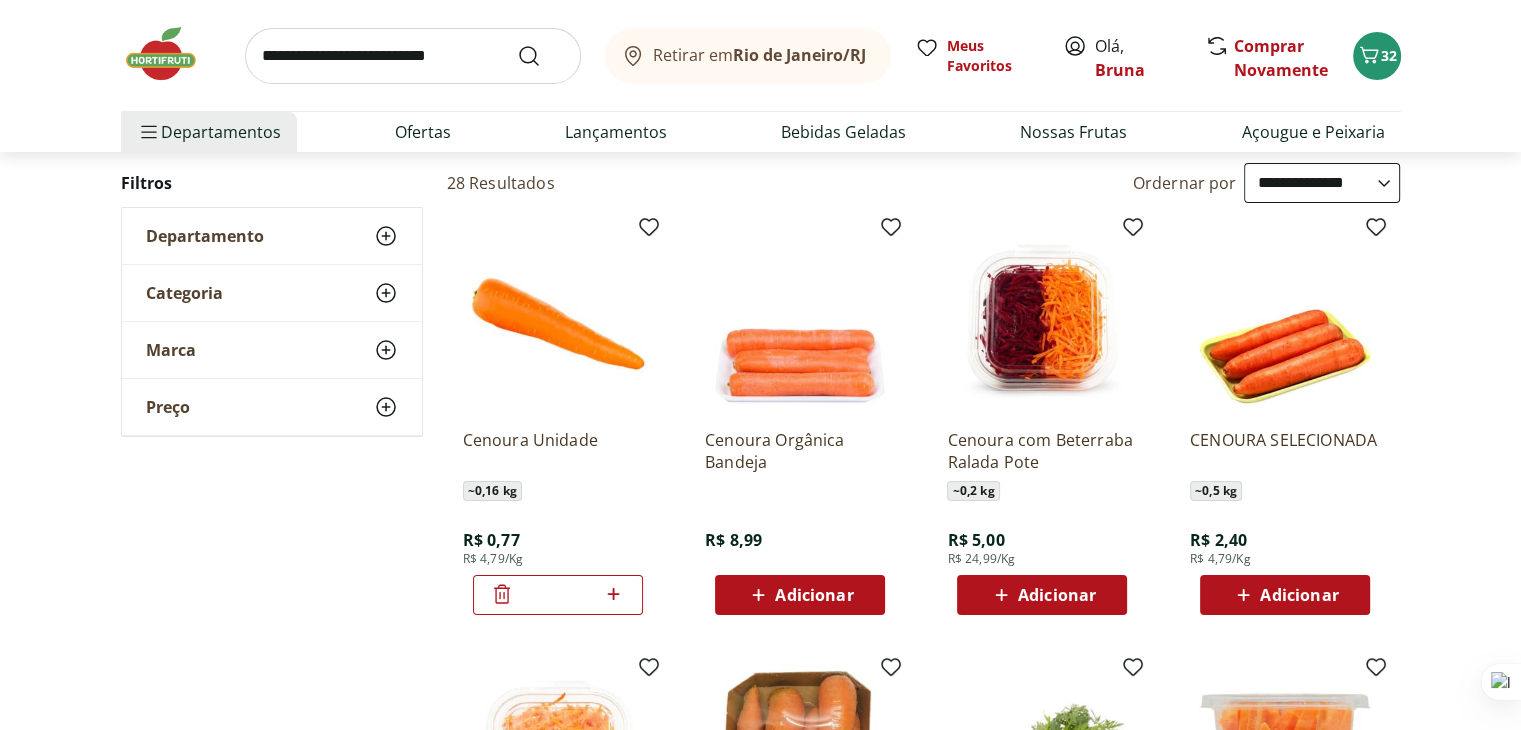 click 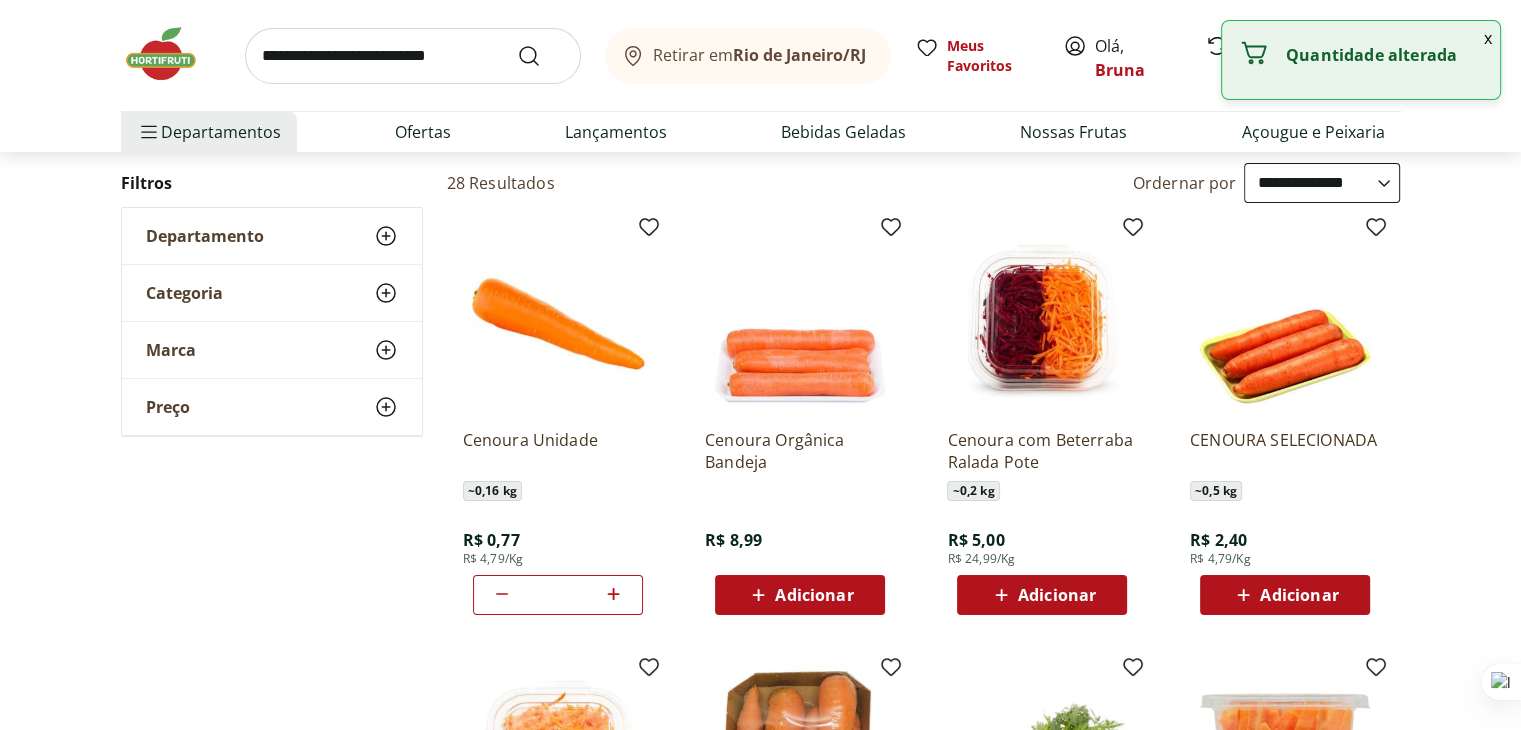 click 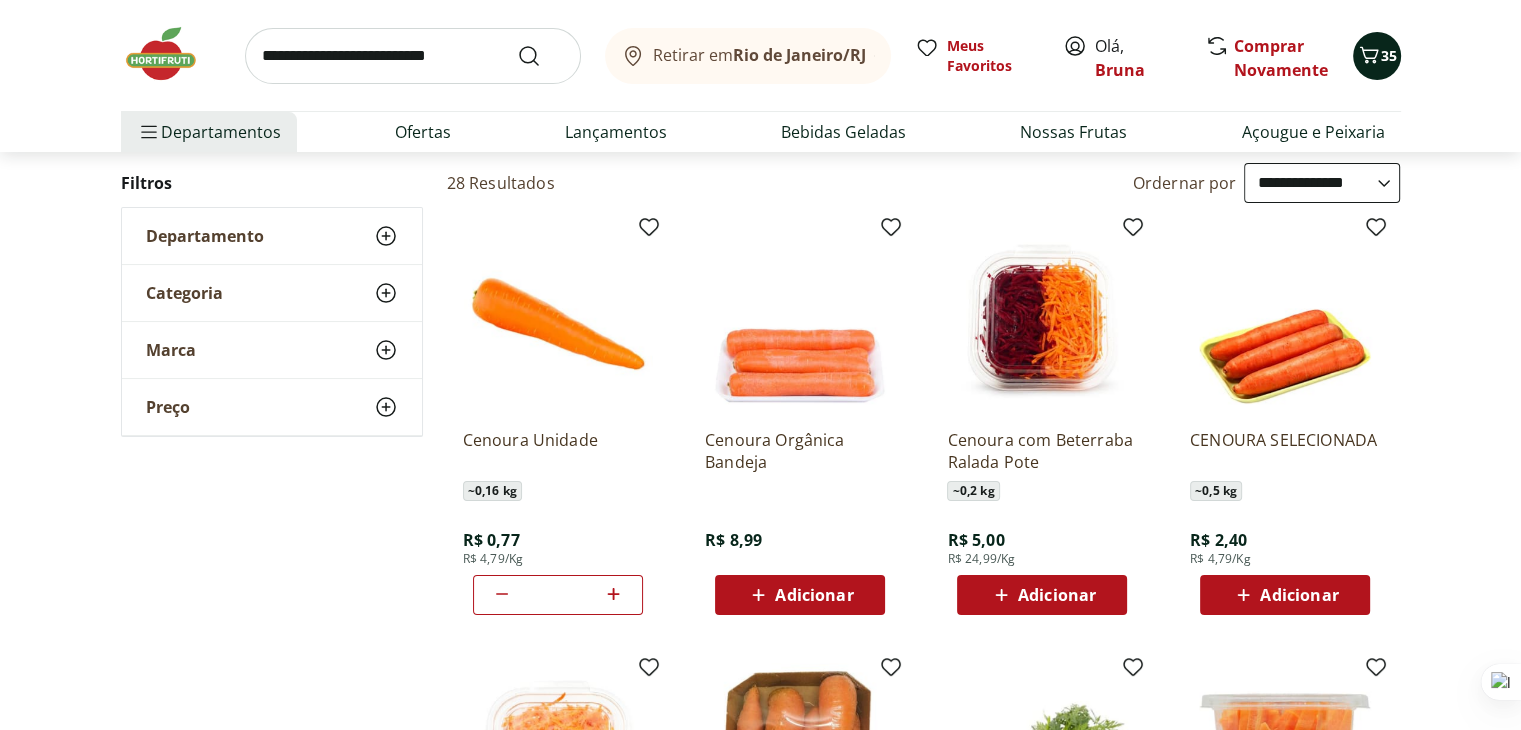 click on "35" at bounding box center [1377, 56] 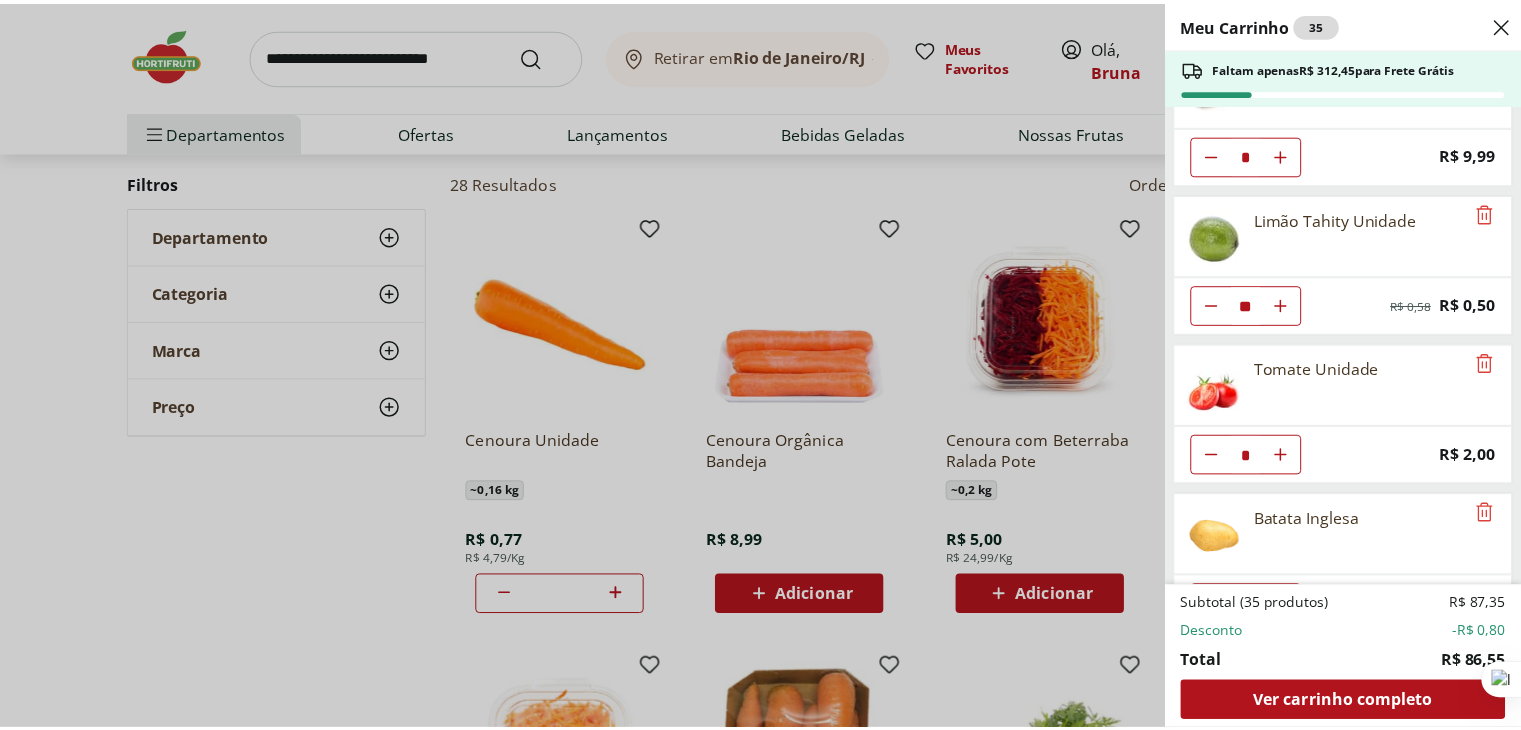 scroll, scrollTop: 419, scrollLeft: 0, axis: vertical 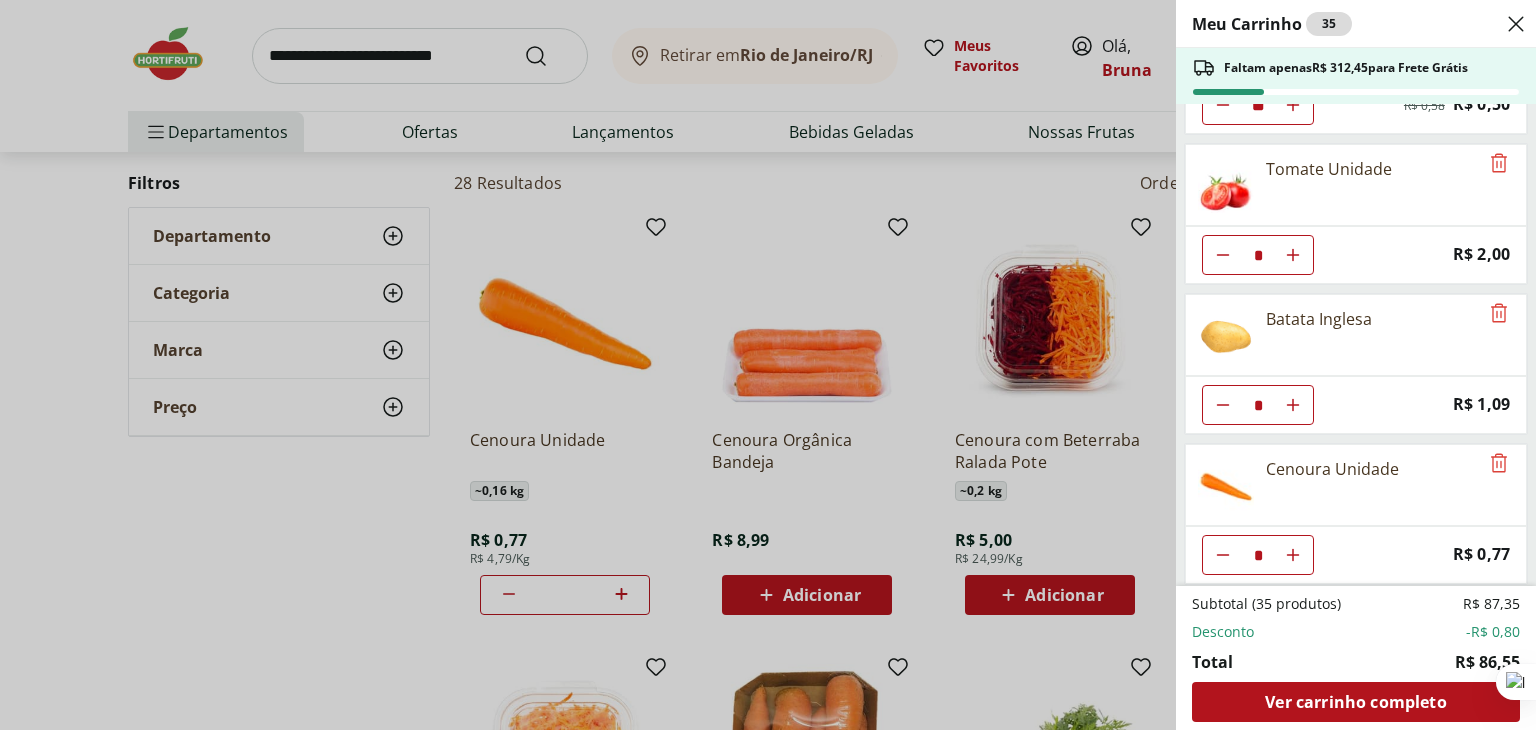 click 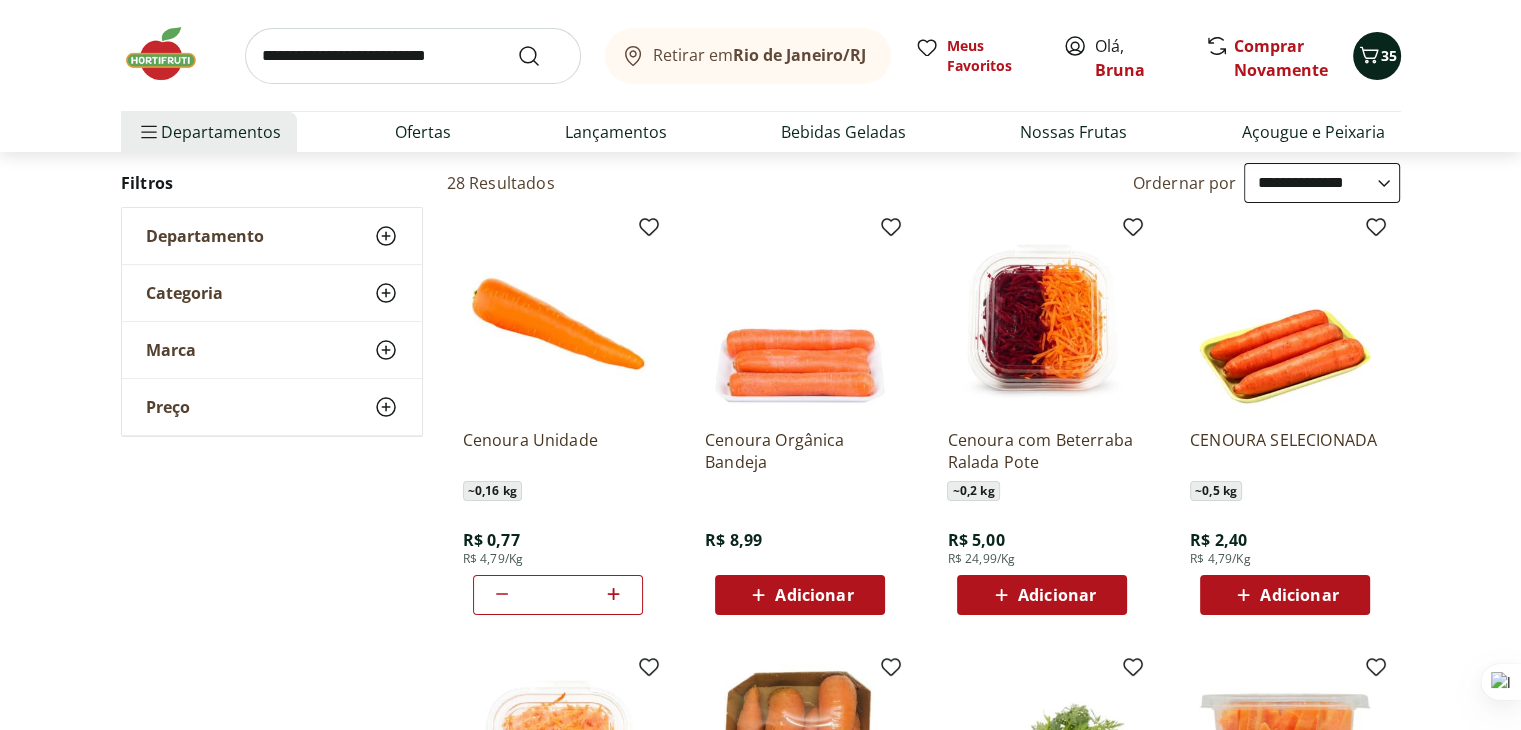 click 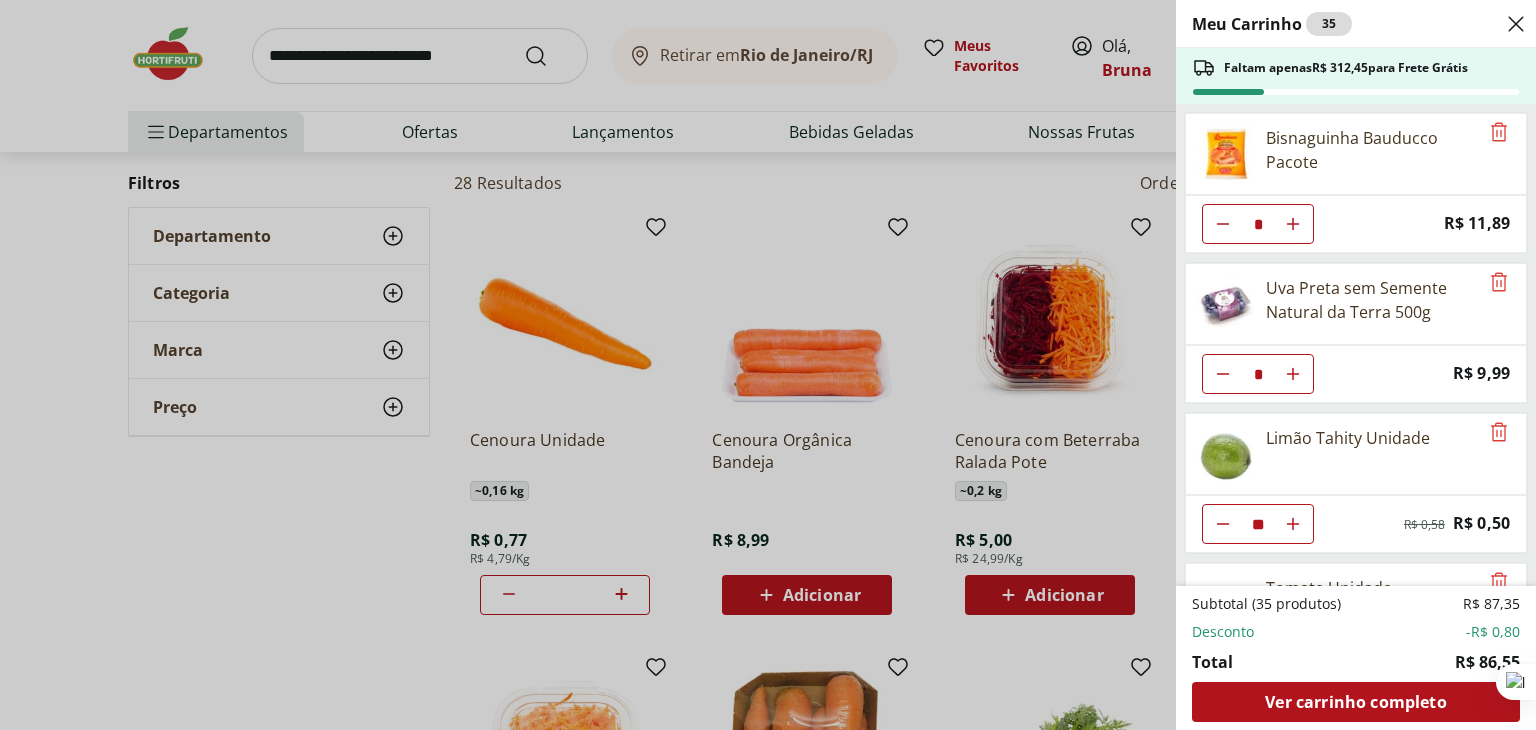 drag, startPoint x: 1532, startPoint y: 36, endPoint x: 1519, endPoint y: 25, distance: 17.029387 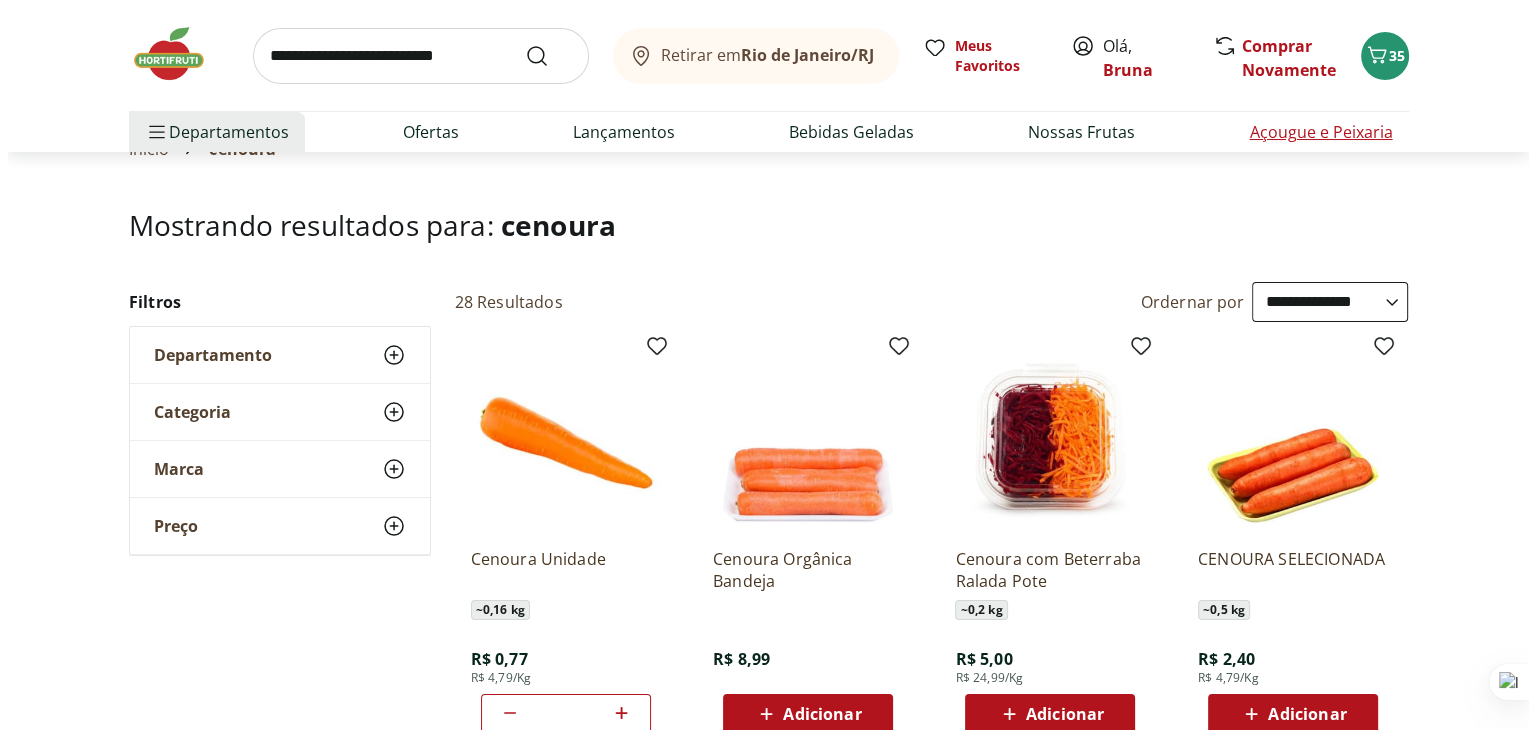 scroll, scrollTop: 0, scrollLeft: 0, axis: both 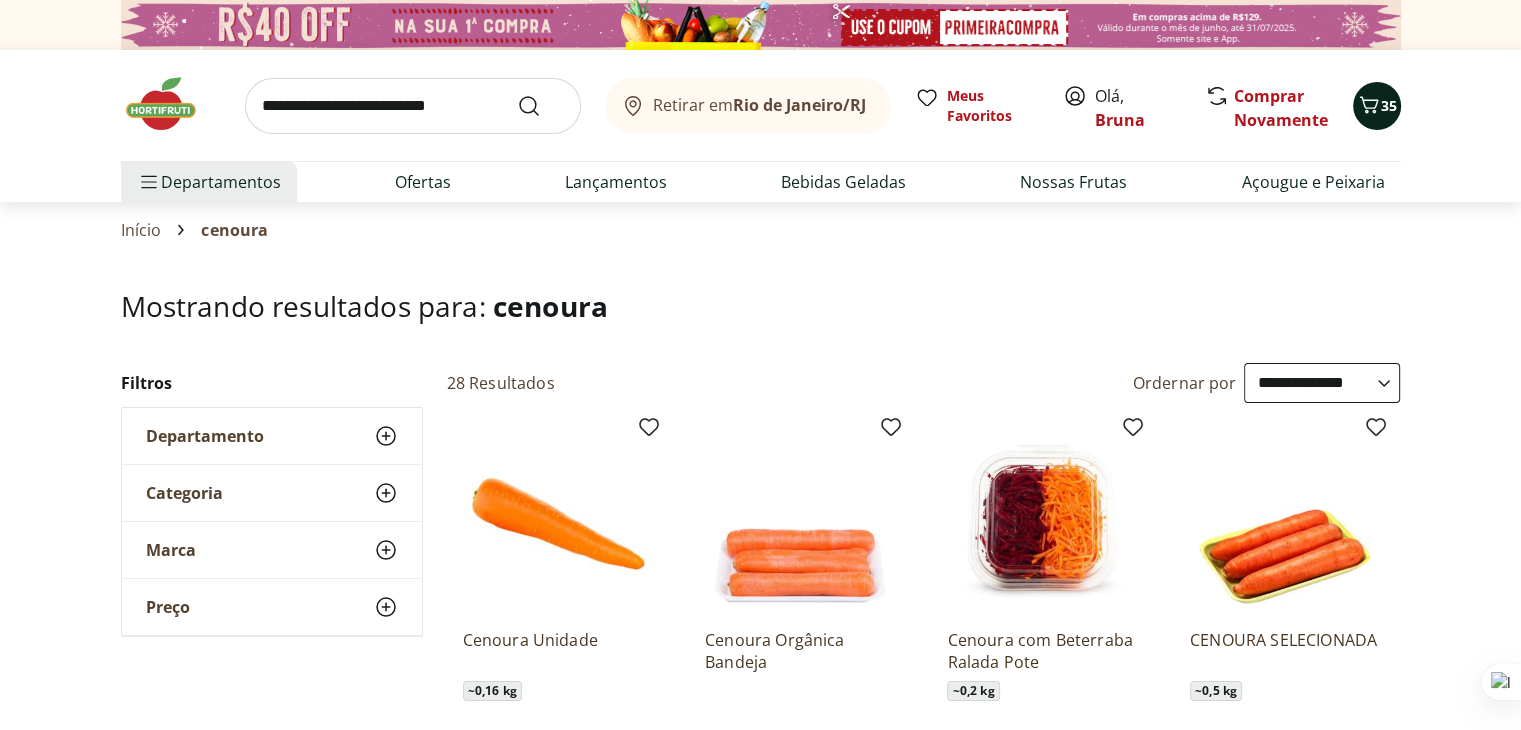 click on "35" at bounding box center (1389, 105) 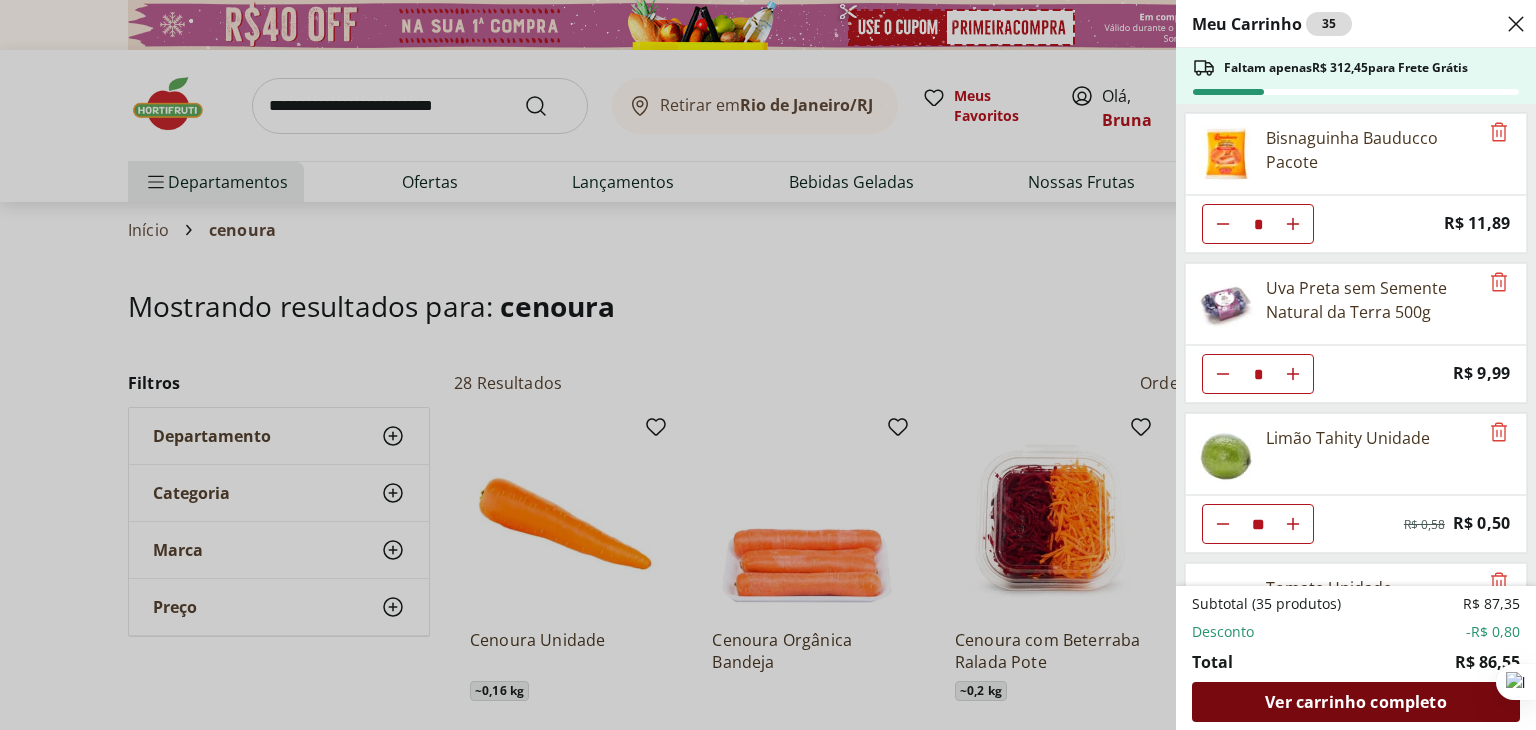 click on "Ver carrinho completo" at bounding box center (1356, 702) 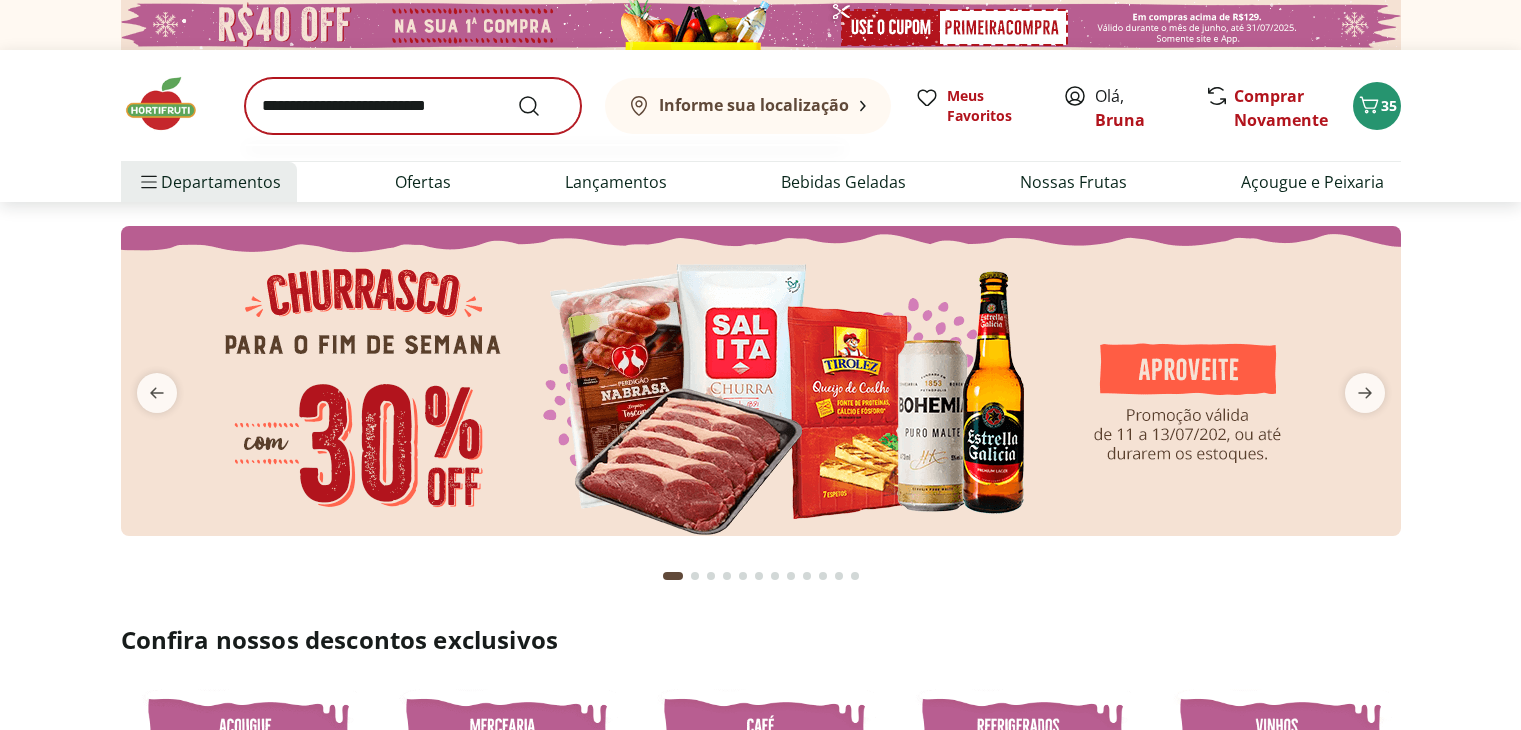 scroll, scrollTop: 0, scrollLeft: 0, axis: both 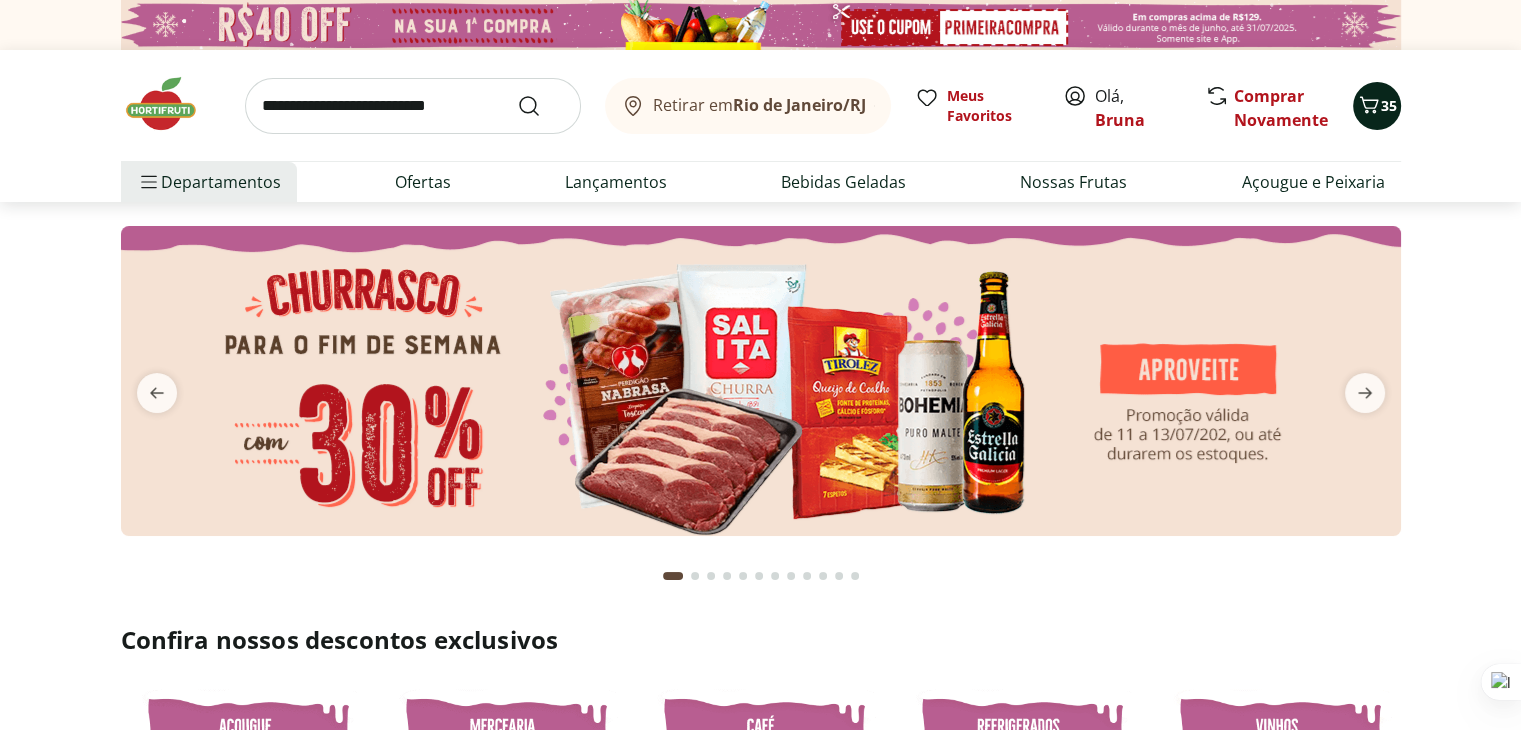 click on "35" at bounding box center [1377, 106] 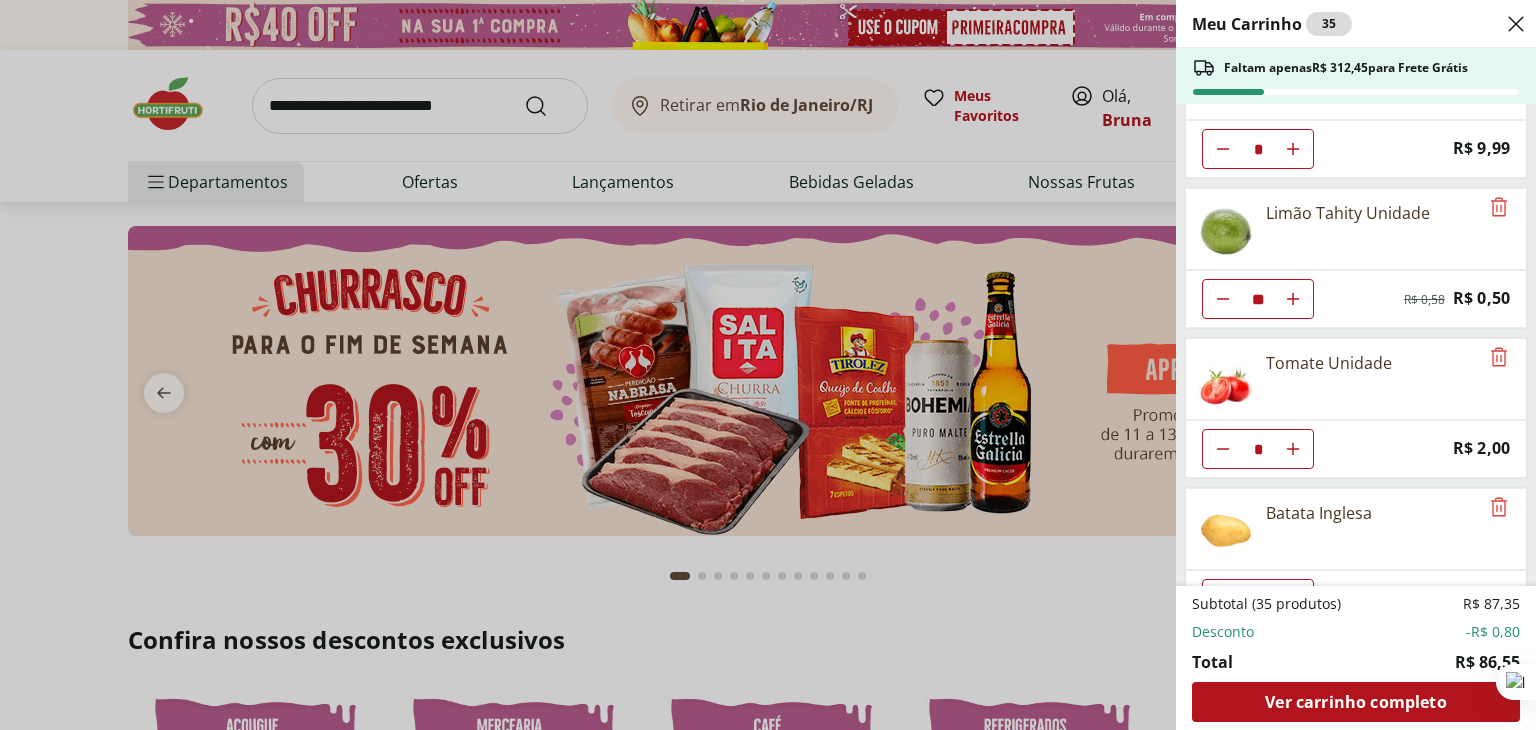 scroll, scrollTop: 419, scrollLeft: 0, axis: vertical 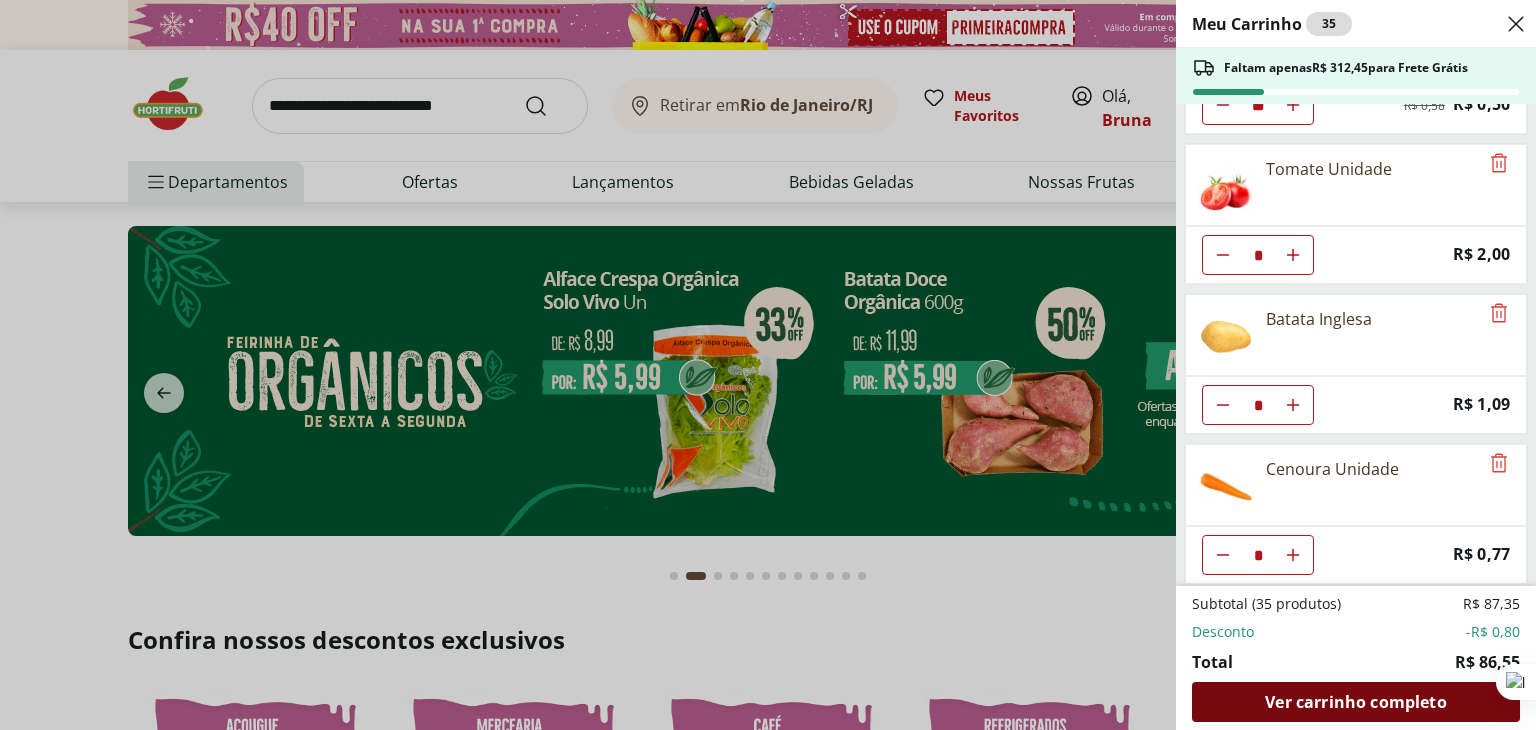 click on "Ver carrinho completo" at bounding box center (1356, 702) 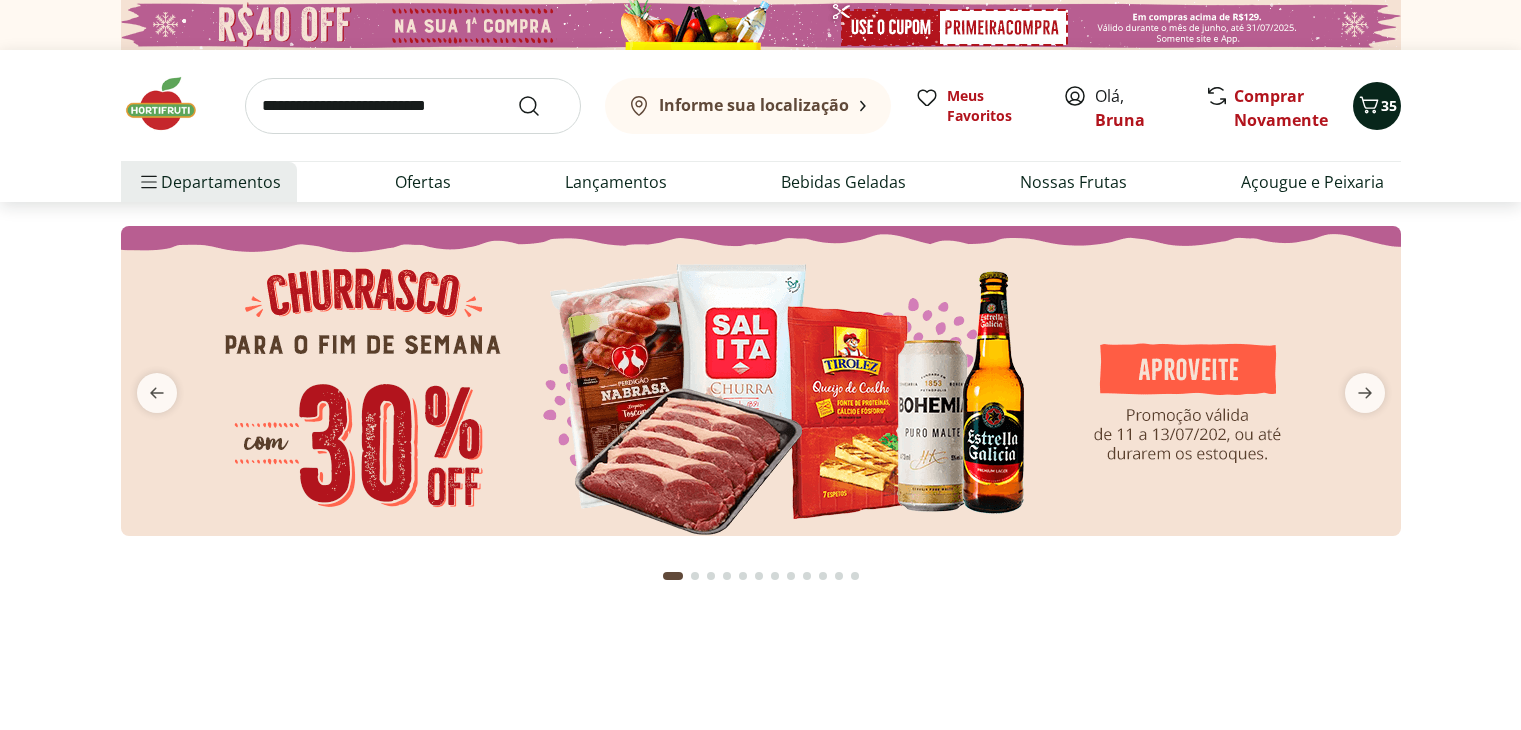 click 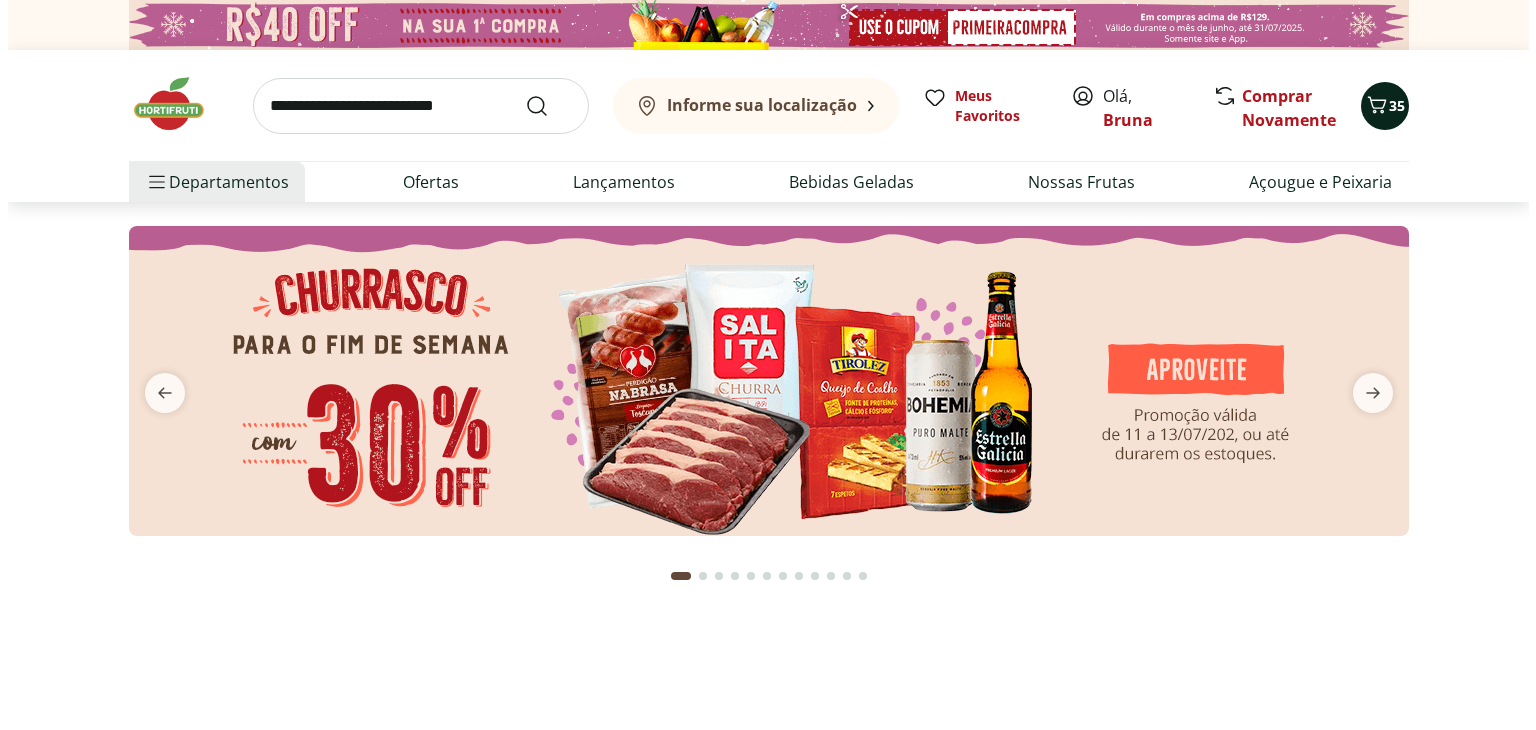 scroll, scrollTop: 0, scrollLeft: 0, axis: both 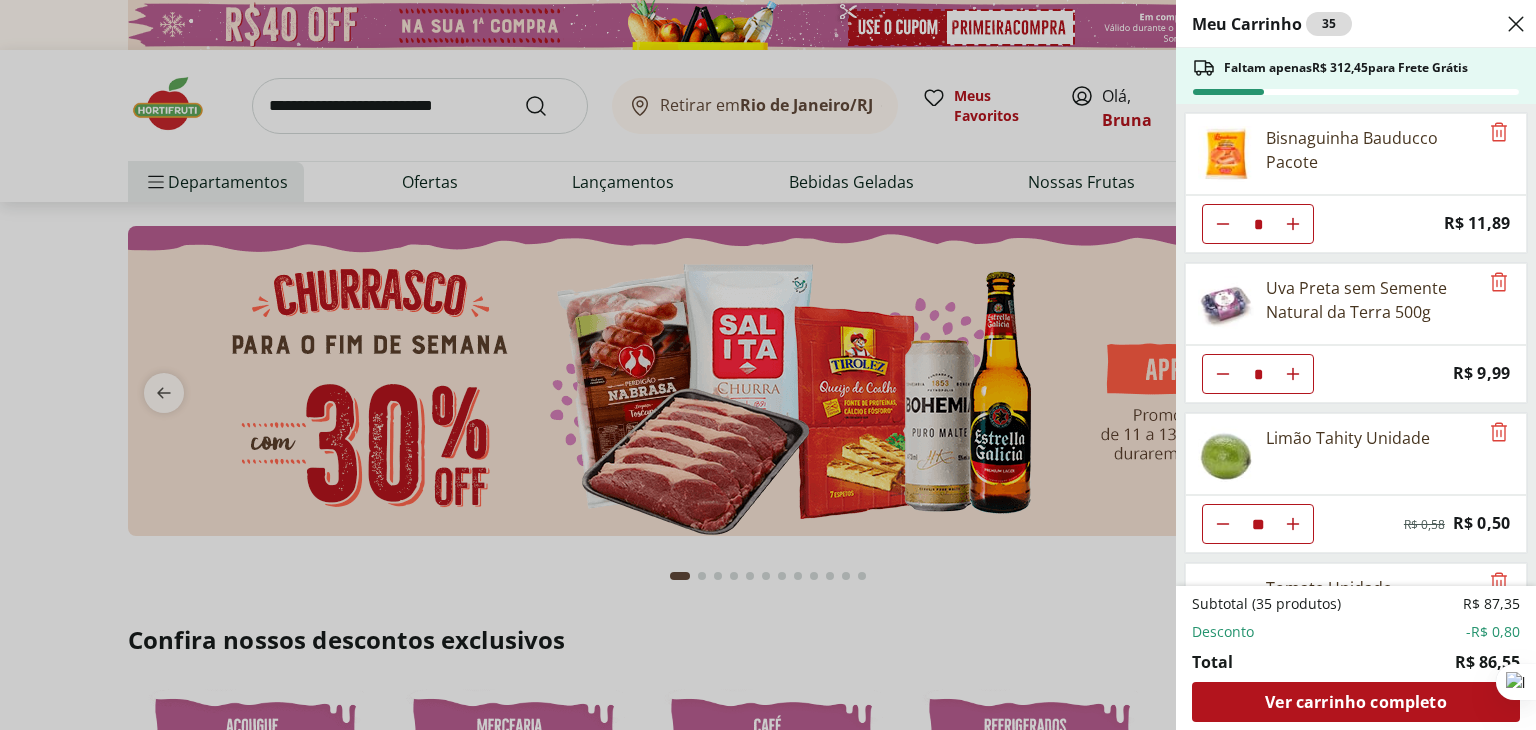 click on "Ver carrinho completo" at bounding box center (1355, 702) 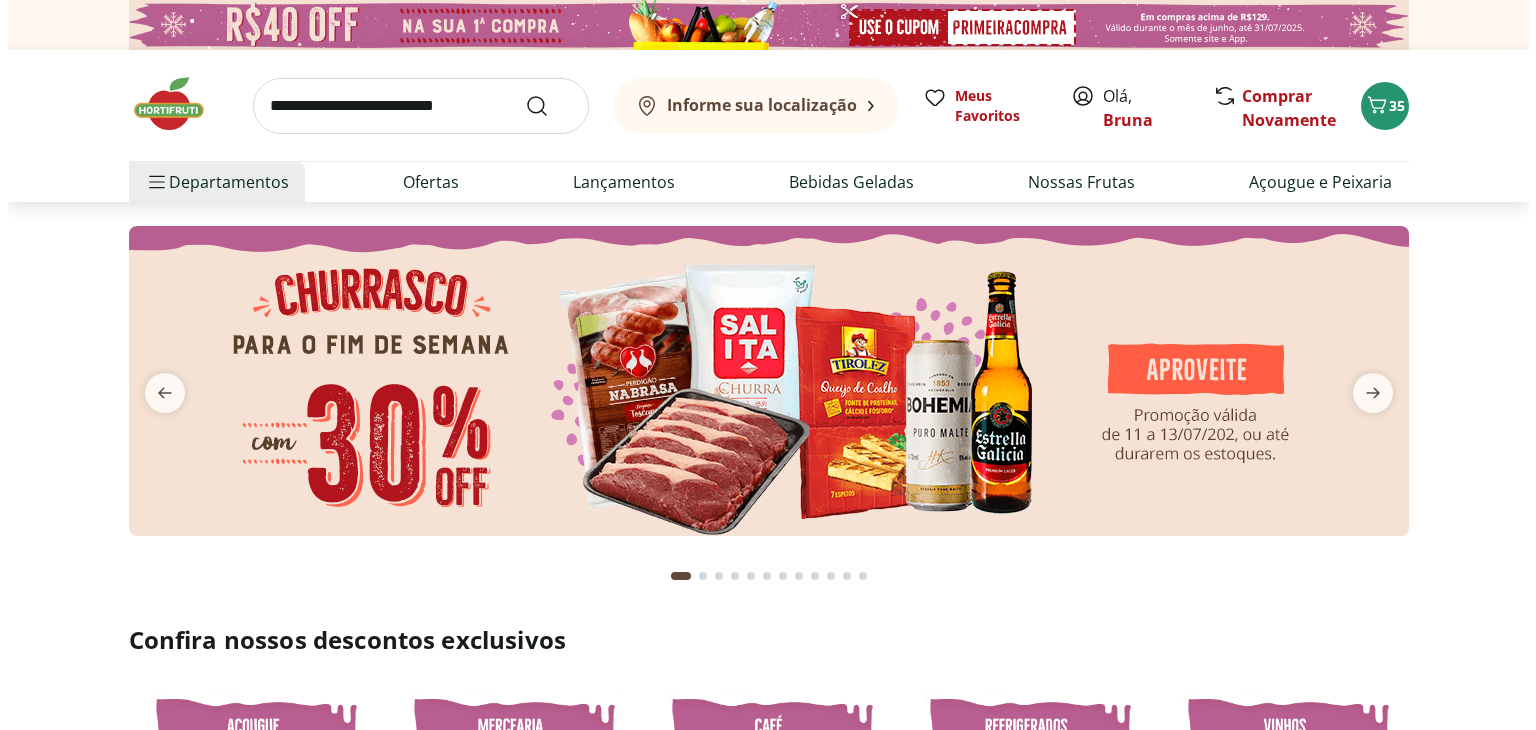scroll, scrollTop: 0, scrollLeft: 0, axis: both 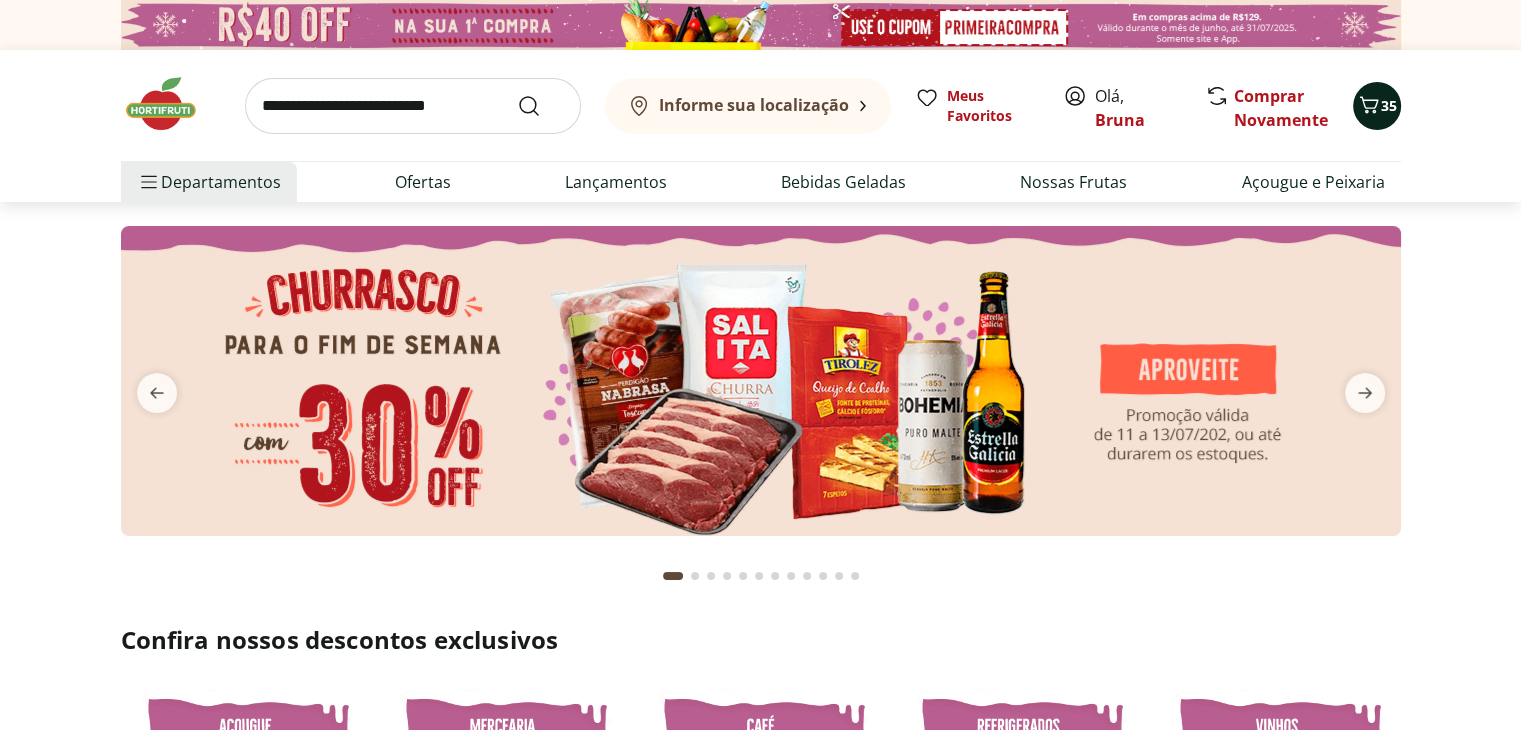 click 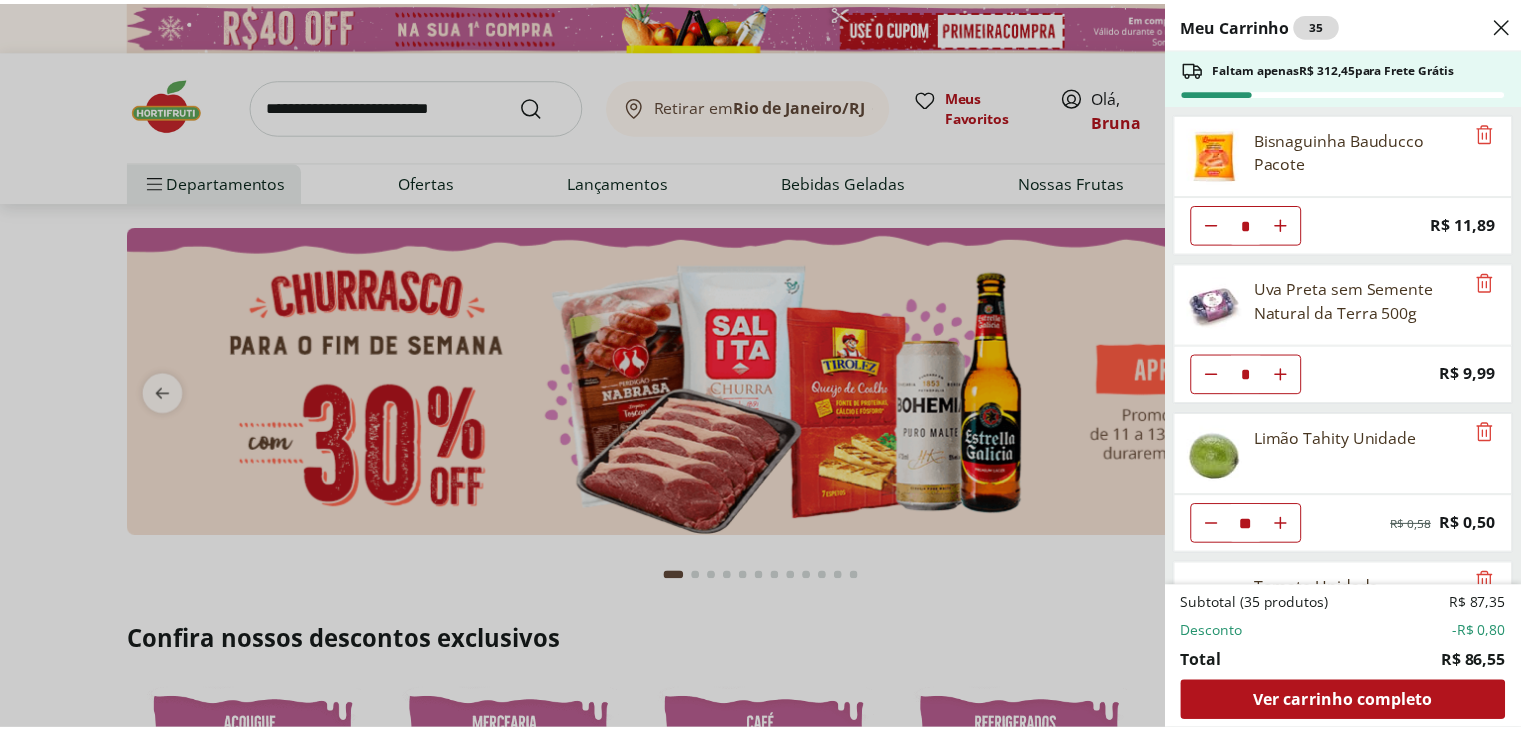 scroll, scrollTop: 0, scrollLeft: 0, axis: both 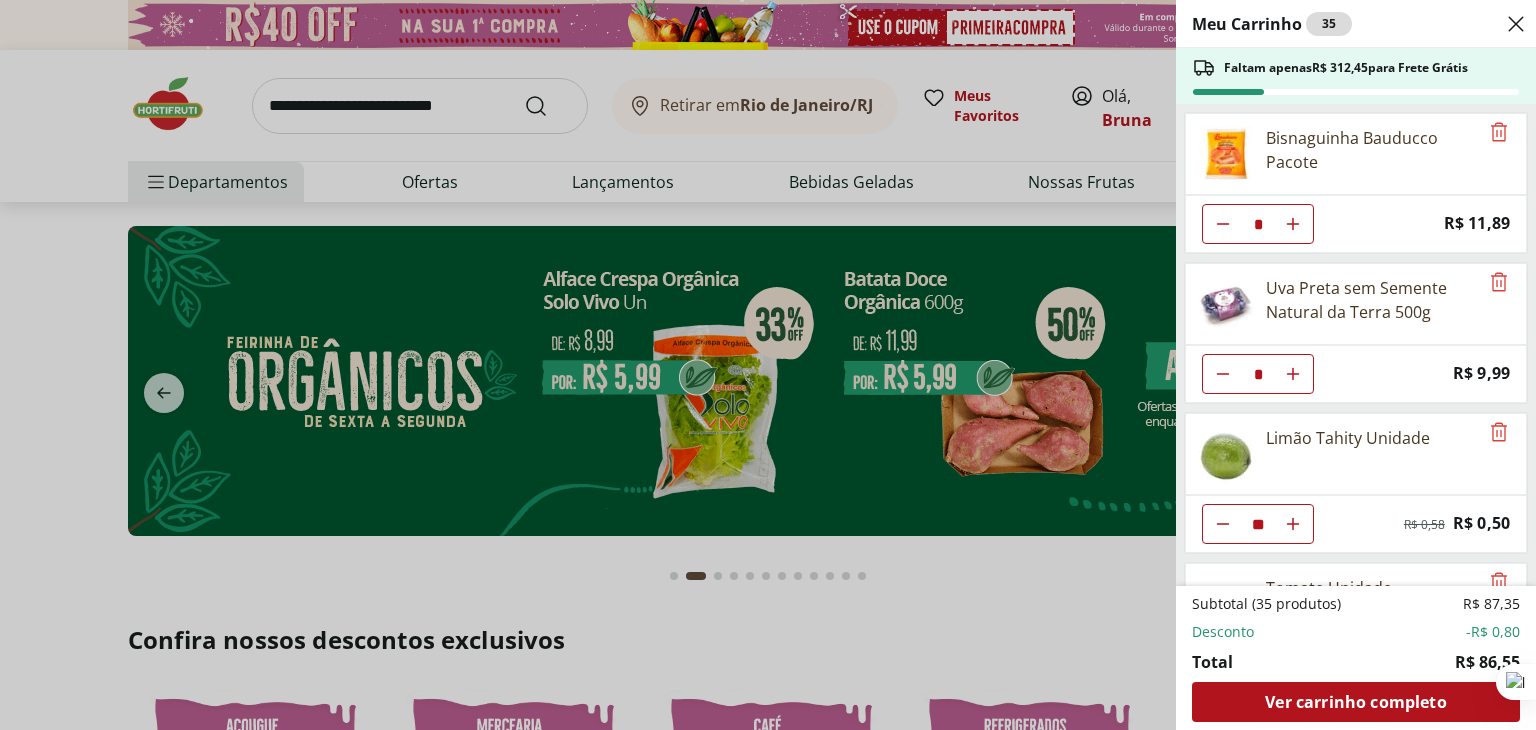 click on "Meu Carrinho 35 Faltam apenas  R$ 312,45  para Frete Grátis Bisnaguinha Bauducco Pacote * Price: R$ 11,89 Uva Preta sem Semente Natural da Terra 500g * Price: R$ 9,99 Limão Tahity Unidade ** Original price: R$ 0,58 Price: R$ 0,50 Tomate Unidade * Price: R$ 2,00 Batata Inglesa * Price: R$ 1,09 Cenoura Unidade * Price: R$ 0,77 Subtotal (35 produtos) R$ 87,35 Desconto -R$ 0,80 Total R$ 86,55 Ver carrinho completo" at bounding box center [768, 365] 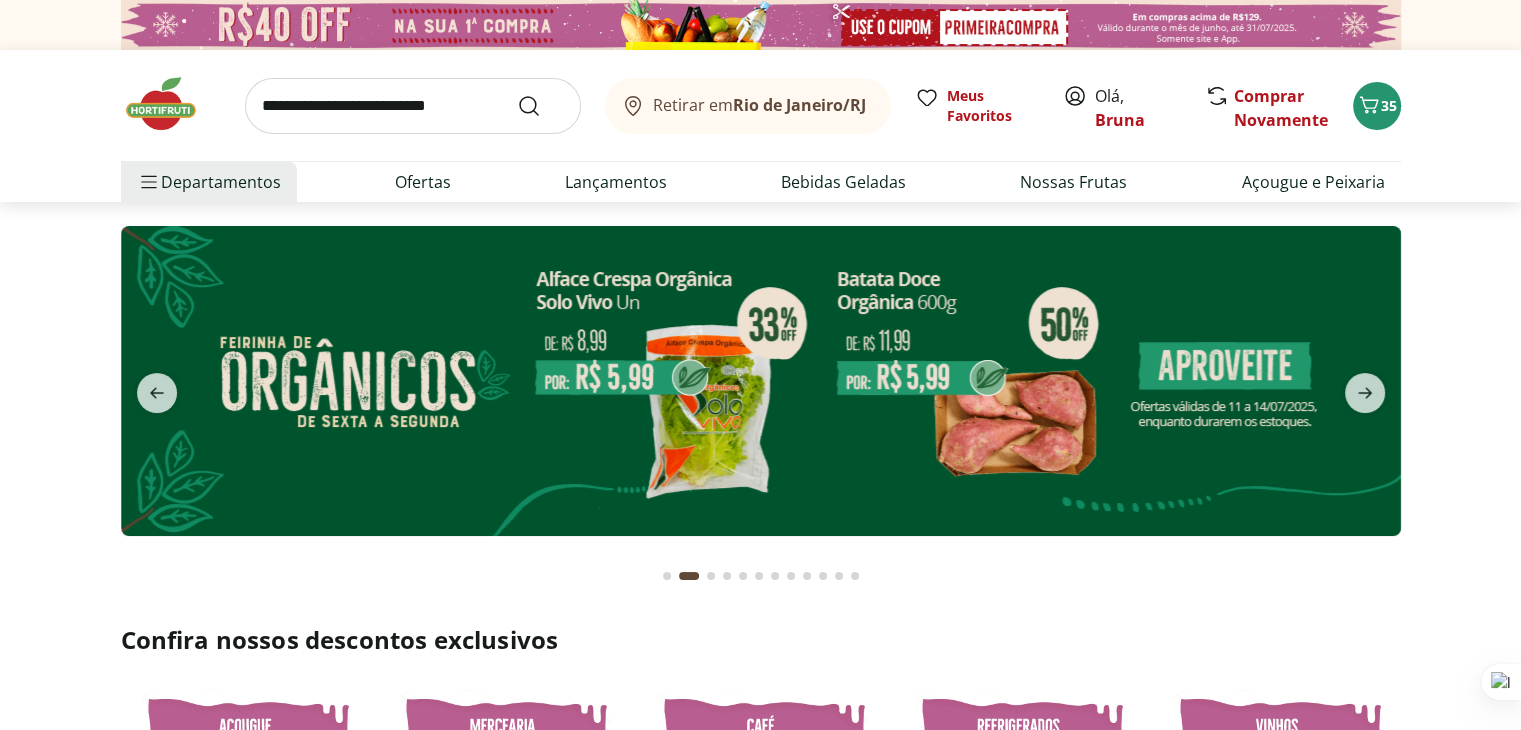 click at bounding box center [413, 106] 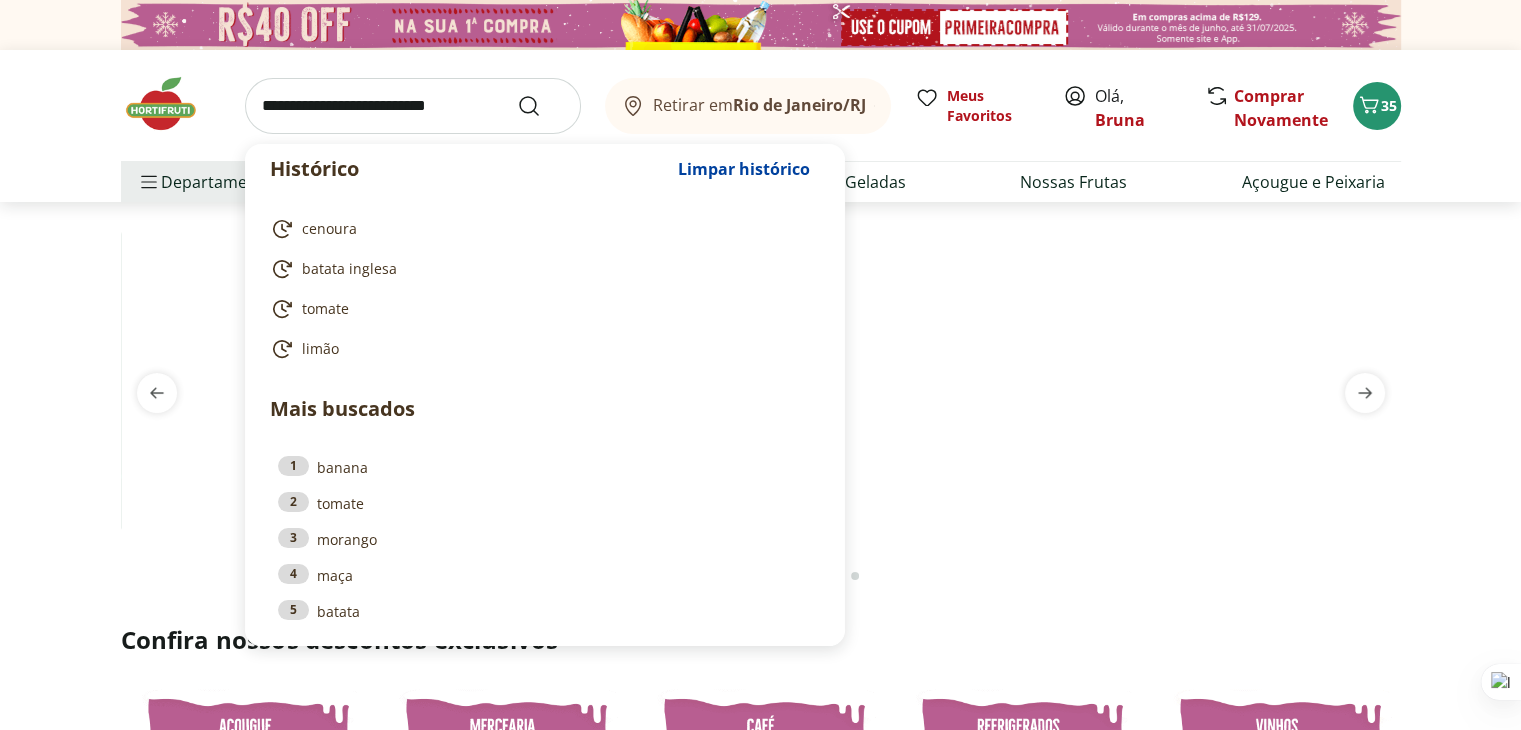 click on "1 banana" at bounding box center [545, 467] 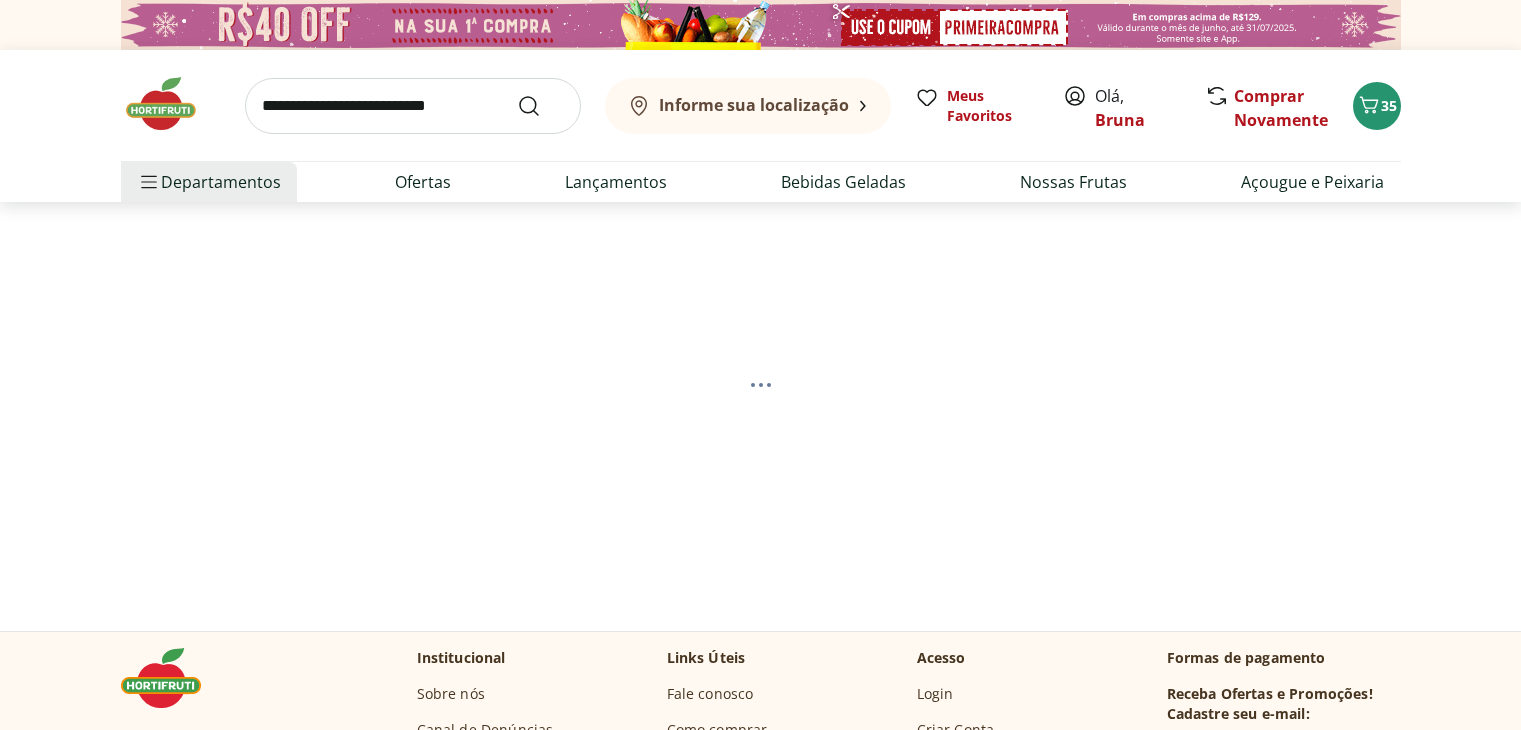 scroll, scrollTop: 0, scrollLeft: 0, axis: both 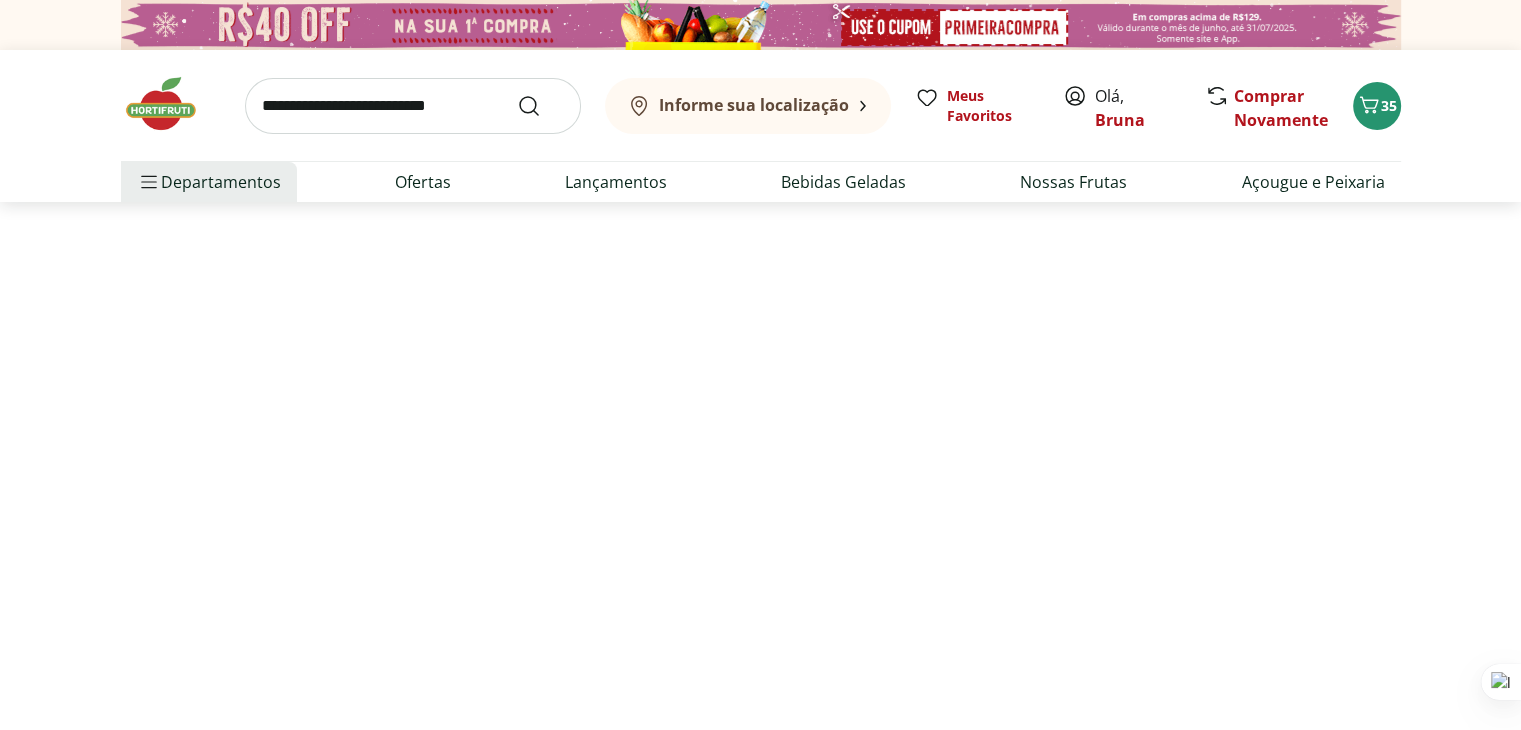 select on "**********" 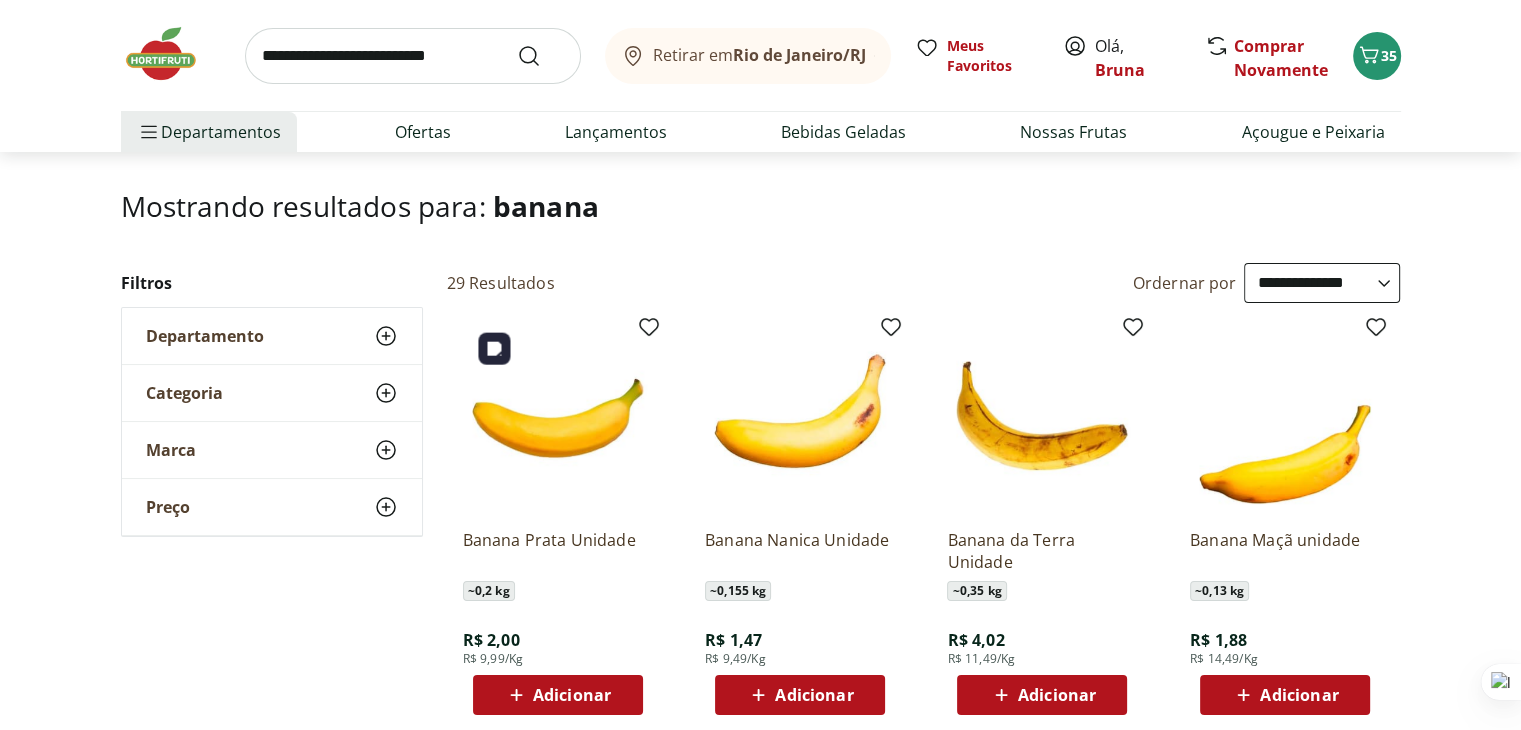 scroll, scrollTop: 200, scrollLeft: 0, axis: vertical 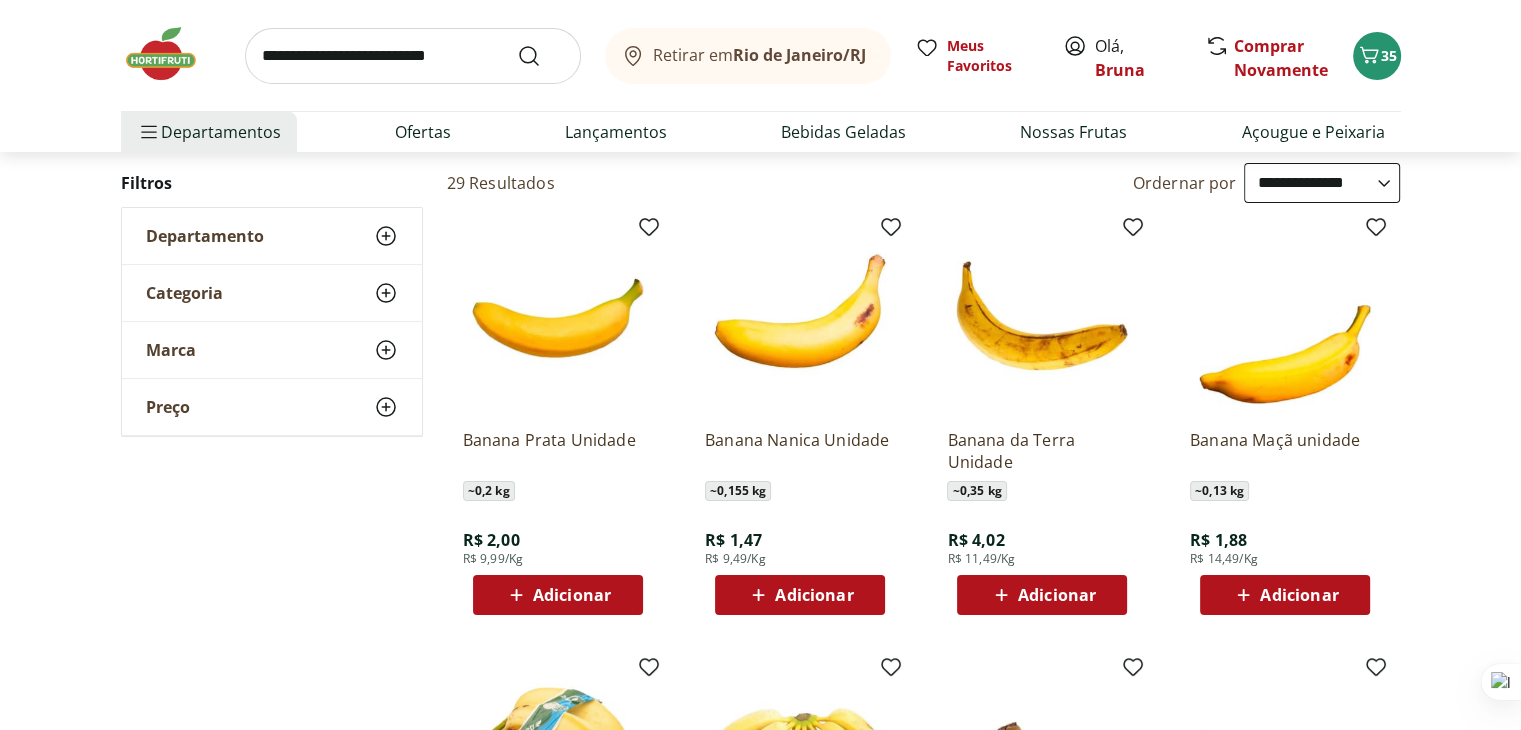 click on "Adicionar" at bounding box center (572, 595) 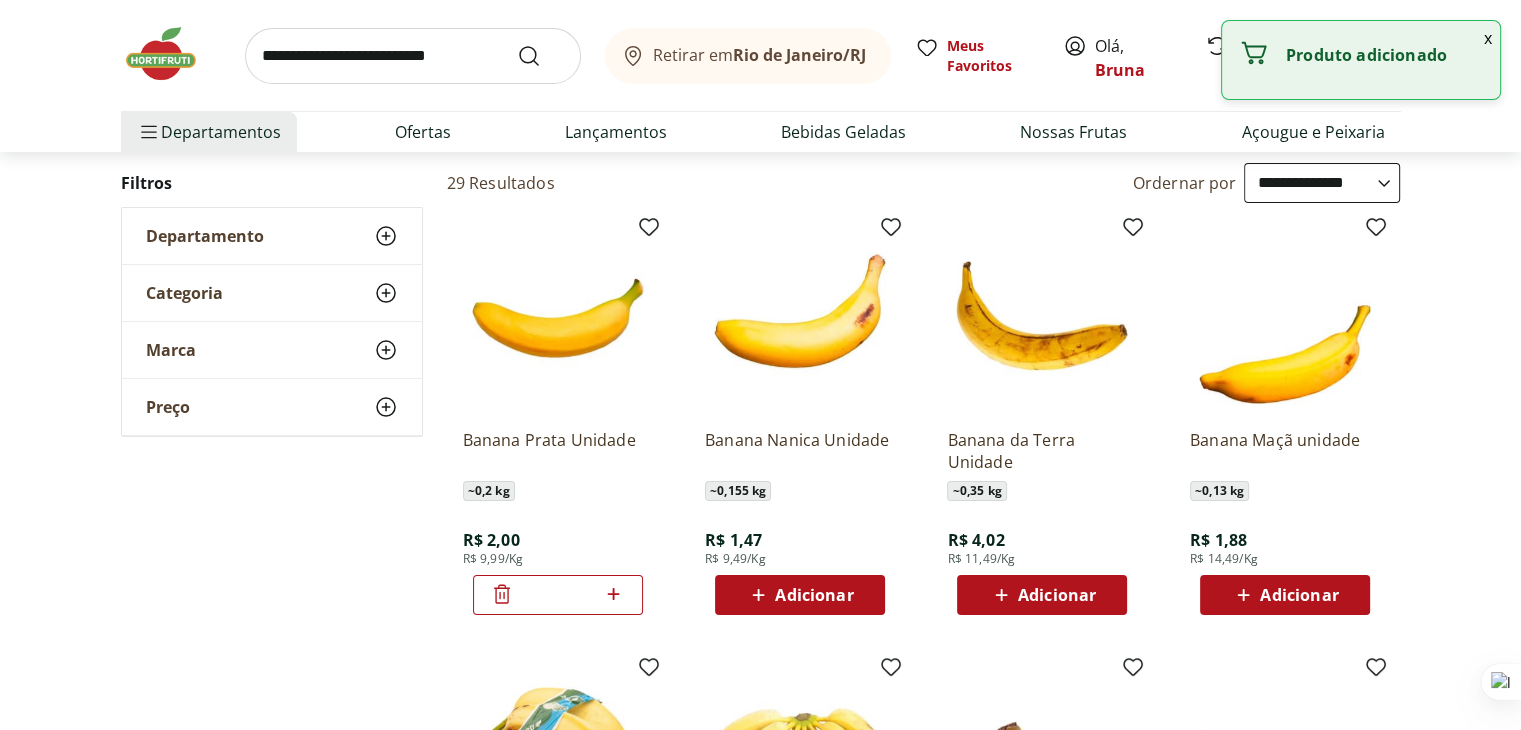 click on "*" at bounding box center (558, 595) 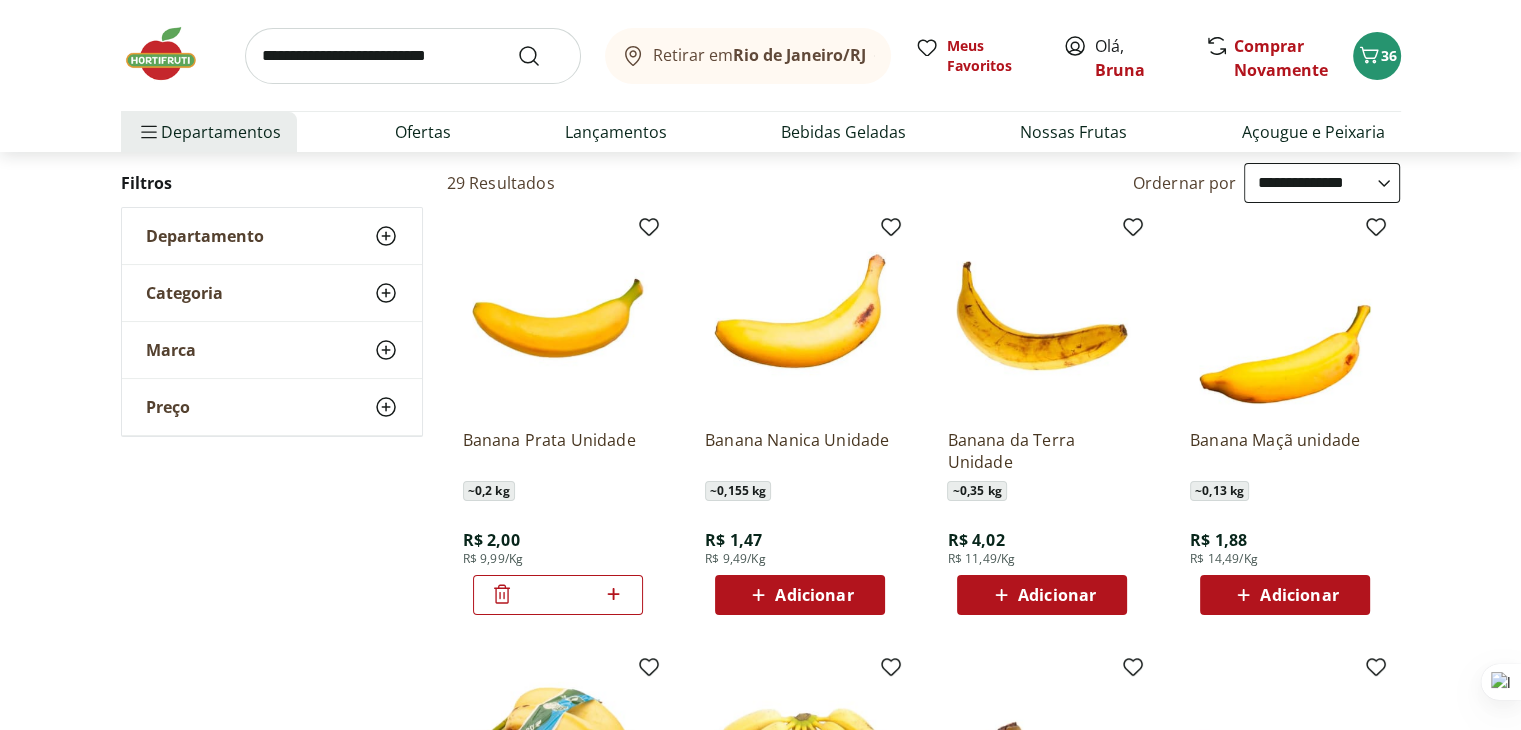 type on "**" 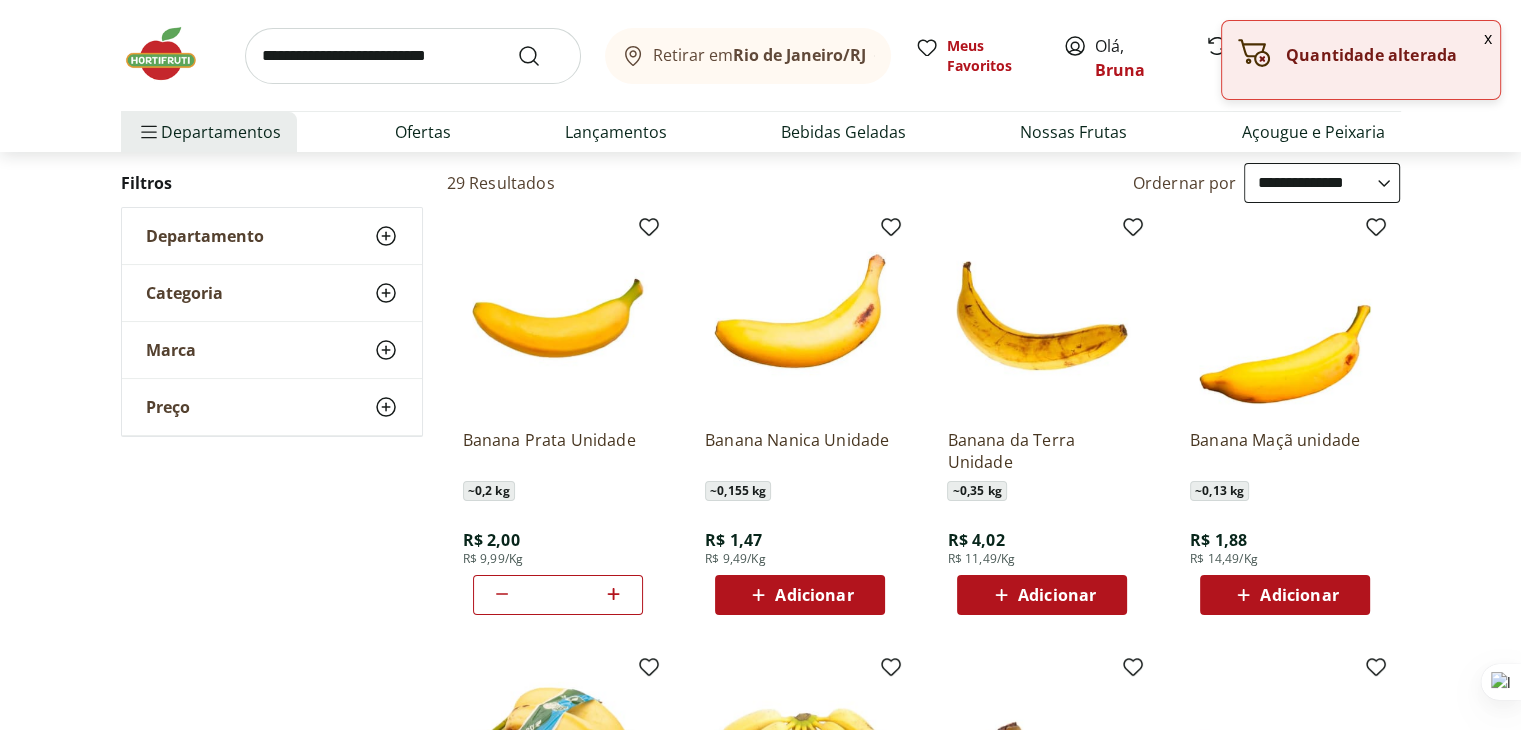 click at bounding box center [413, 56] 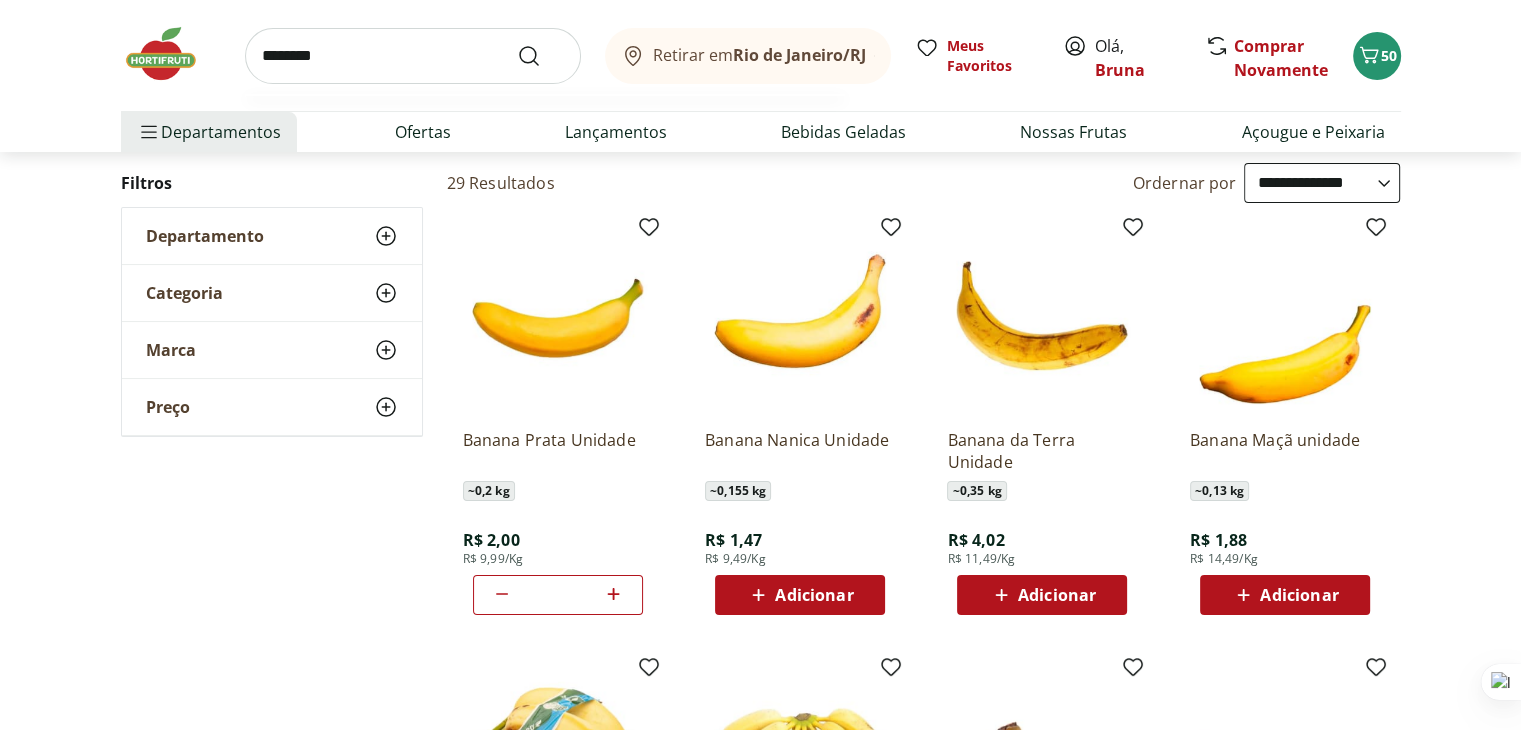 type on "********" 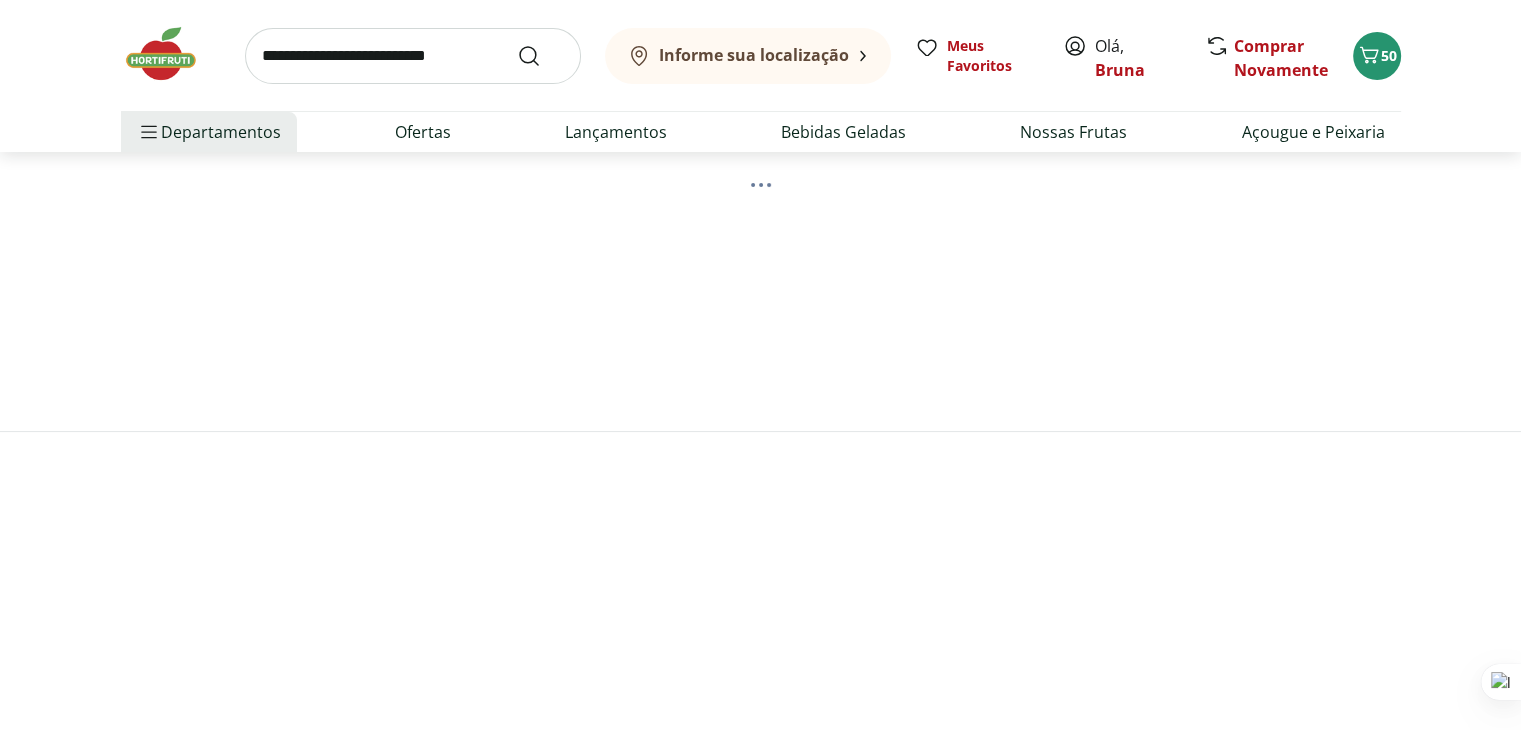scroll, scrollTop: 0, scrollLeft: 0, axis: both 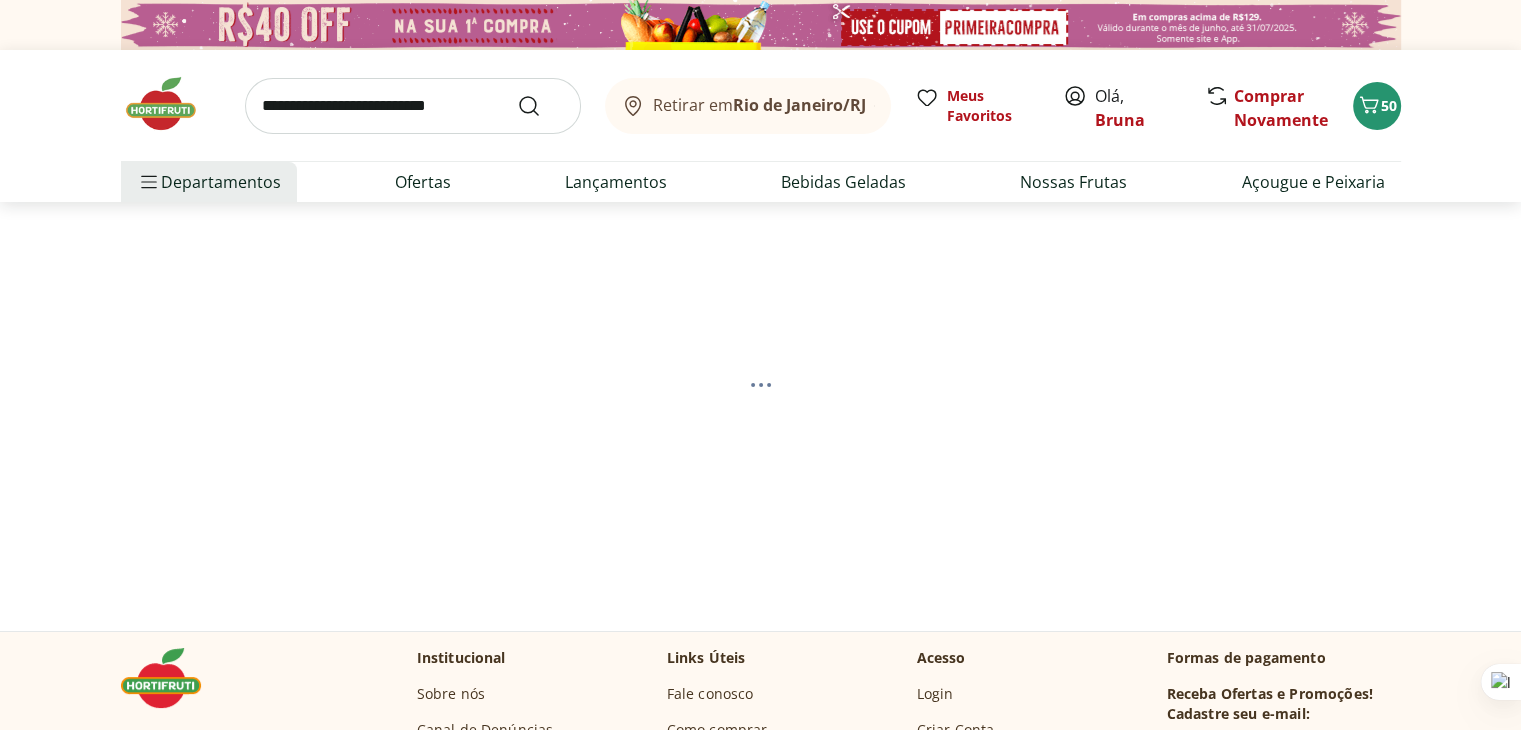 select on "**********" 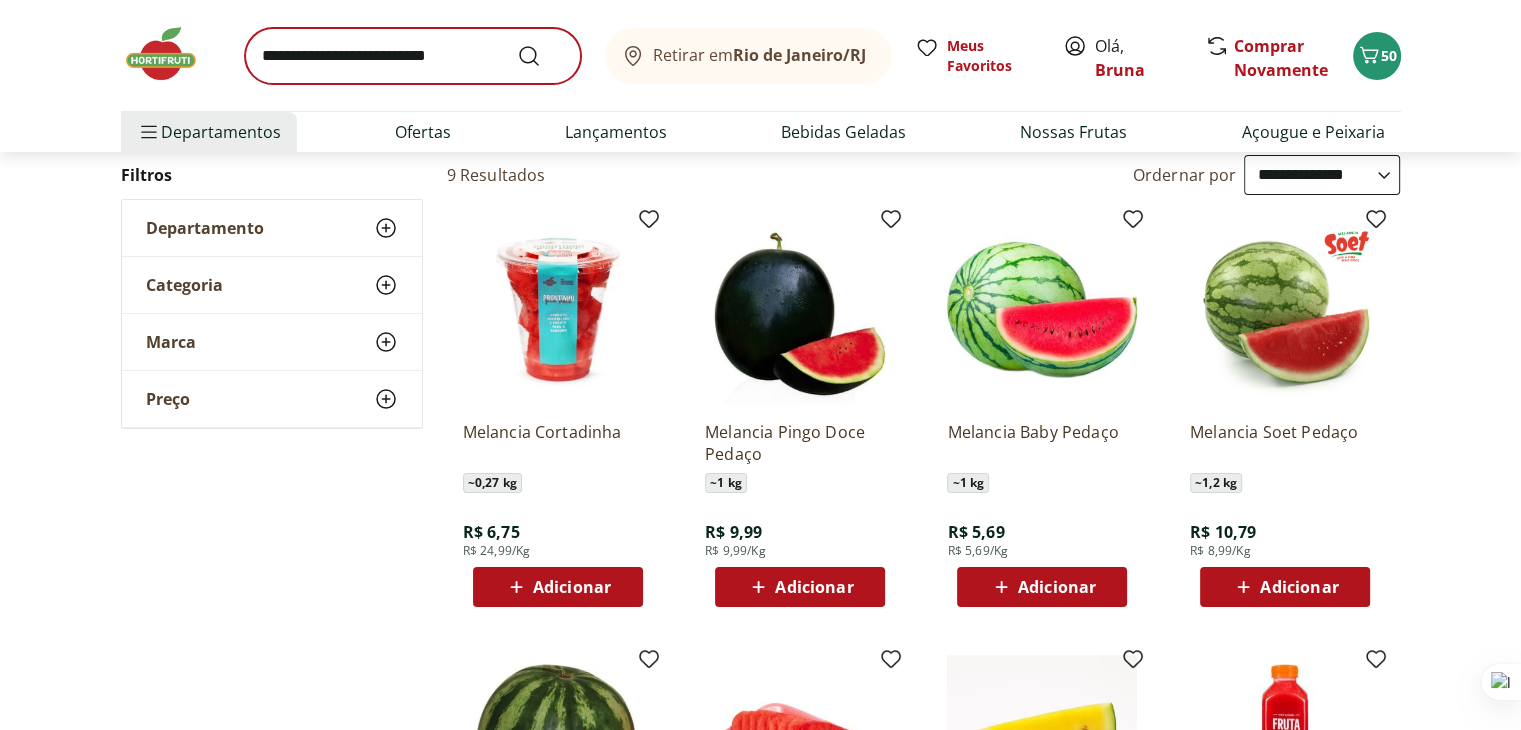 scroll, scrollTop: 0, scrollLeft: 0, axis: both 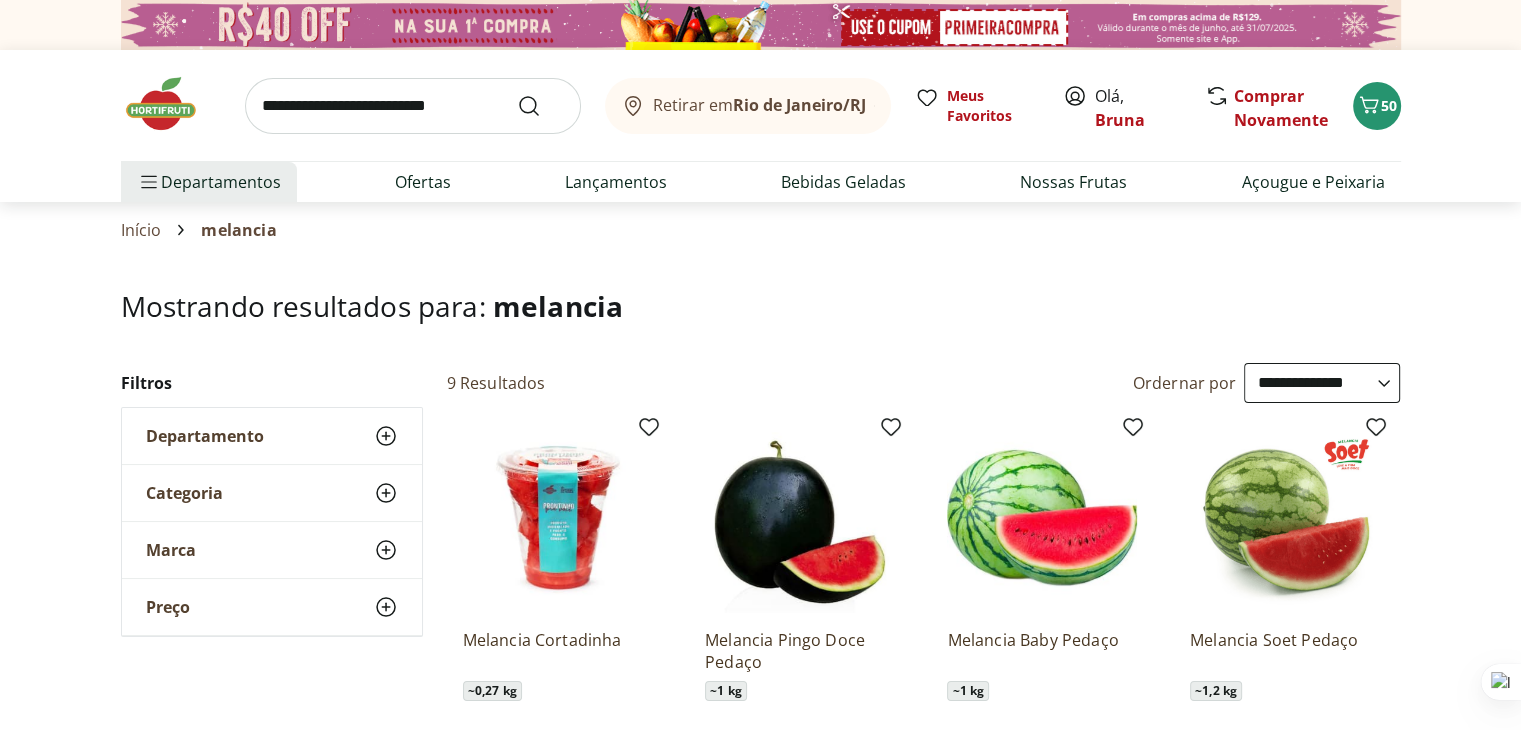 click at bounding box center (413, 106) 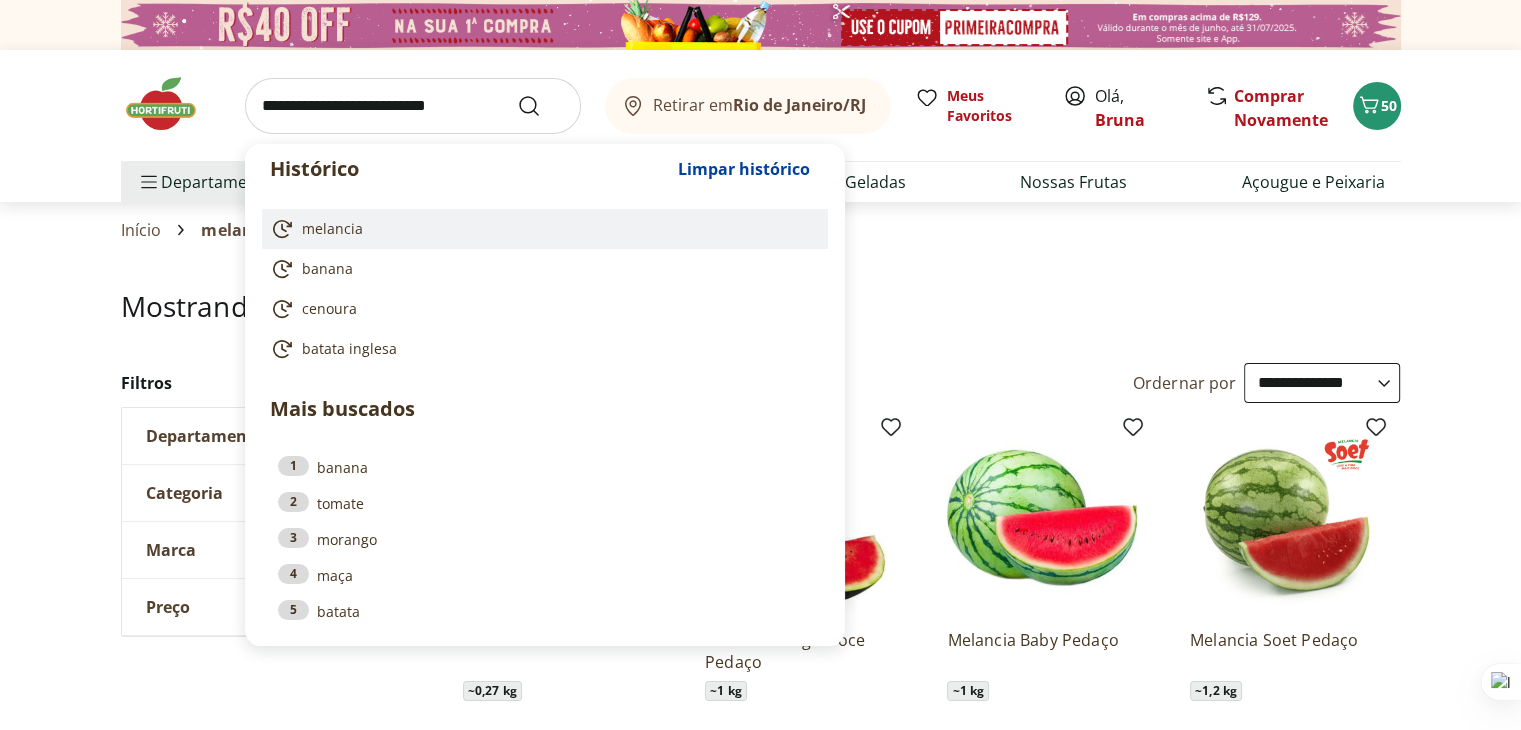 click on "melancia" at bounding box center (541, 229) 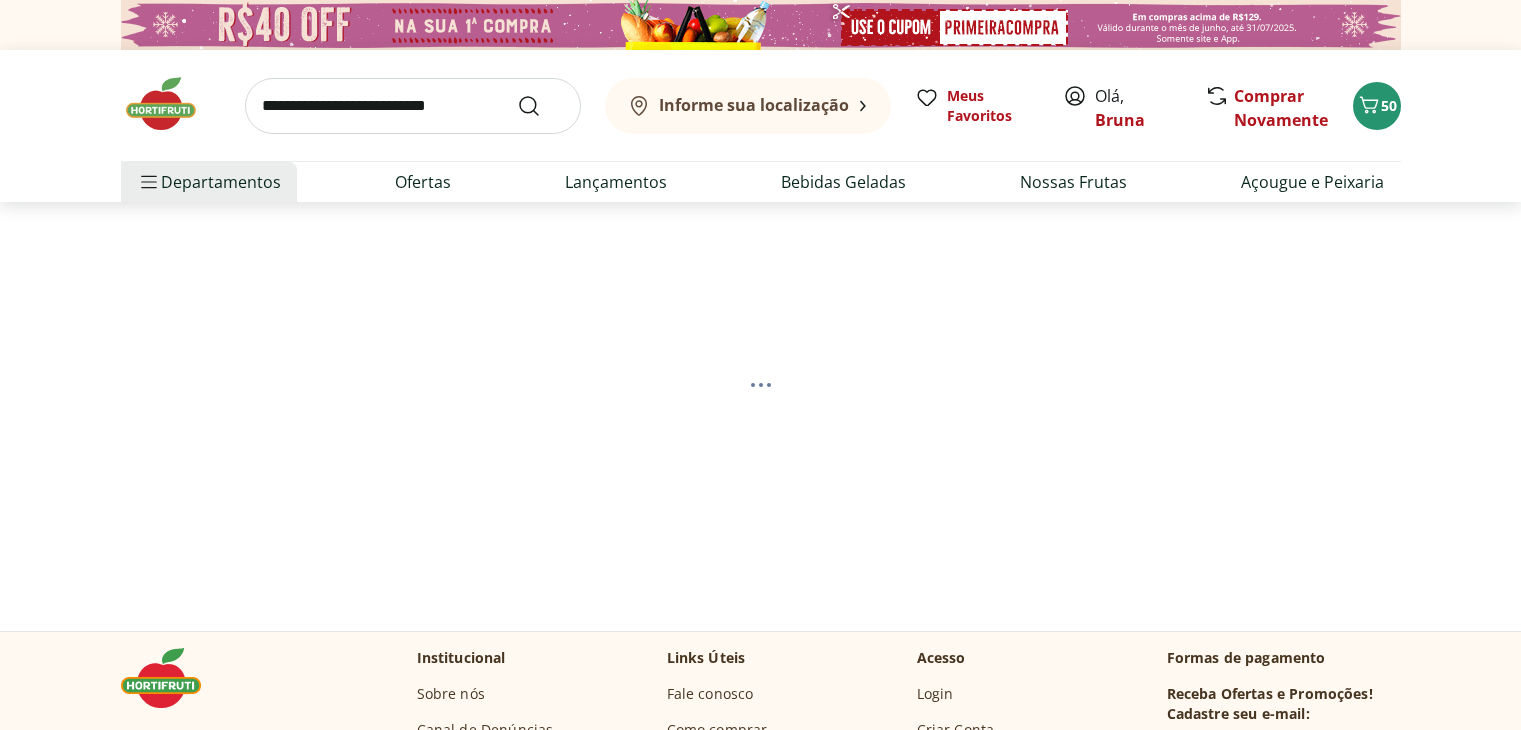 scroll, scrollTop: 0, scrollLeft: 0, axis: both 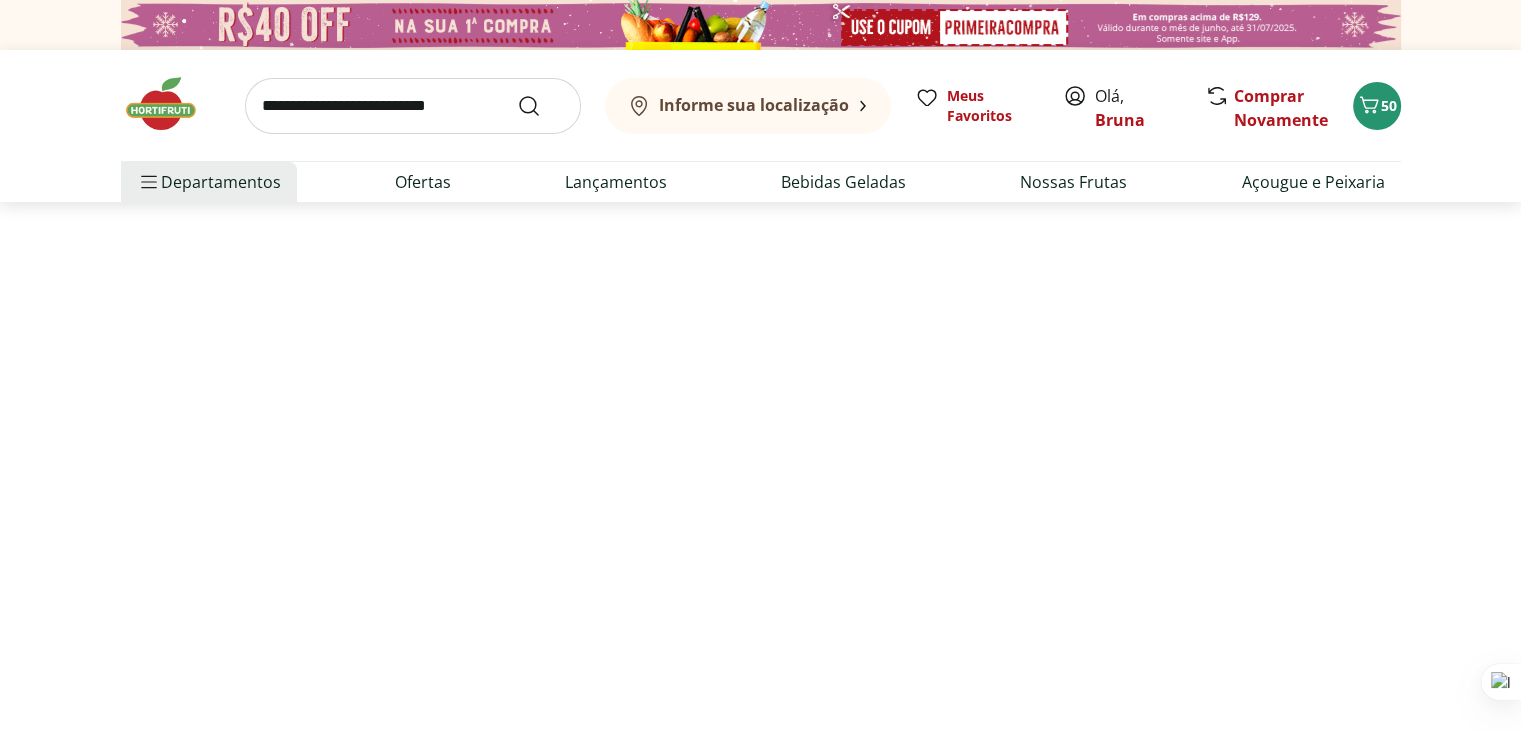 select on "**********" 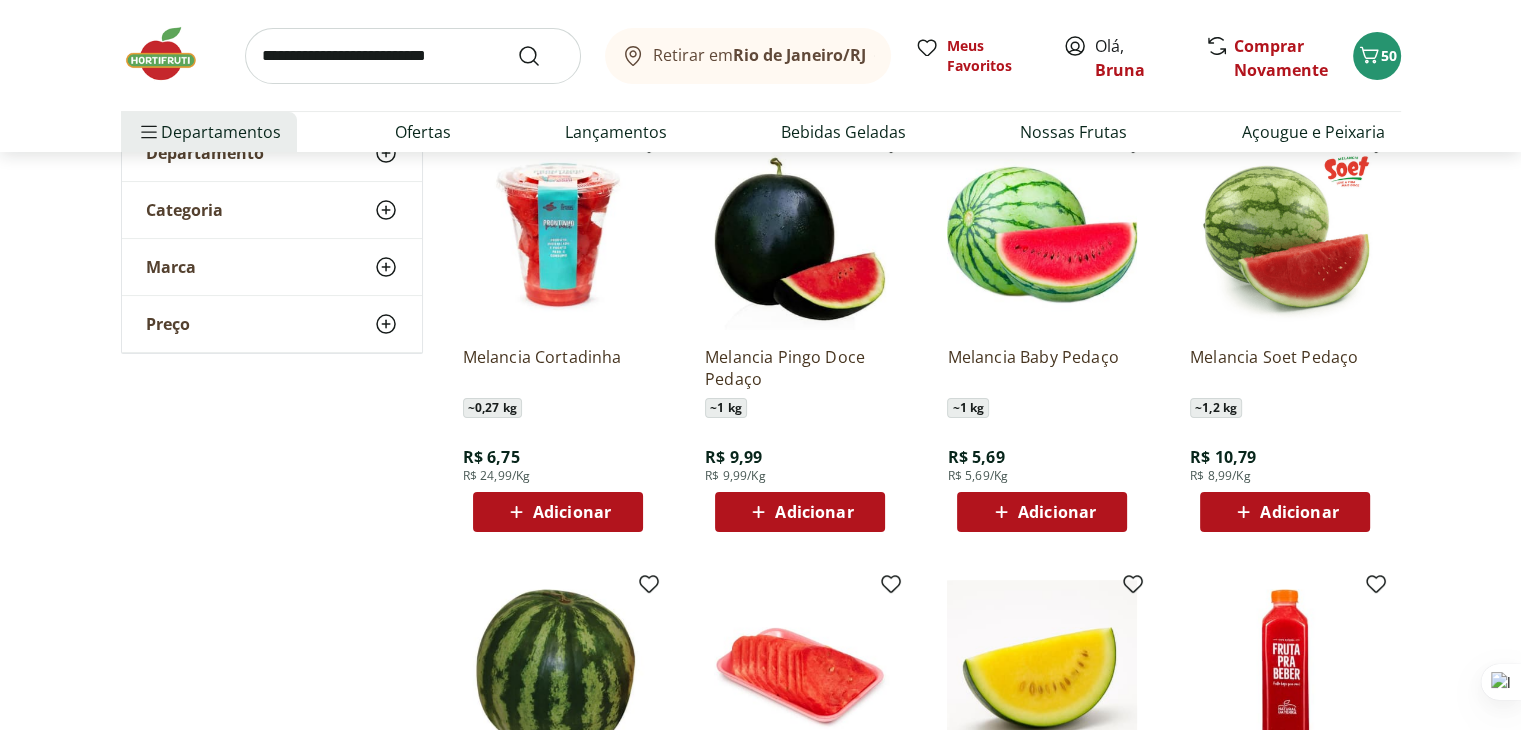 scroll, scrollTop: 300, scrollLeft: 0, axis: vertical 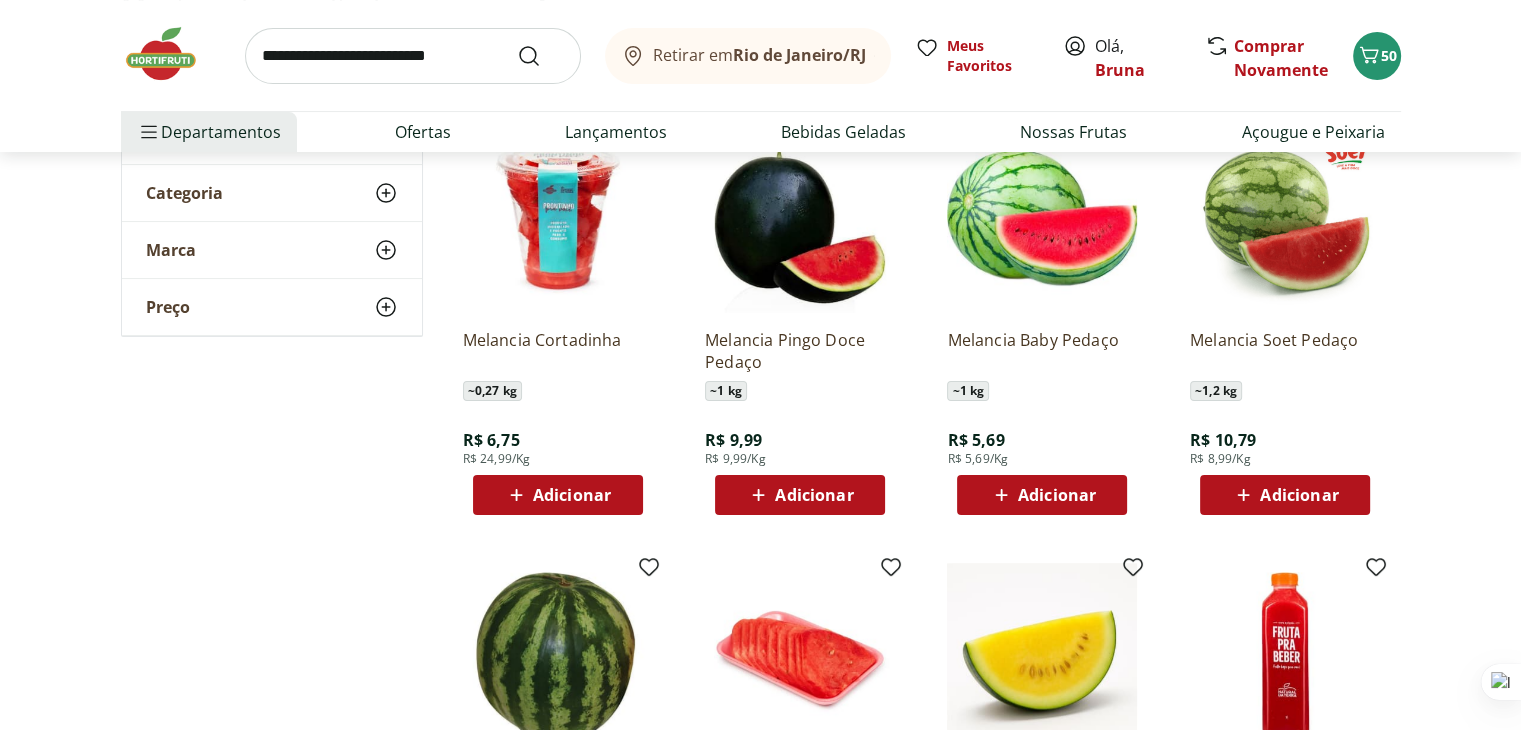 click on "Adicionar" at bounding box center (1299, 495) 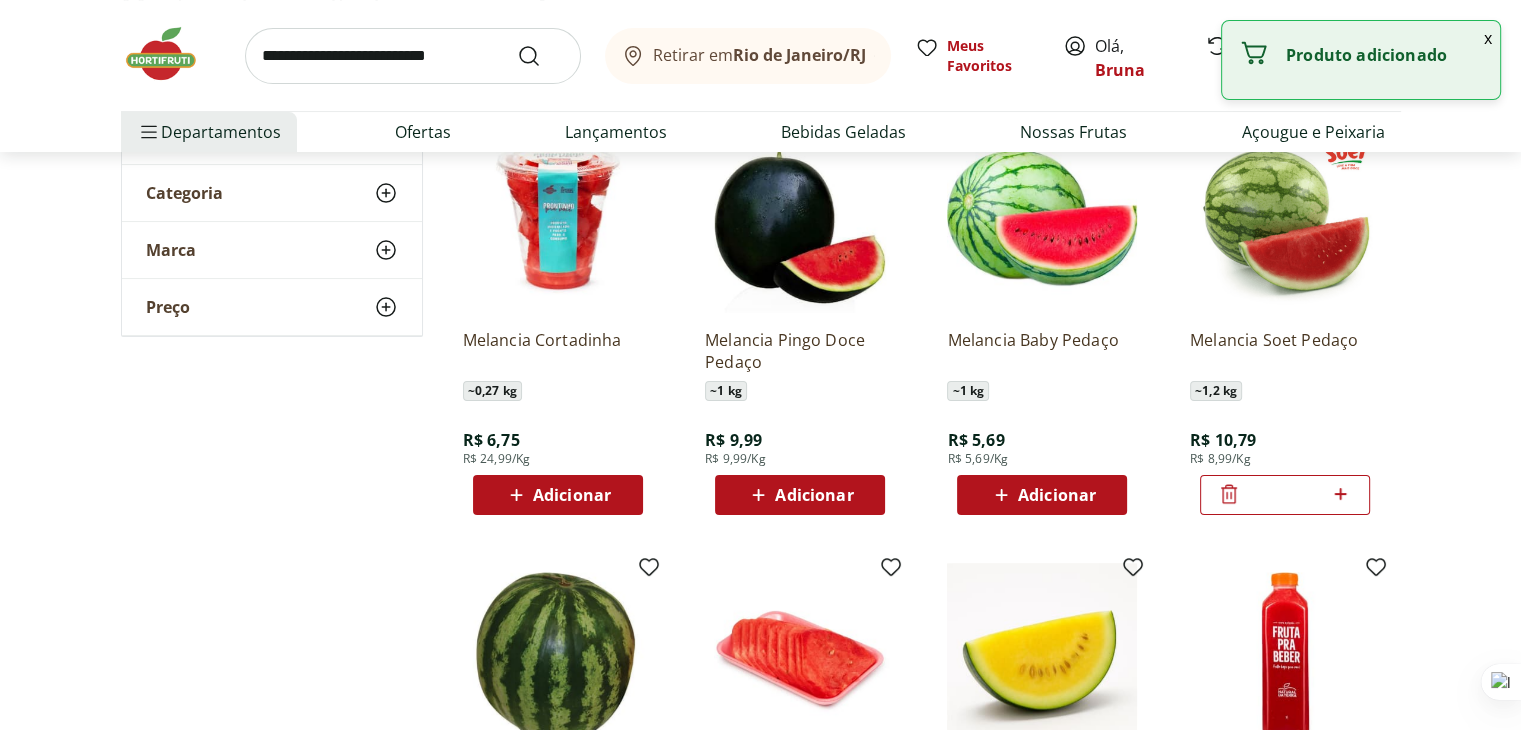 click 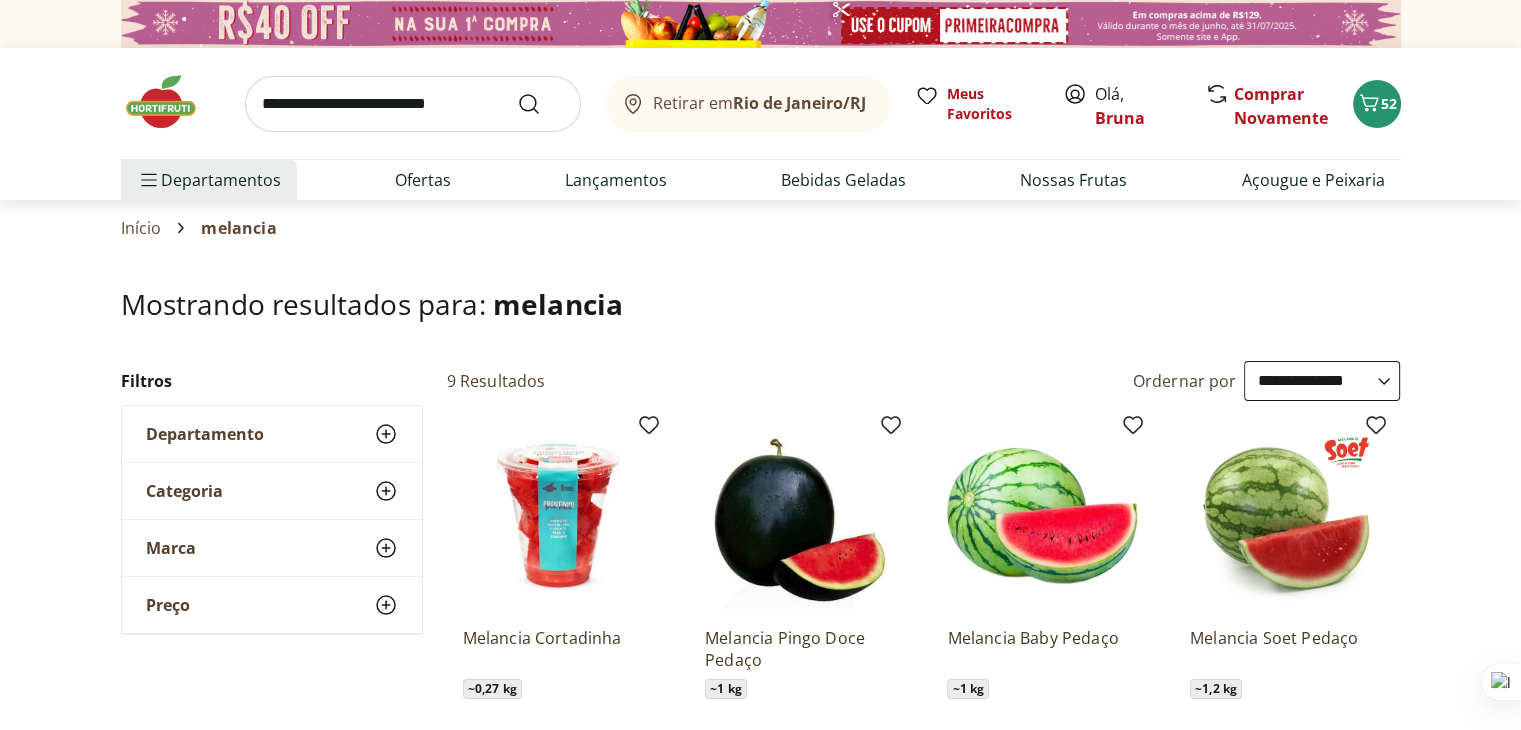 scroll, scrollTop: 0, scrollLeft: 0, axis: both 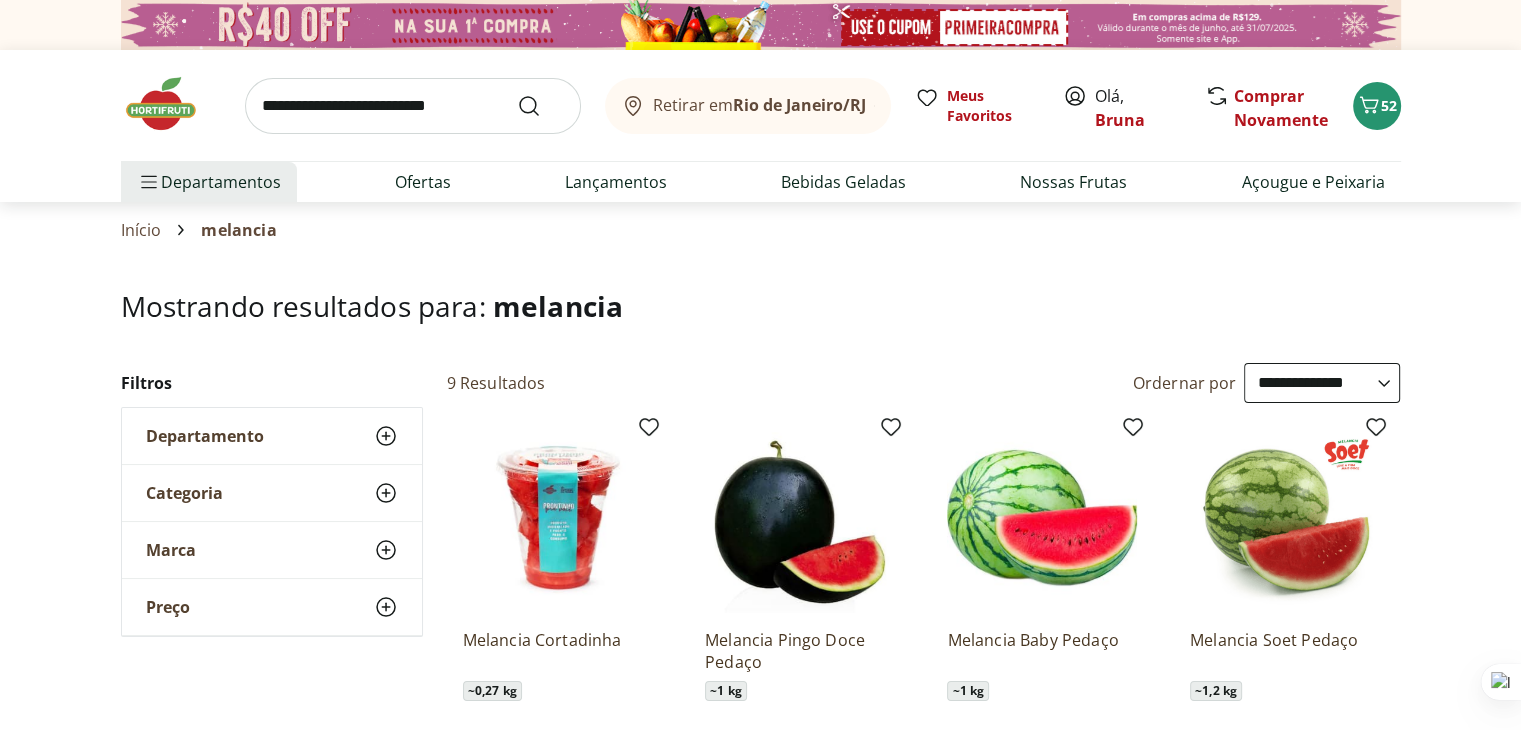 click at bounding box center [413, 106] 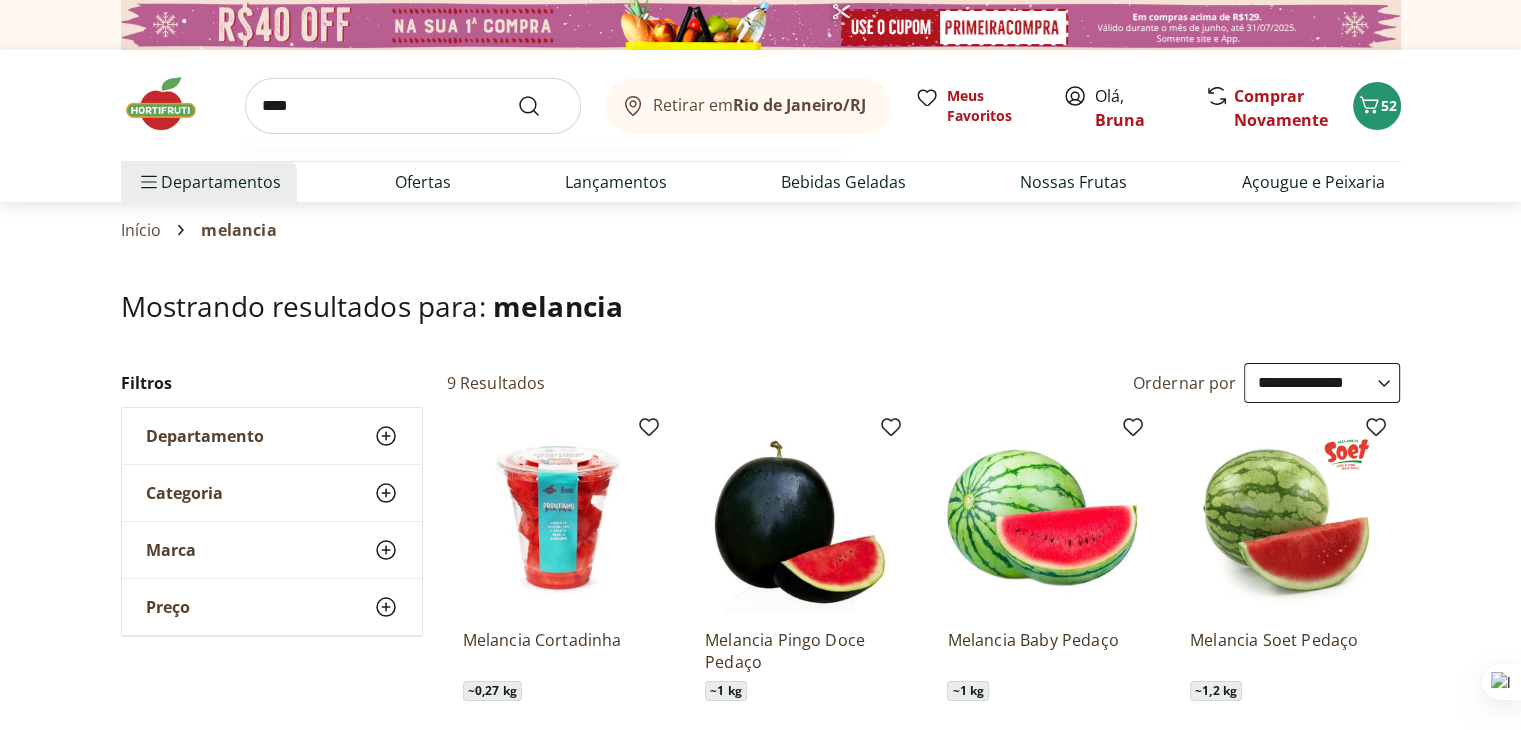 type on "****" 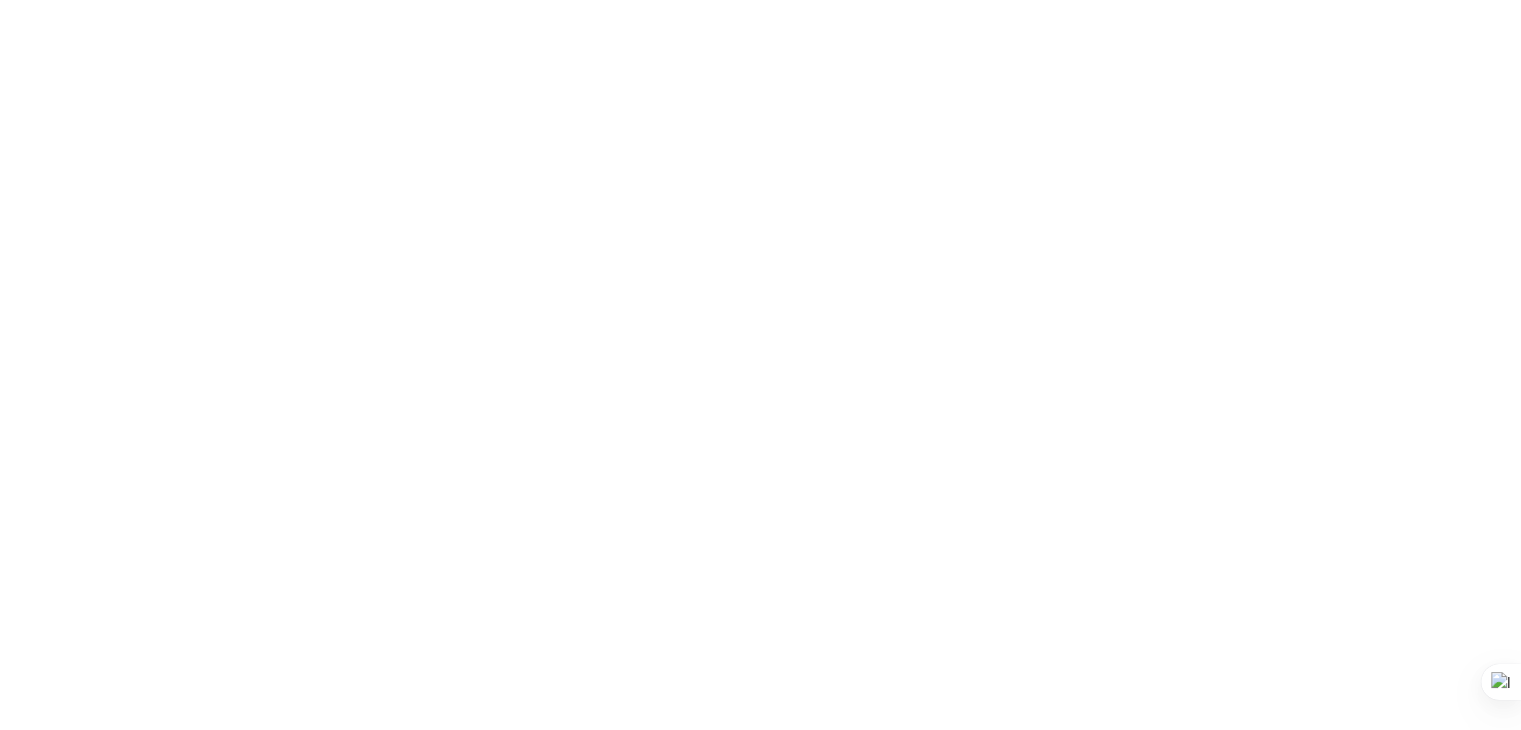 select on "**********" 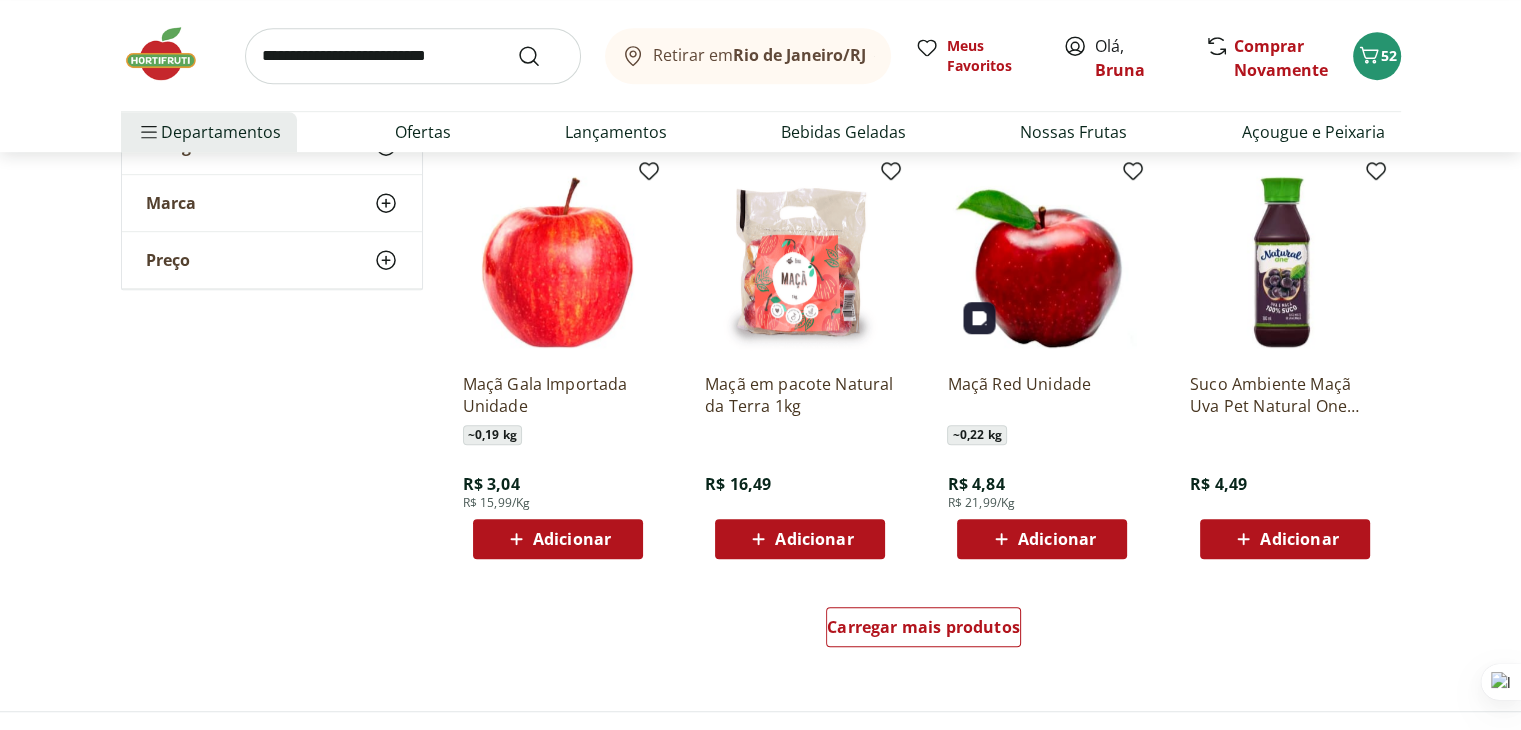 scroll, scrollTop: 1200, scrollLeft: 0, axis: vertical 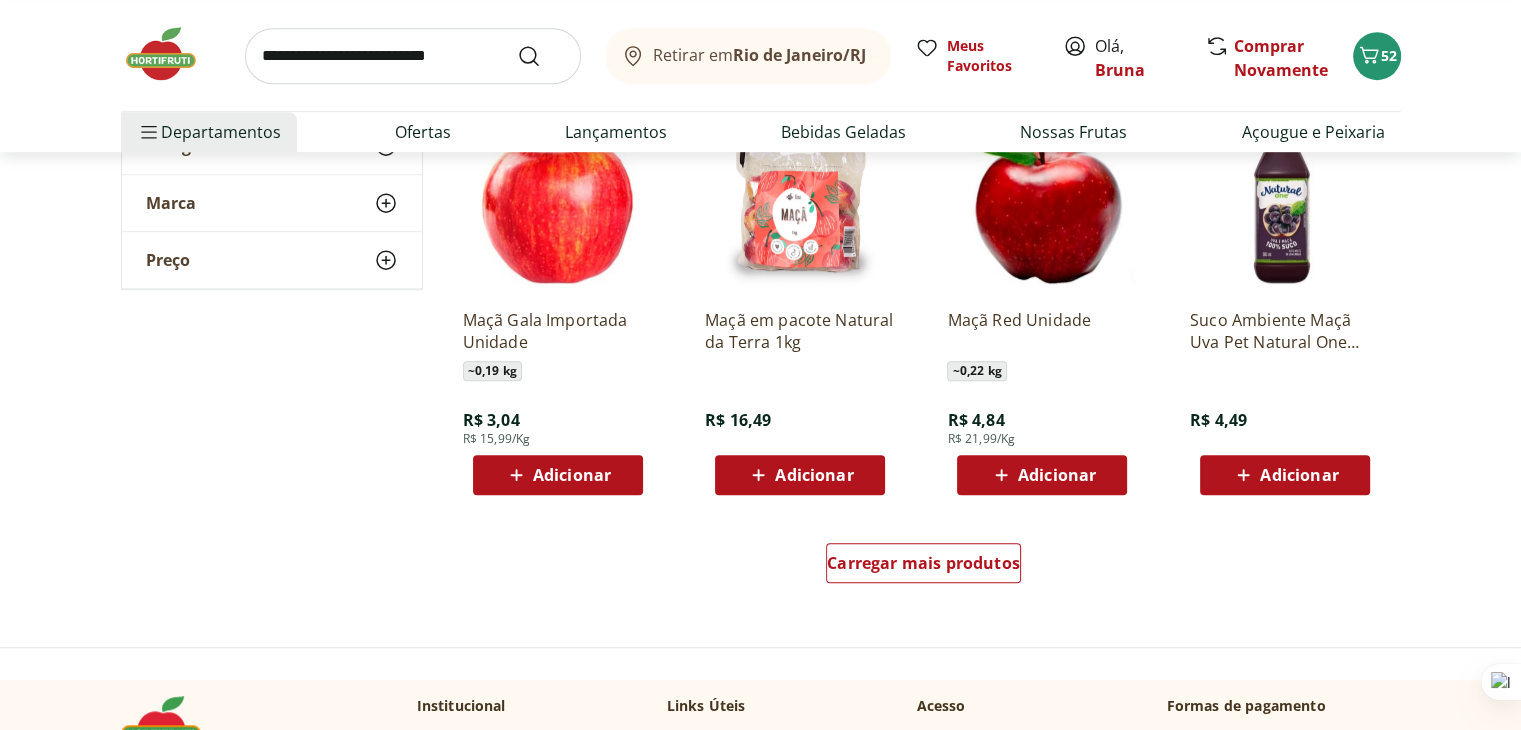 click on "Adicionar" at bounding box center [572, 475] 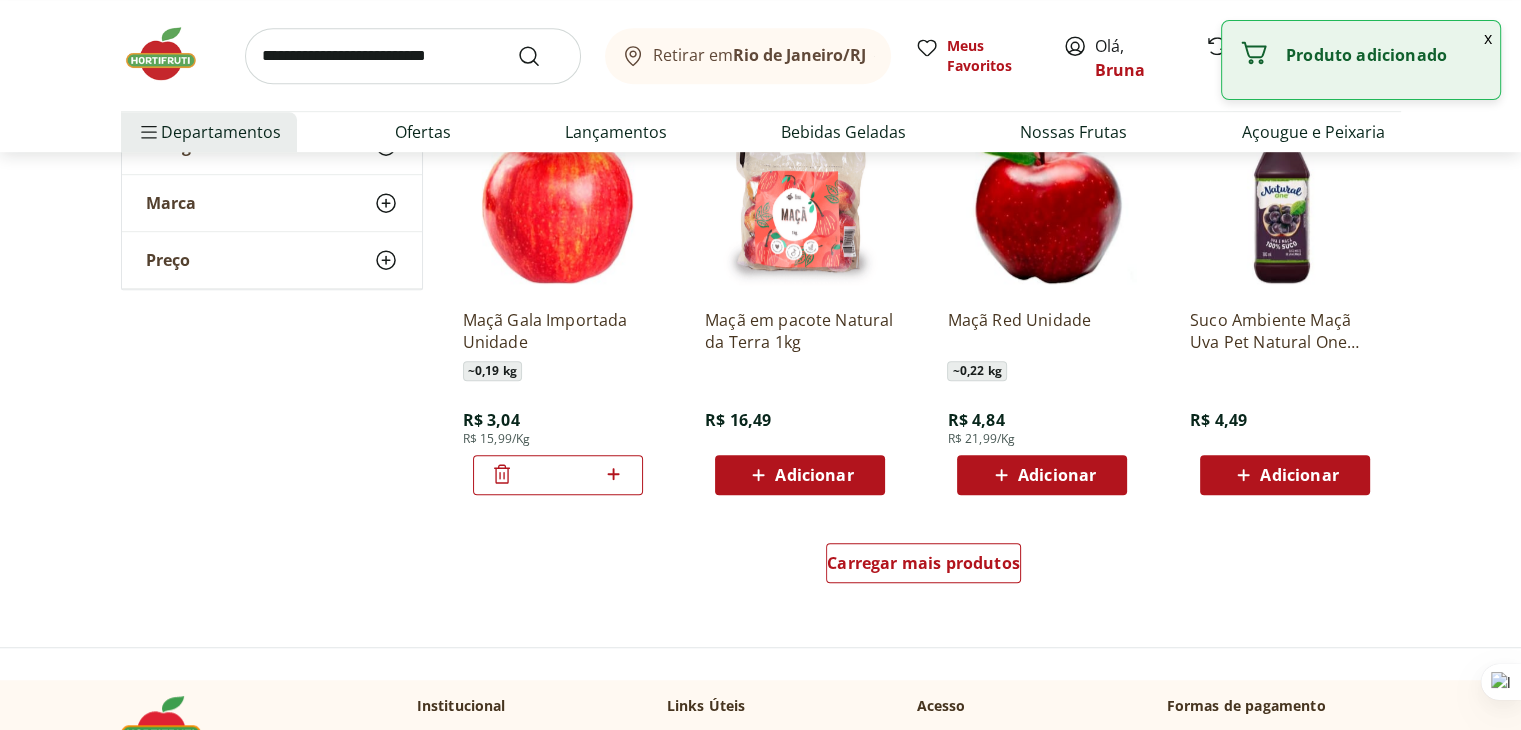drag, startPoint x: 560, startPoint y: 479, endPoint x: 545, endPoint y: 480, distance: 15.033297 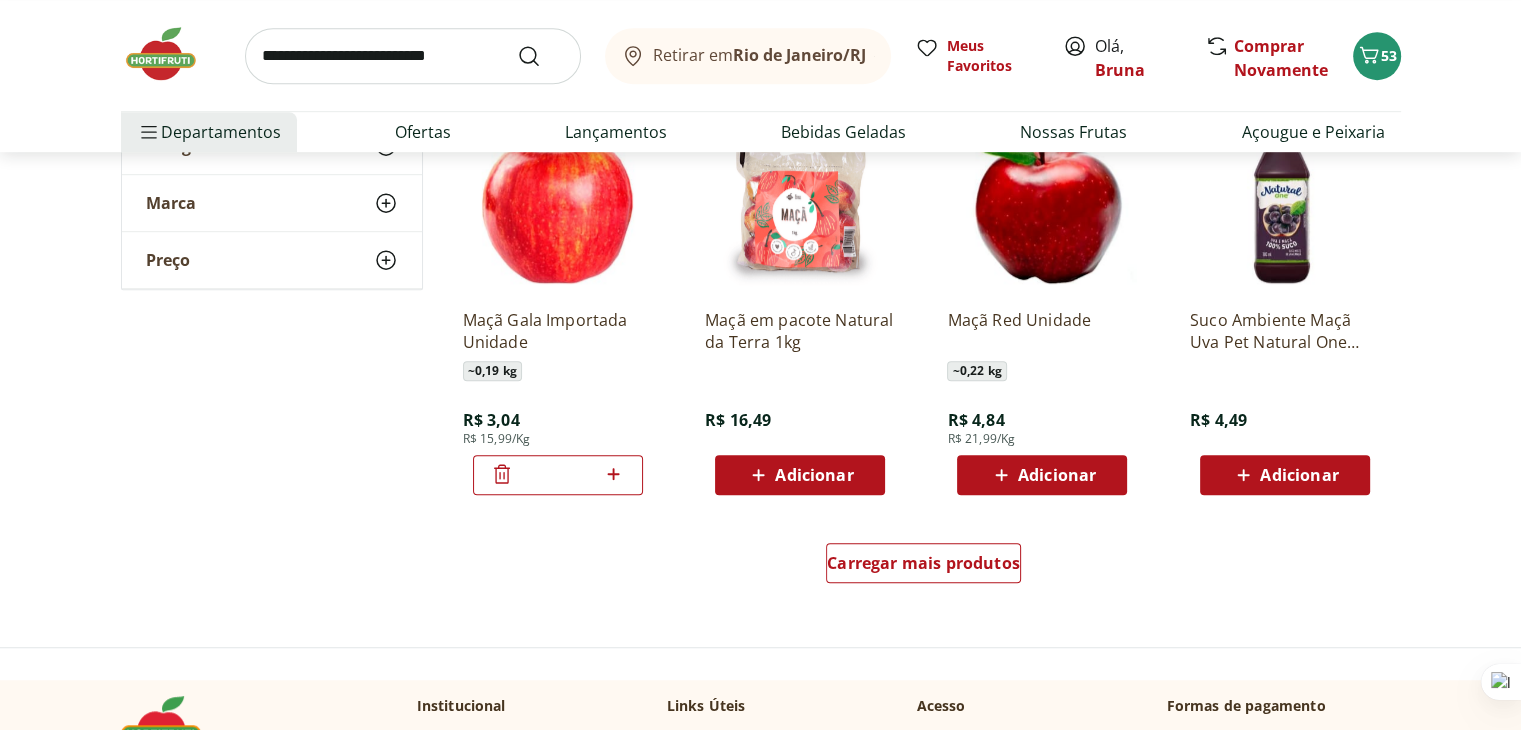 type on "**" 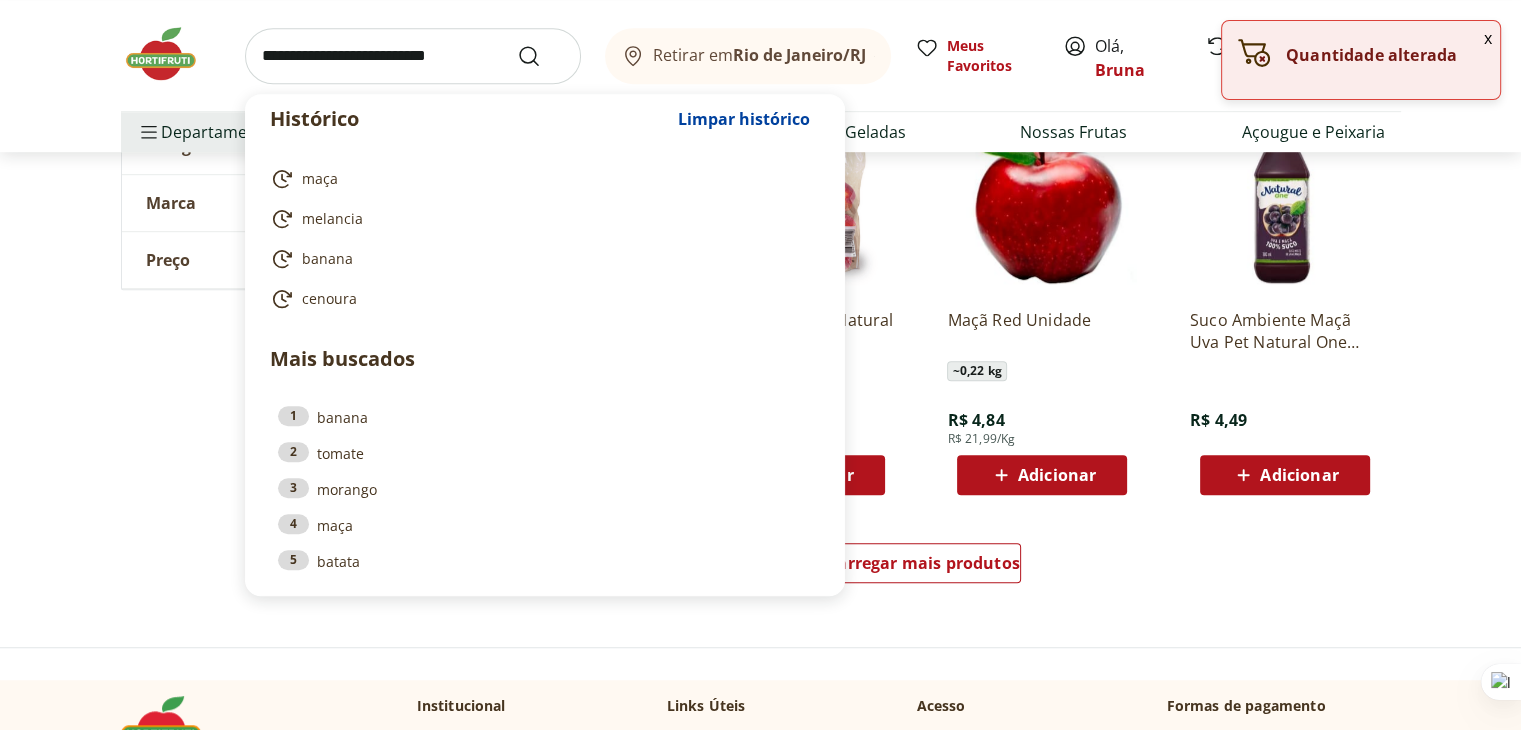 click at bounding box center [413, 56] 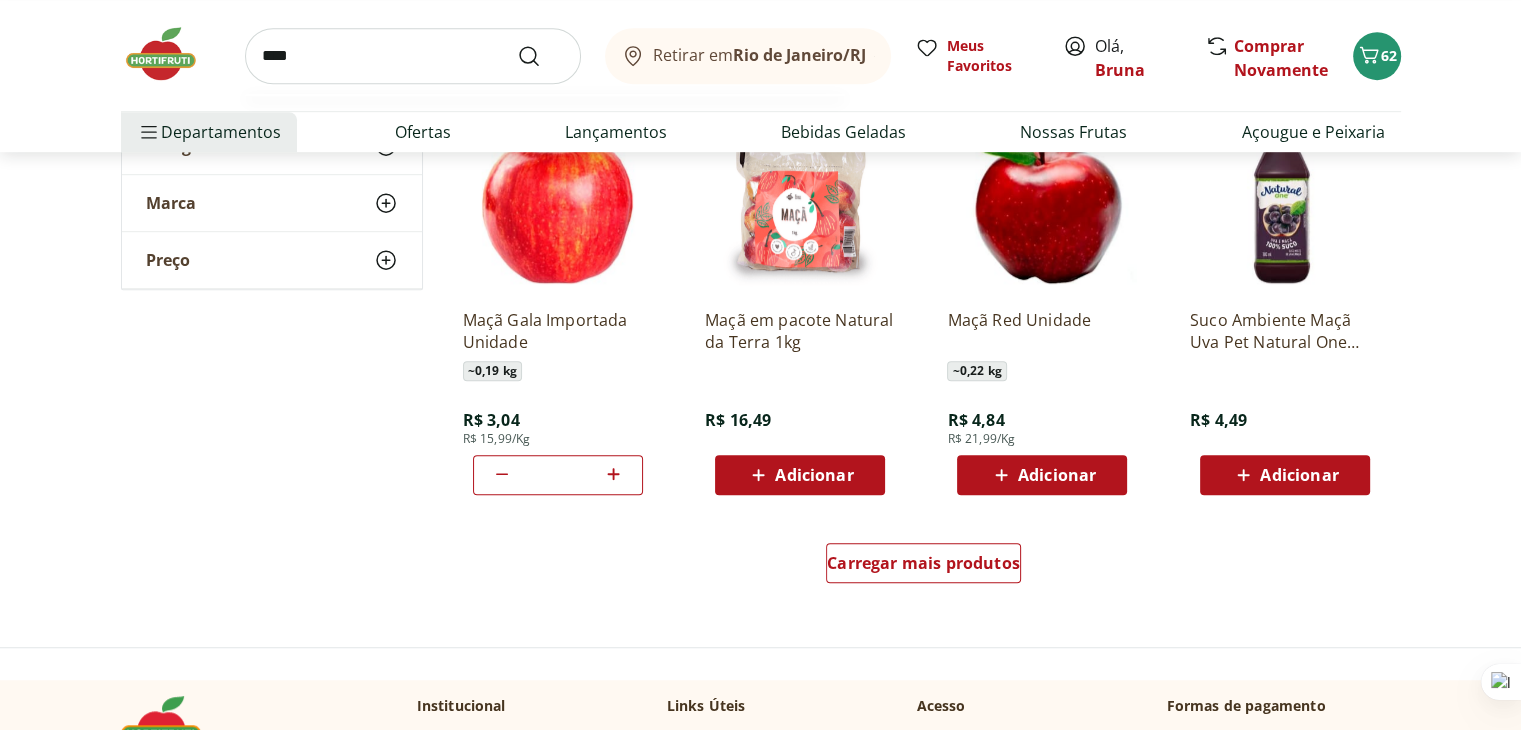 type on "****" 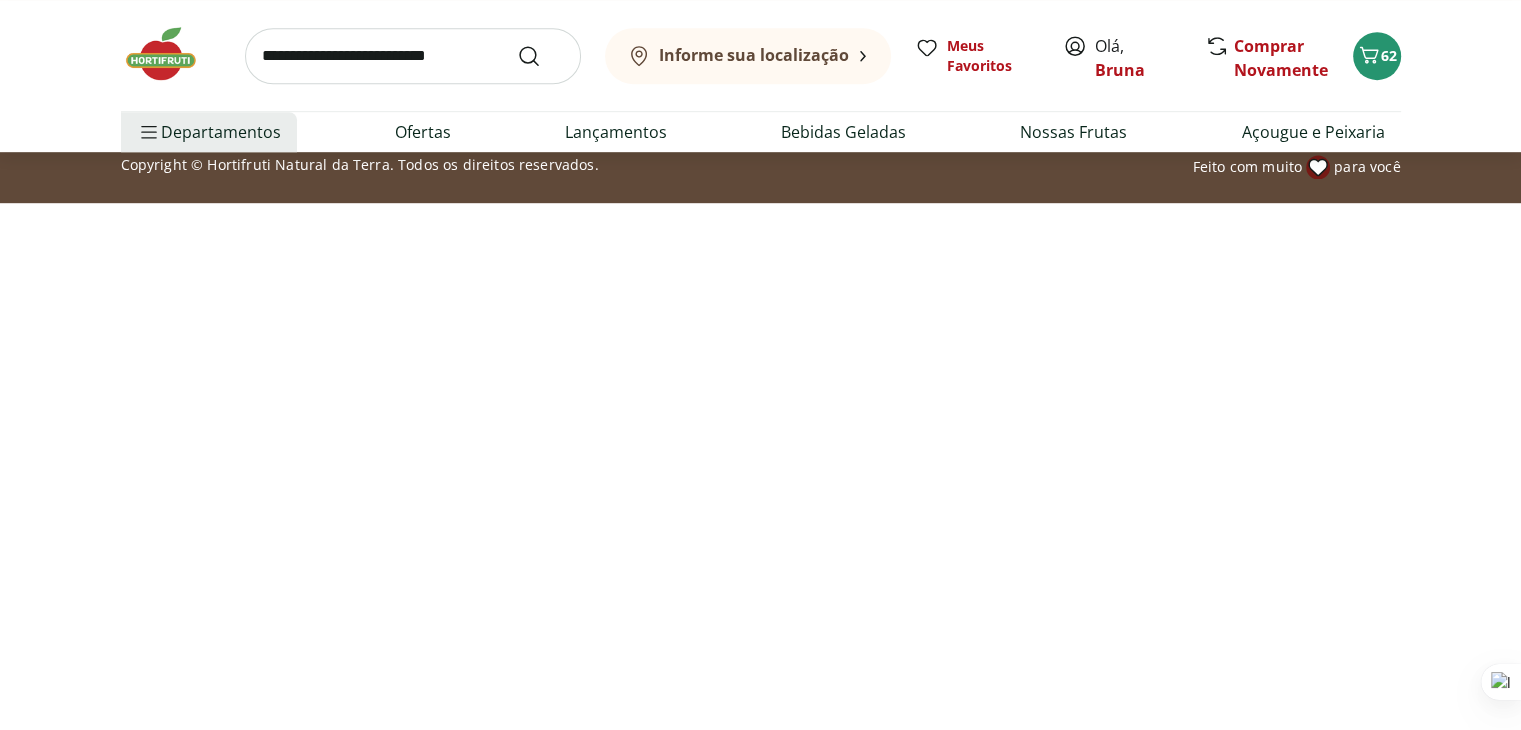 scroll, scrollTop: 0, scrollLeft: 0, axis: both 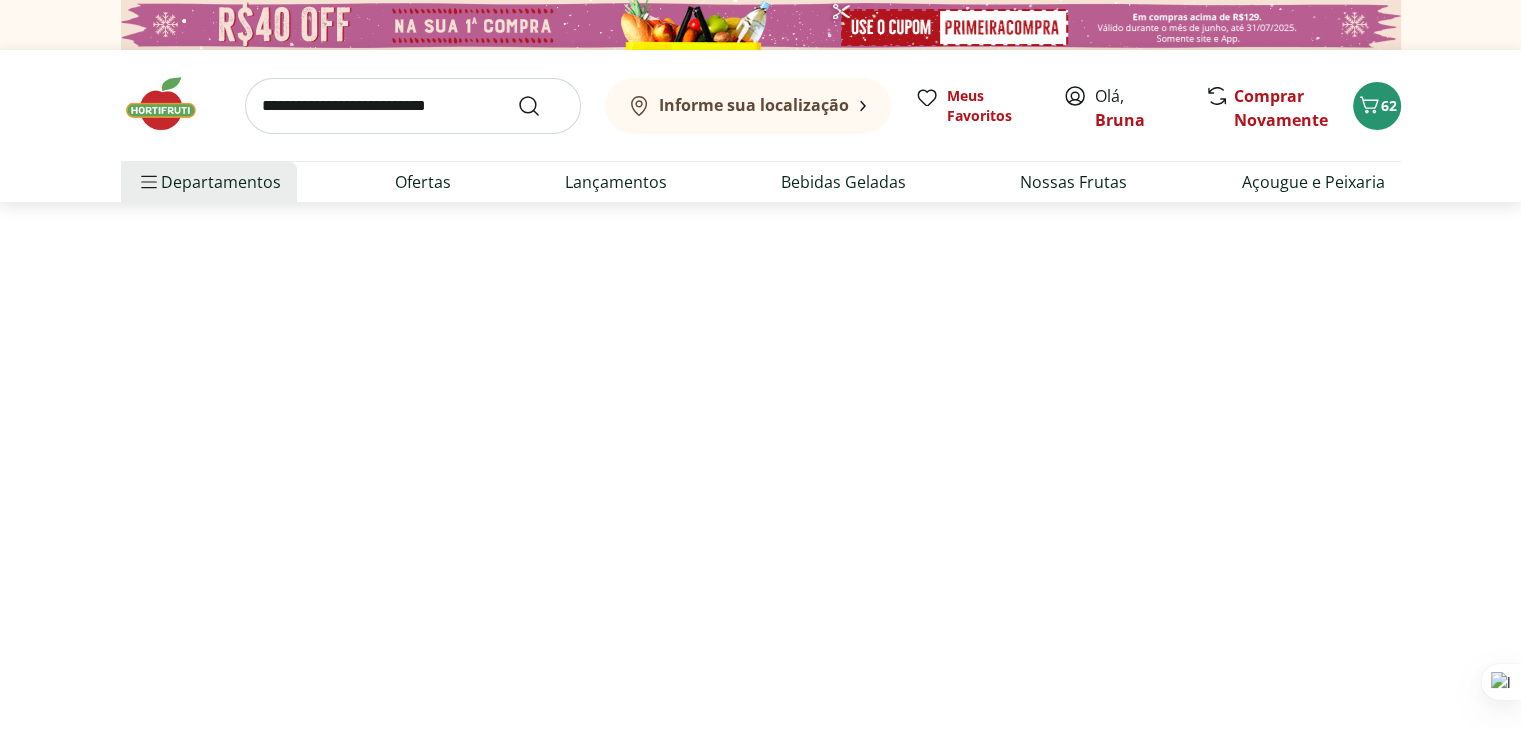 select on "**********" 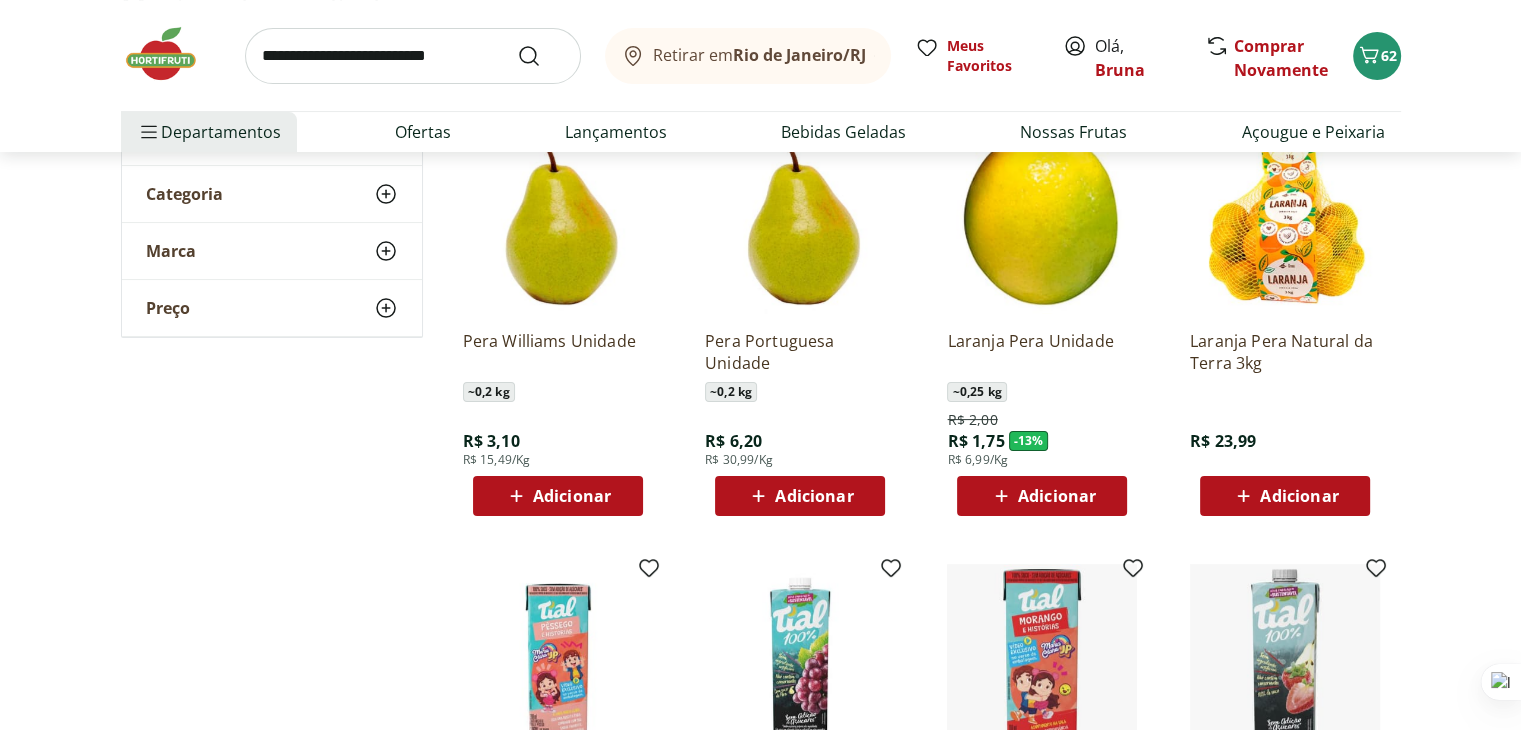 scroll, scrollTop: 300, scrollLeft: 0, axis: vertical 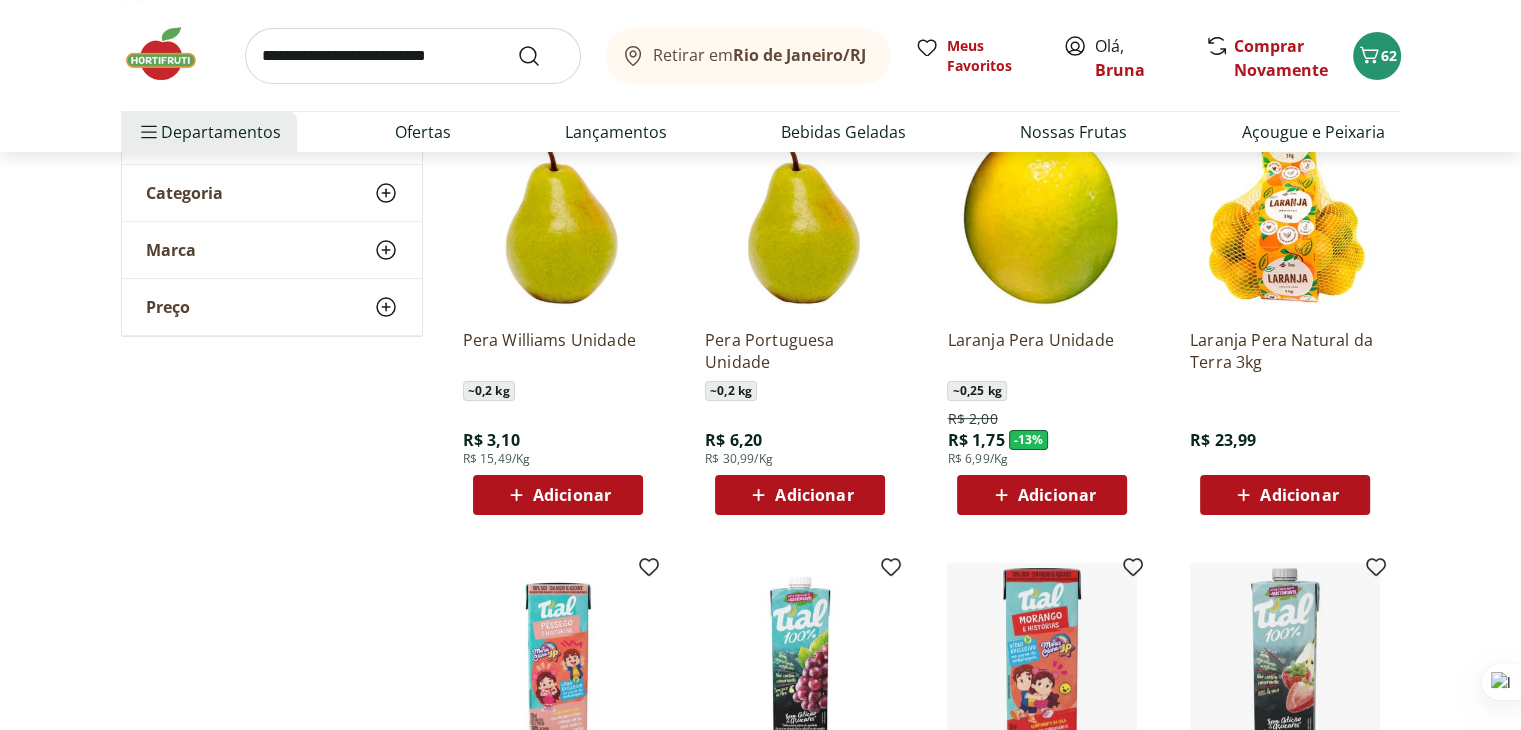 click on "Adicionar" at bounding box center (572, 495) 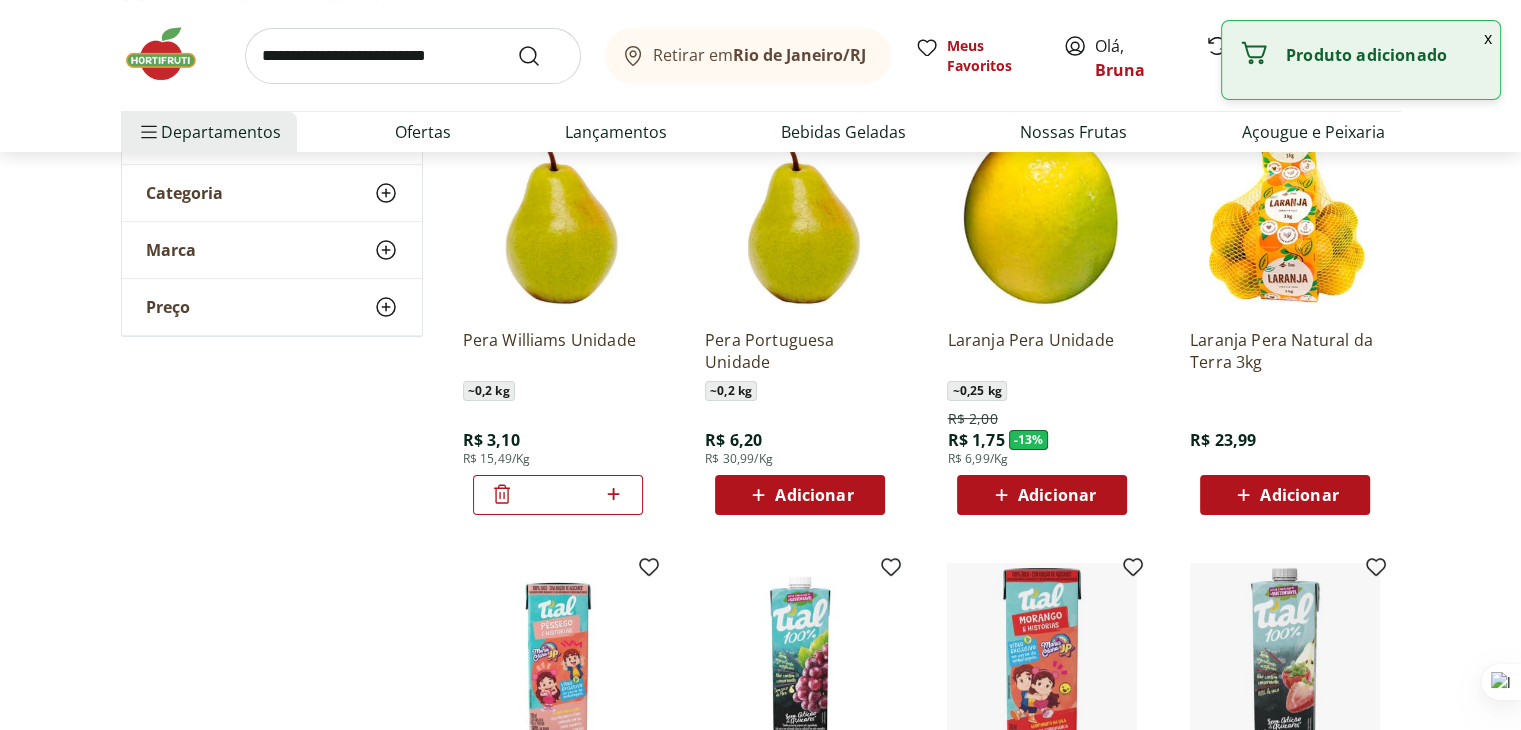 click 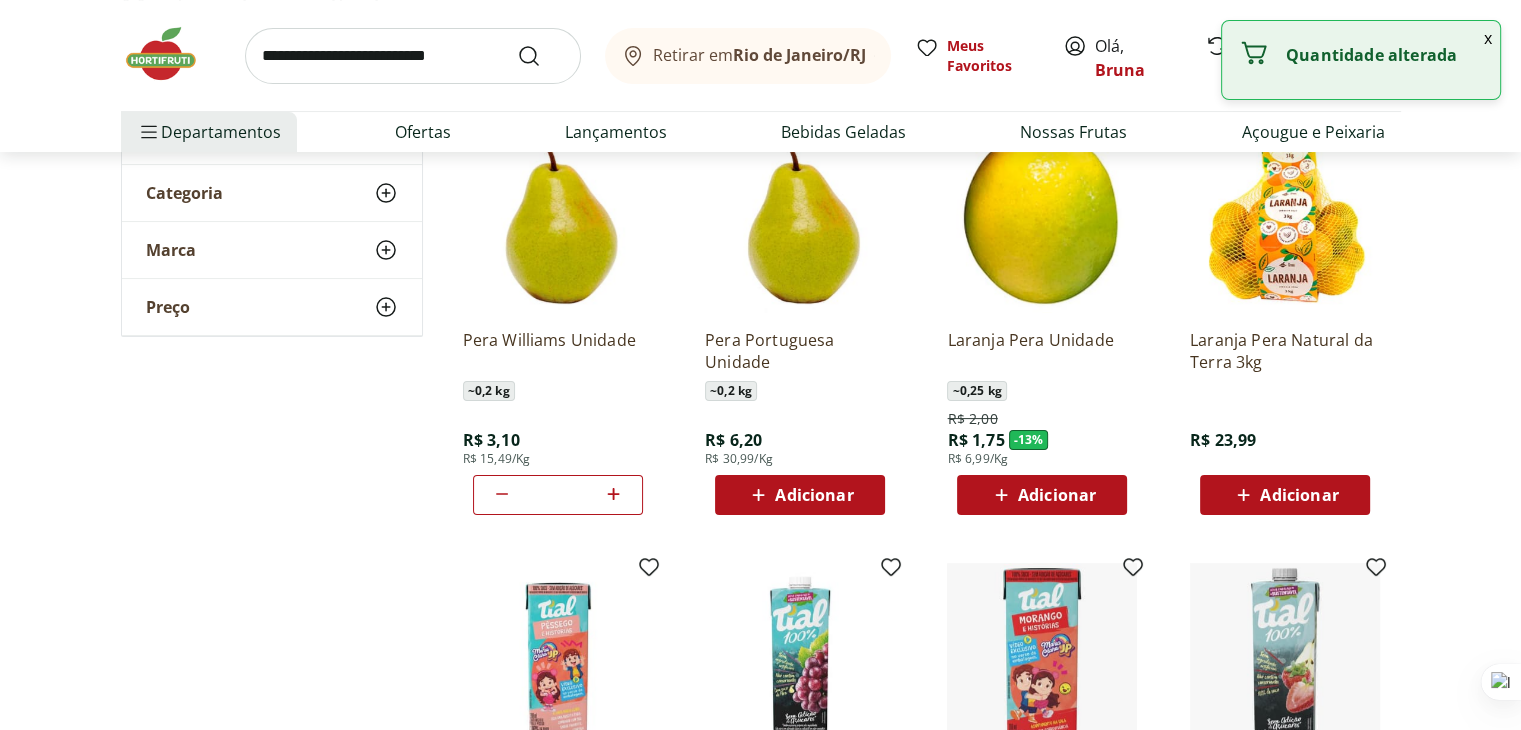 click 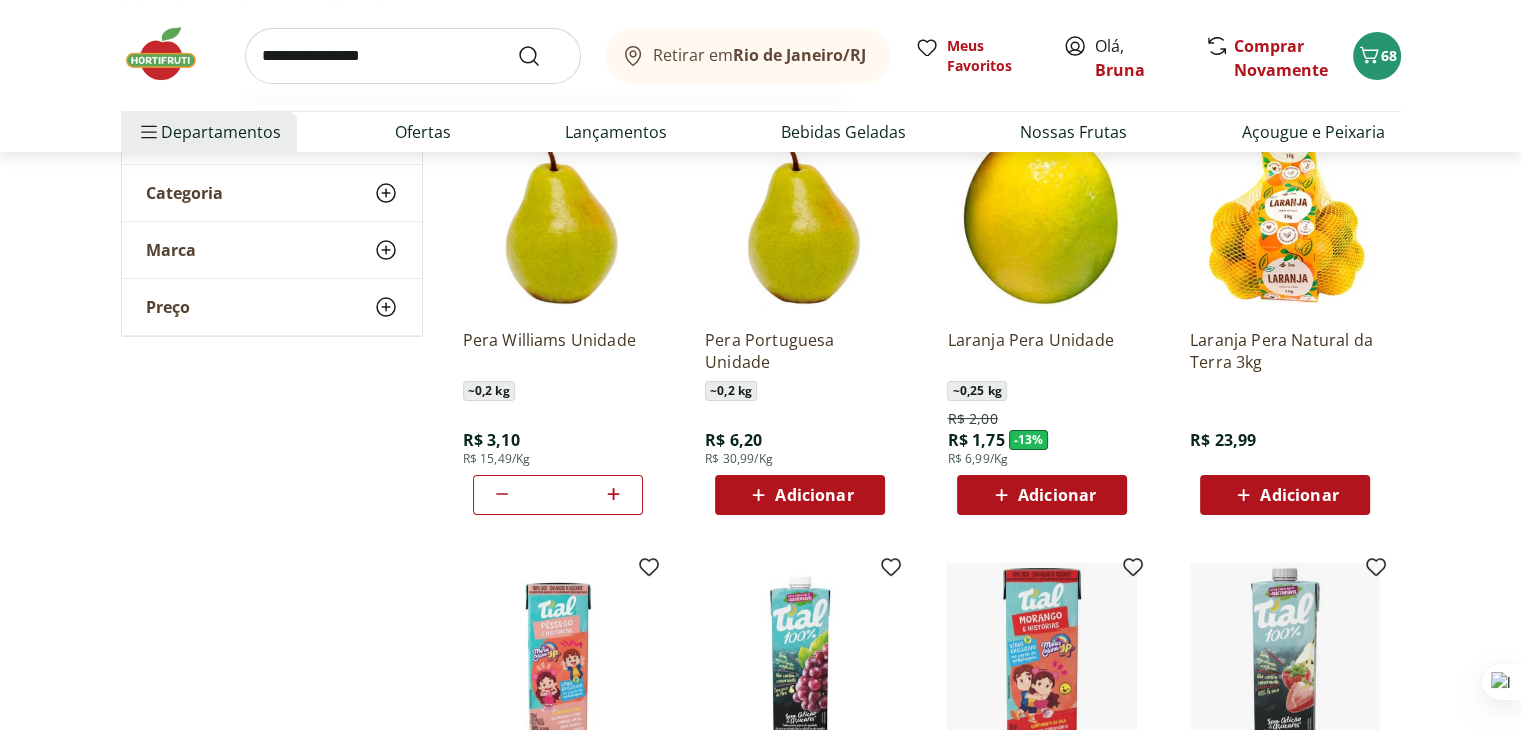 type on "**********" 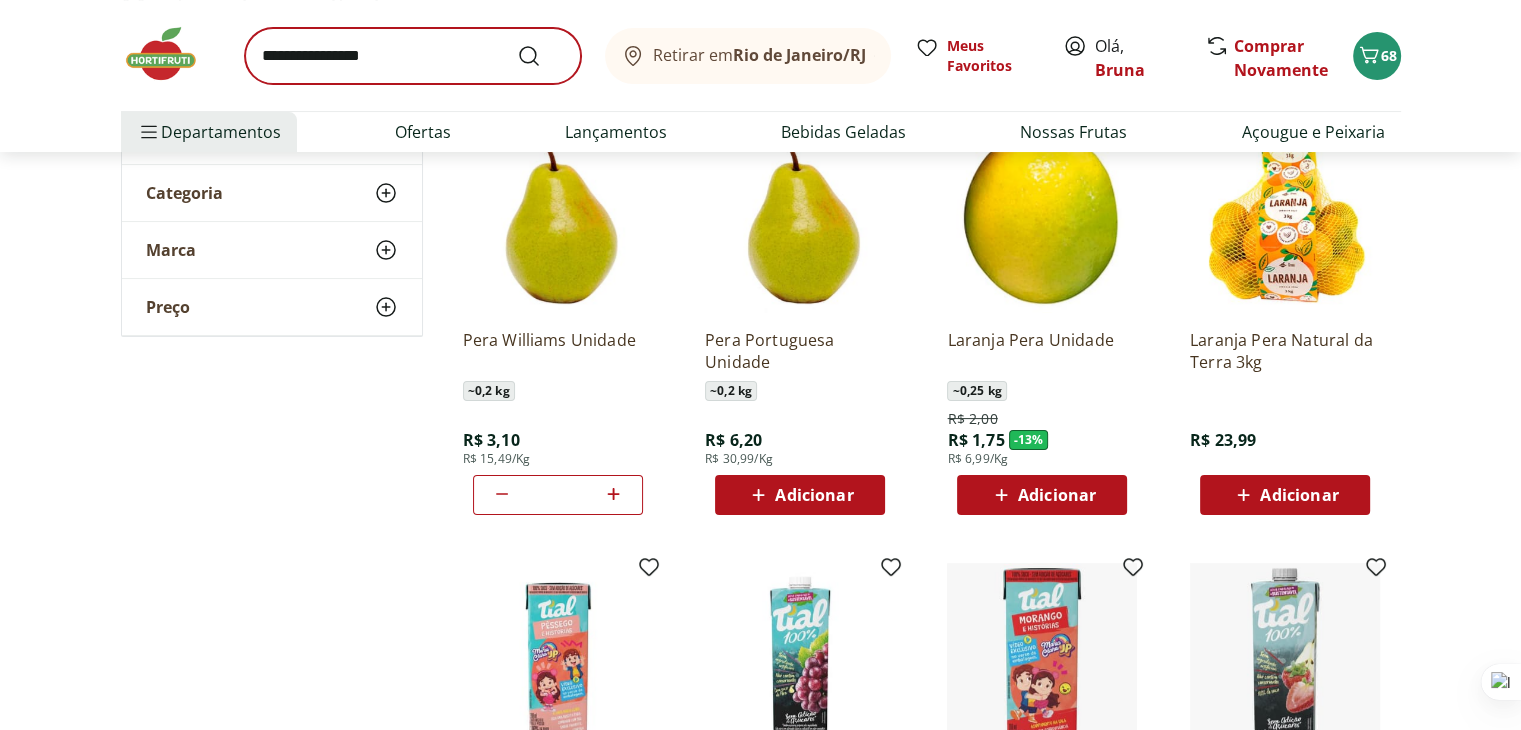 scroll, scrollTop: 0, scrollLeft: 0, axis: both 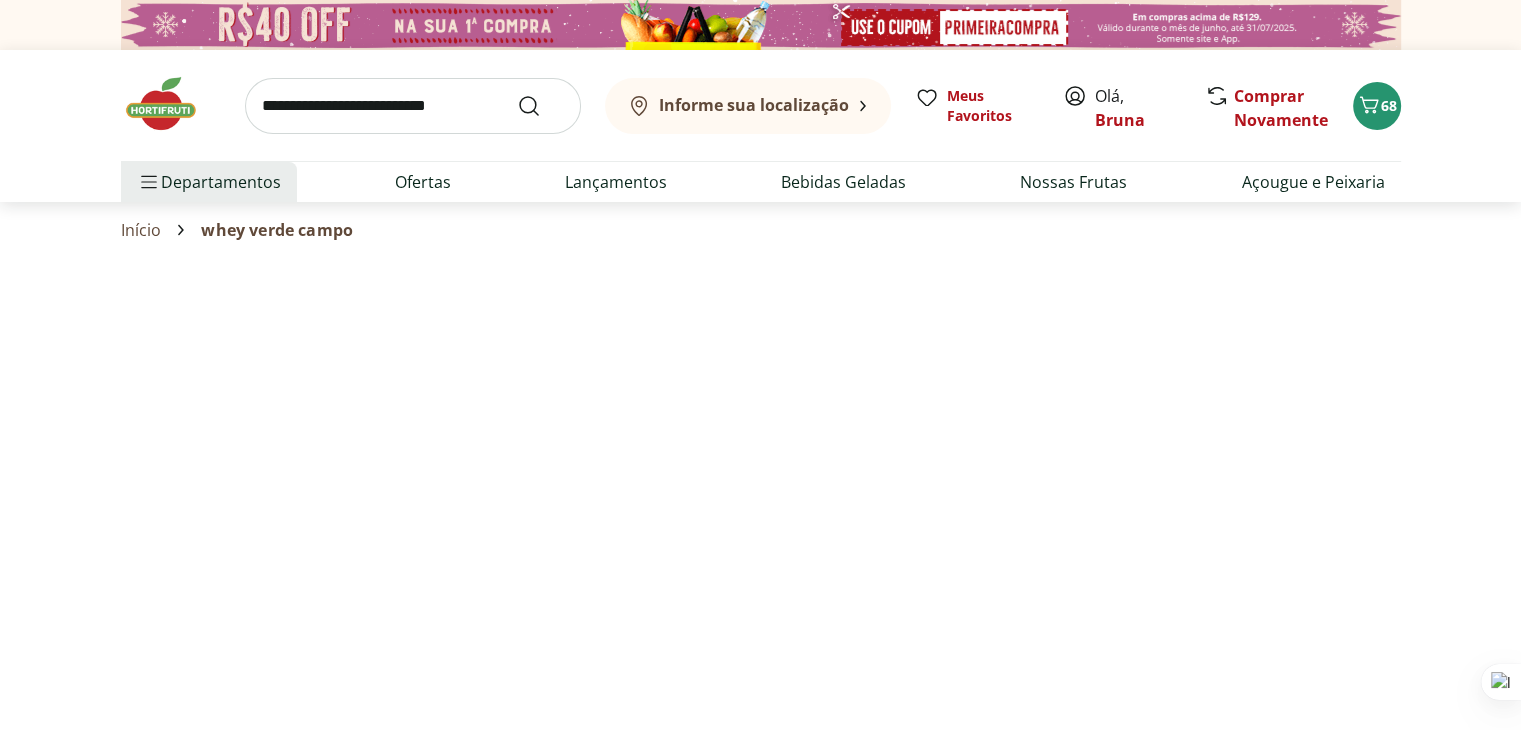 select on "**********" 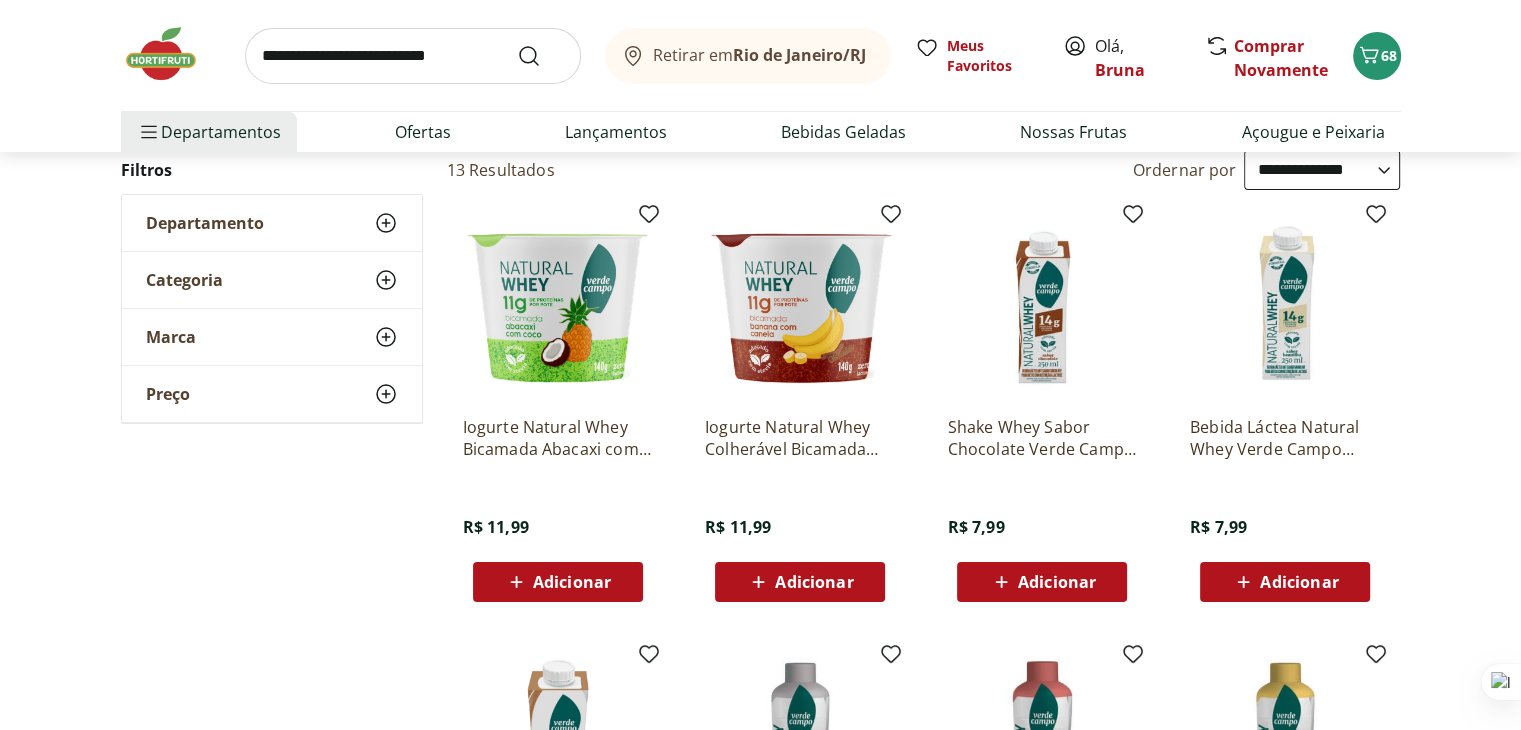 scroll, scrollTop: 300, scrollLeft: 0, axis: vertical 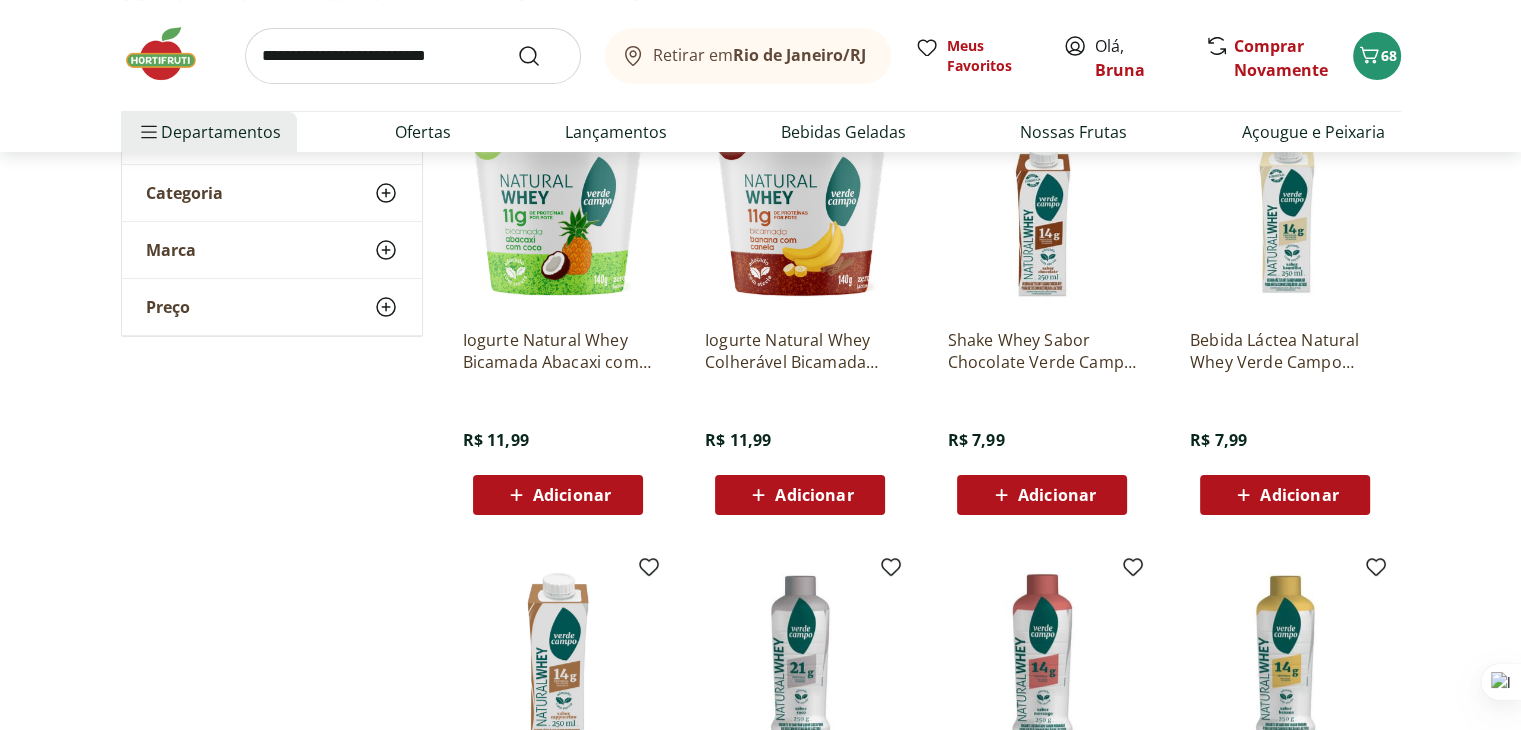 click on "Adicionar" at bounding box center [1042, 495] 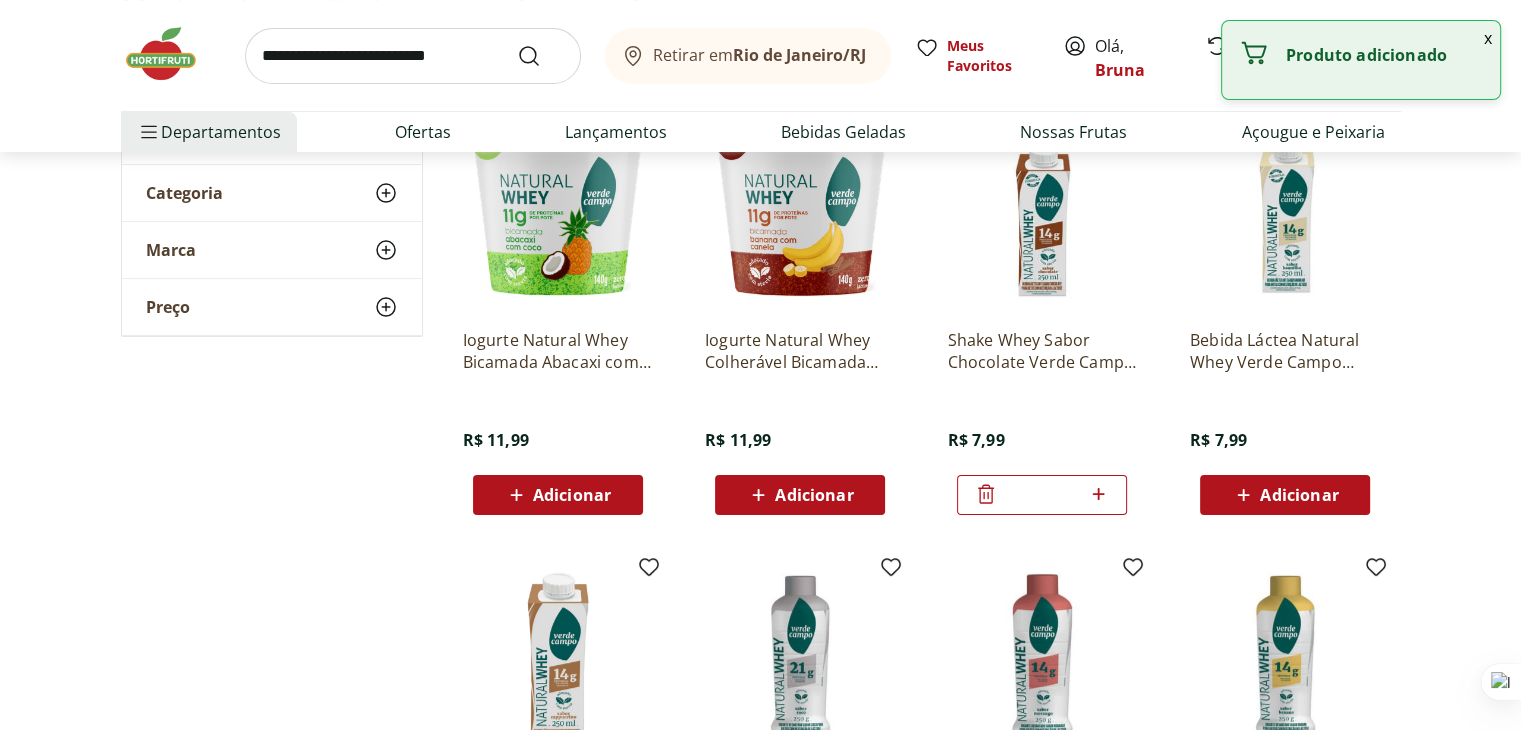 click 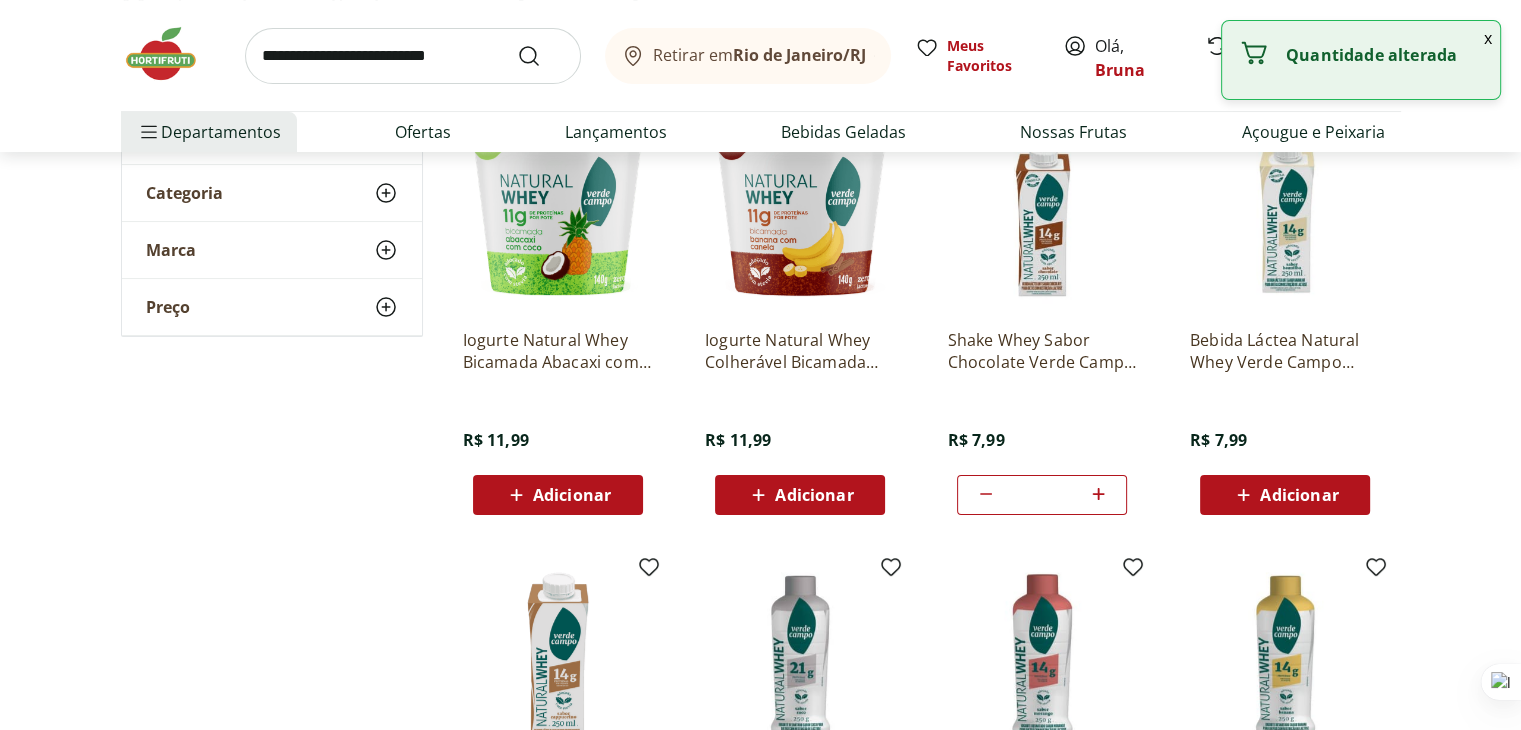 click 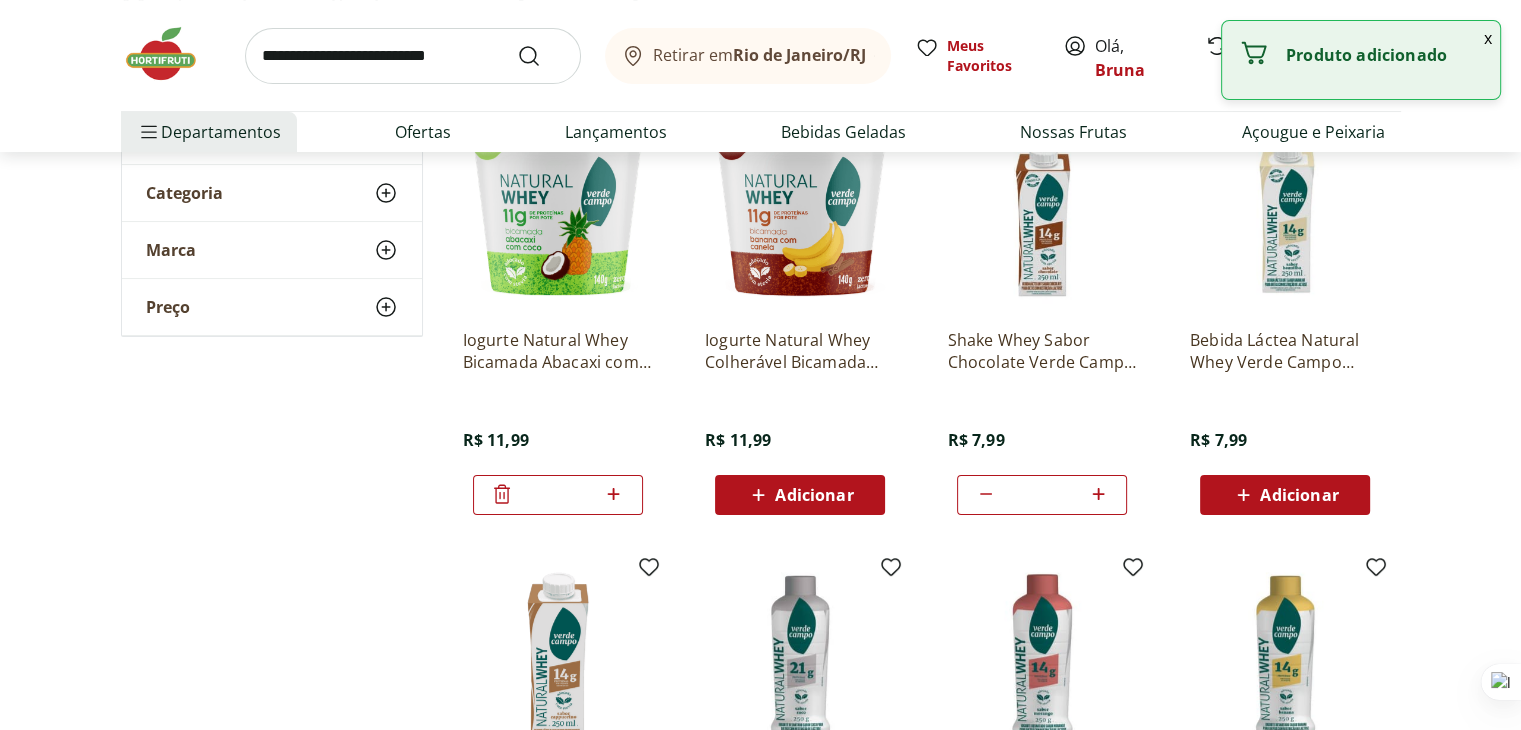 click 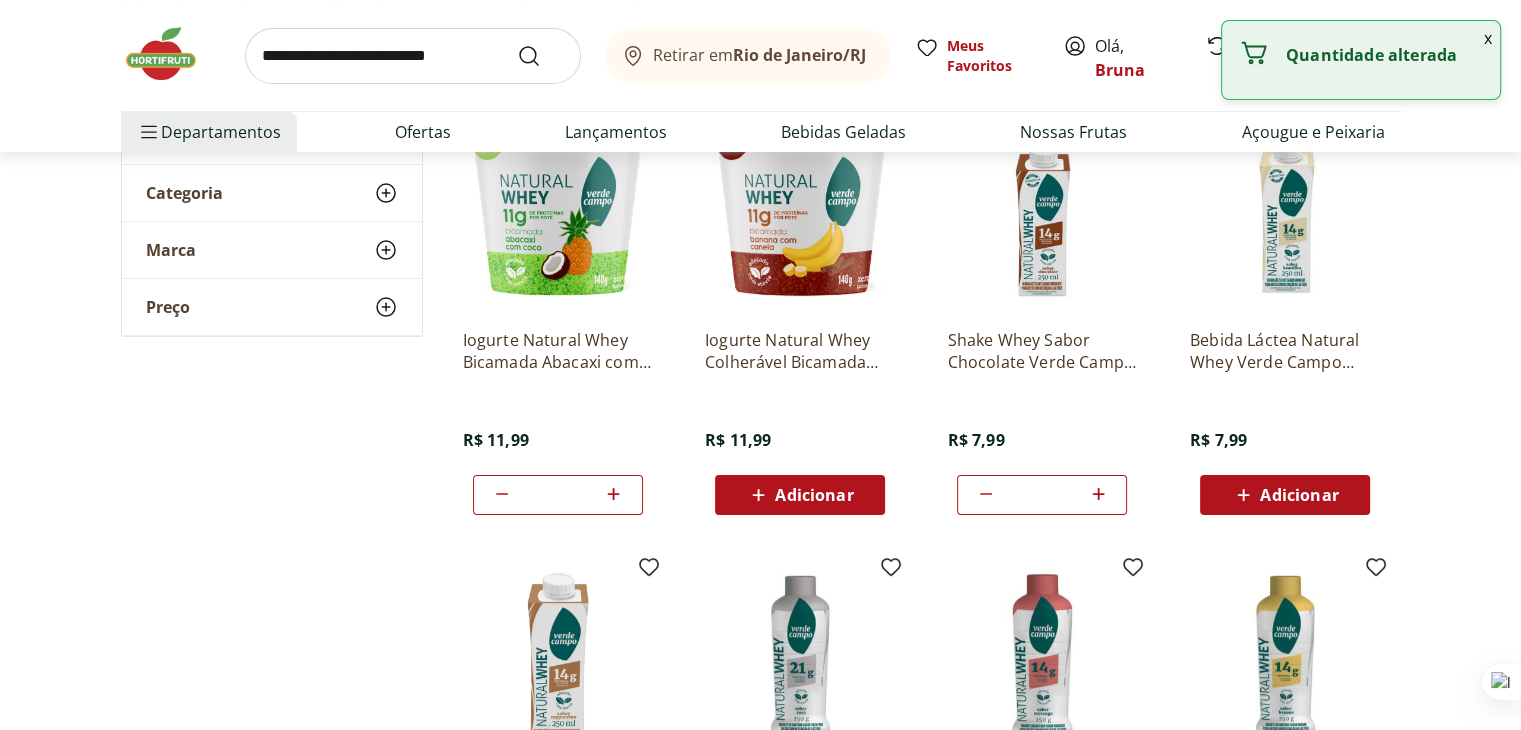 click 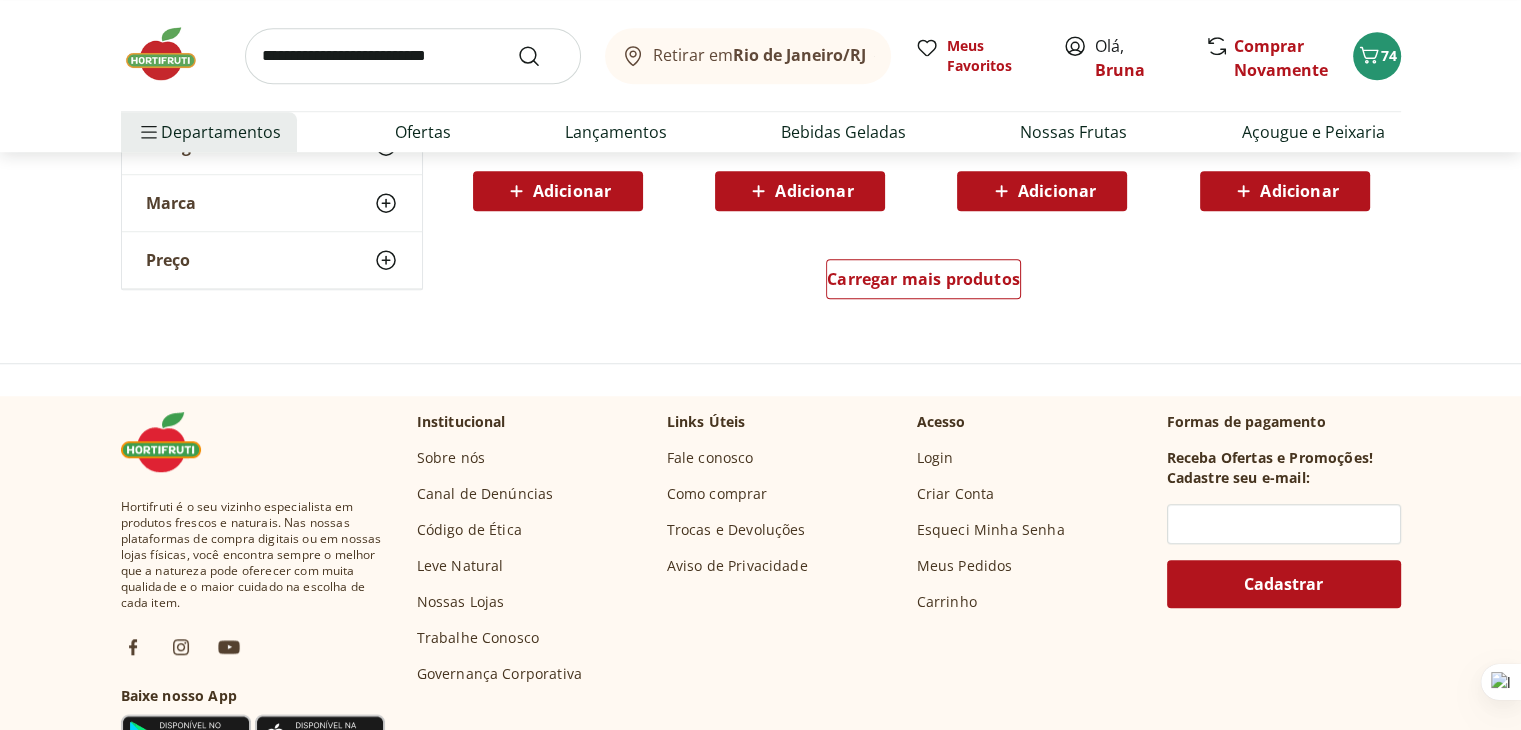 scroll, scrollTop: 1200, scrollLeft: 0, axis: vertical 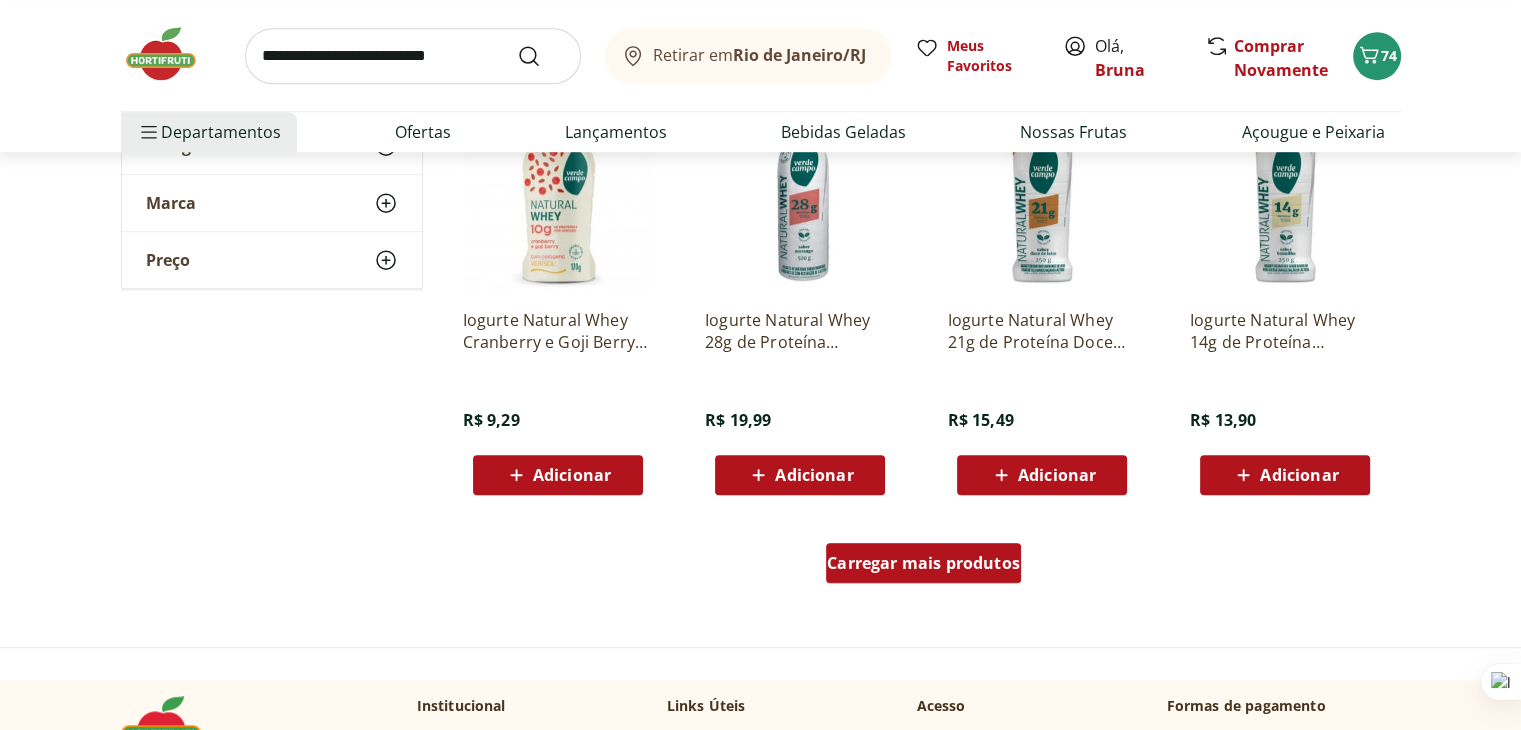 click on "Carregar mais produtos" at bounding box center (923, 563) 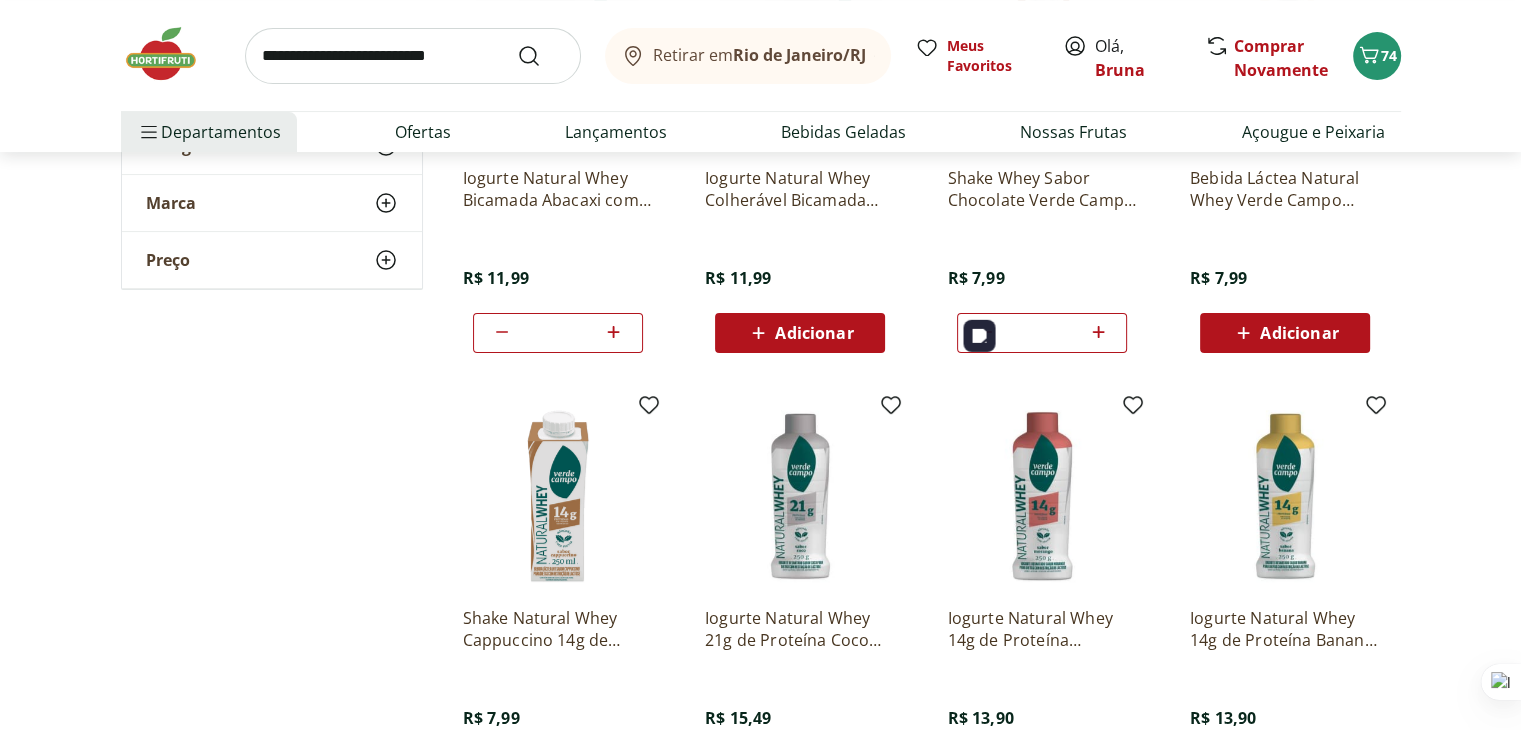 scroll, scrollTop: 600, scrollLeft: 0, axis: vertical 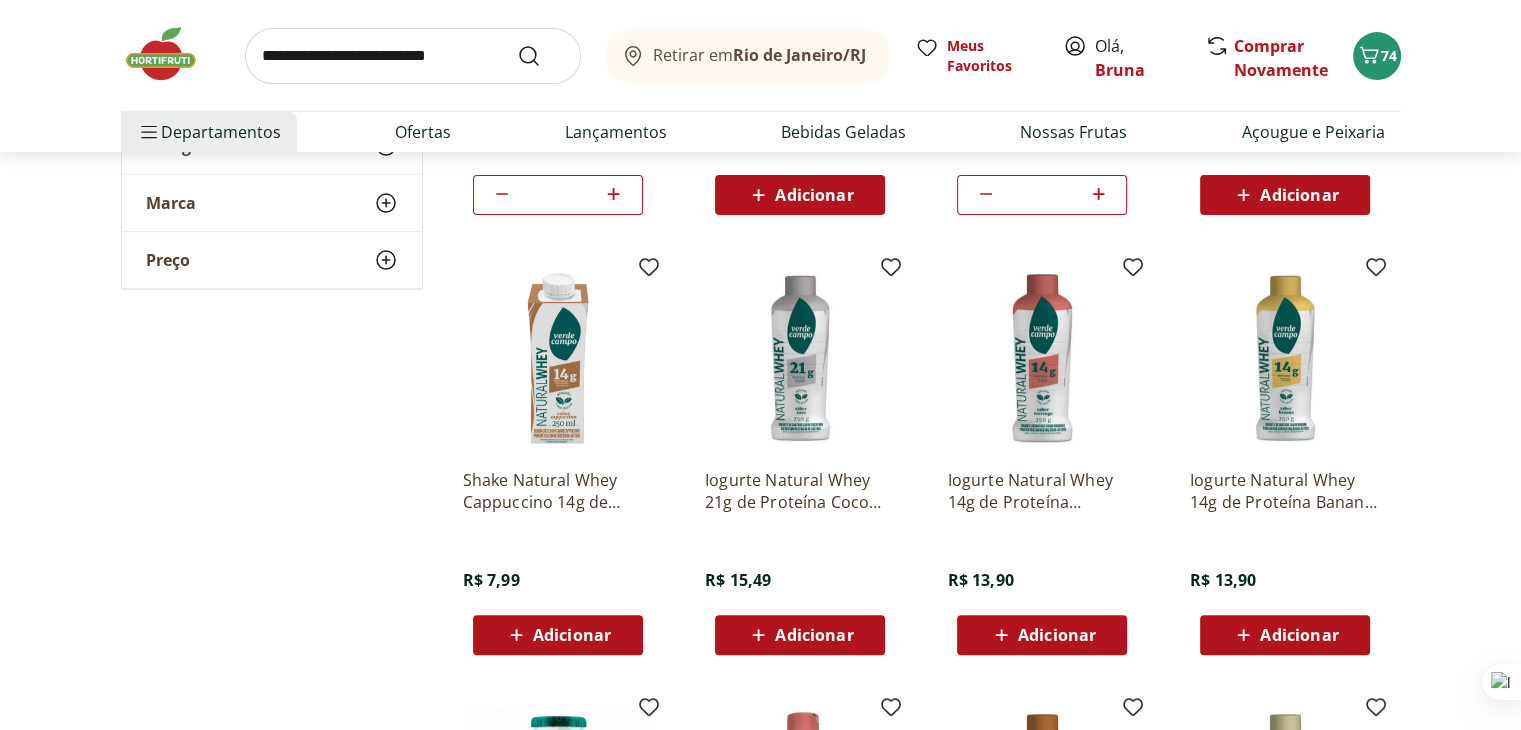 click on "Adicionar" at bounding box center [1057, 635] 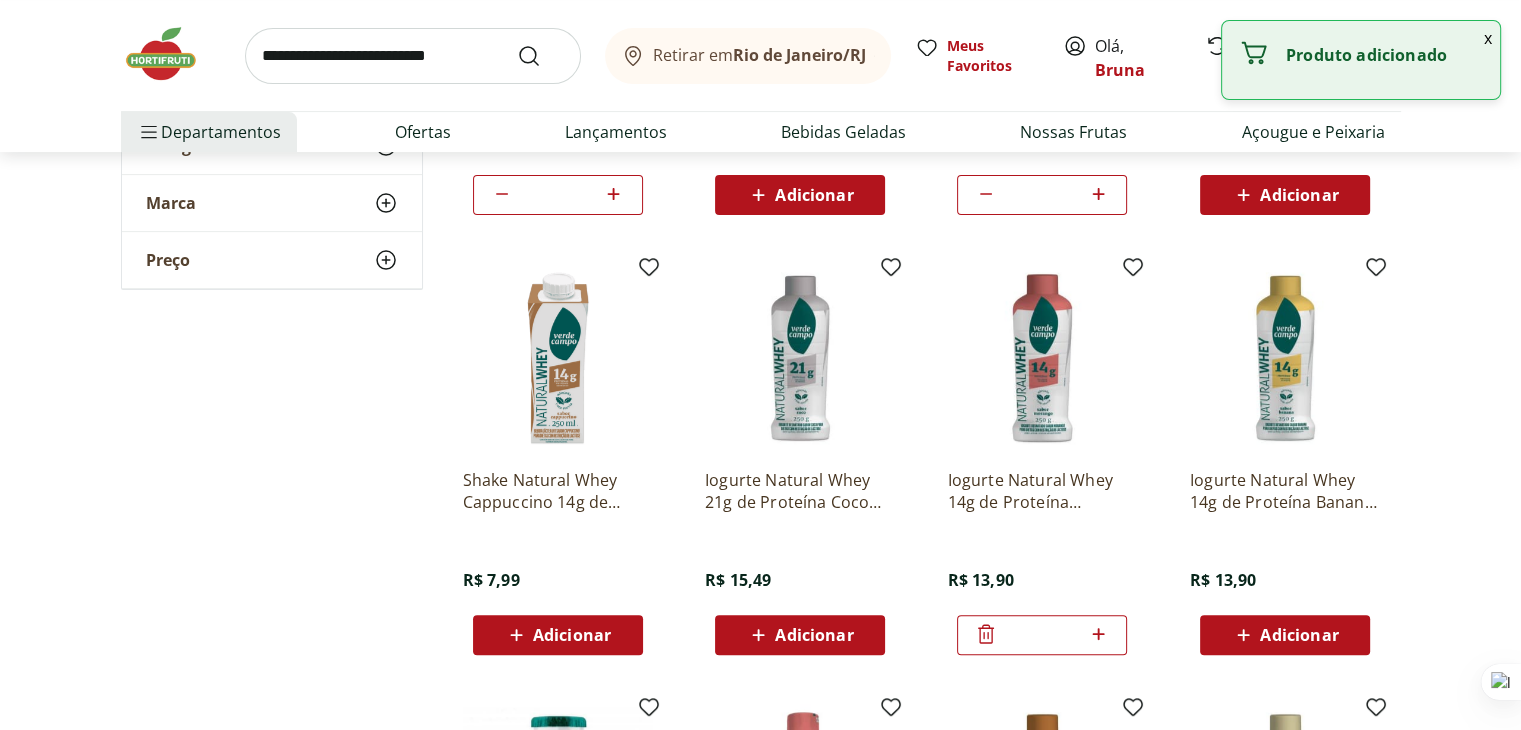 click 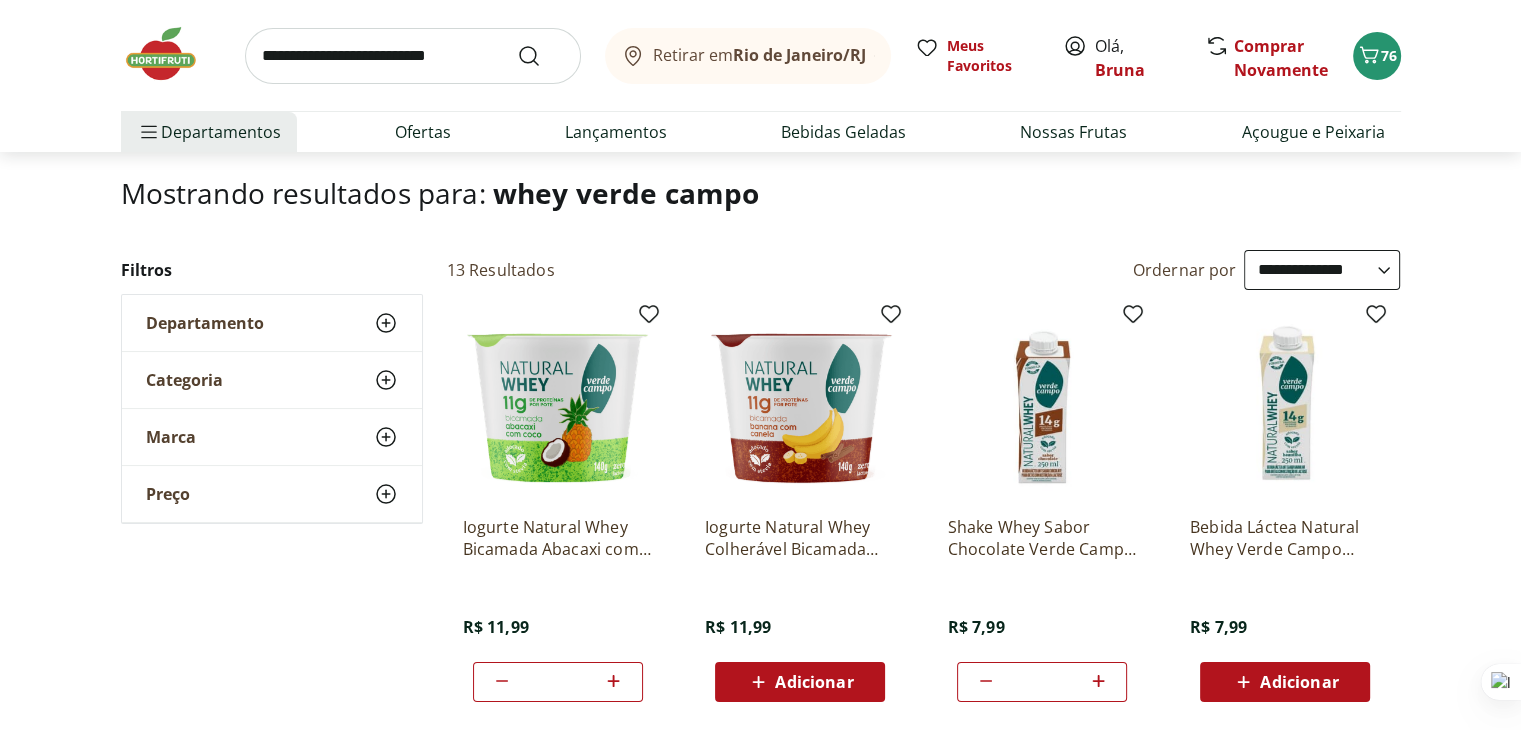 scroll, scrollTop: 0, scrollLeft: 0, axis: both 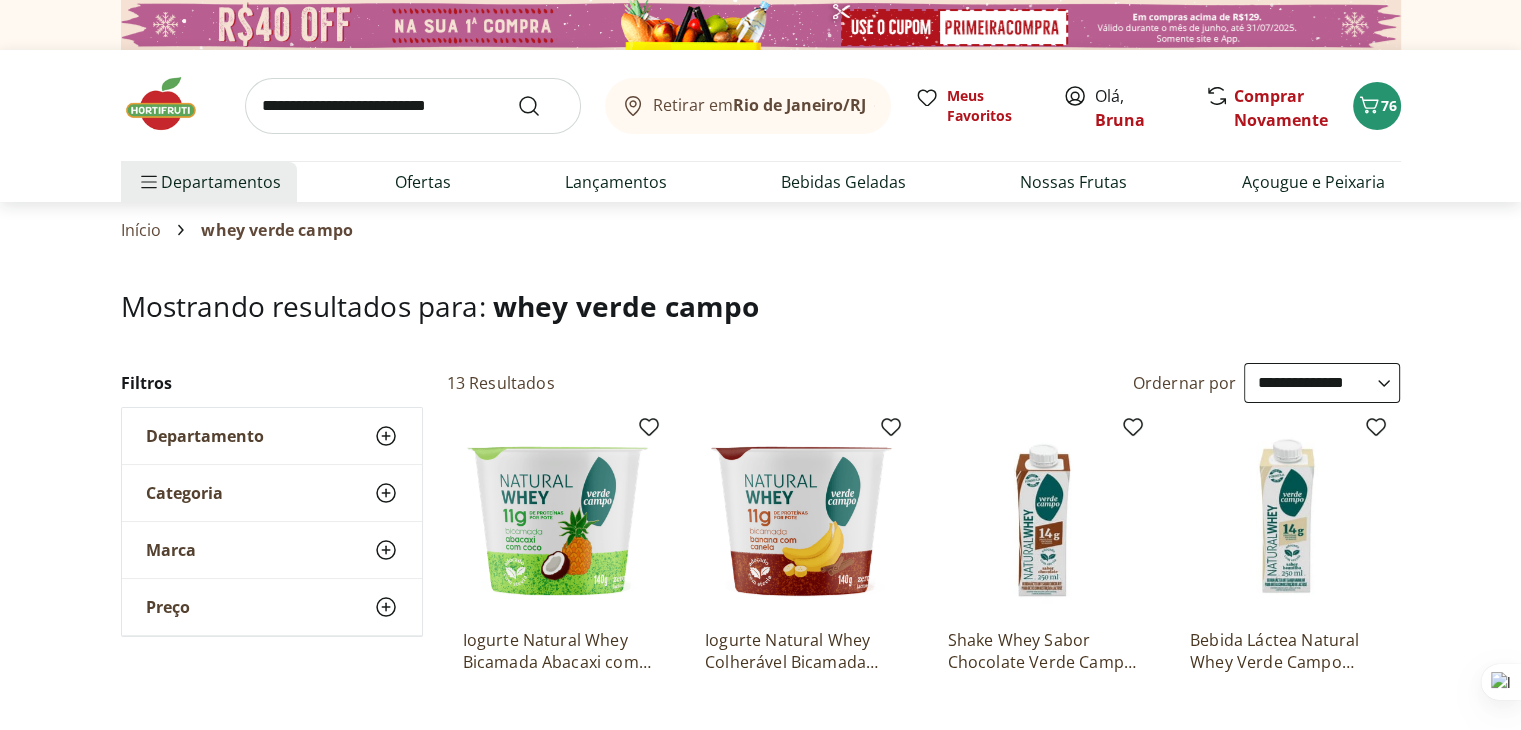 click at bounding box center (413, 106) 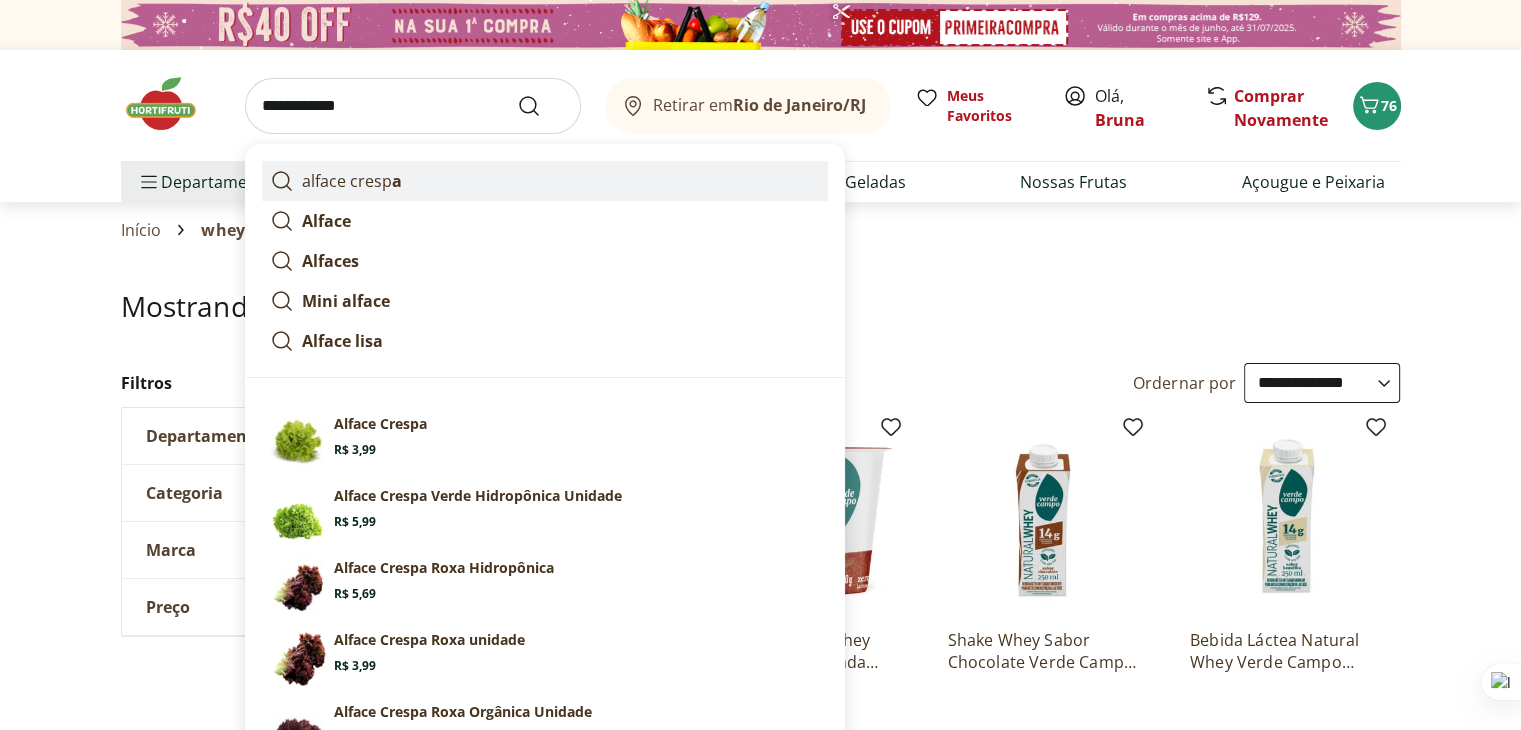 click on "alface cresp a" at bounding box center (545, 181) 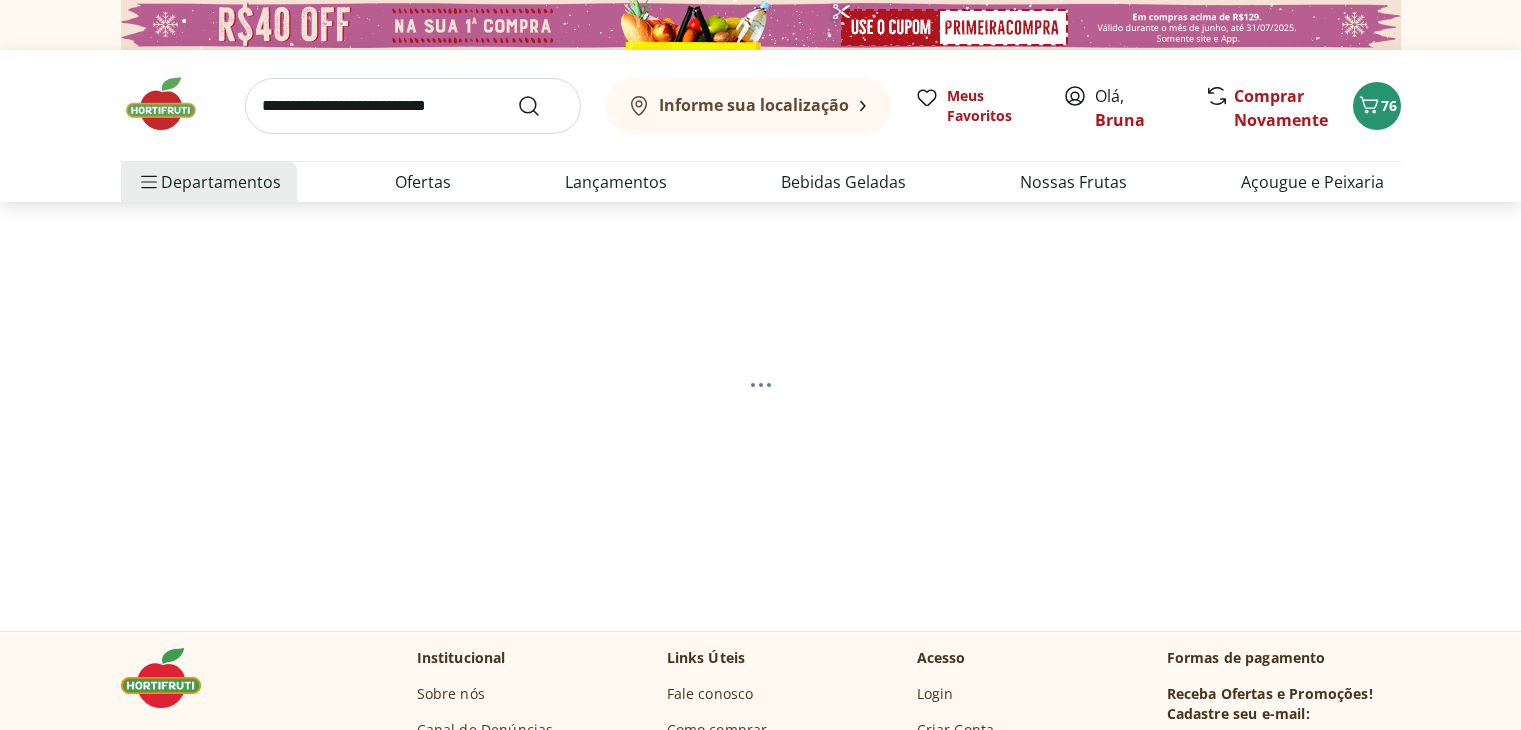 scroll, scrollTop: 0, scrollLeft: 0, axis: both 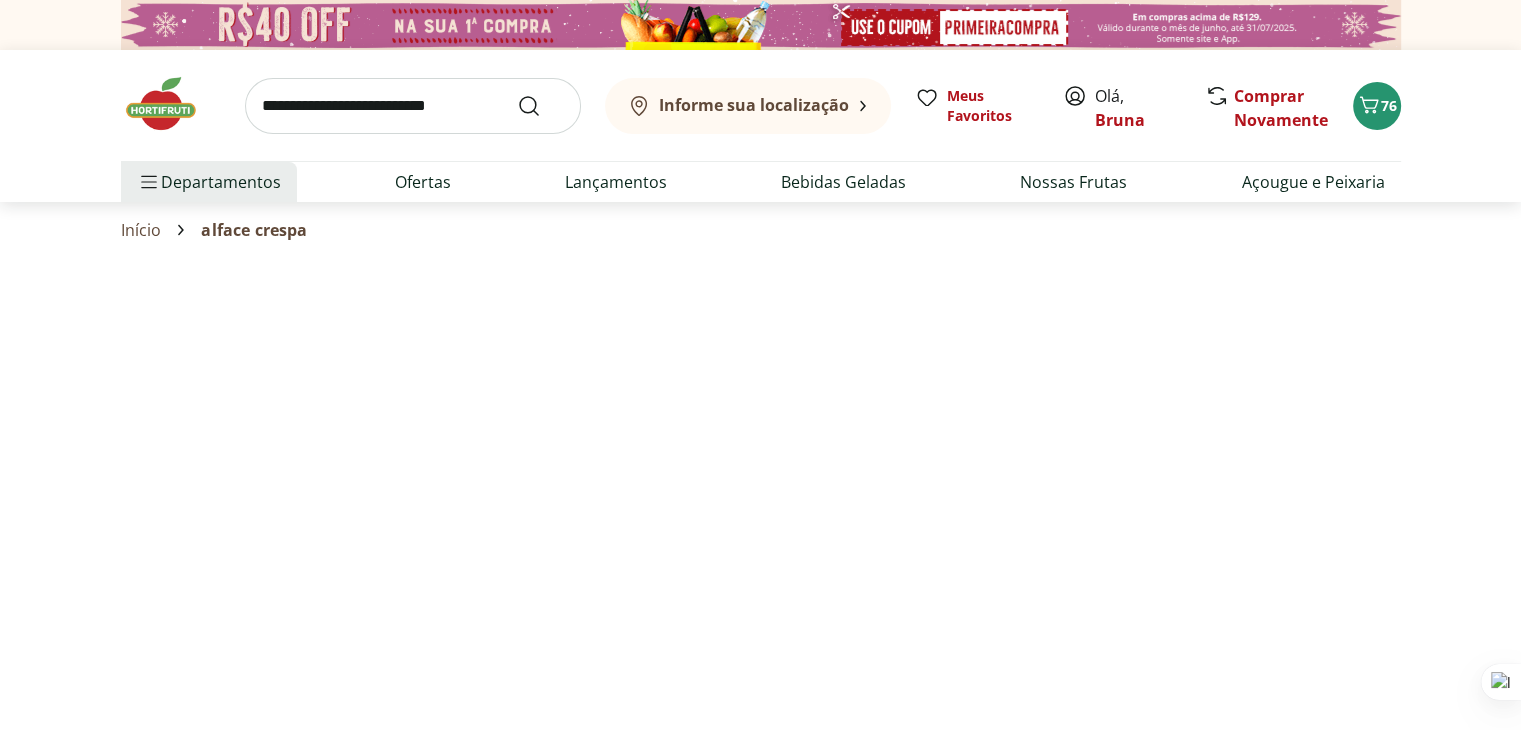select on "**********" 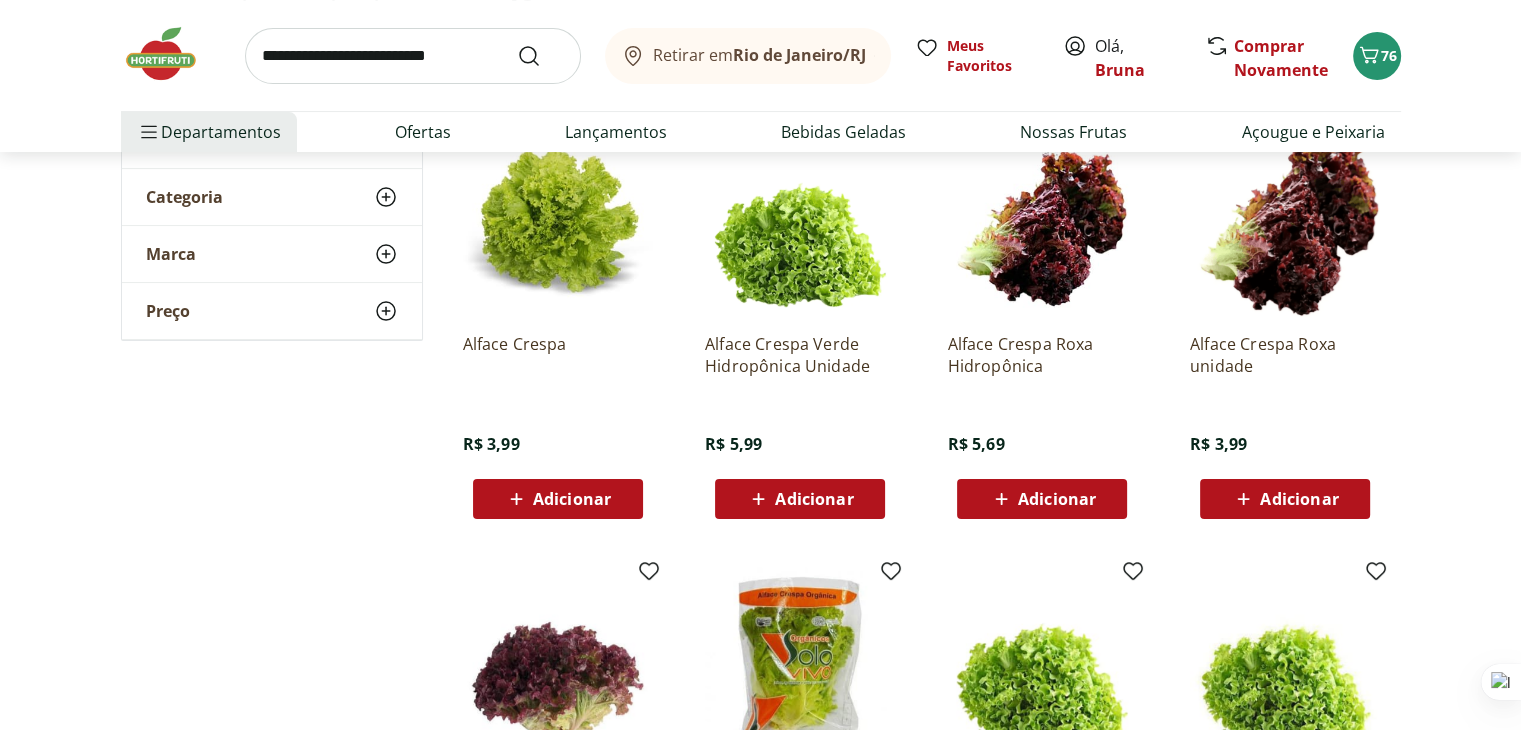 scroll, scrollTop: 300, scrollLeft: 0, axis: vertical 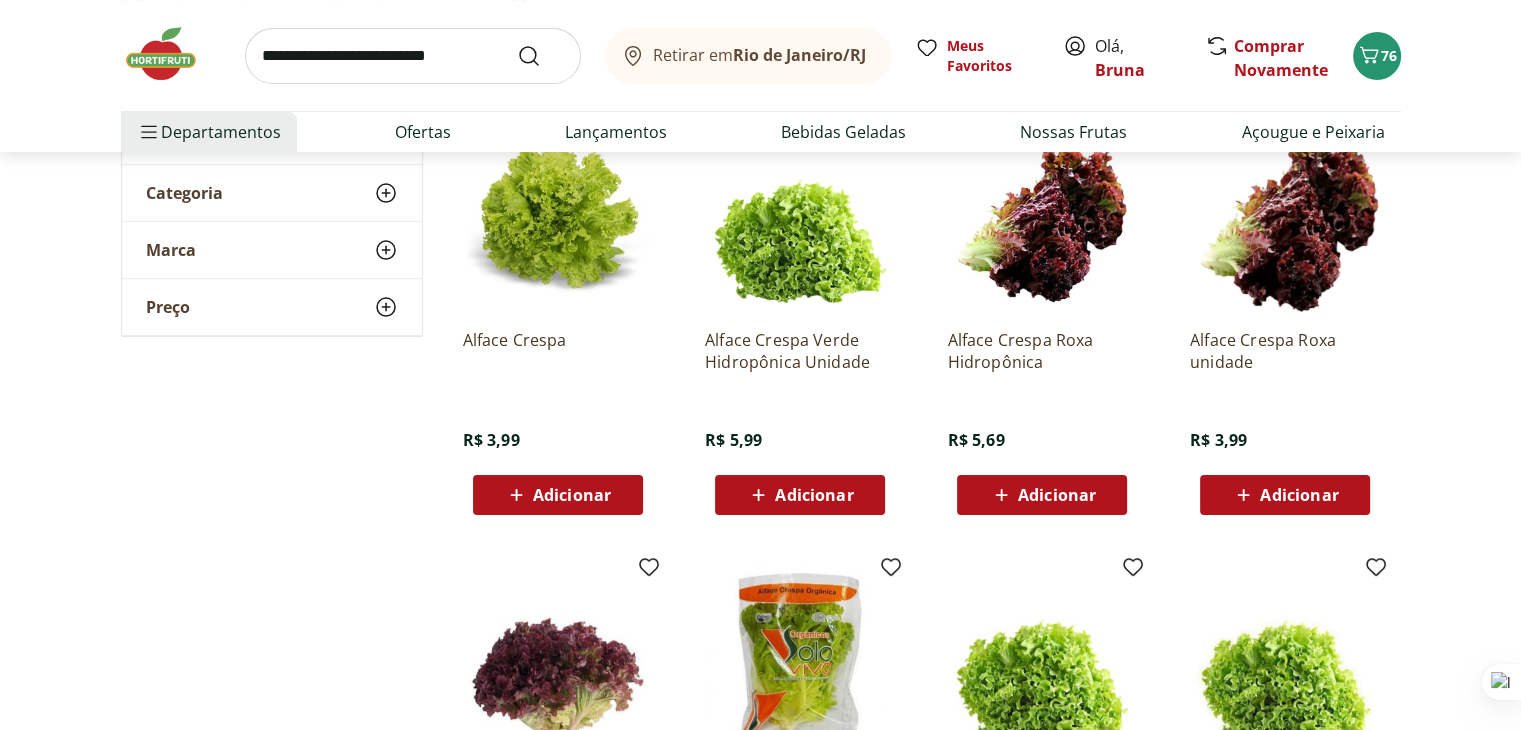 click on "Adicionar" at bounding box center [814, 495] 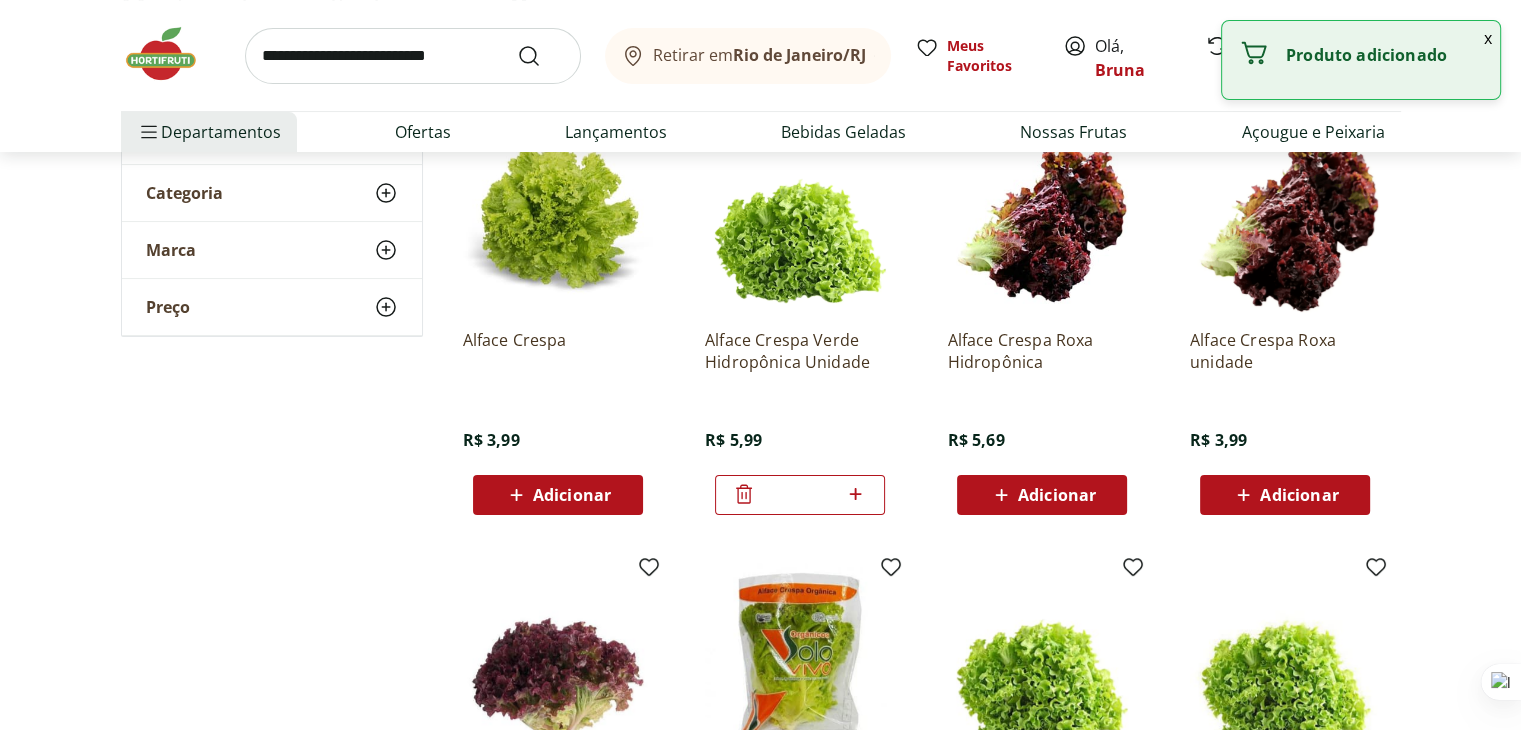 click at bounding box center [413, 56] 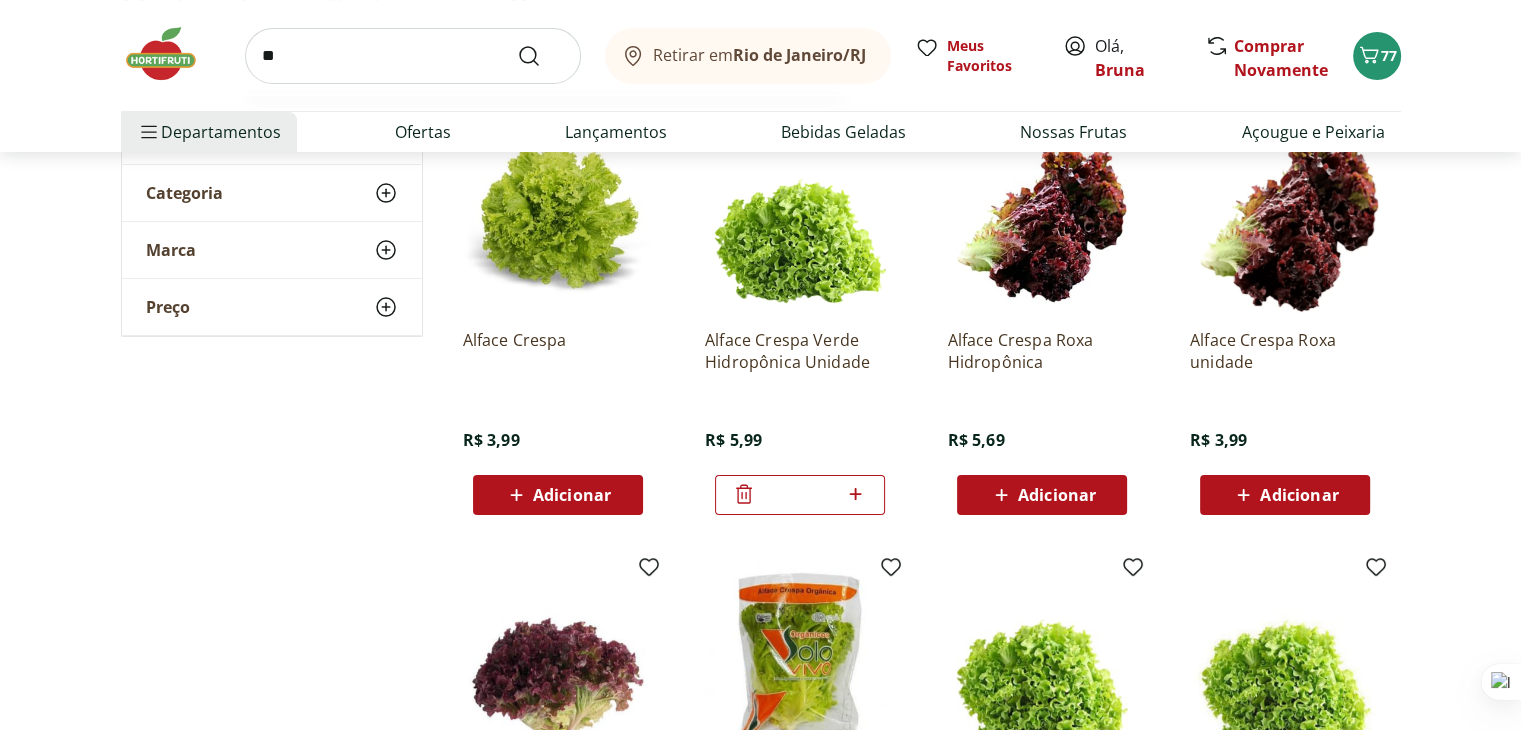 type on "*" 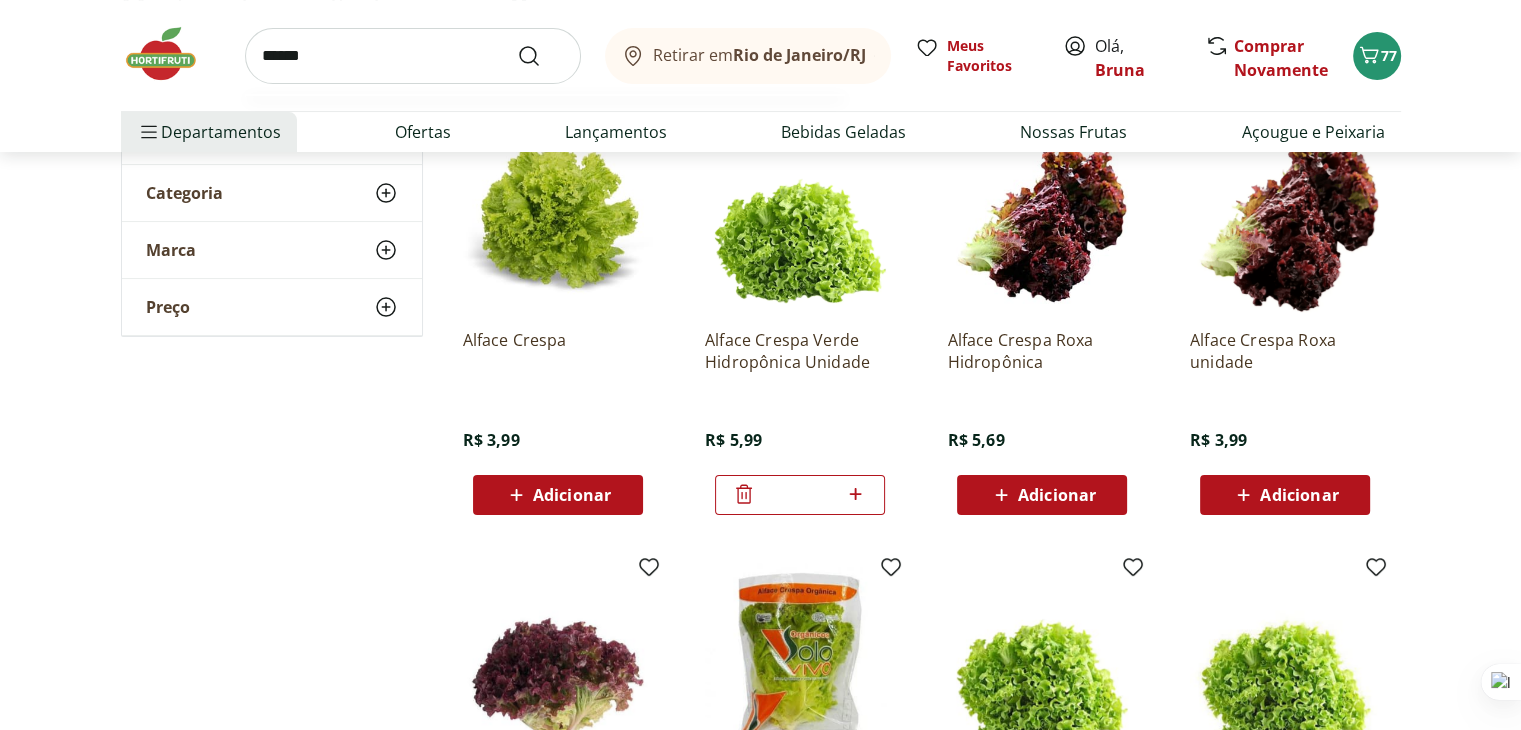 type on "******" 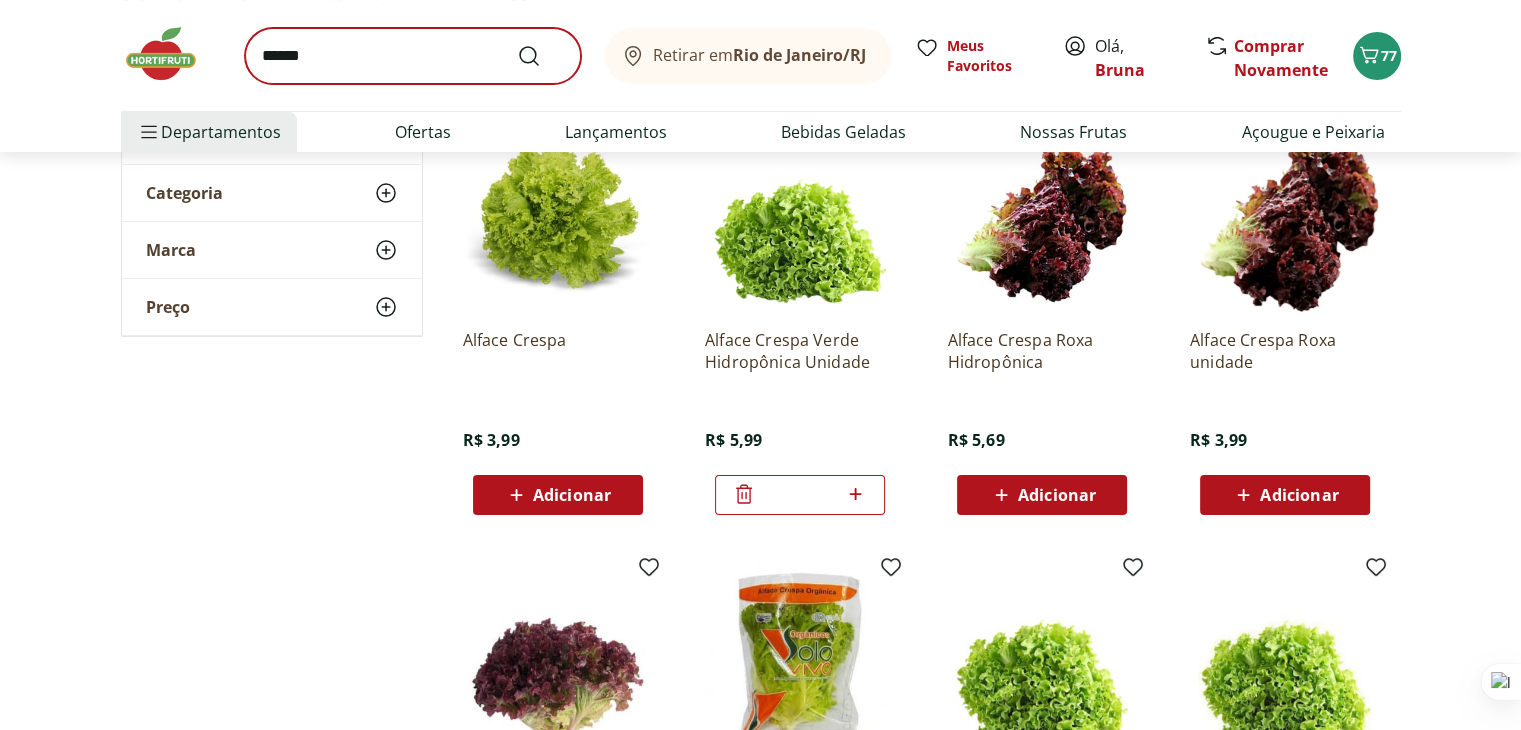 scroll, scrollTop: 0, scrollLeft: 0, axis: both 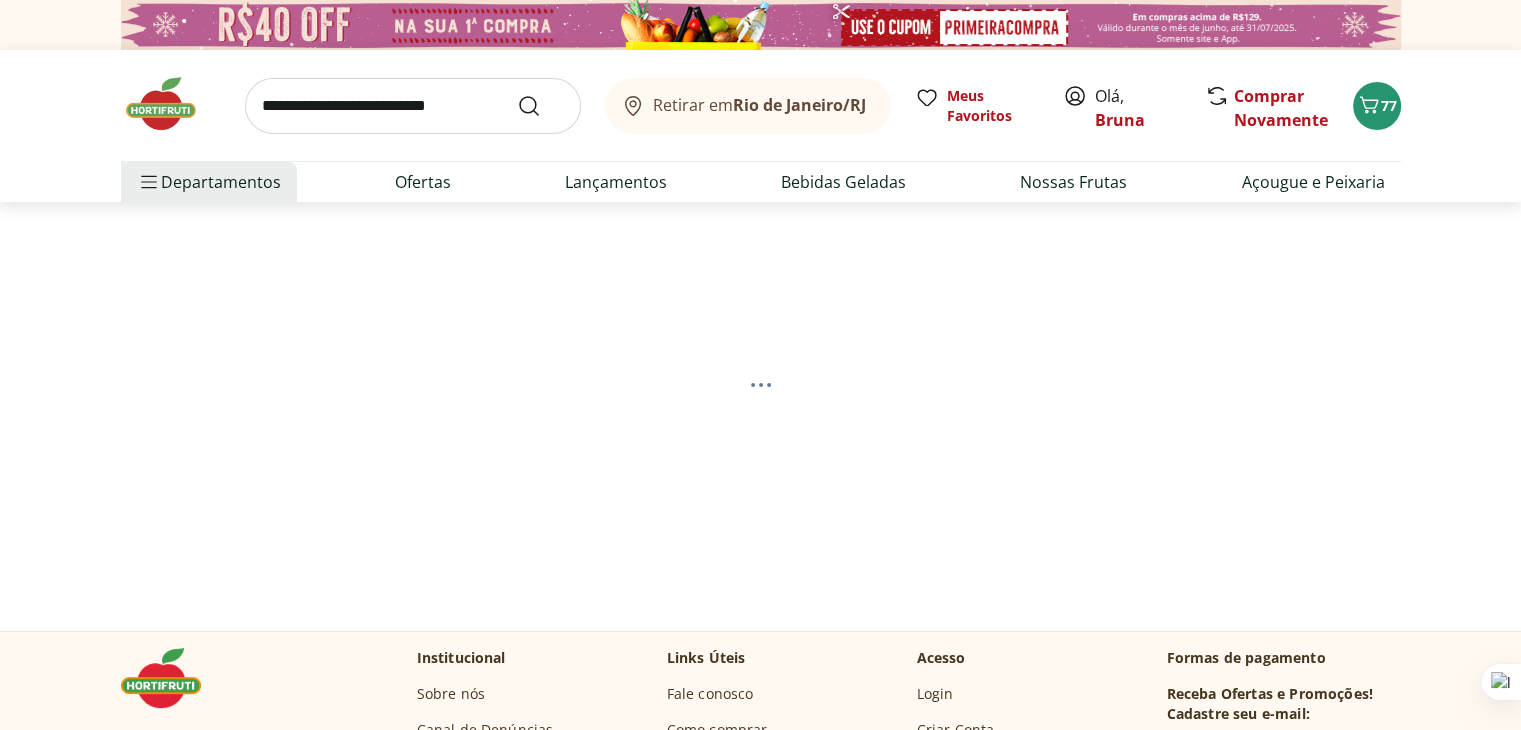 click at bounding box center [413, 106] 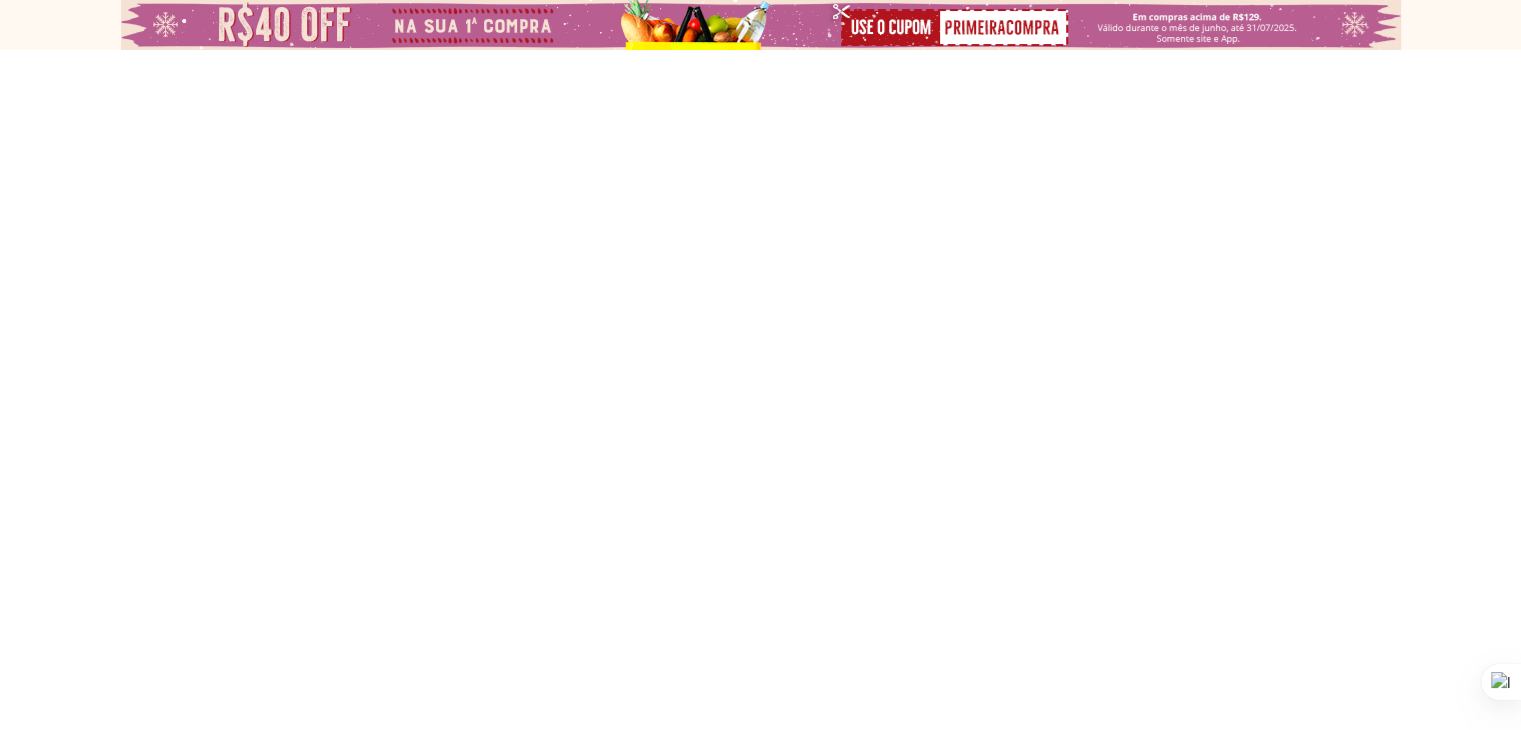 select on "**********" 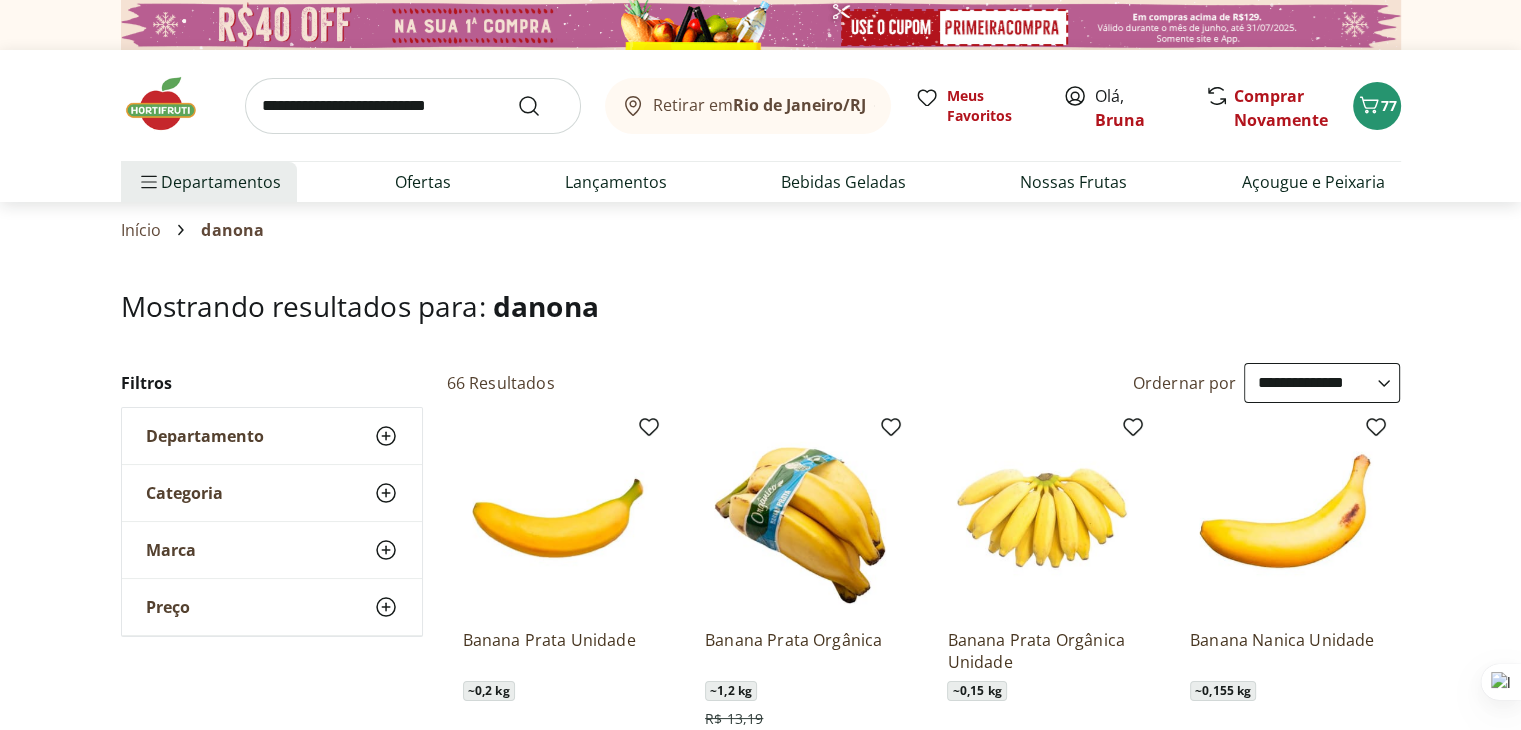 click at bounding box center (413, 106) 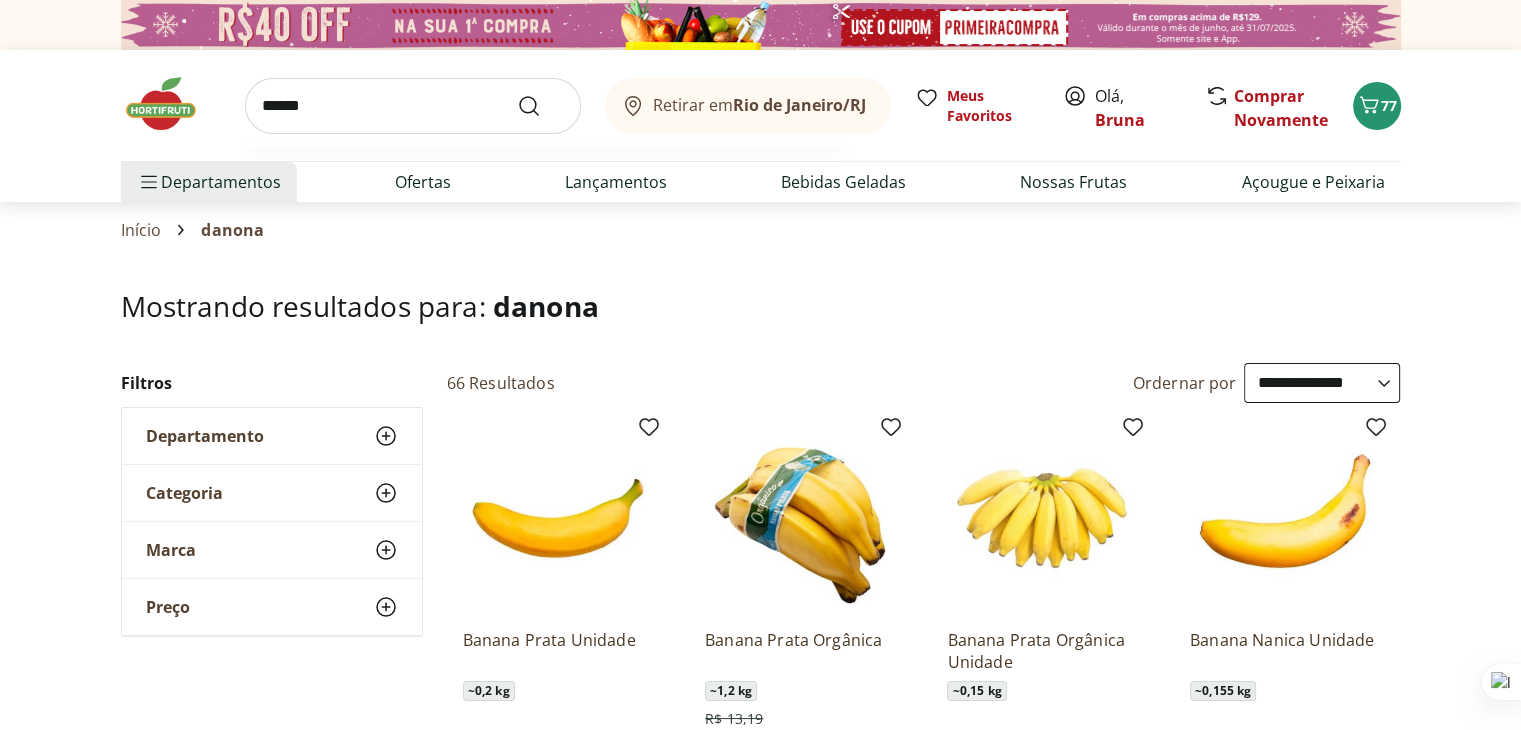 type on "******" 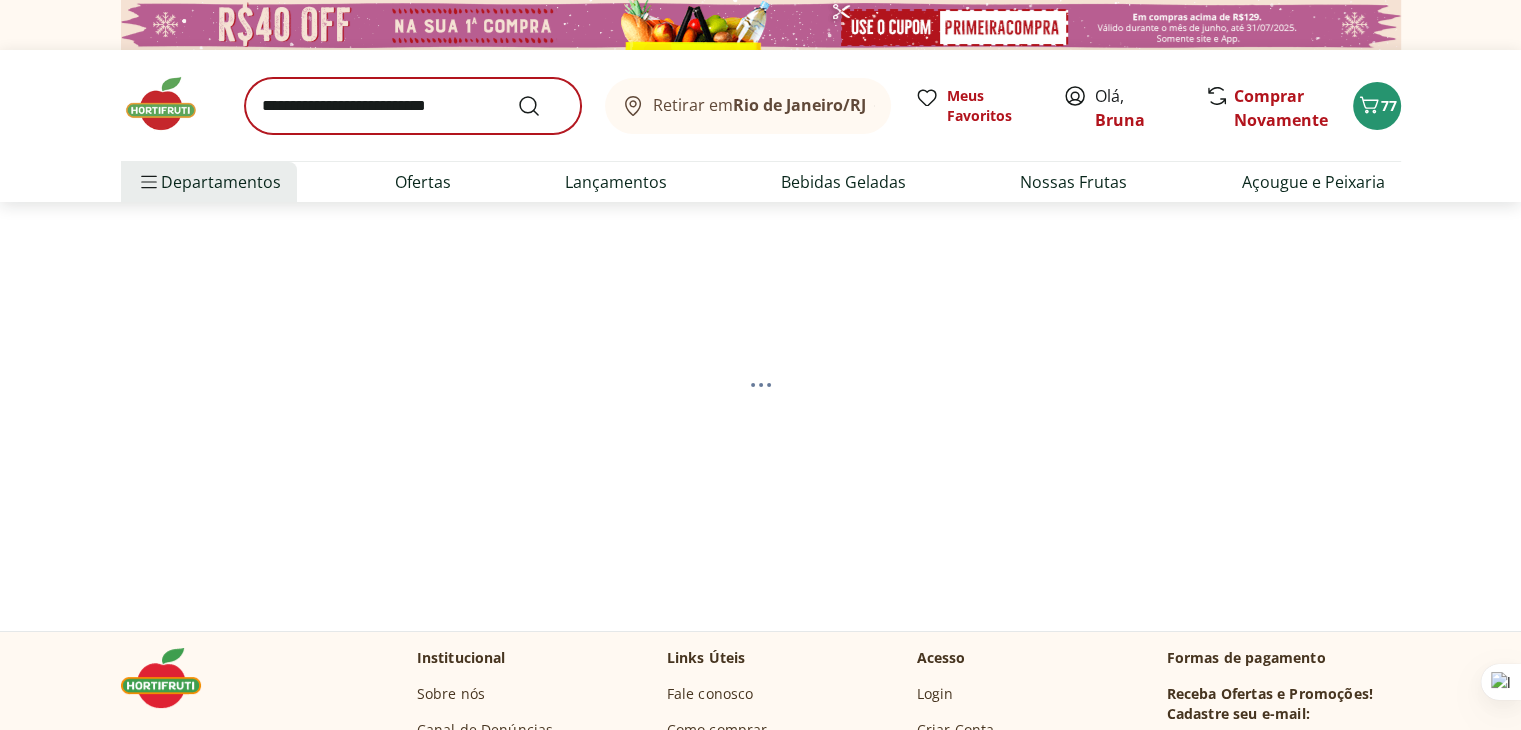 select on "**********" 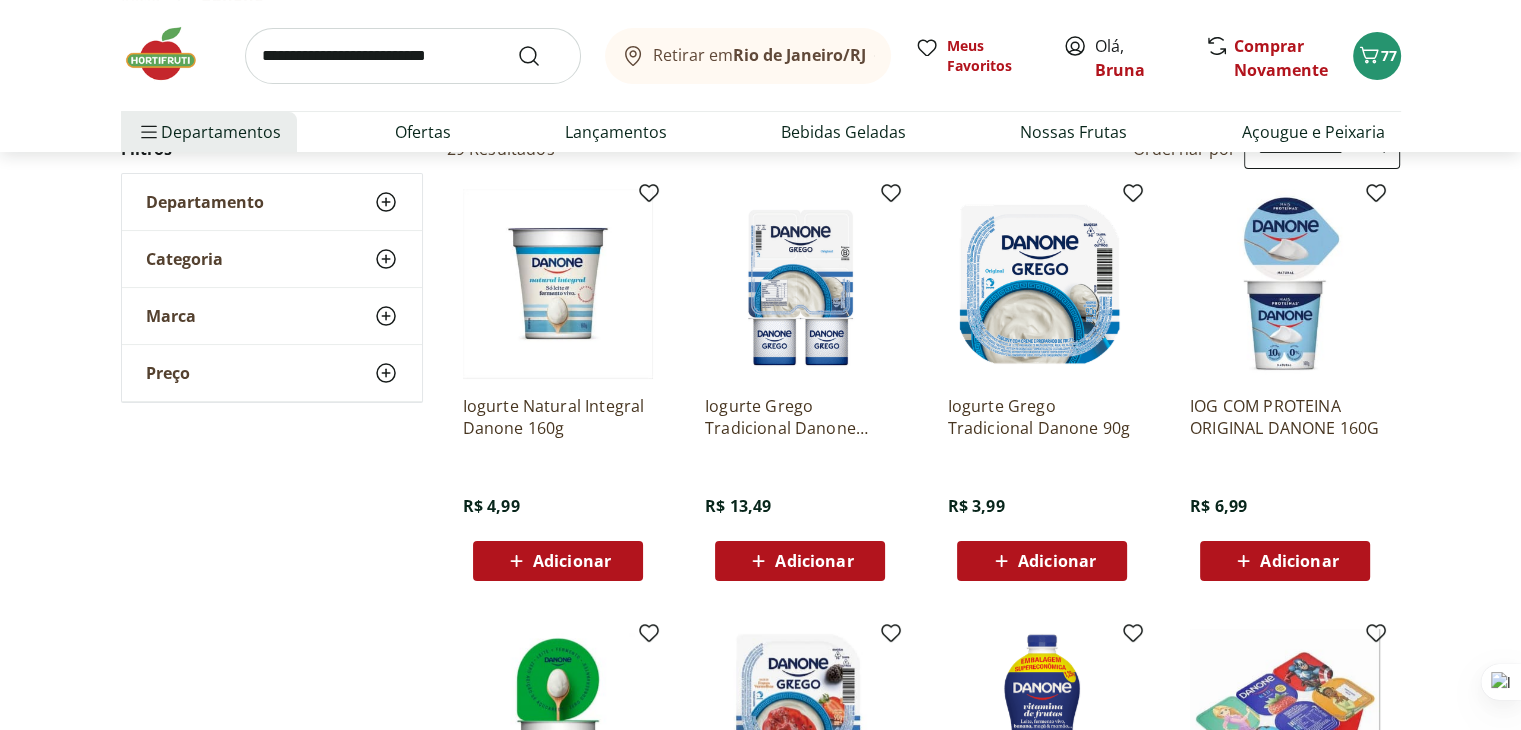 scroll, scrollTop: 200, scrollLeft: 0, axis: vertical 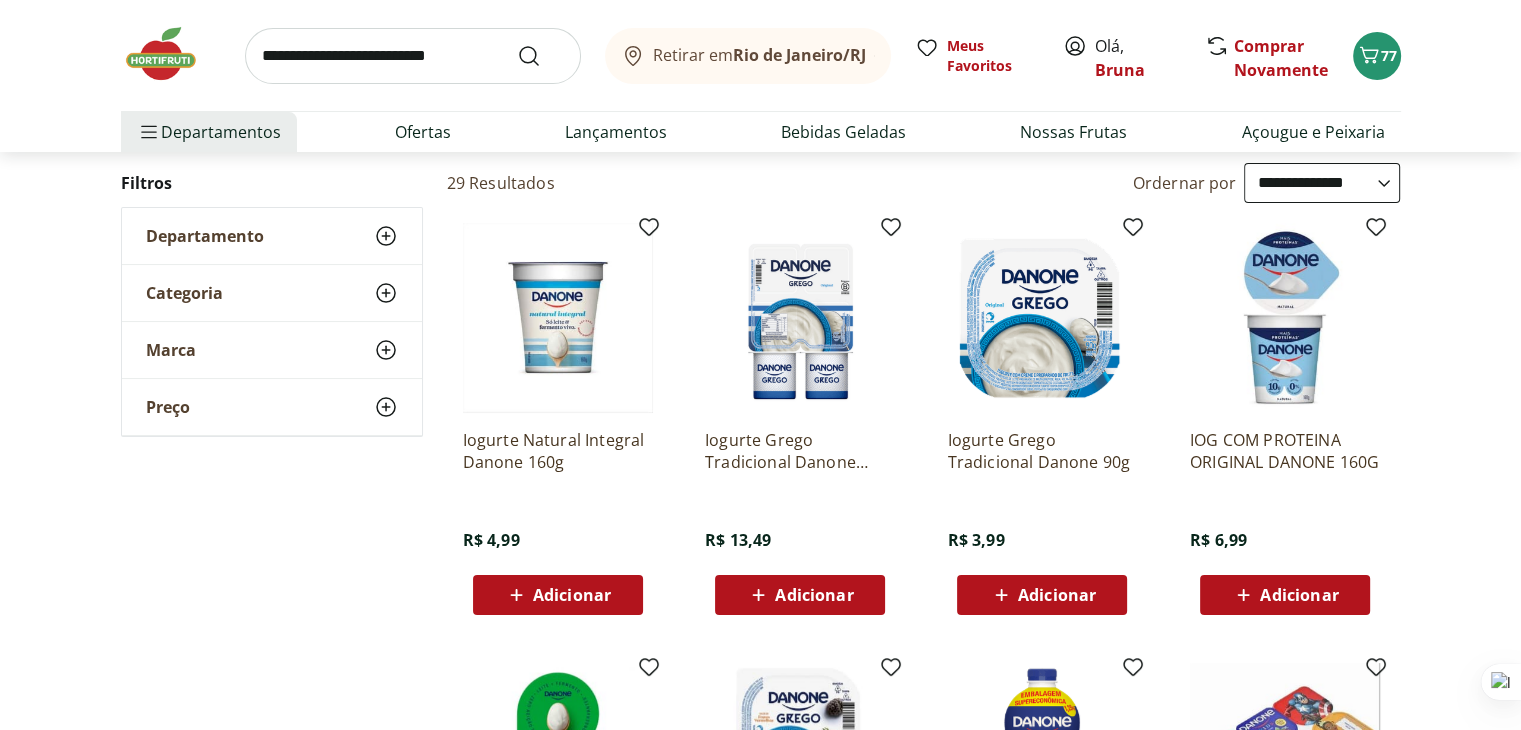 click on "Adicionar" at bounding box center [572, 595] 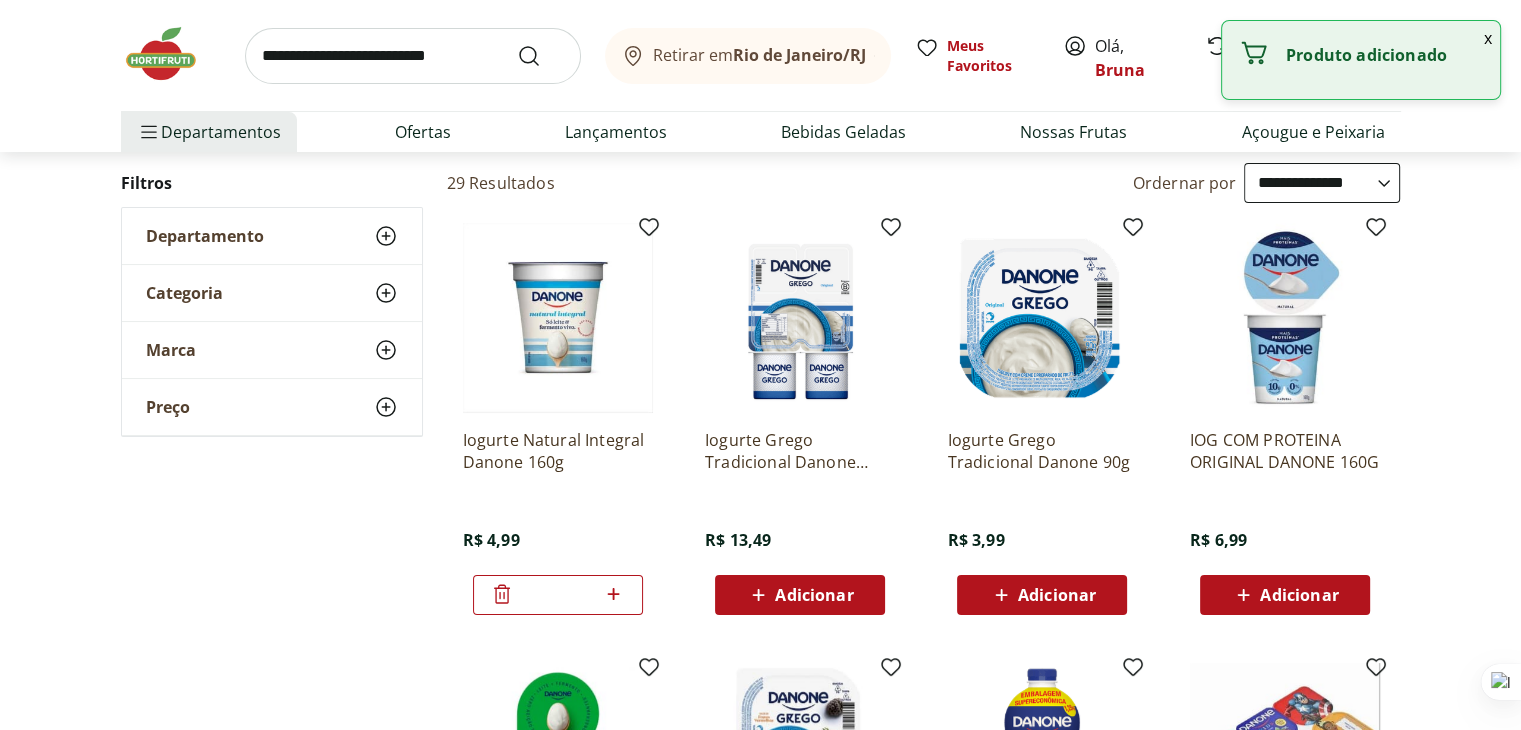 click 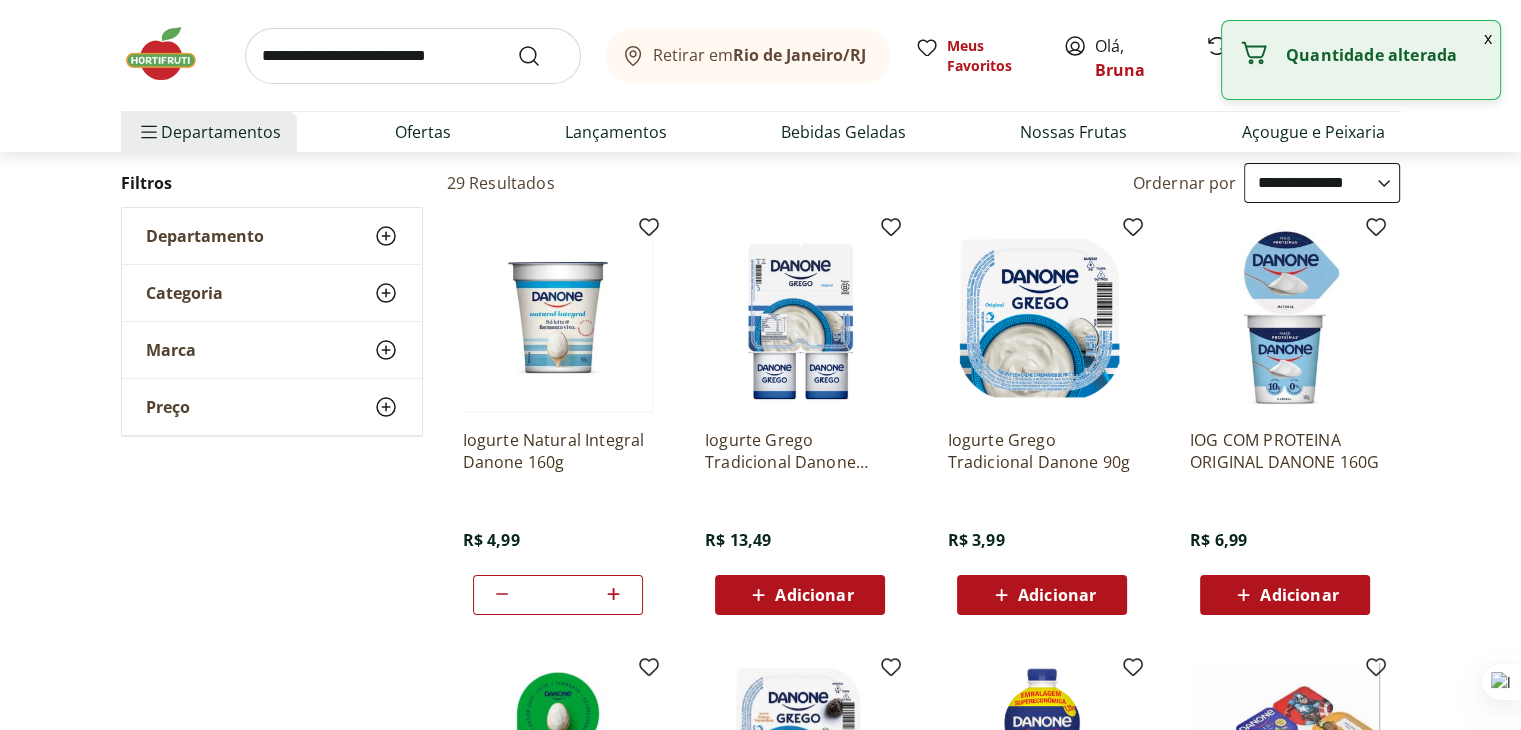 click 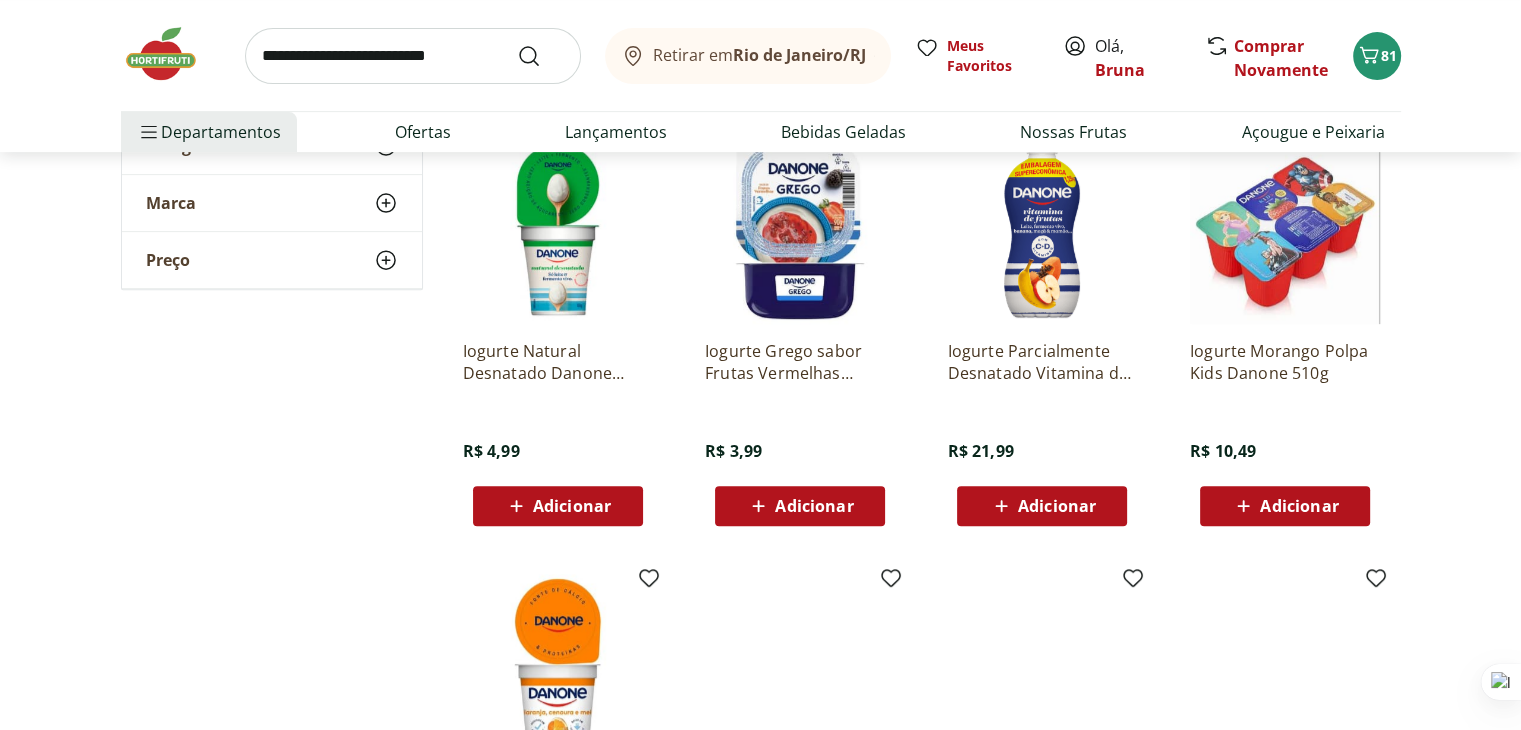 scroll, scrollTop: 800, scrollLeft: 0, axis: vertical 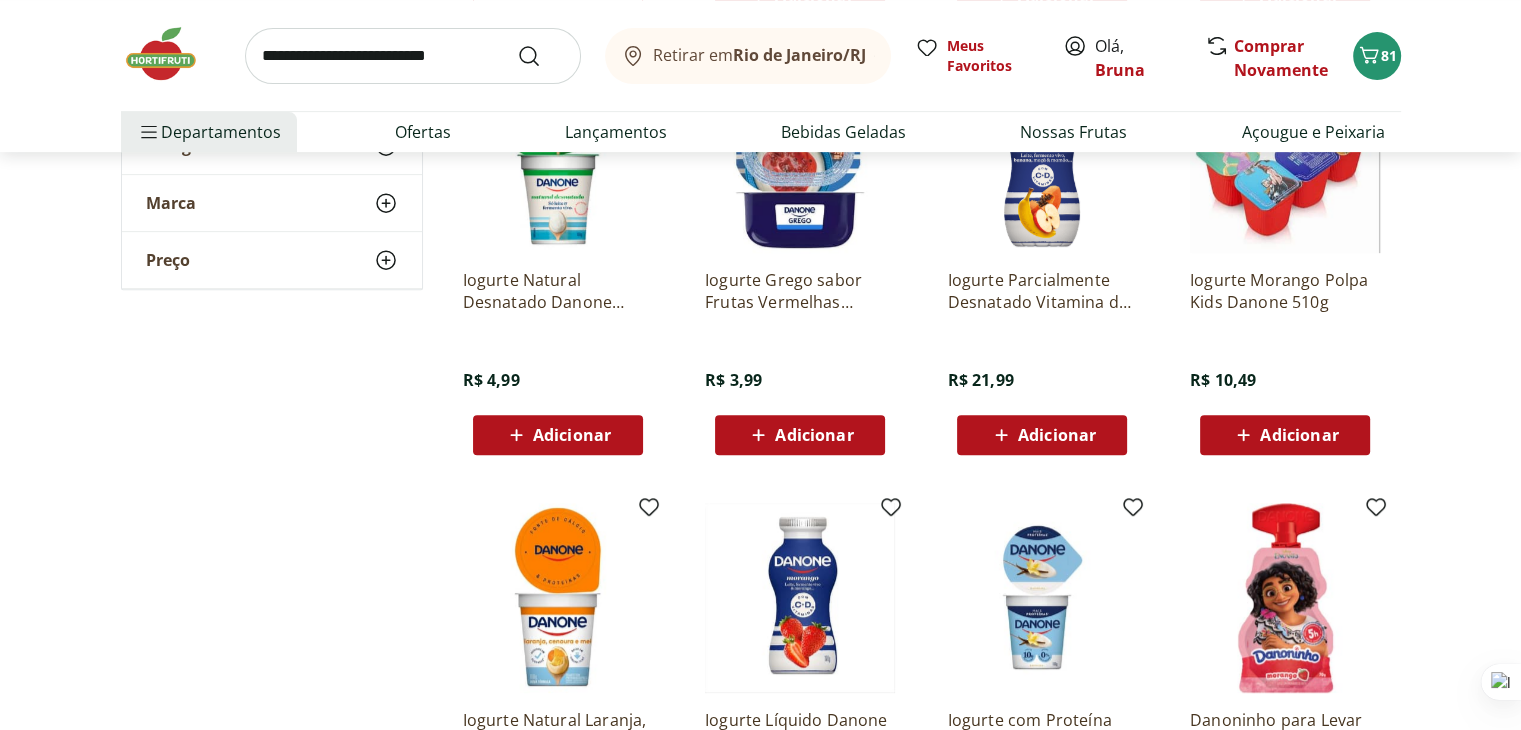 click on "Adicionar" at bounding box center [1299, 435] 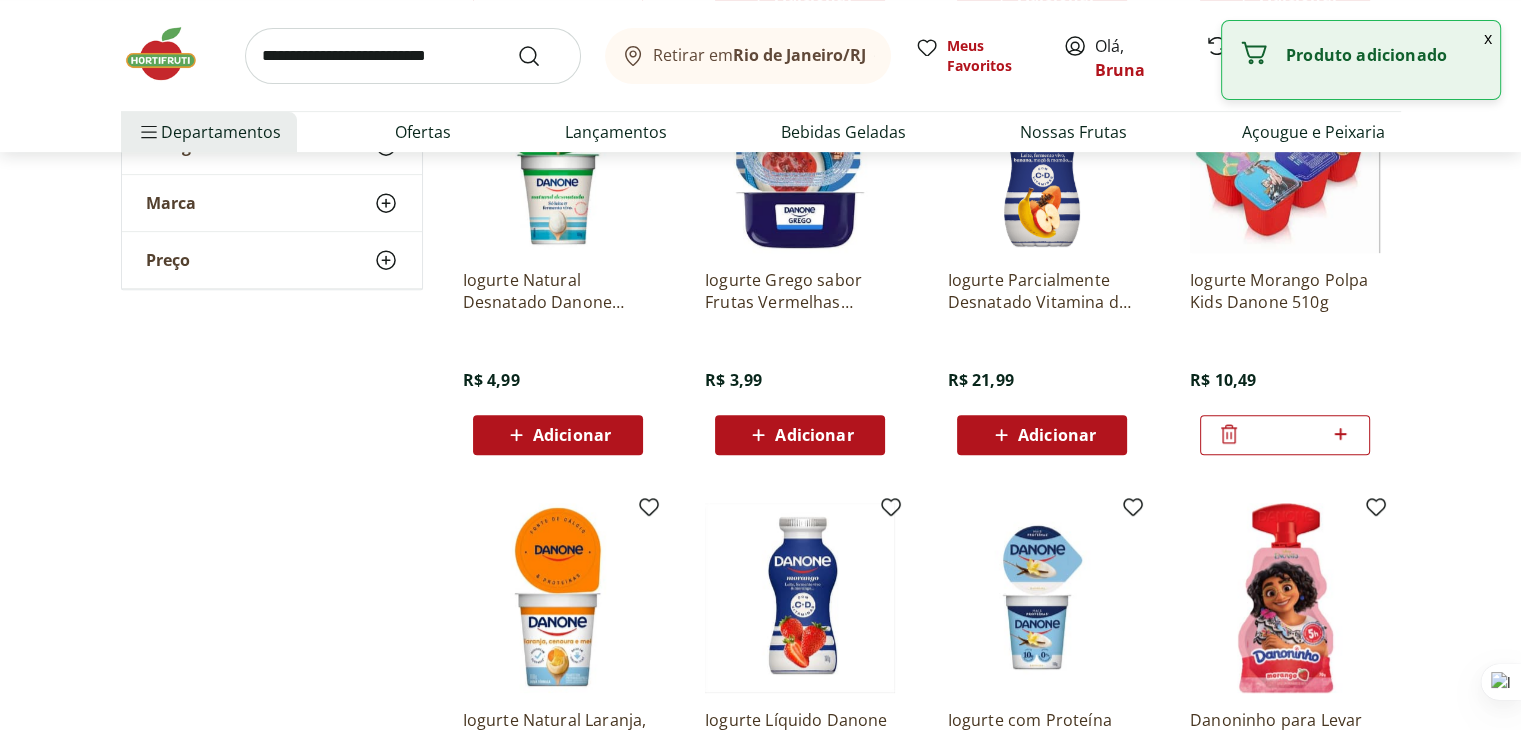 click 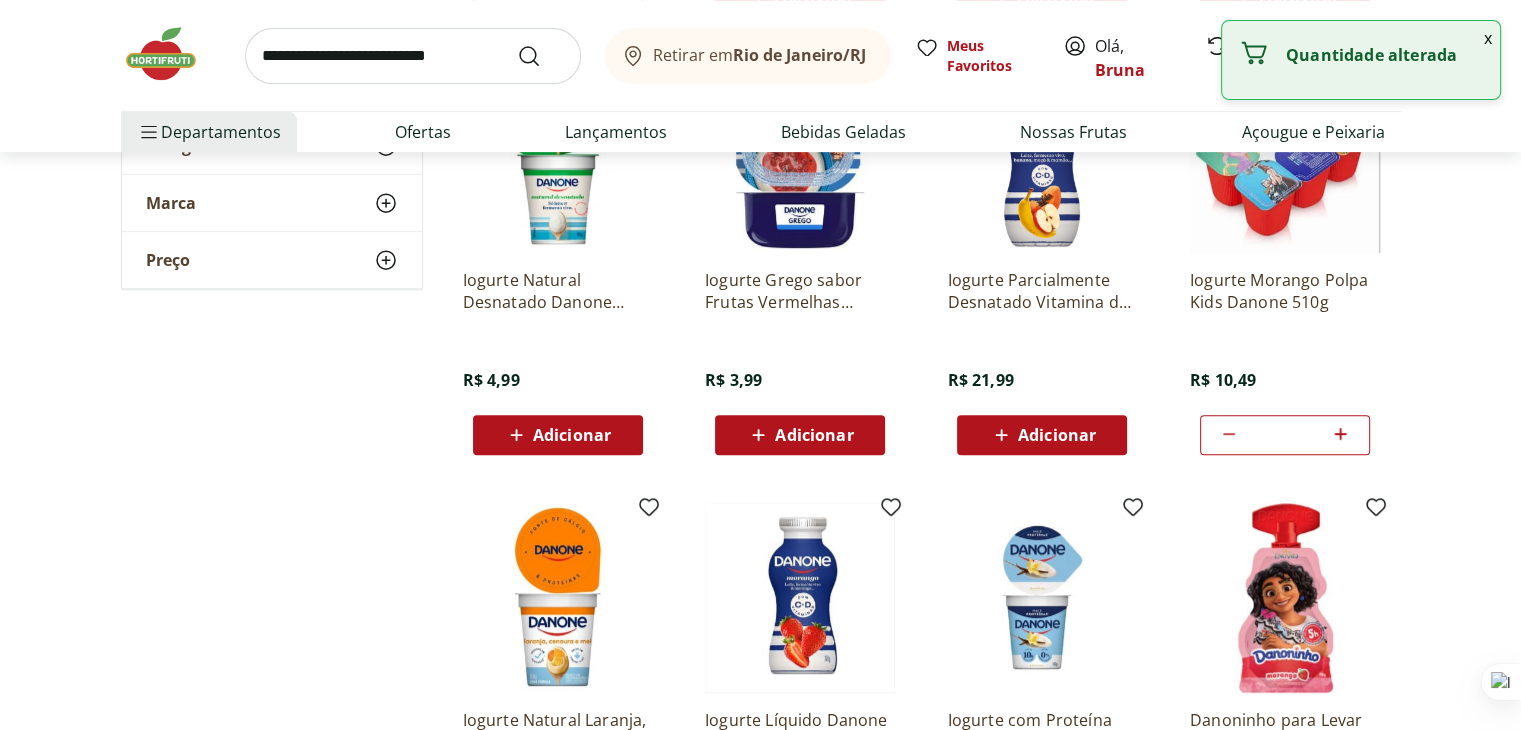 click 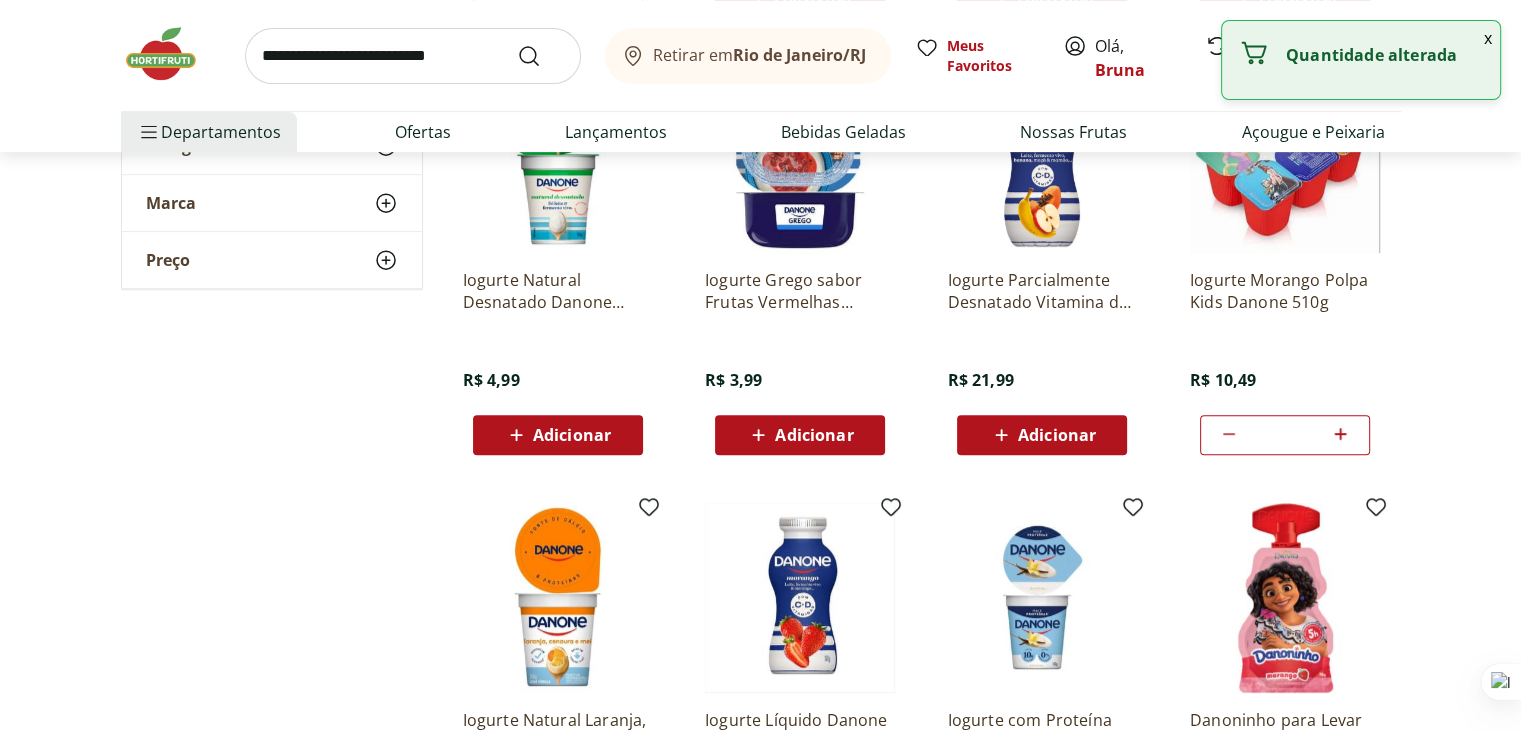 click 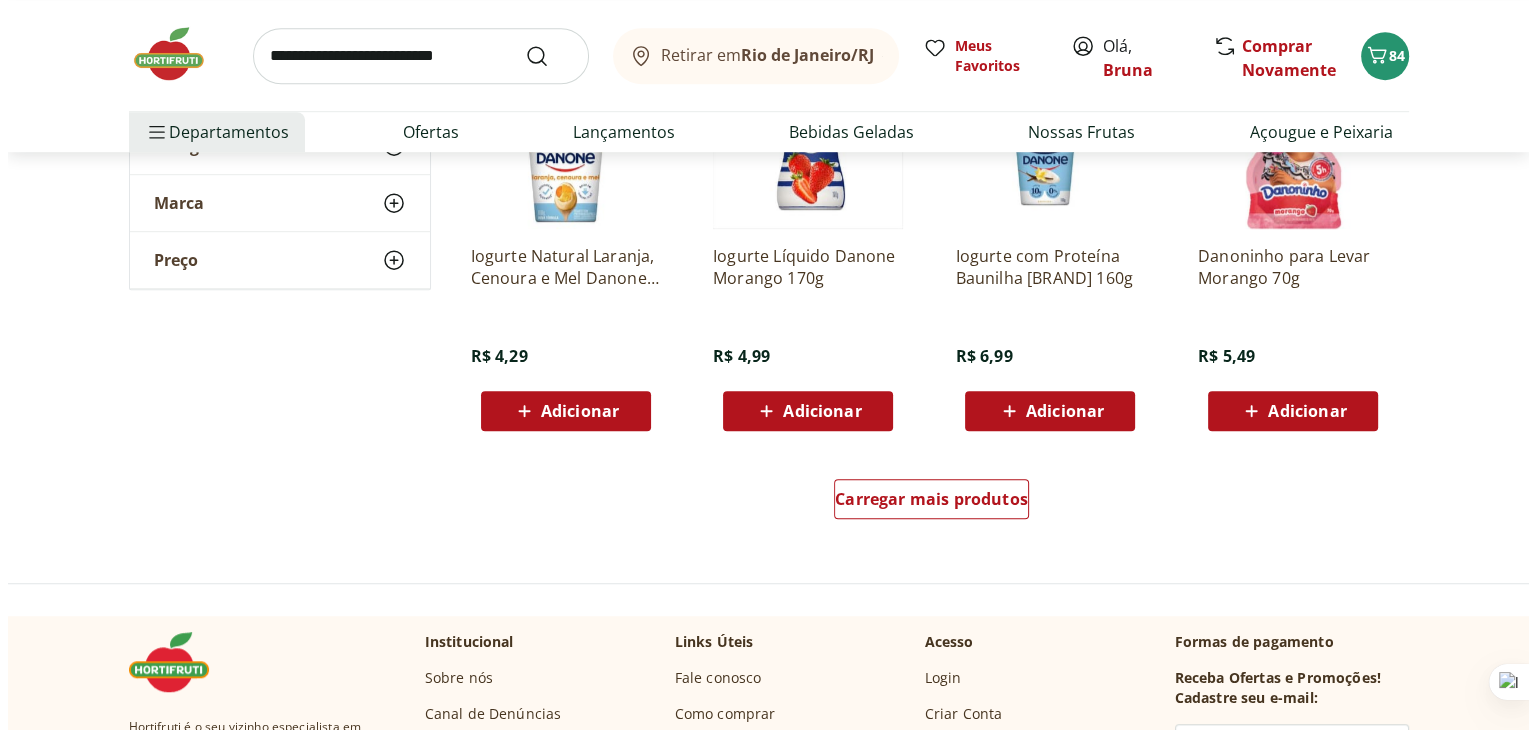 scroll, scrollTop: 1300, scrollLeft: 0, axis: vertical 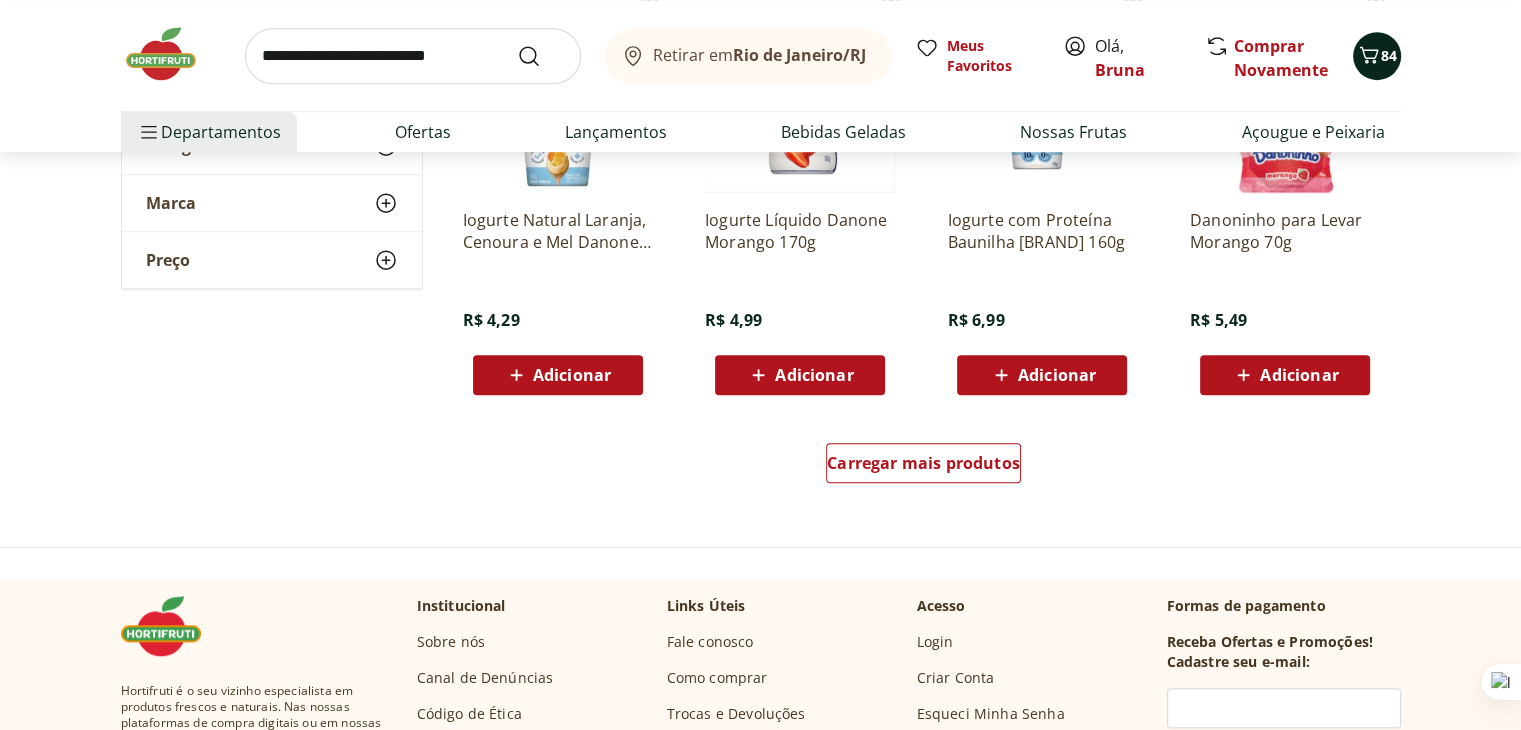 click on "84" at bounding box center [1389, 55] 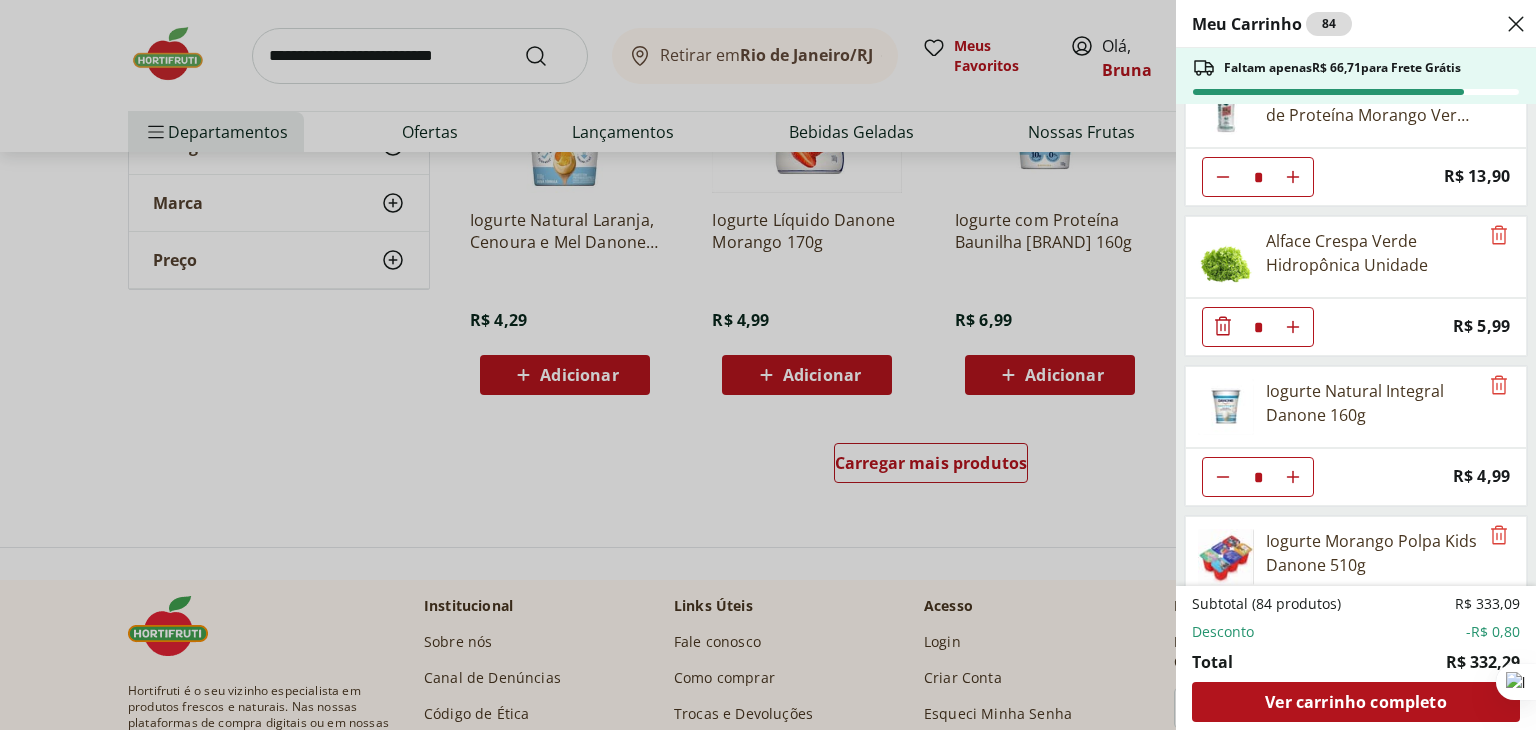 scroll, scrollTop: 1907, scrollLeft: 0, axis: vertical 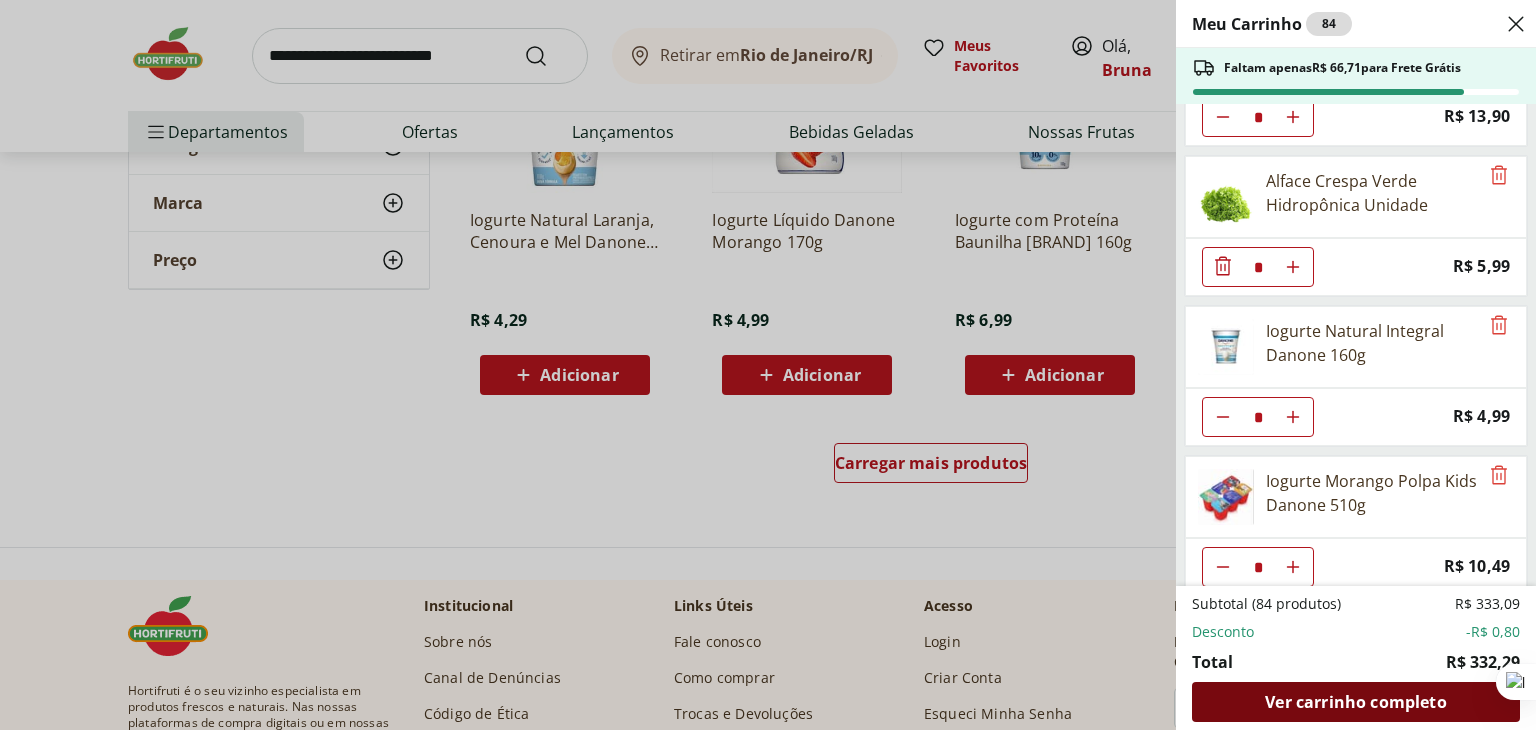 click on "Ver carrinho completo" at bounding box center (1356, 702) 